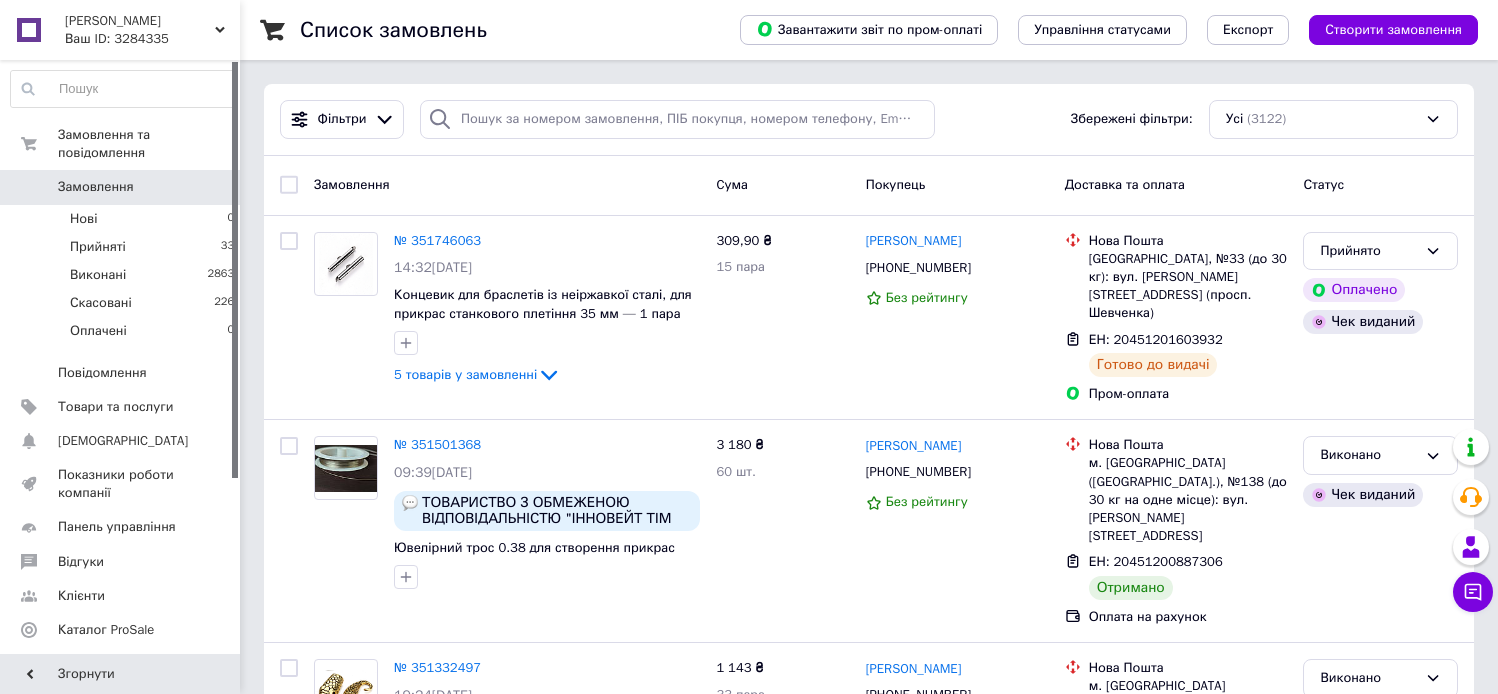 scroll, scrollTop: 0, scrollLeft: 0, axis: both 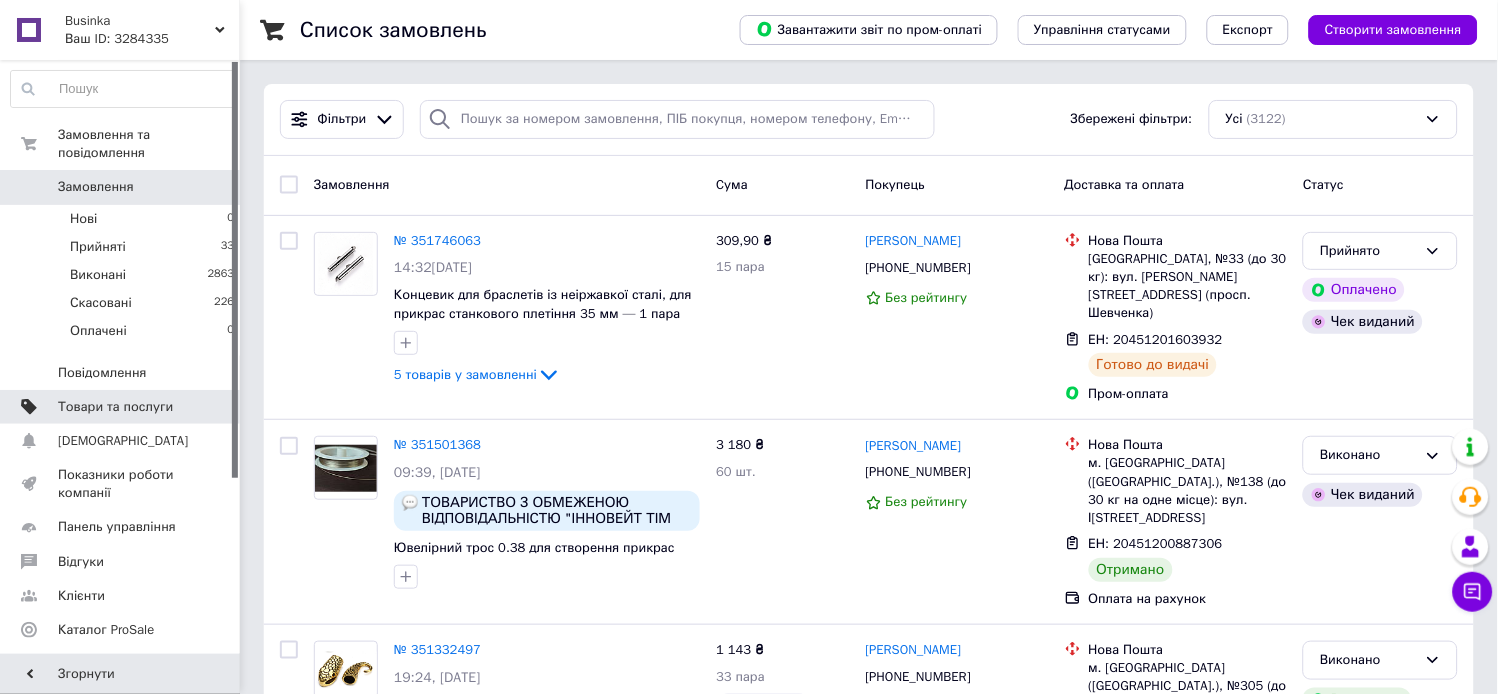 click on "Товари та послуги" at bounding box center (115, 407) 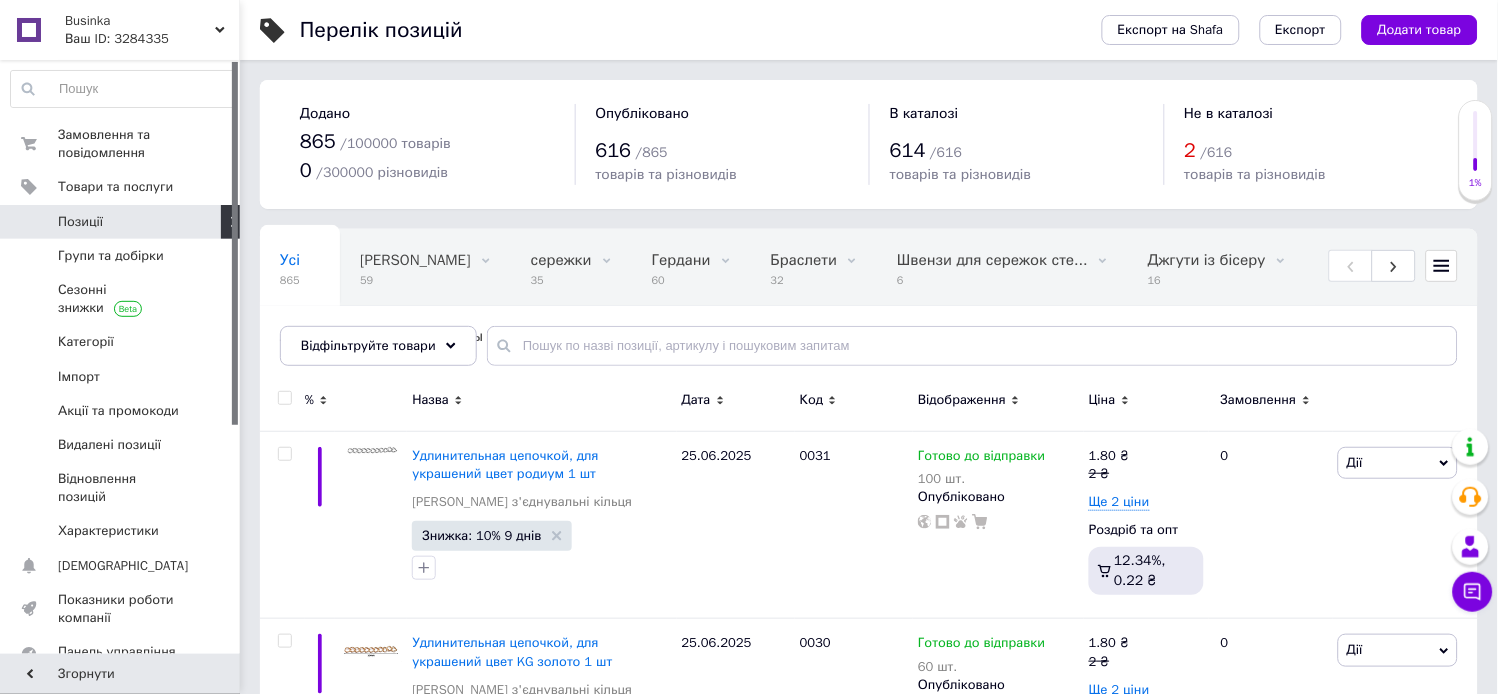 click at bounding box center [1442, 266] 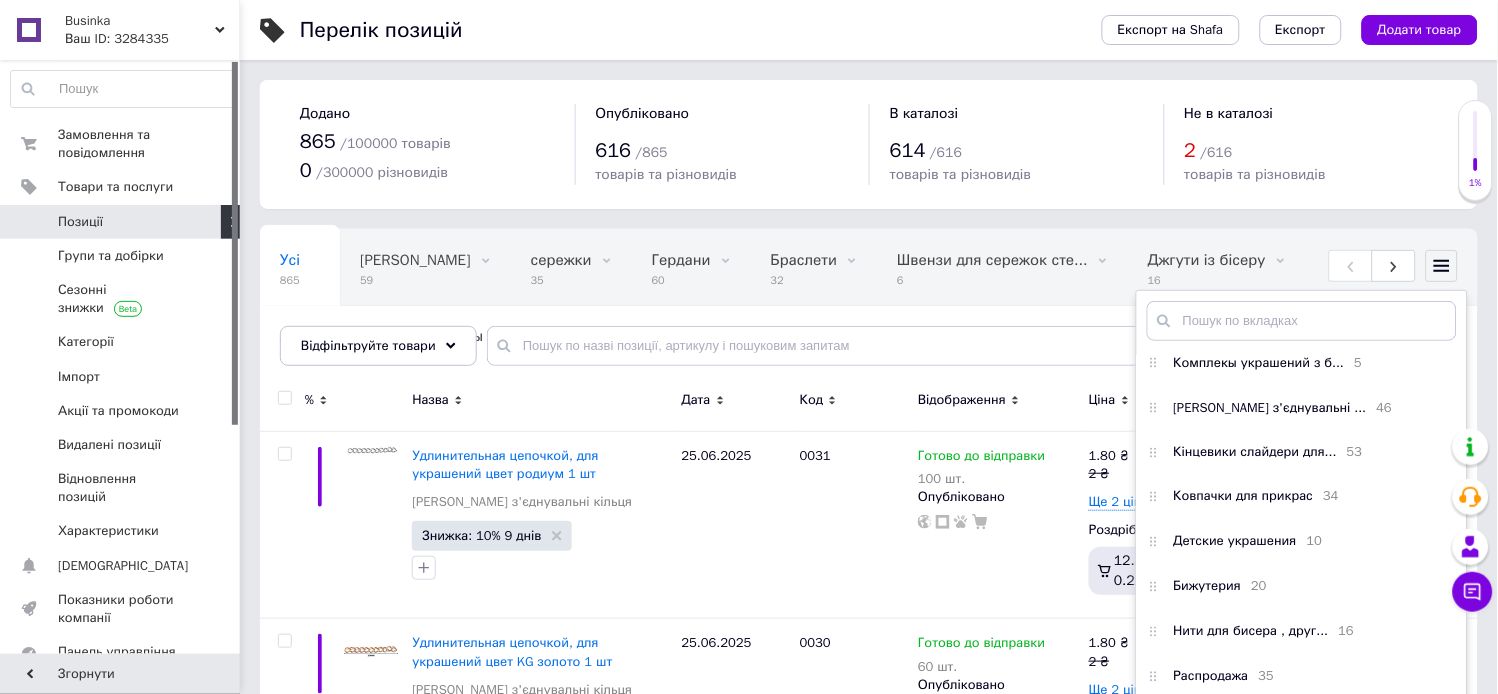 scroll, scrollTop: 888, scrollLeft: 0, axis: vertical 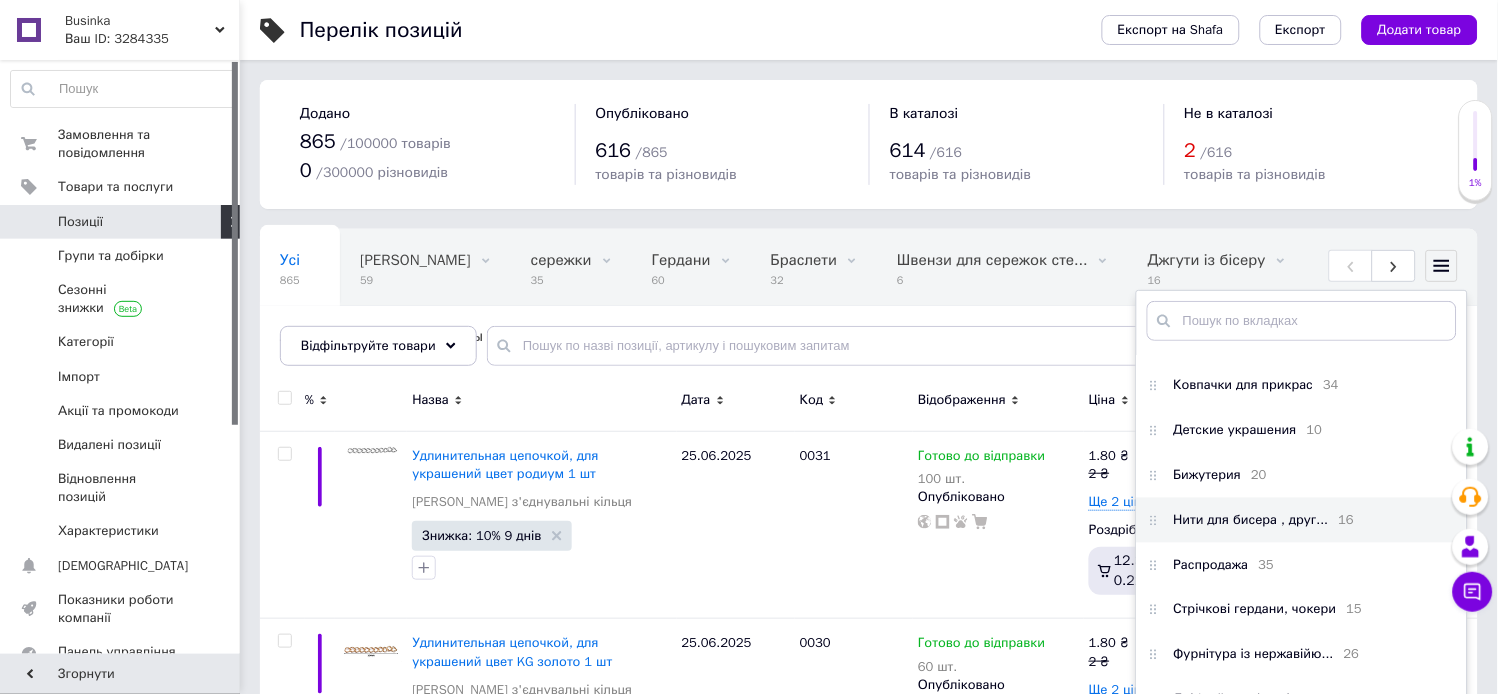 click on "Нити для бисера , друг..." at bounding box center (1251, 521) 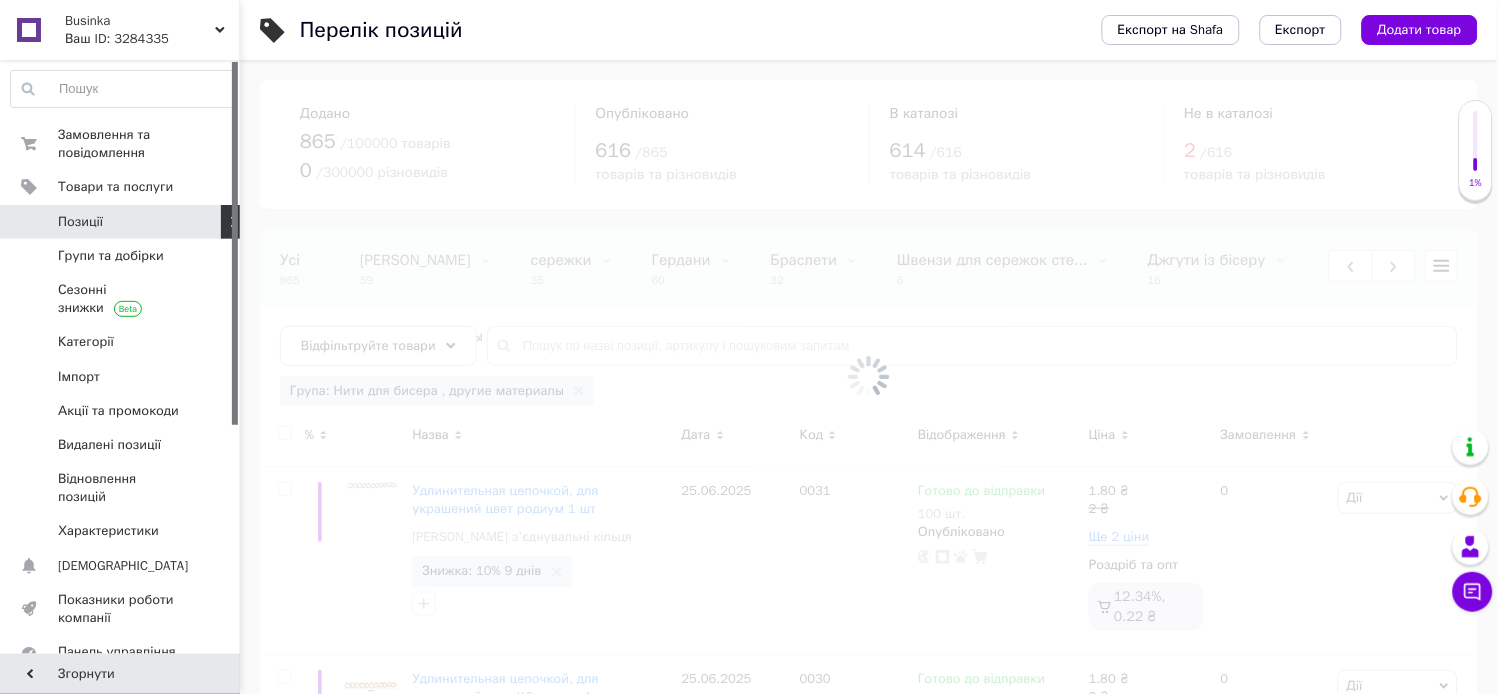 scroll, scrollTop: 0, scrollLeft: 4038, axis: horizontal 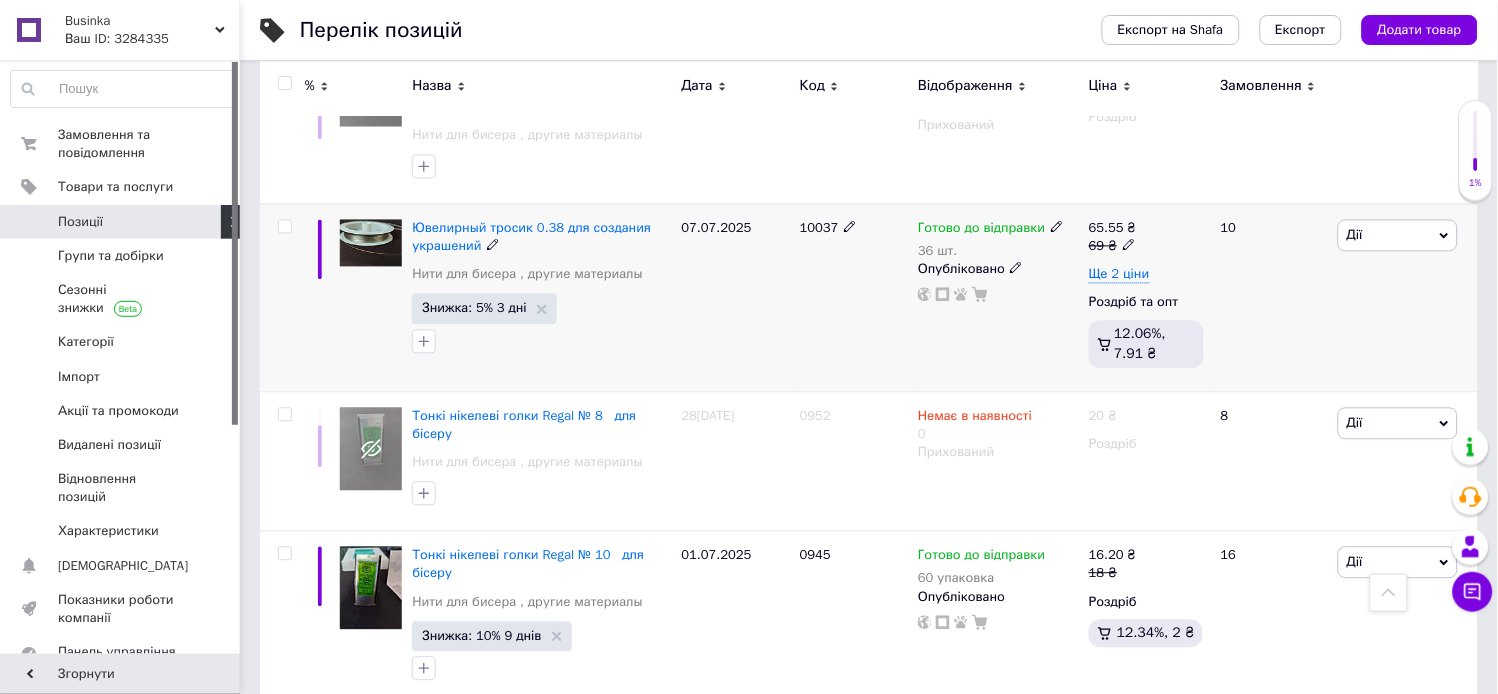 click 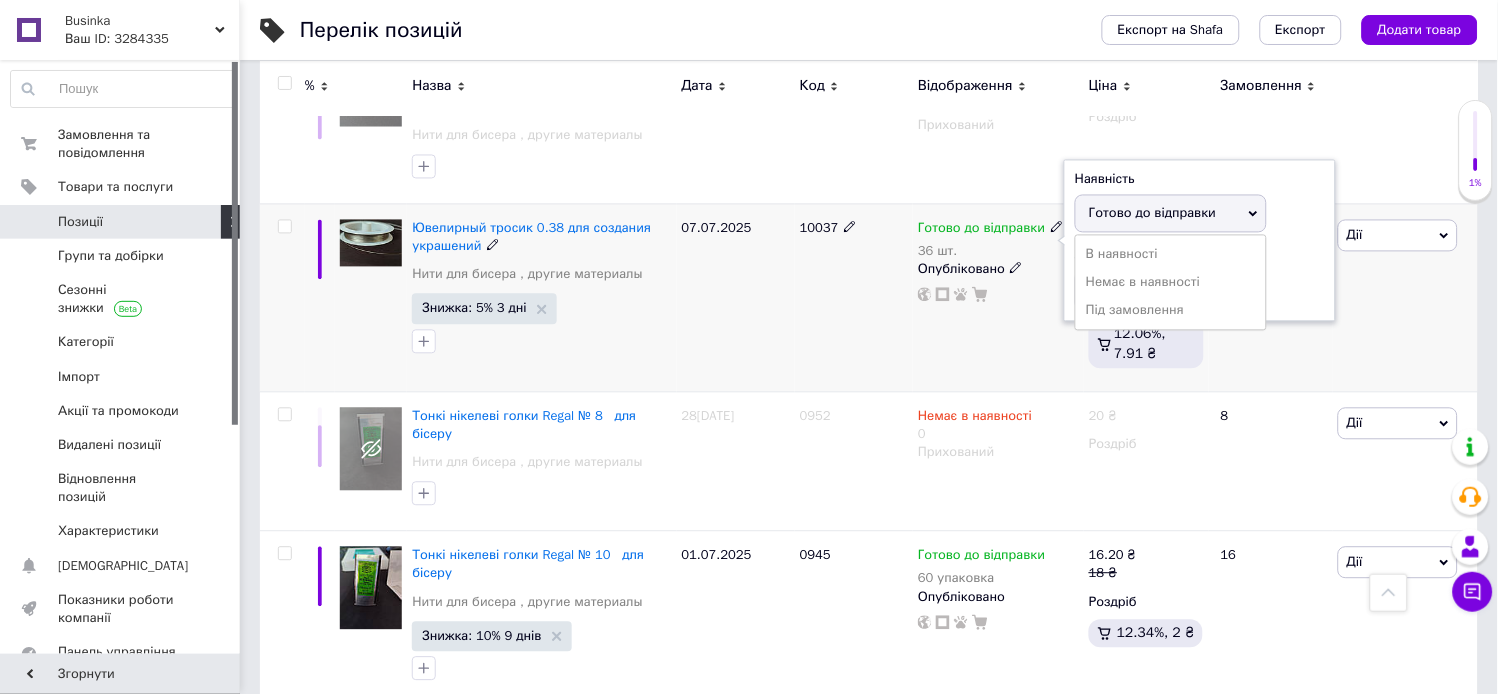 click on "Готово до відправки" at bounding box center [1152, 213] 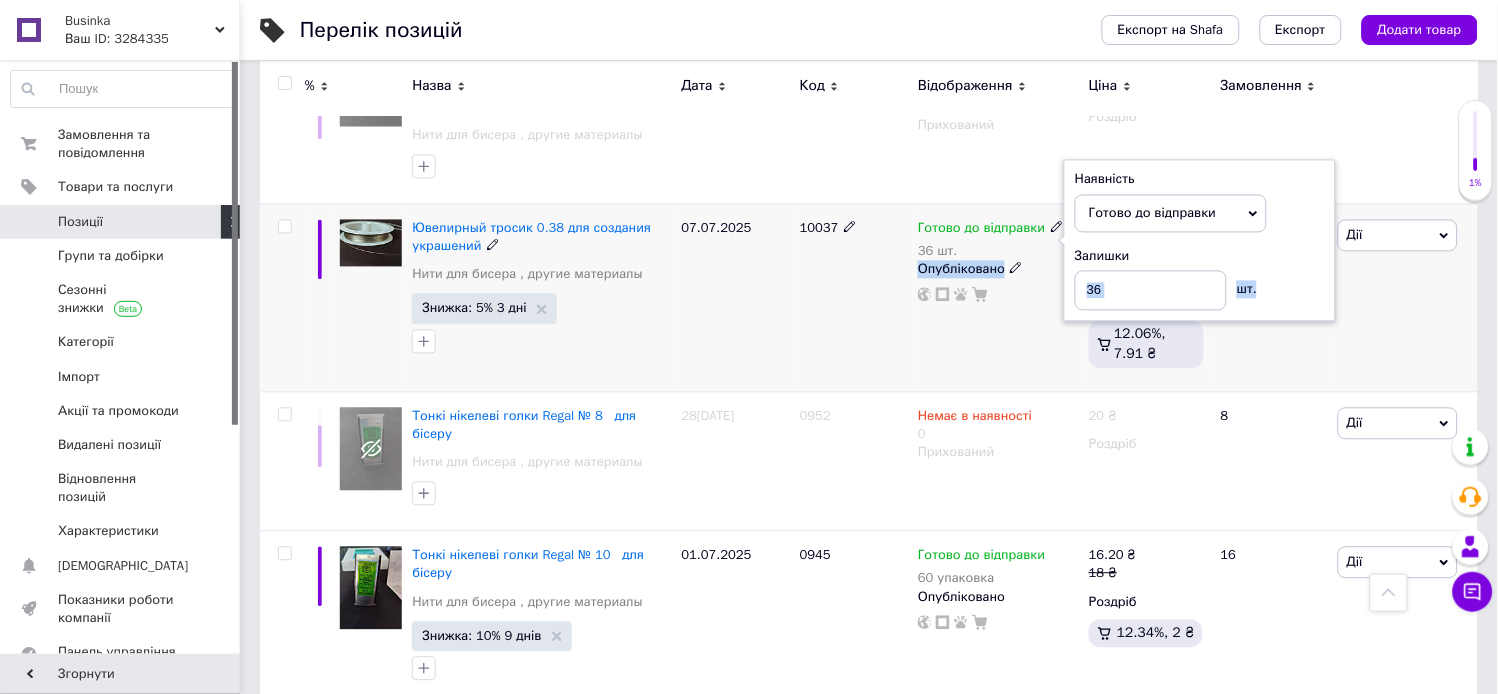 drag, startPoint x: 1066, startPoint y: 322, endPoint x: 1077, endPoint y: 317, distance: 12.083046 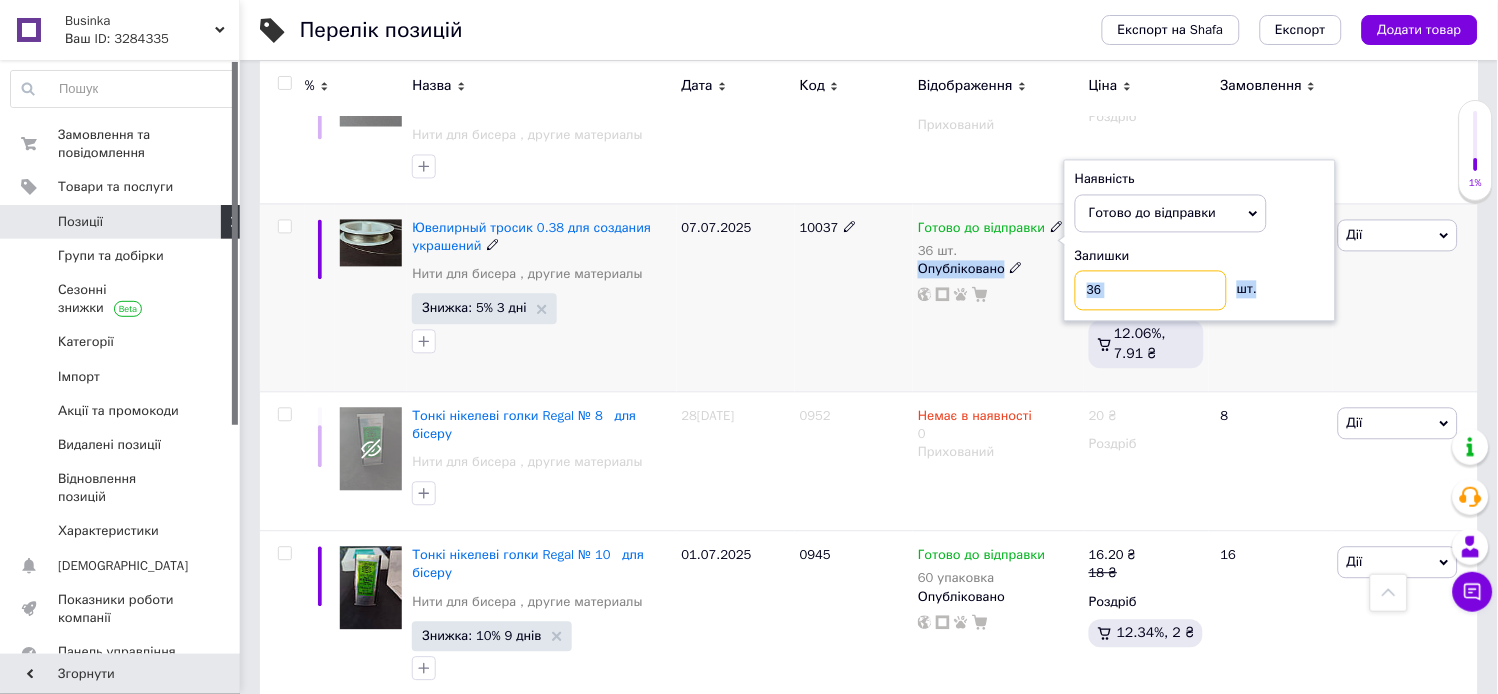 click on "36" at bounding box center [1151, 291] 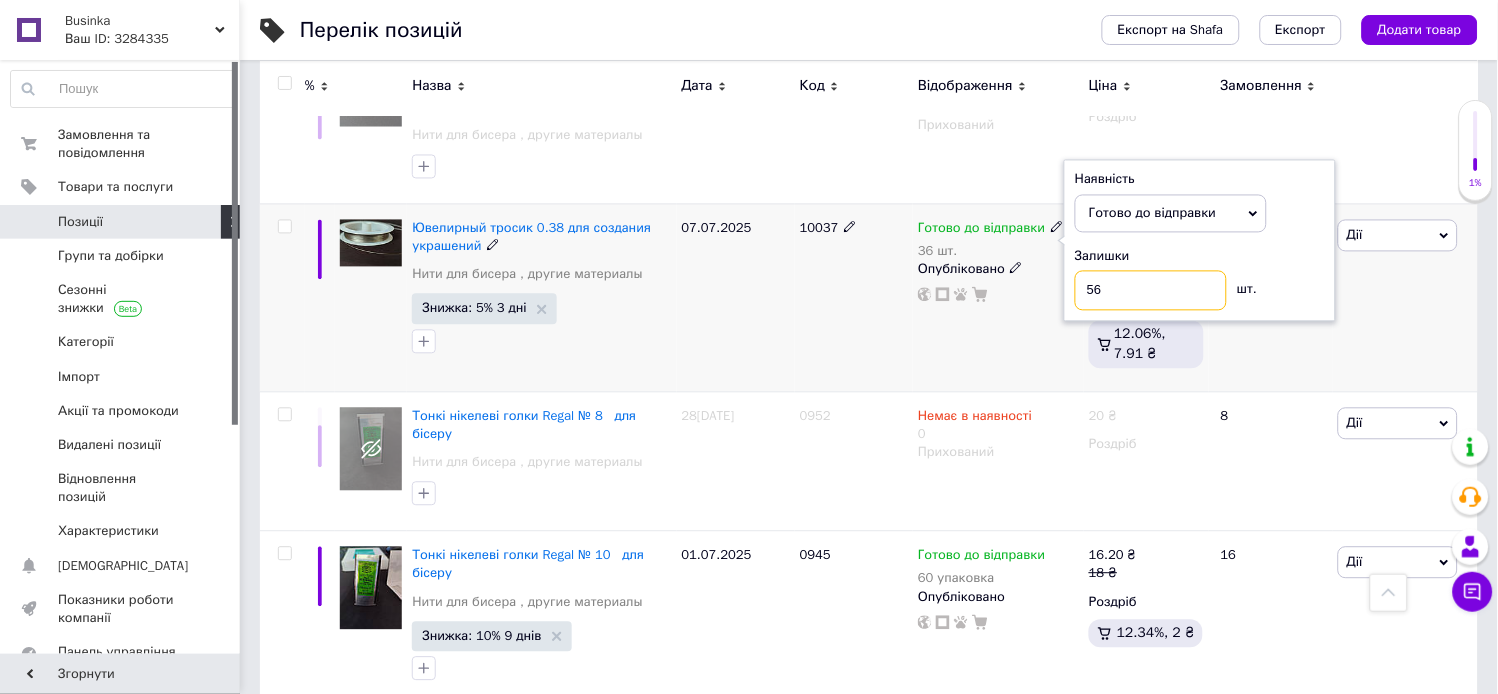 type on "56" 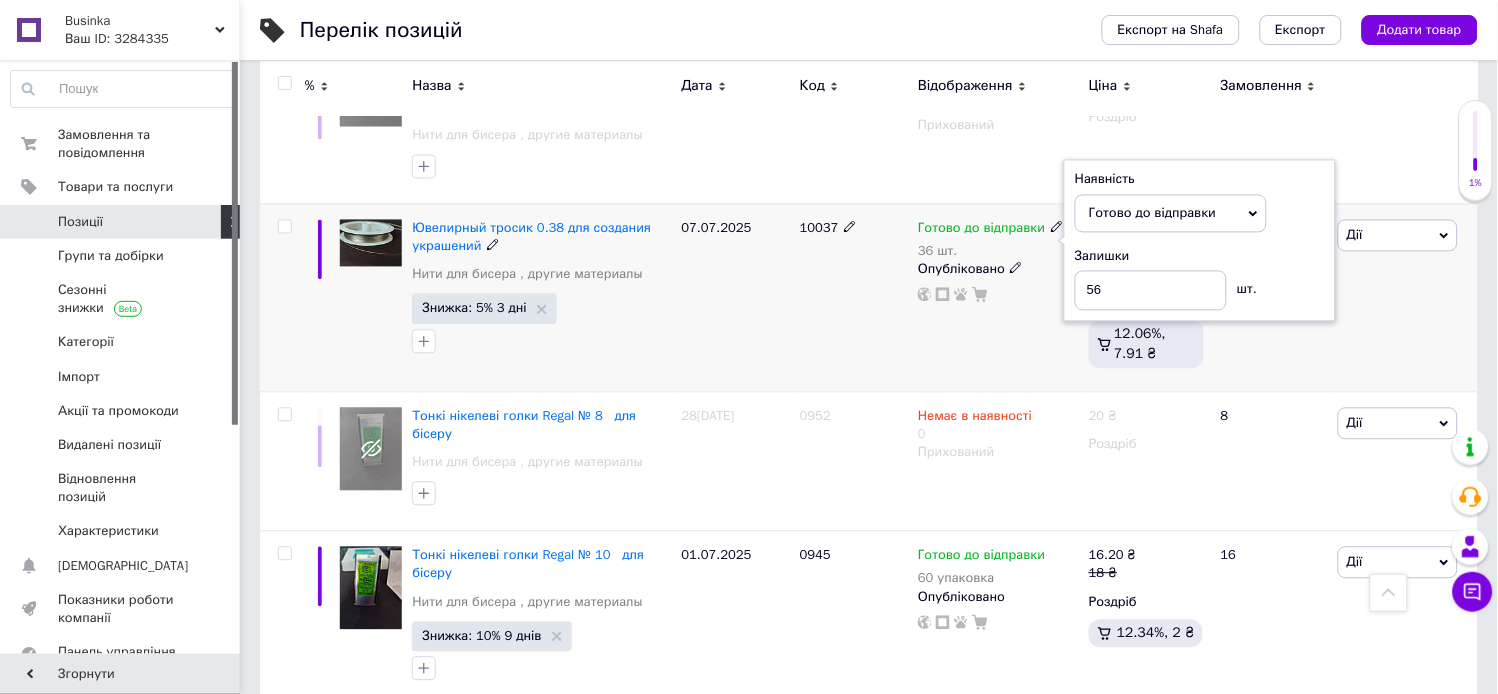 click on "10037" at bounding box center (854, 298) 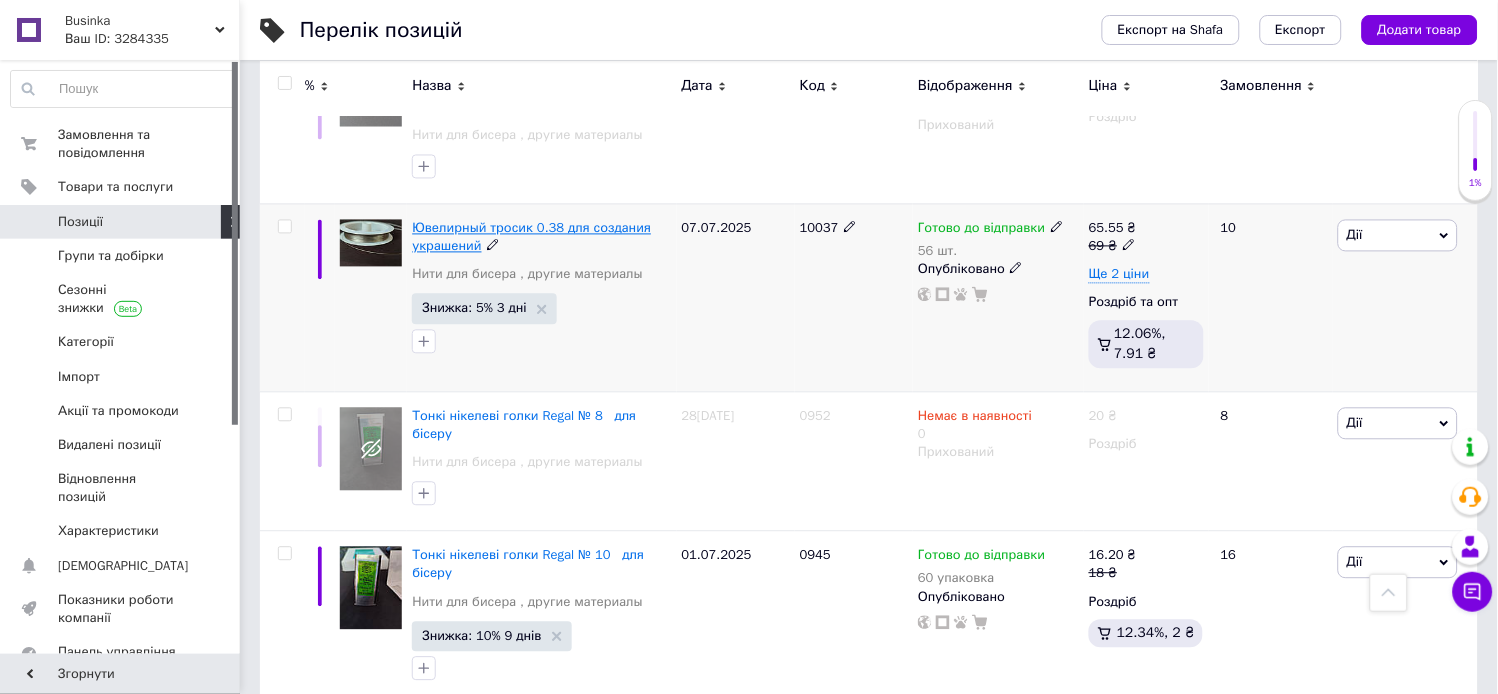 click on "Ювелирный тросик  0.38 для создания украшений" at bounding box center [531, 237] 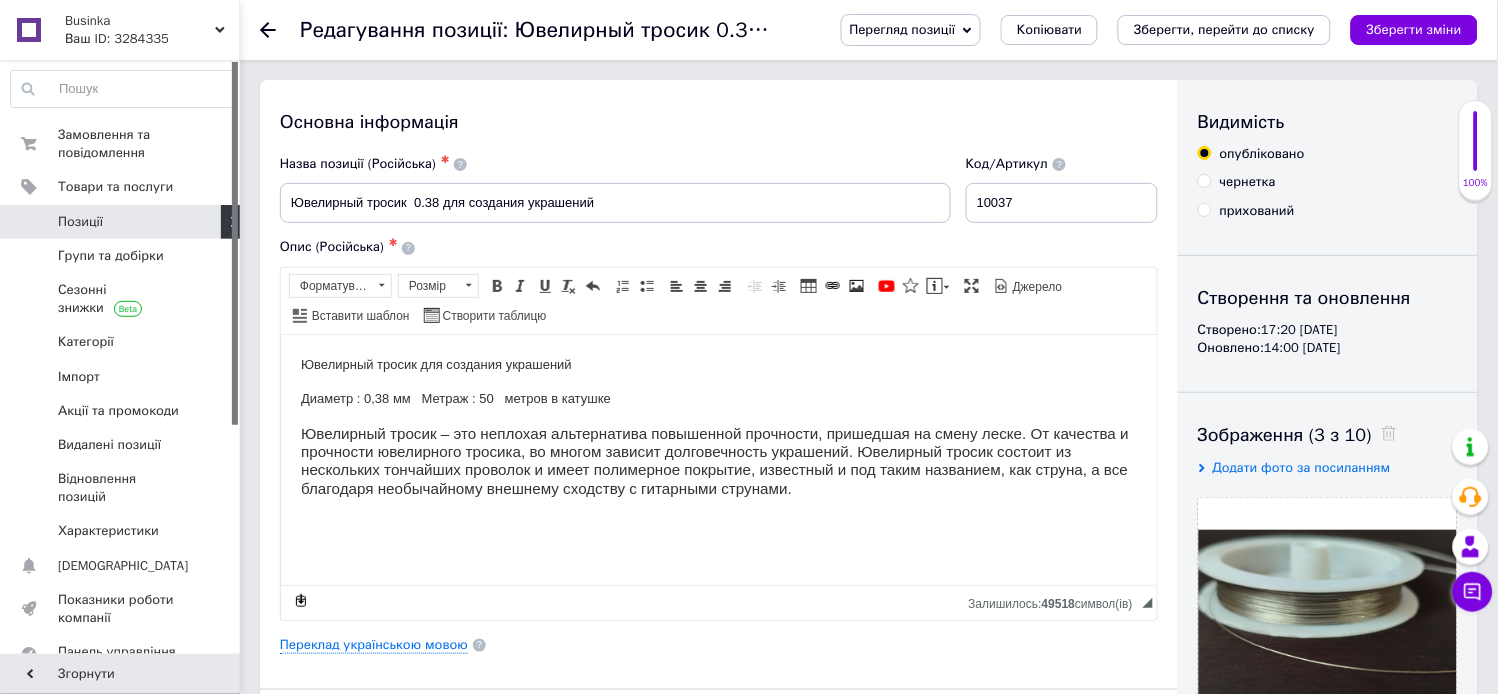 scroll, scrollTop: 0, scrollLeft: 0, axis: both 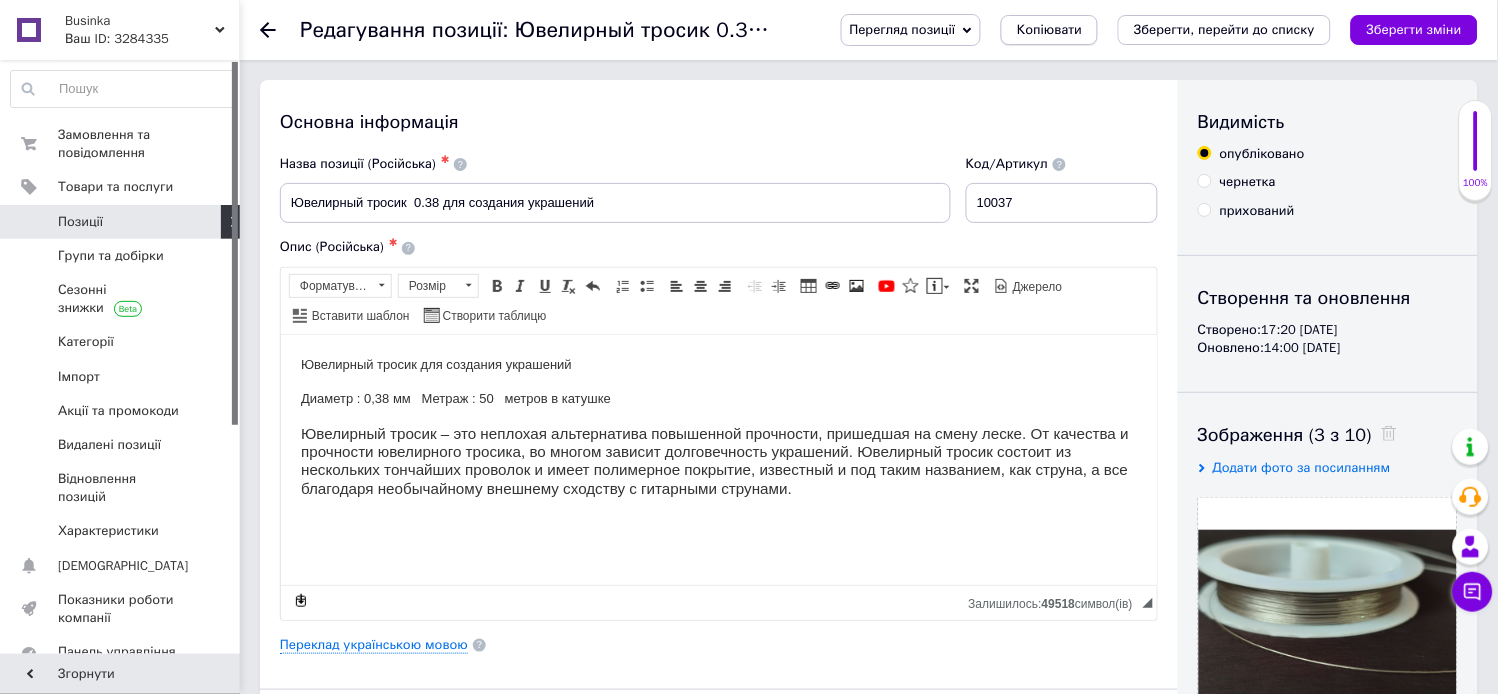 click on "Копіювати" at bounding box center [1049, 30] 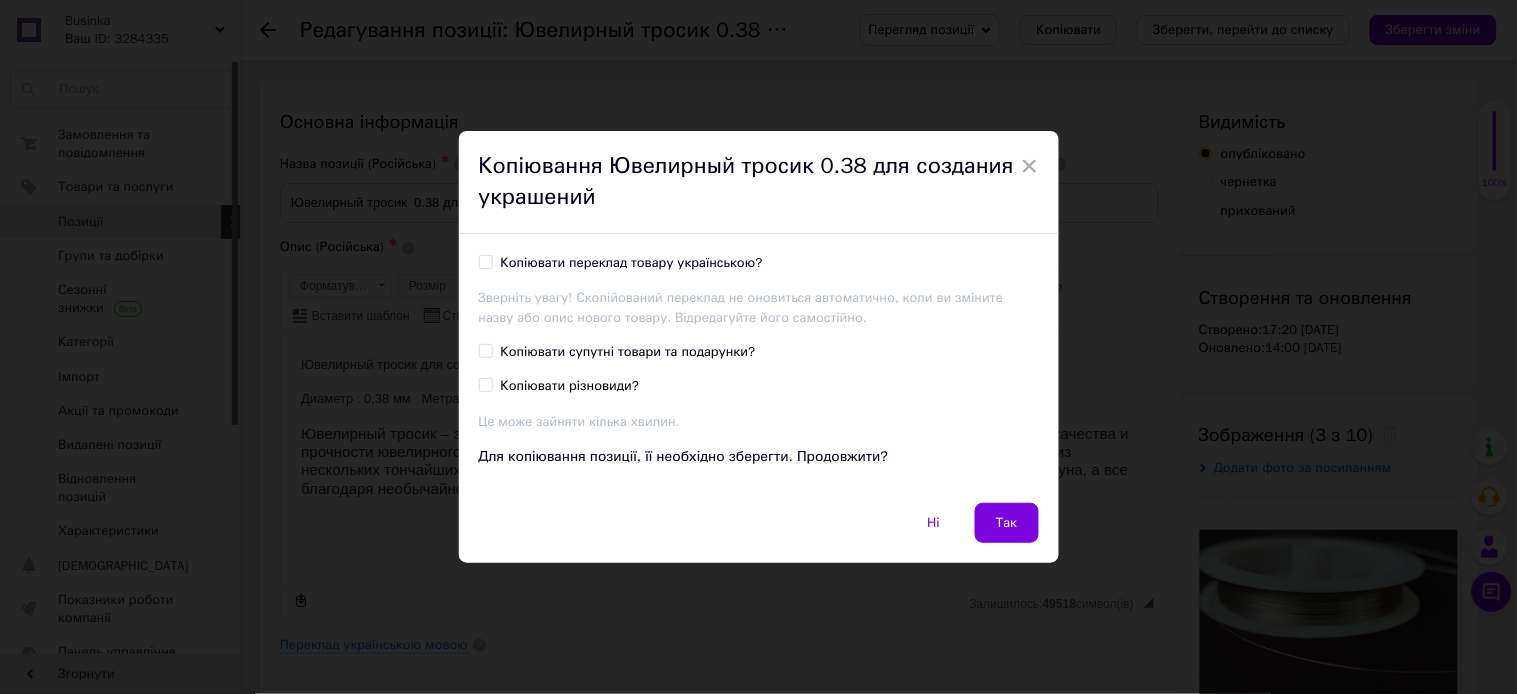 drag, startPoint x: 476, startPoint y: 258, endPoint x: 492, endPoint y: 264, distance: 17.088007 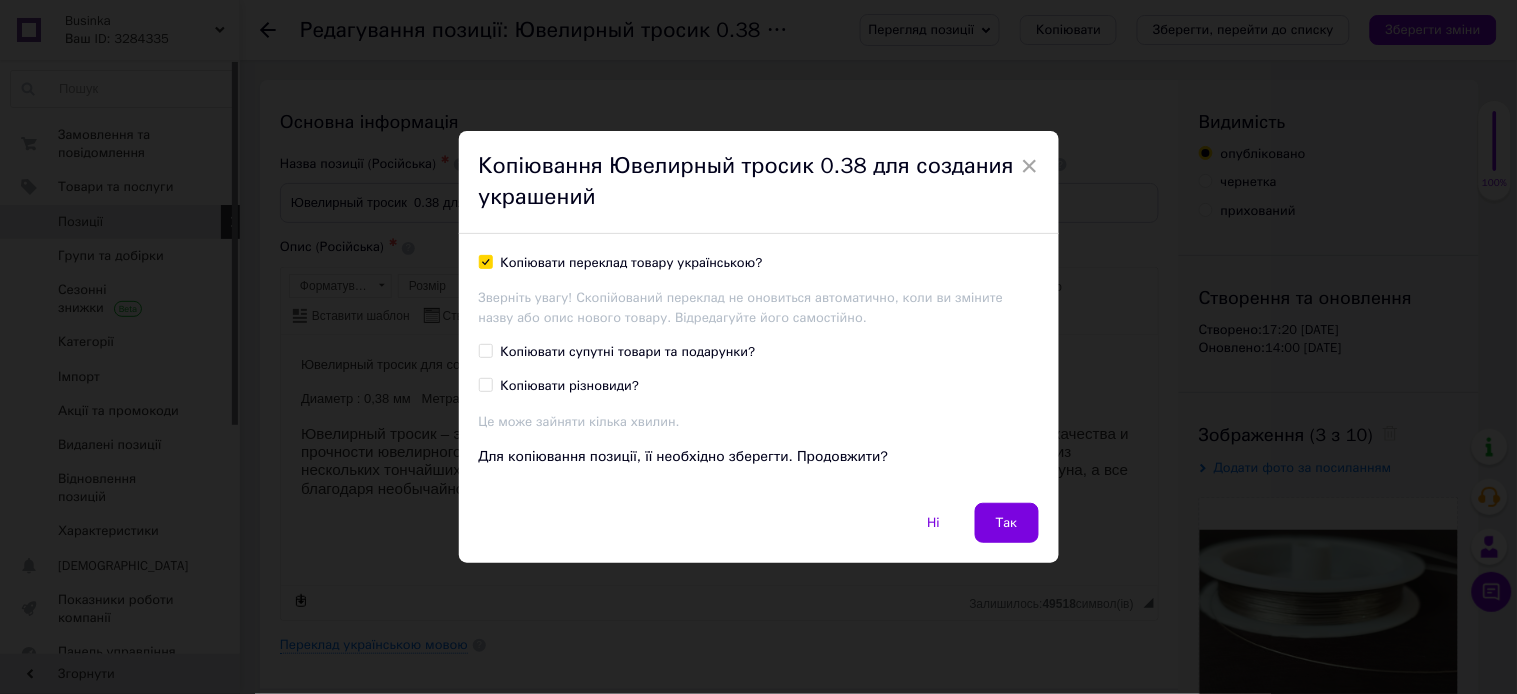 checkbox on "true" 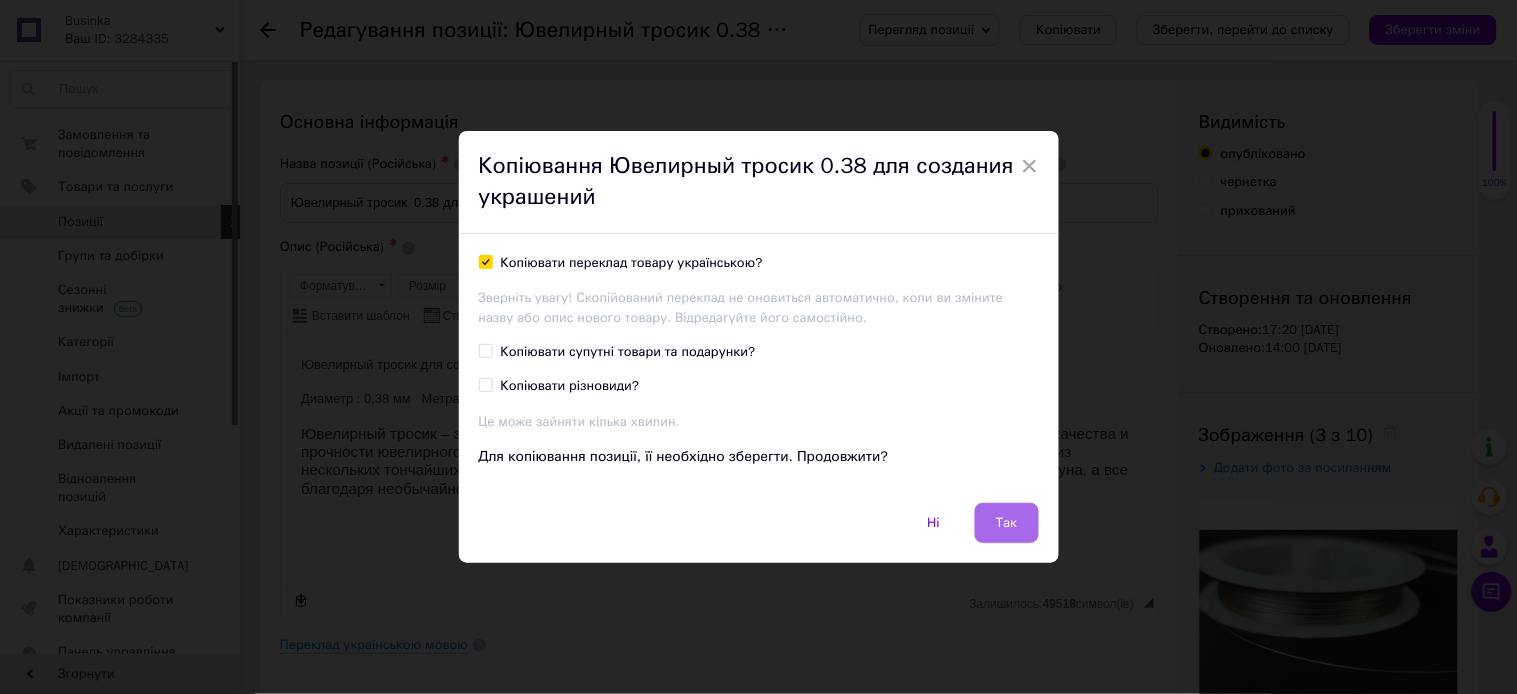 click on "Так" at bounding box center (1007, 523) 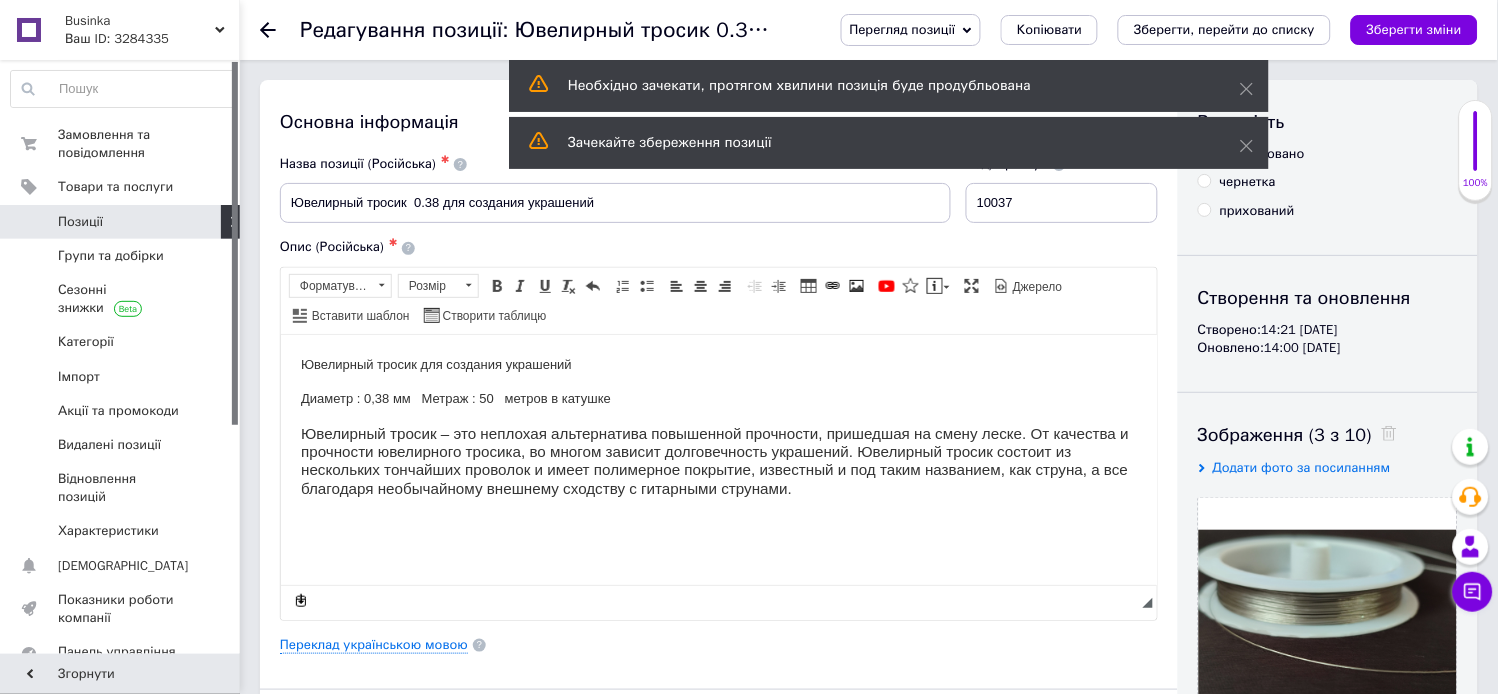 scroll, scrollTop: 0, scrollLeft: 0, axis: both 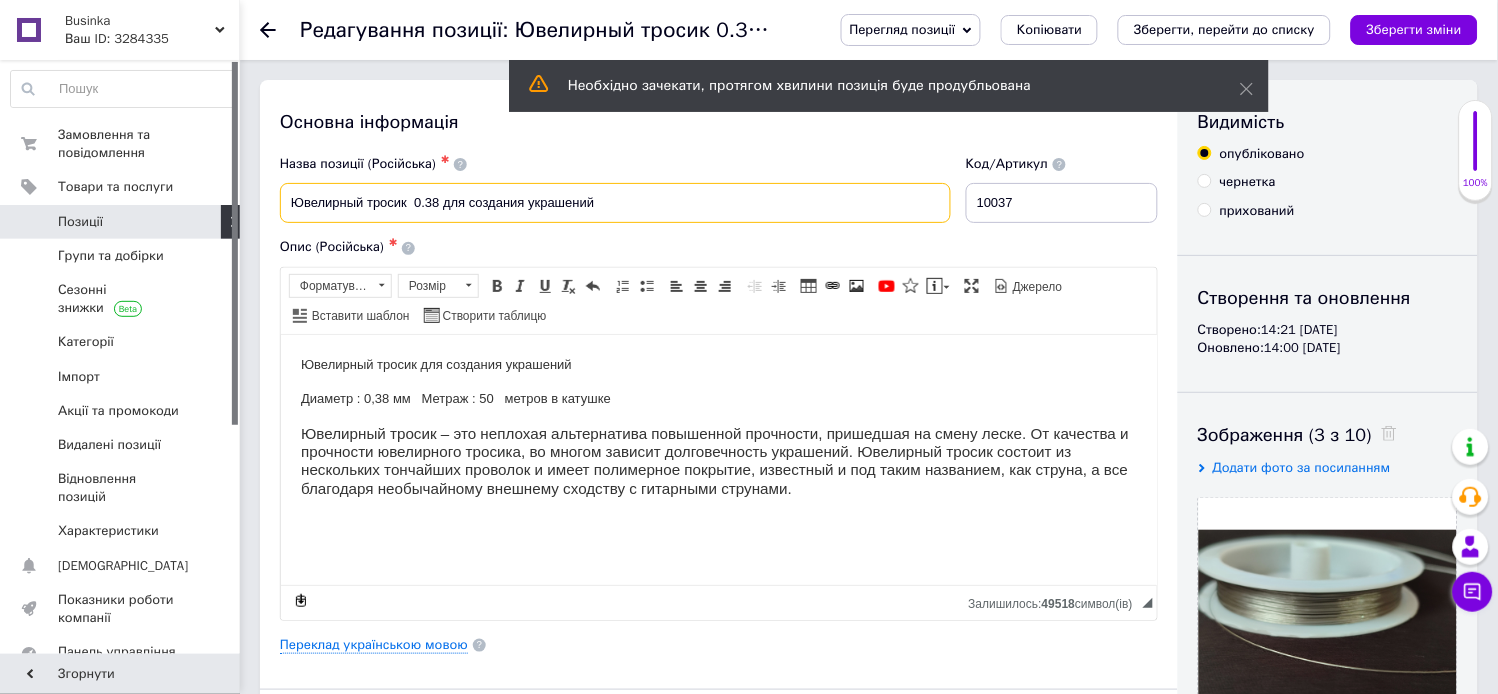 click on "Ювелирный тросик  0.38 для создания украшений" at bounding box center (615, 203) 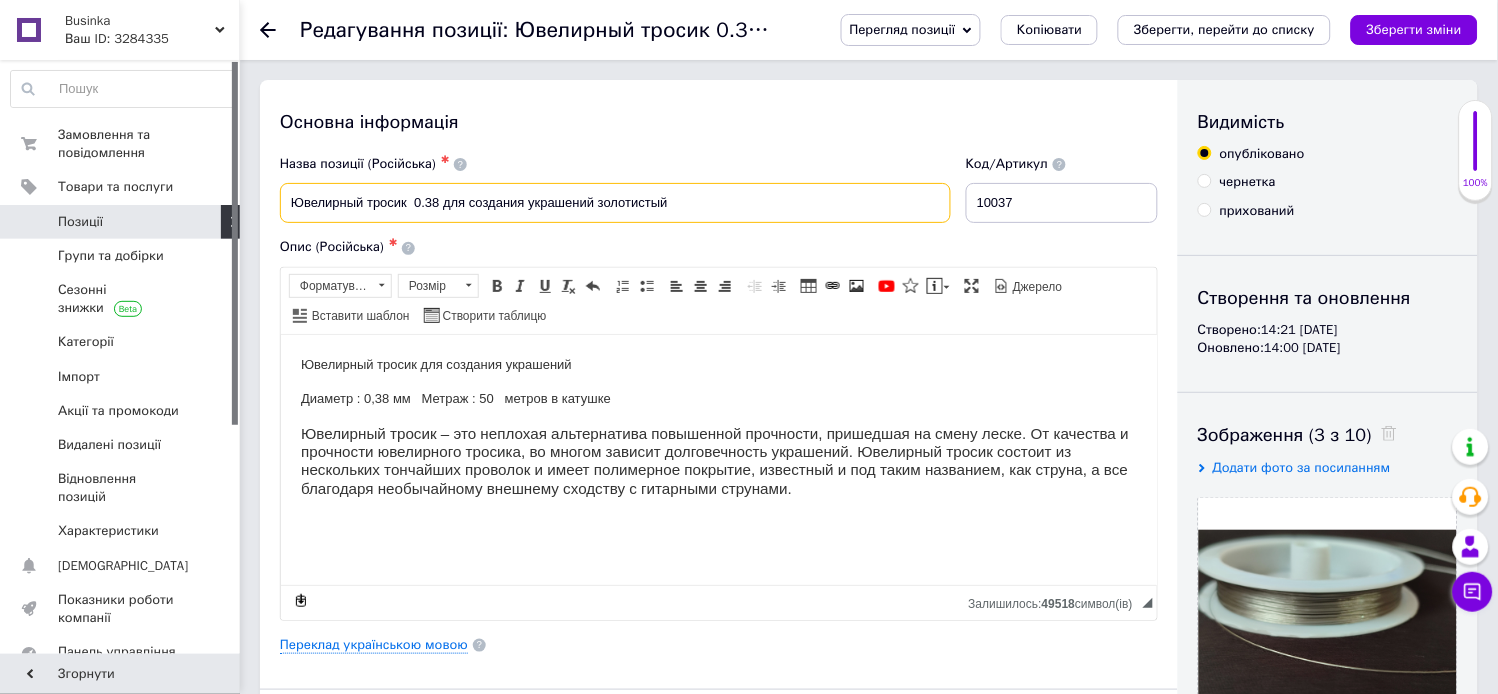 type on "Ювелирный тросик  0.38 для создания украшений золотистый" 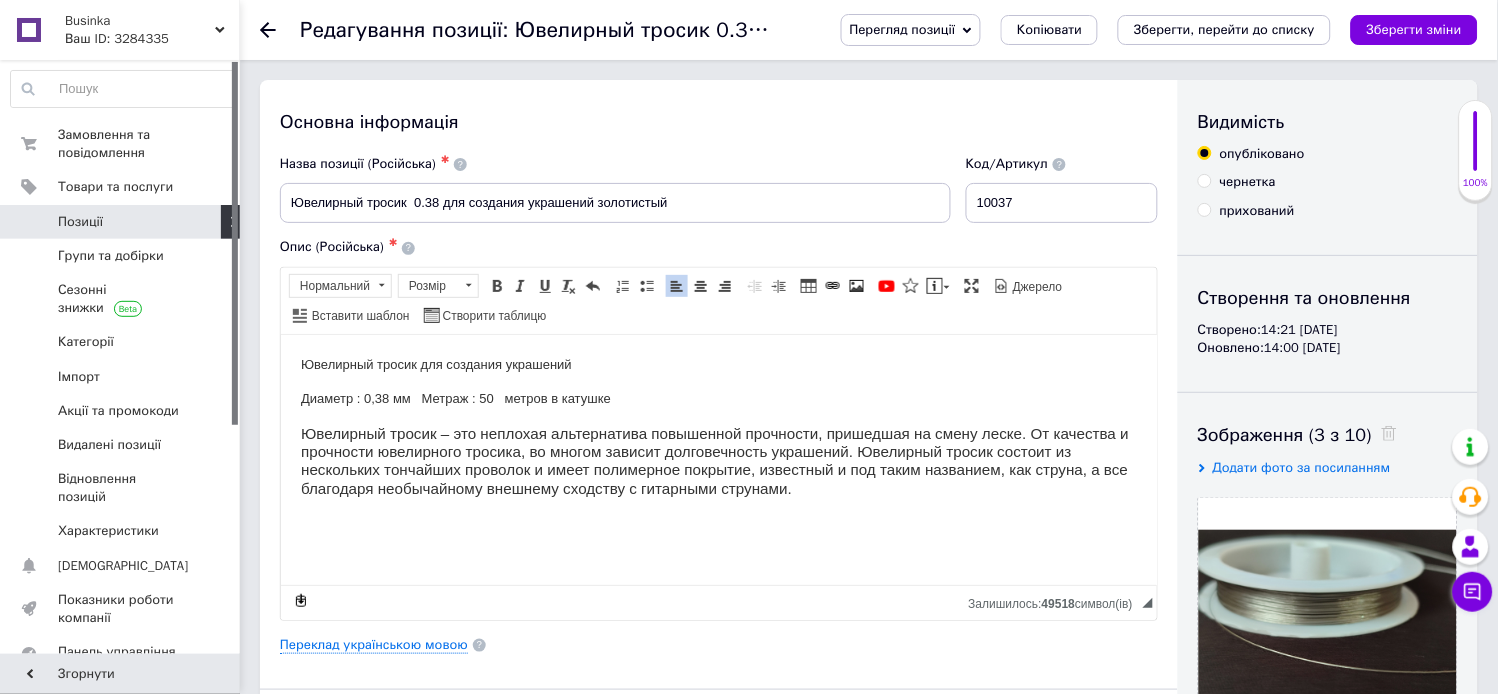 click on "Ювелирный тросик для создания украшений" at bounding box center (718, 364) 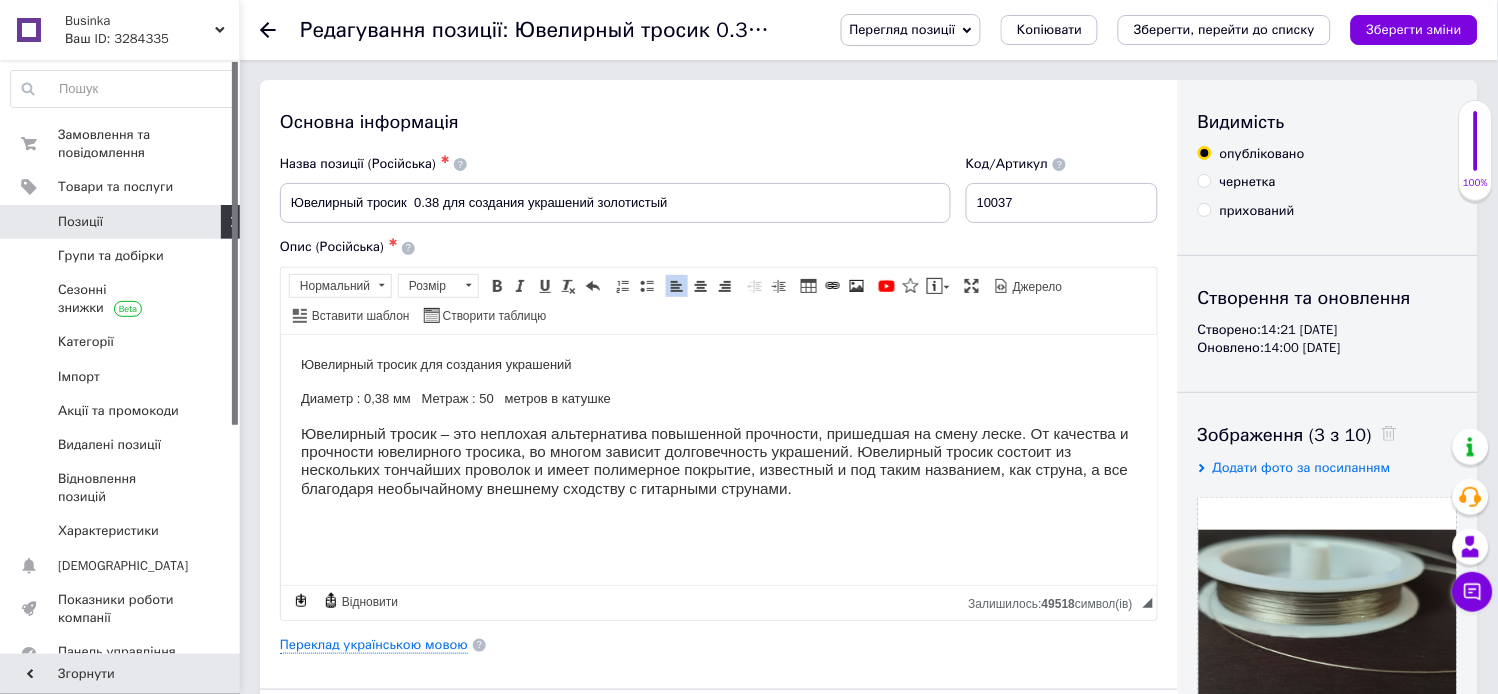 type 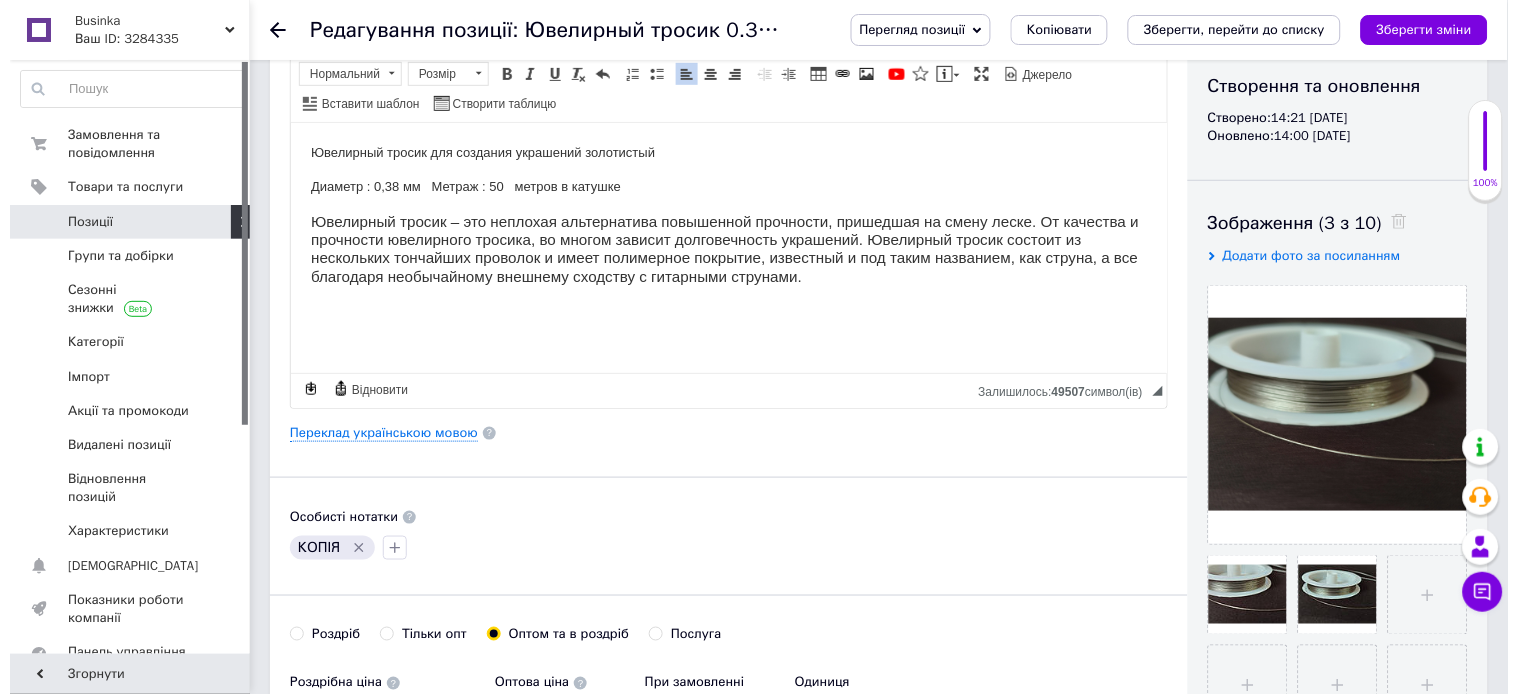scroll, scrollTop: 222, scrollLeft: 0, axis: vertical 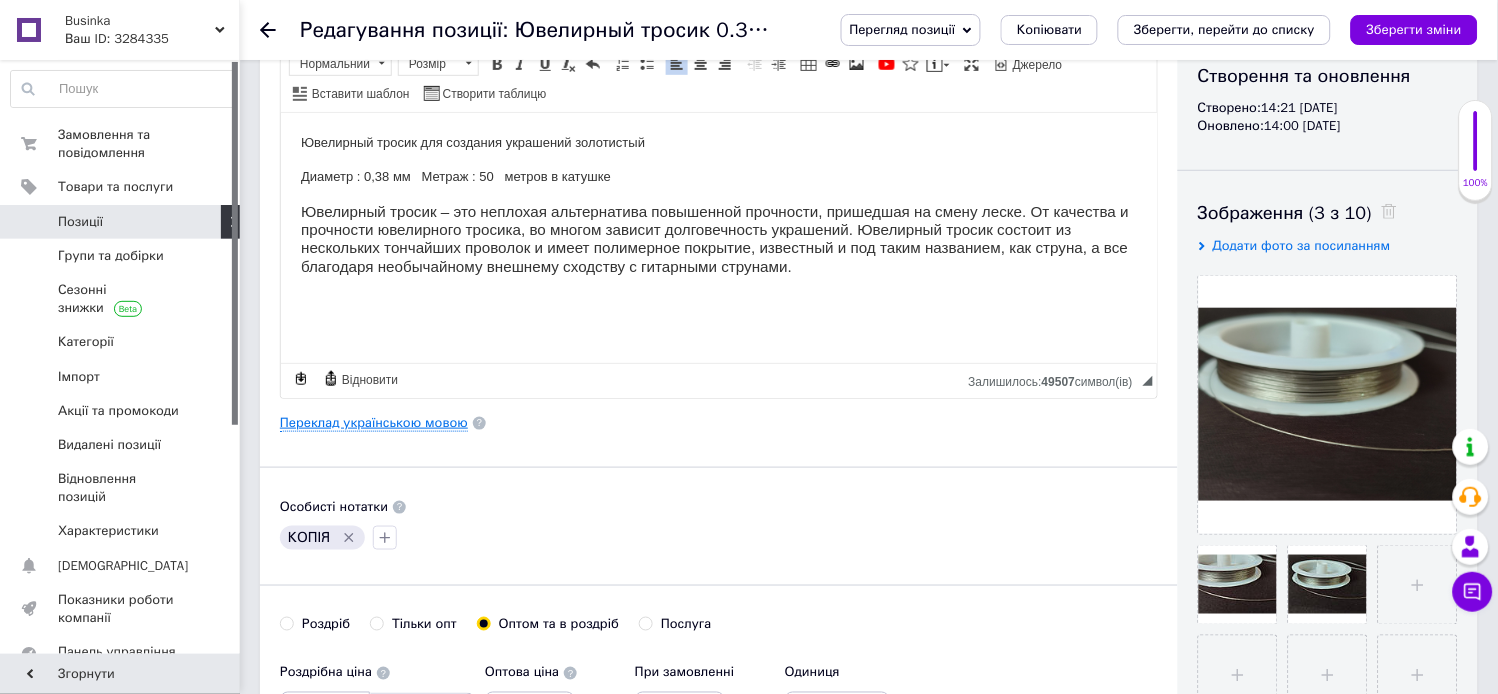 click on "Переклад українською мовою" at bounding box center [374, 423] 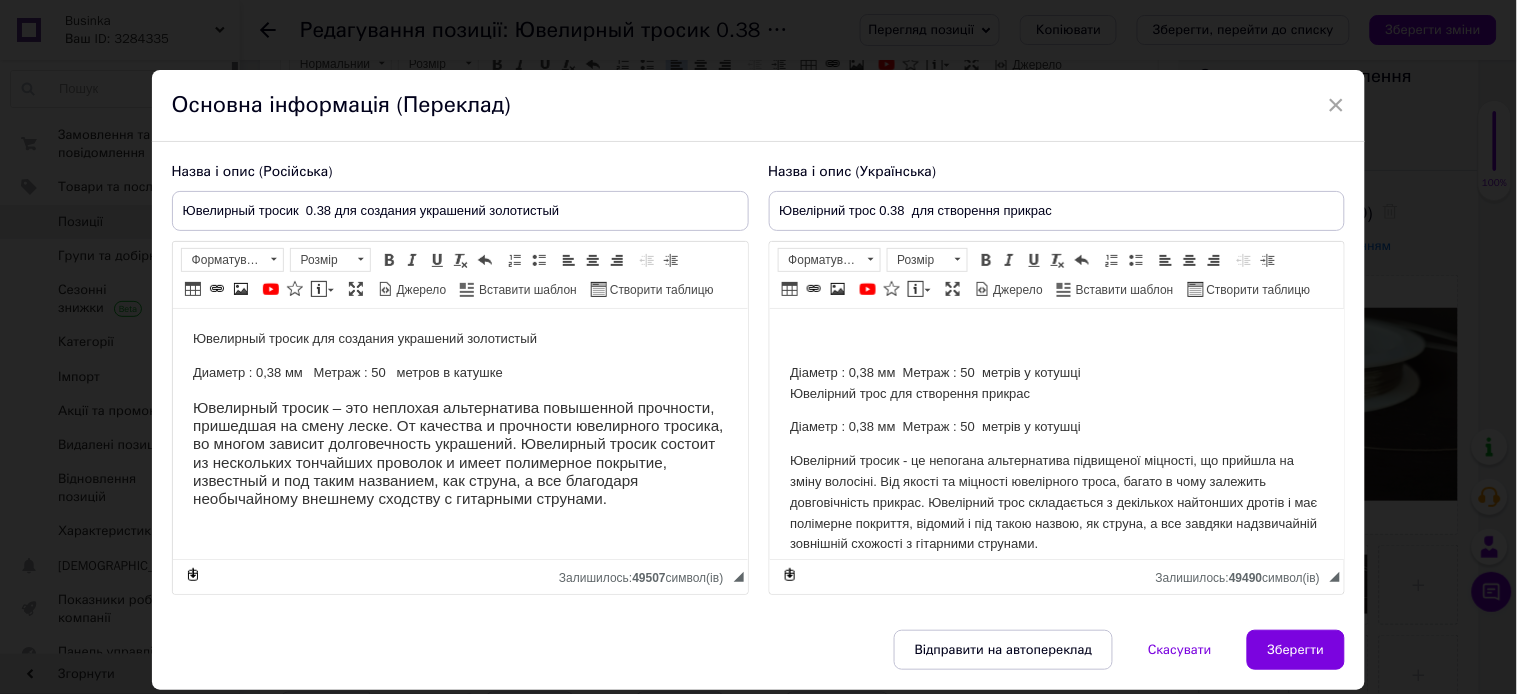 scroll, scrollTop: 0, scrollLeft: 0, axis: both 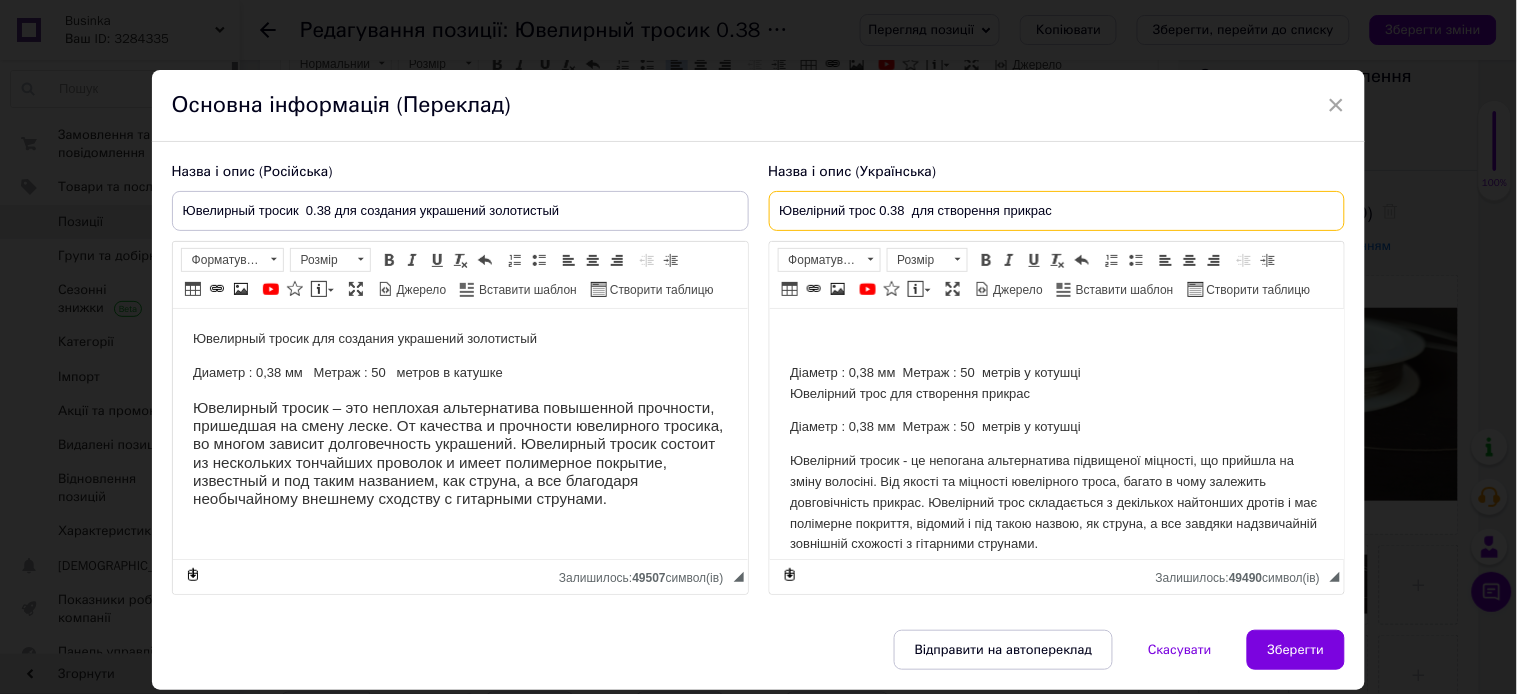 click on "Ювелірний трос 0.38  для створення прикрас" at bounding box center (1057, 211) 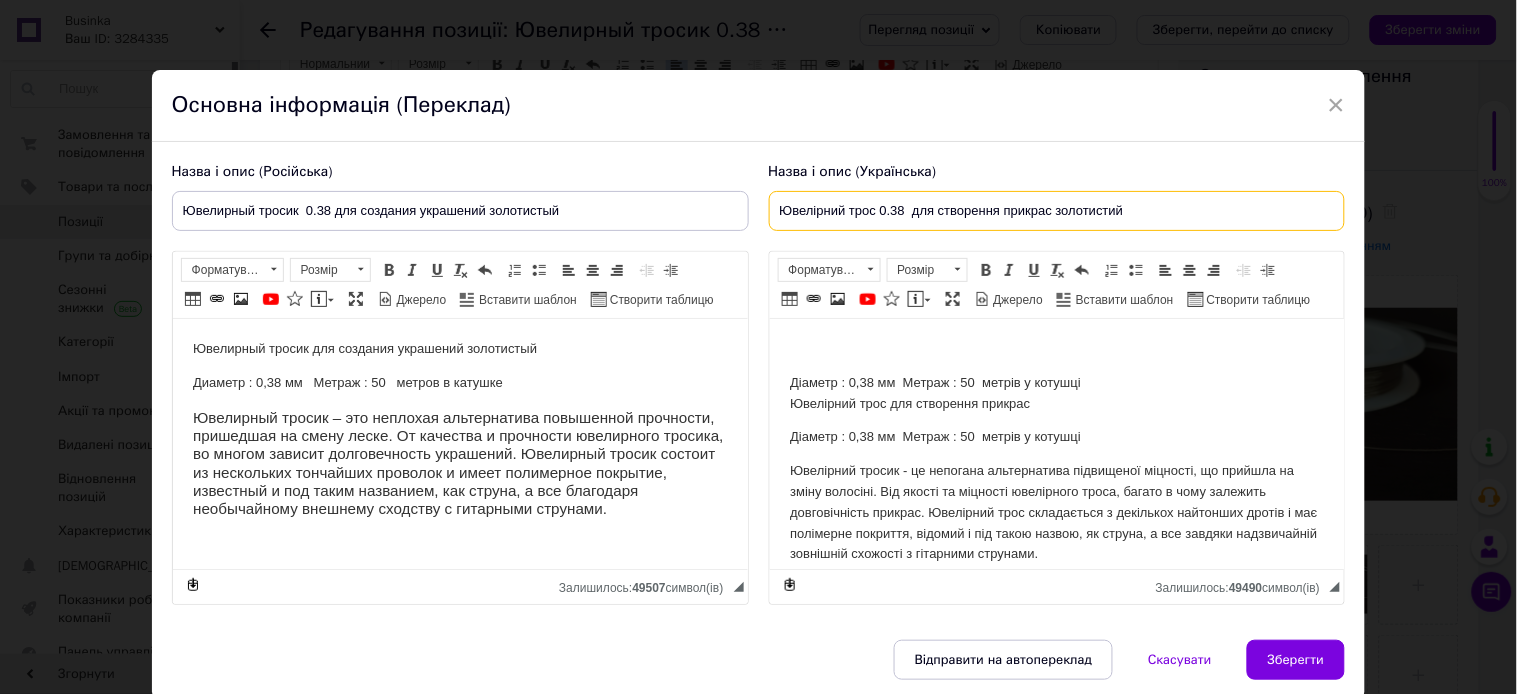 type on "Ювелірний трос 0.38  для створення прикрас золотистий" 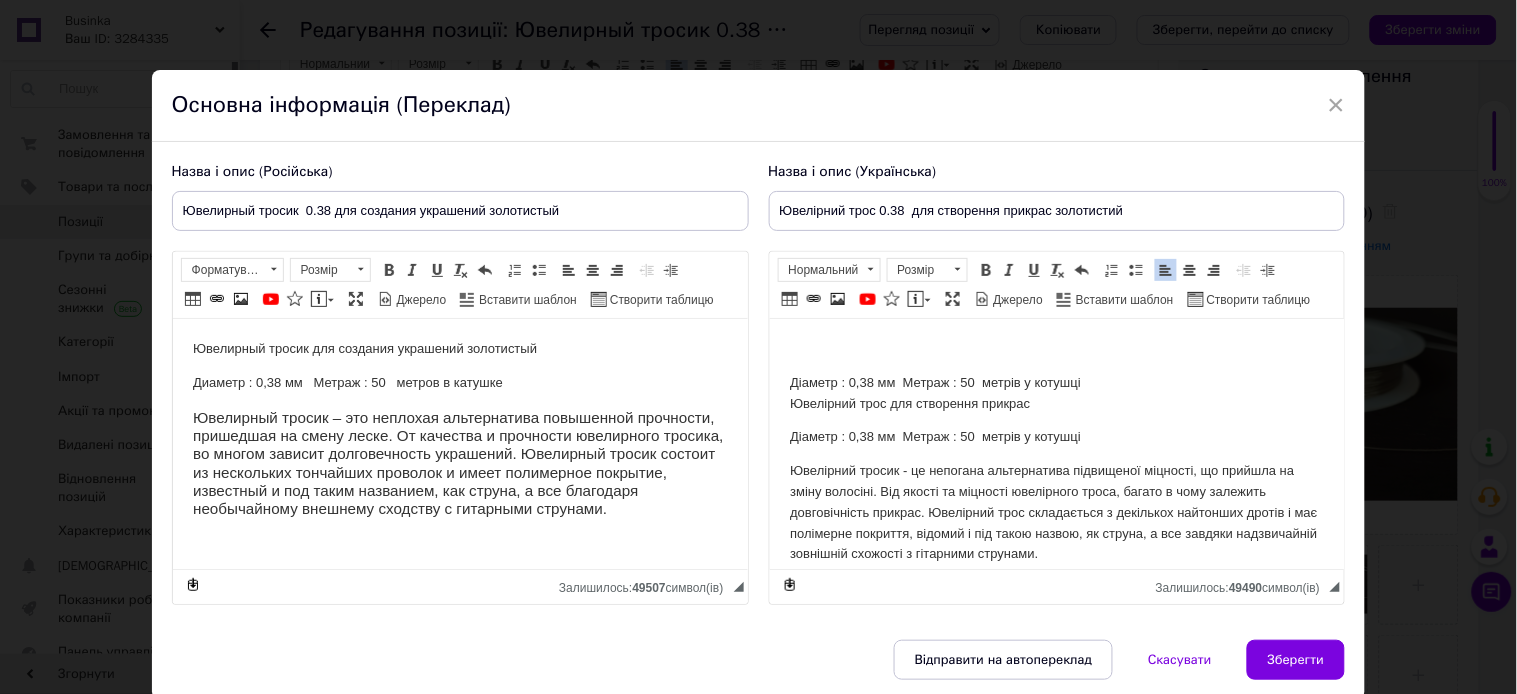 click on "Діаметр : 0,38 мм  Метраж : 50  метрів у котушці Ювелірний трос для створення прикрас" at bounding box center (1056, 394) 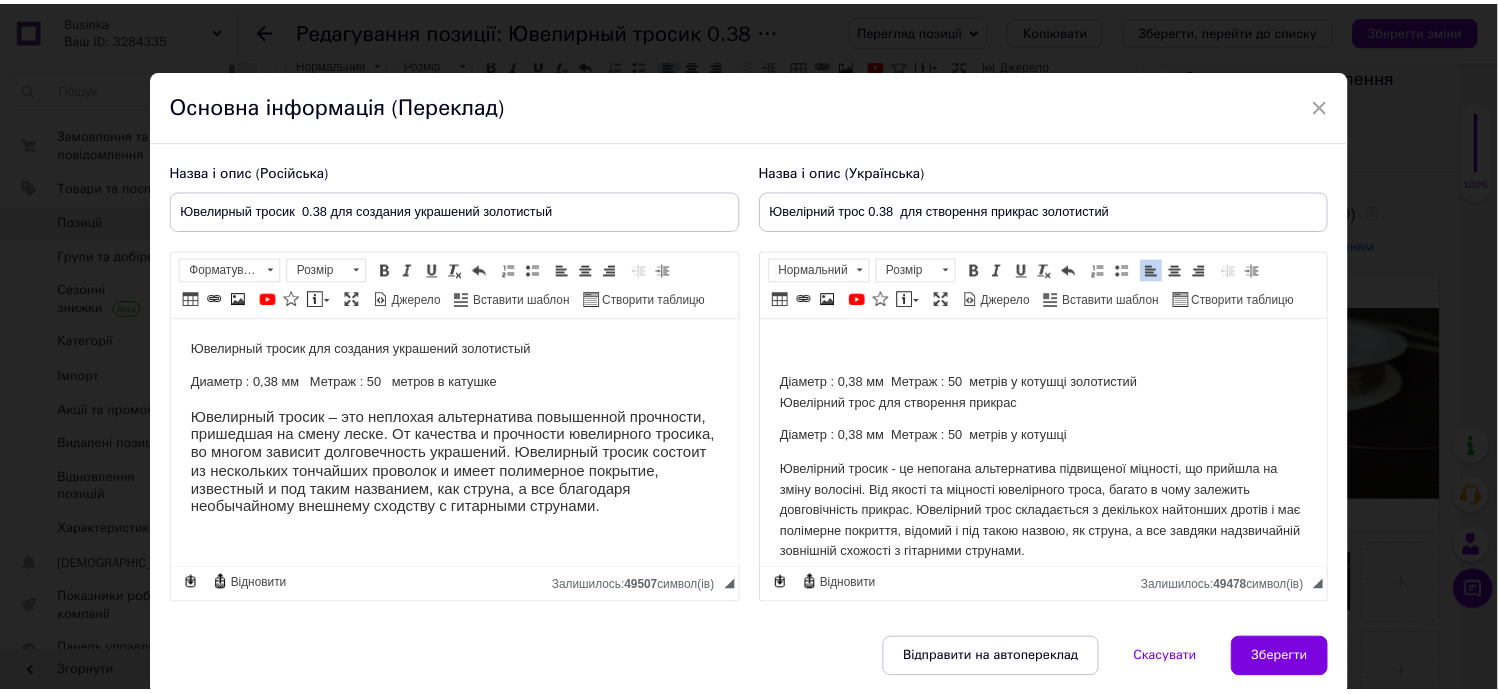 scroll, scrollTop: 16, scrollLeft: 0, axis: vertical 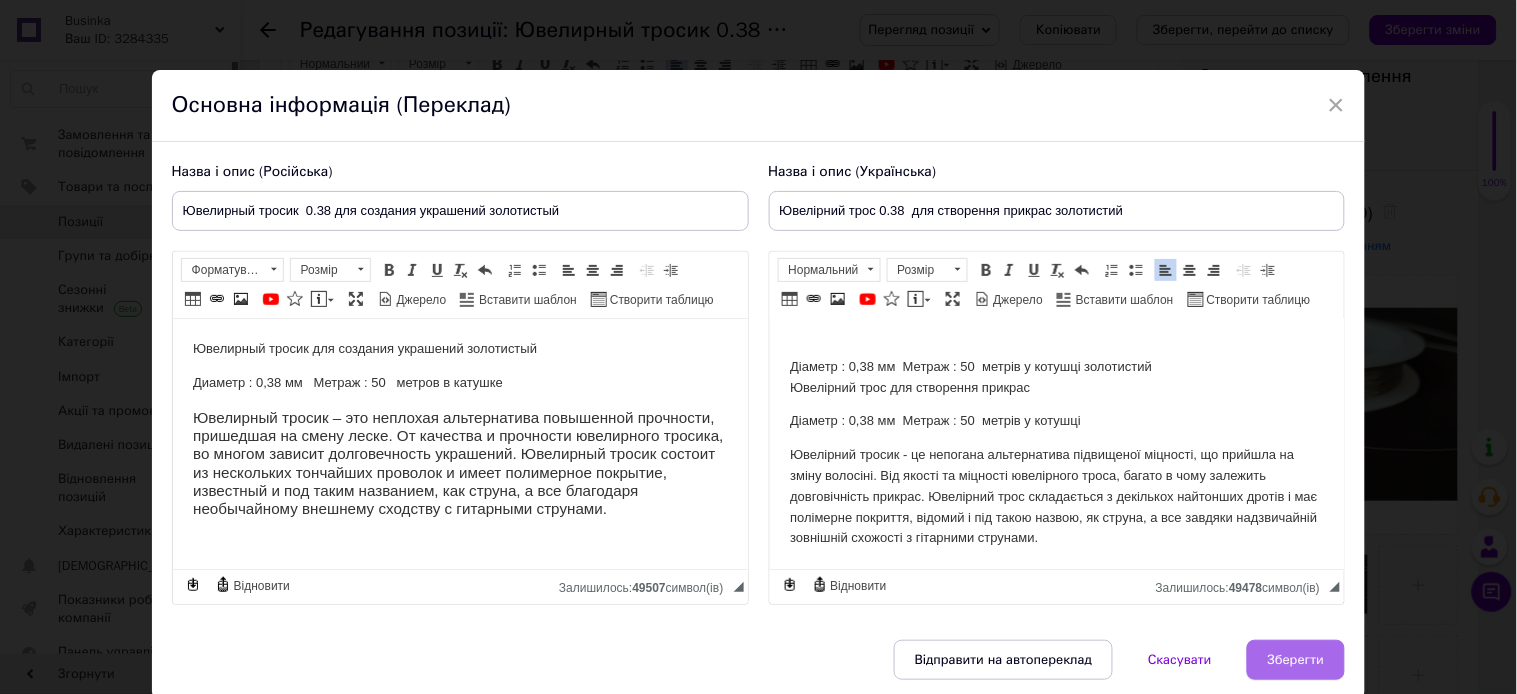 click on "Зберегти" at bounding box center [1296, 660] 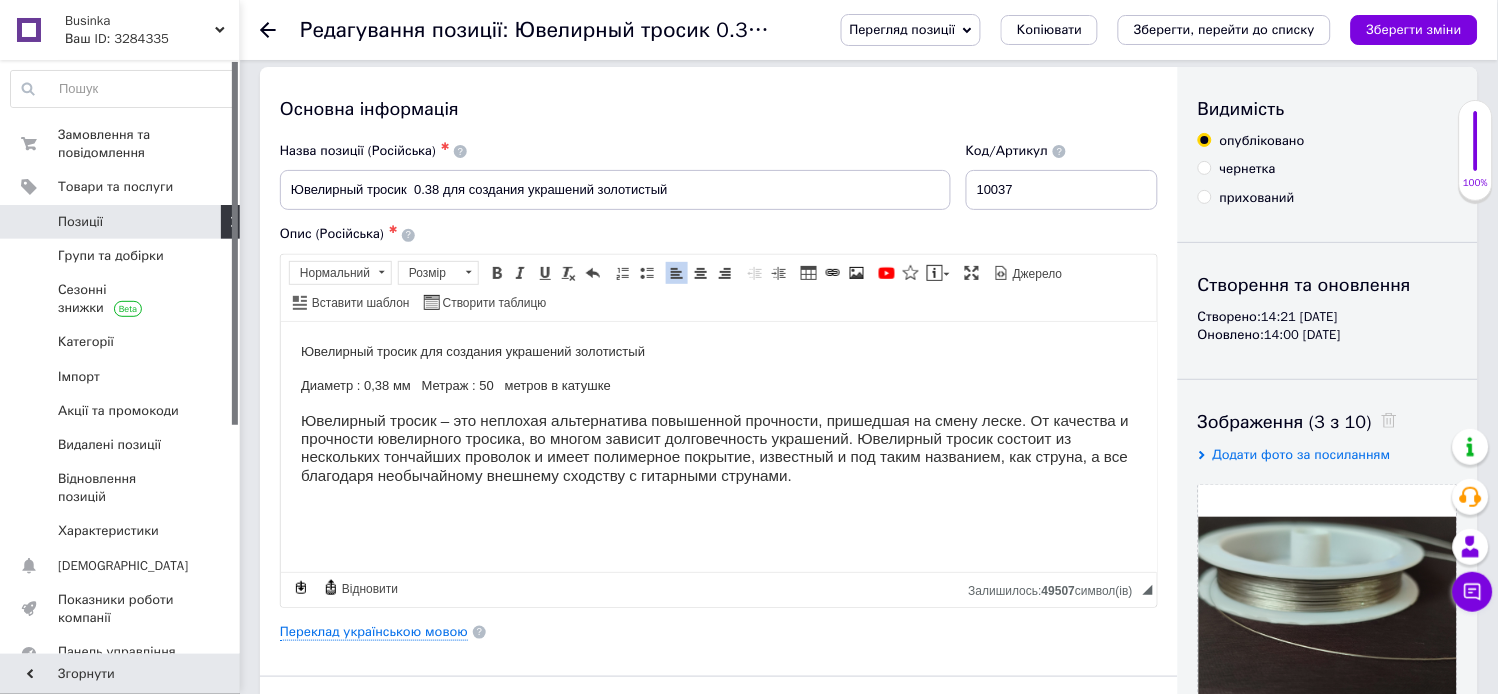 scroll, scrollTop: 0, scrollLeft: 0, axis: both 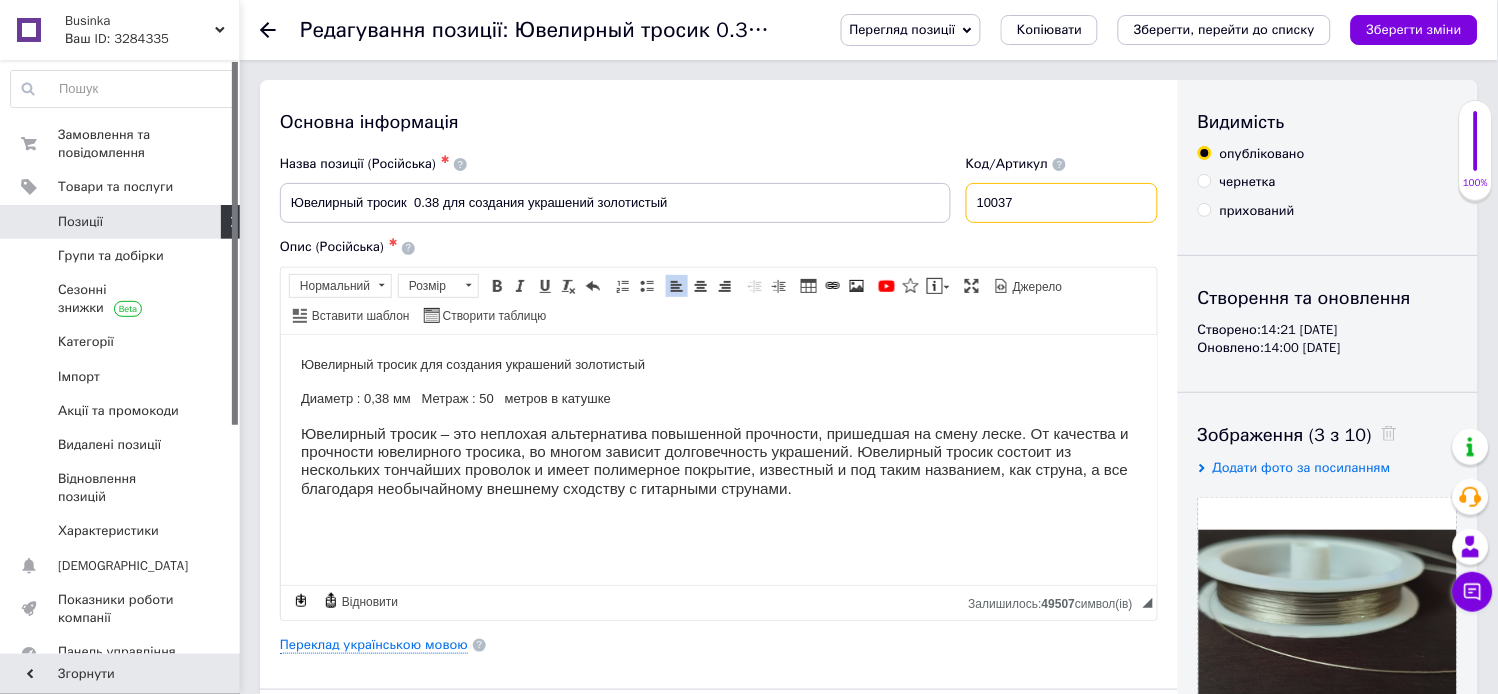 click on "10037" at bounding box center (1062, 203) 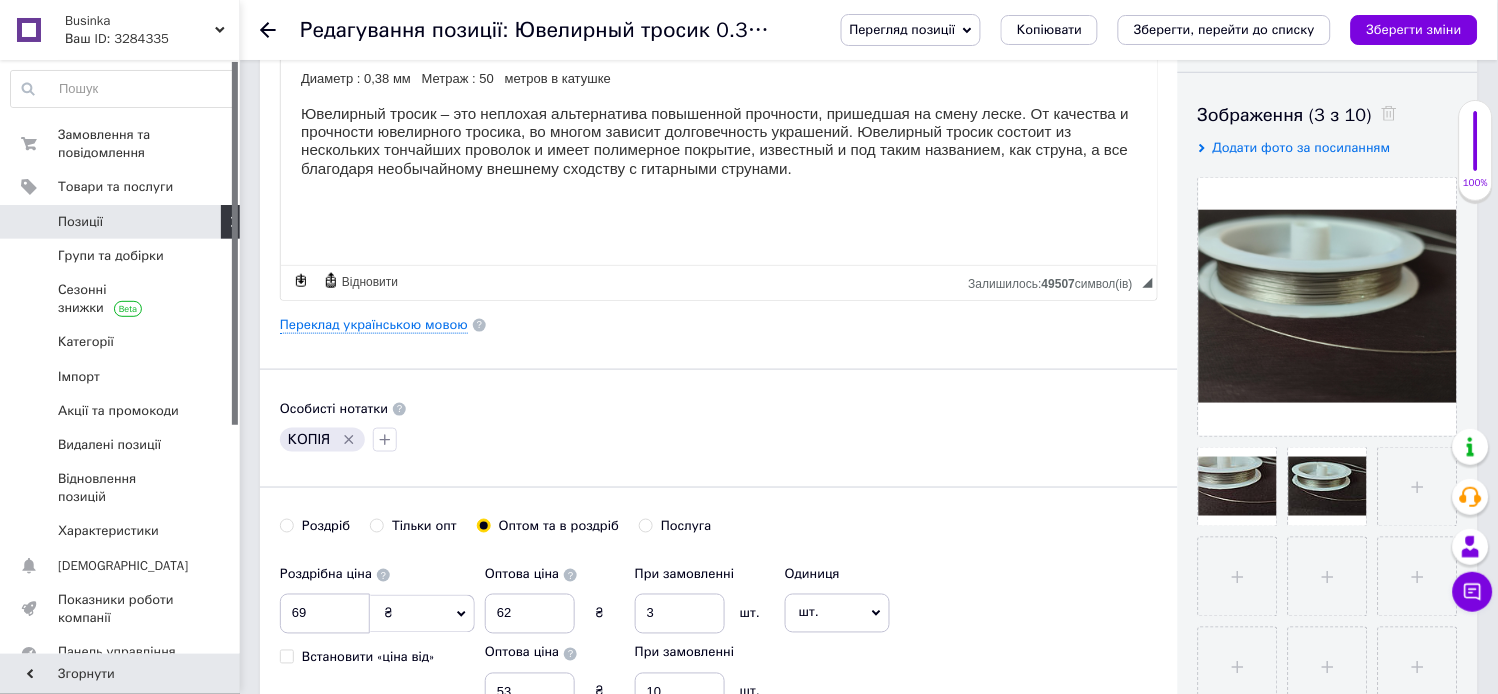 scroll, scrollTop: 333, scrollLeft: 0, axis: vertical 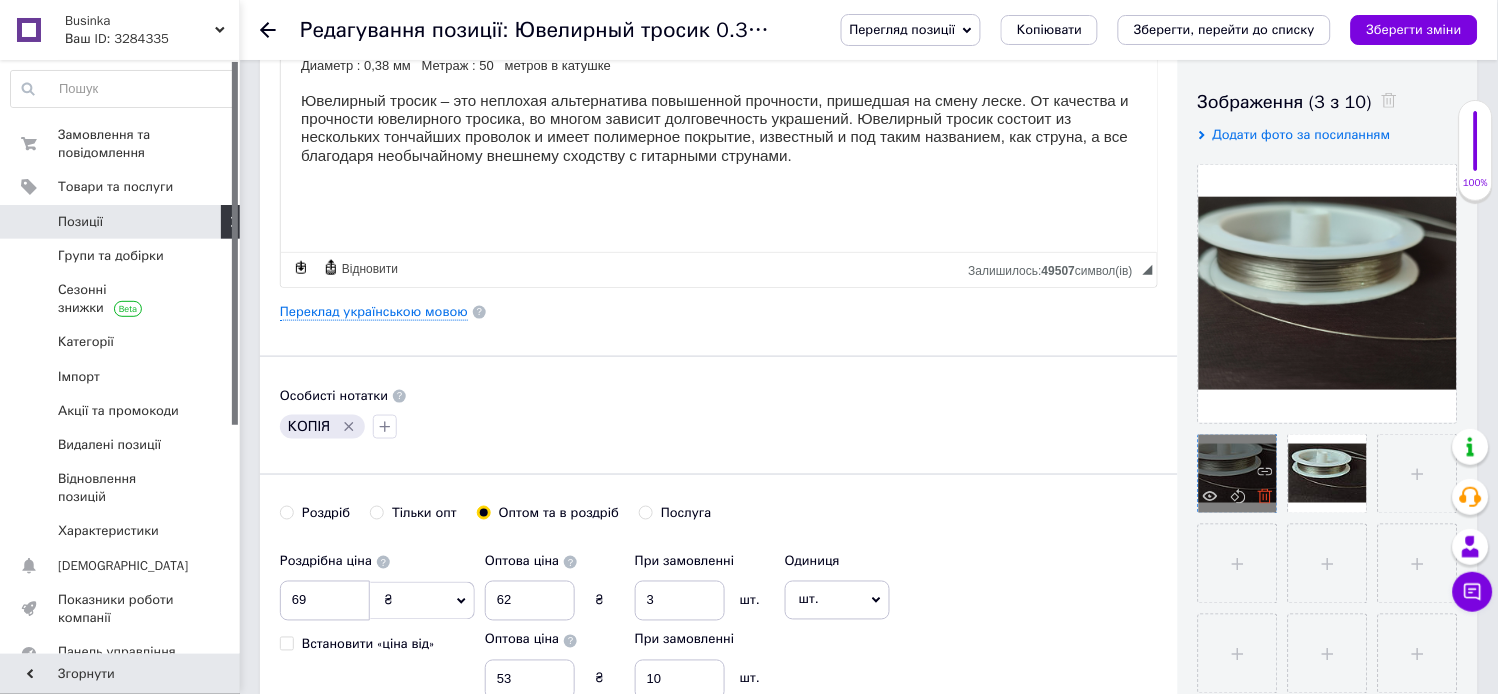 type on "100371" 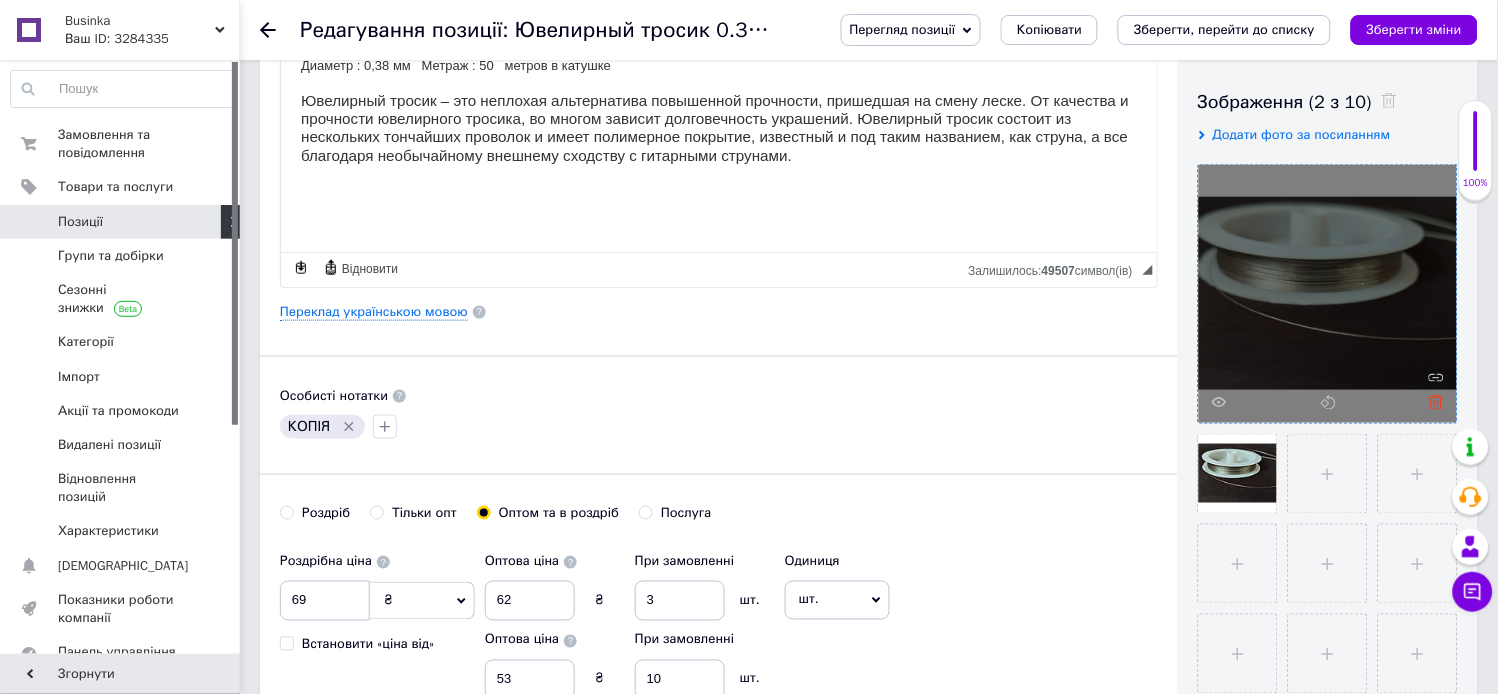 click 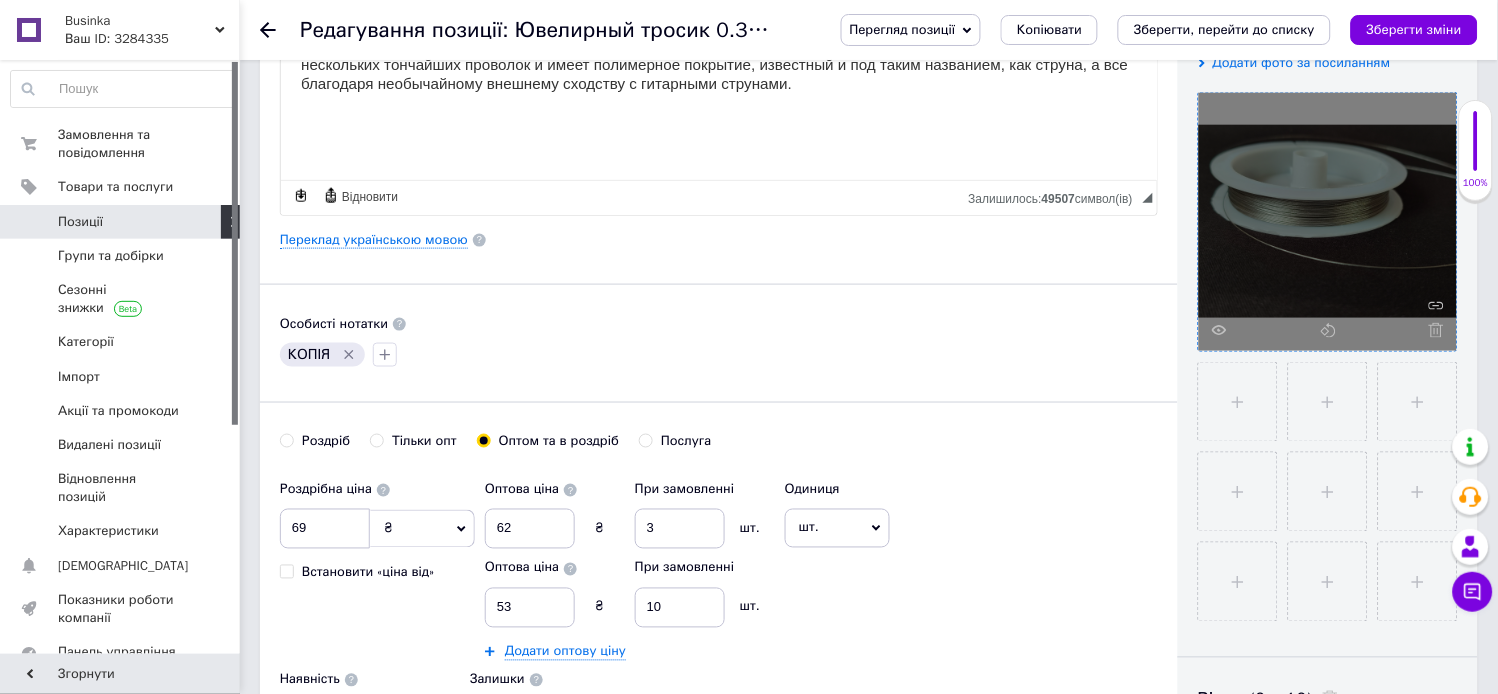 scroll, scrollTop: 444, scrollLeft: 0, axis: vertical 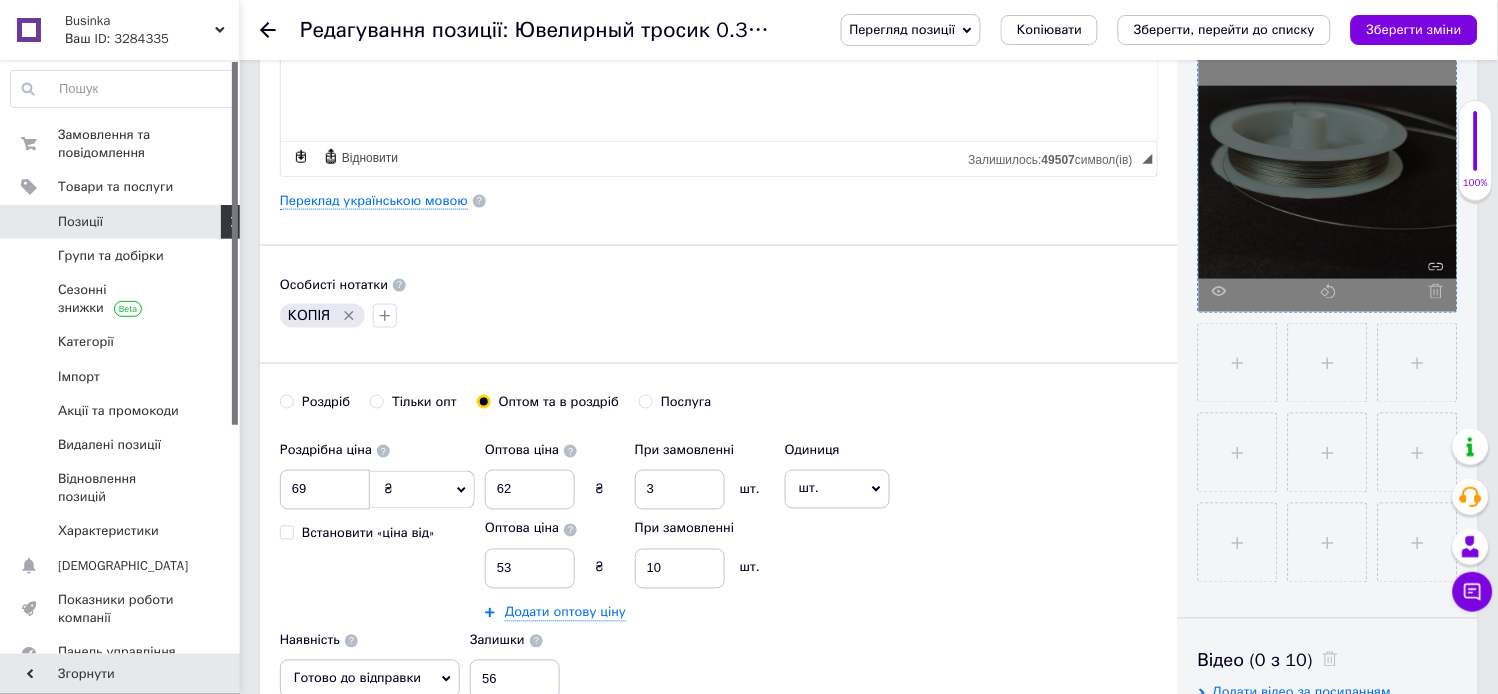 click 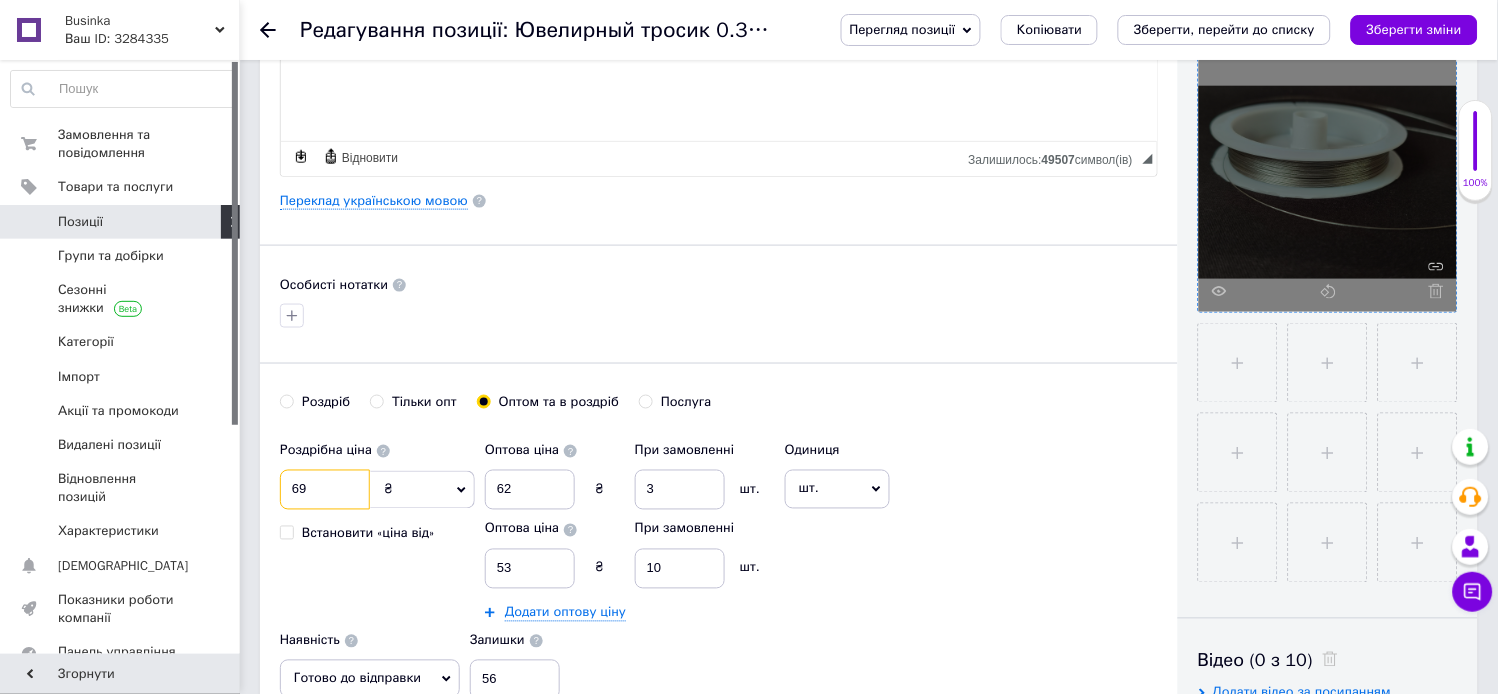 click on "69" at bounding box center [325, 490] 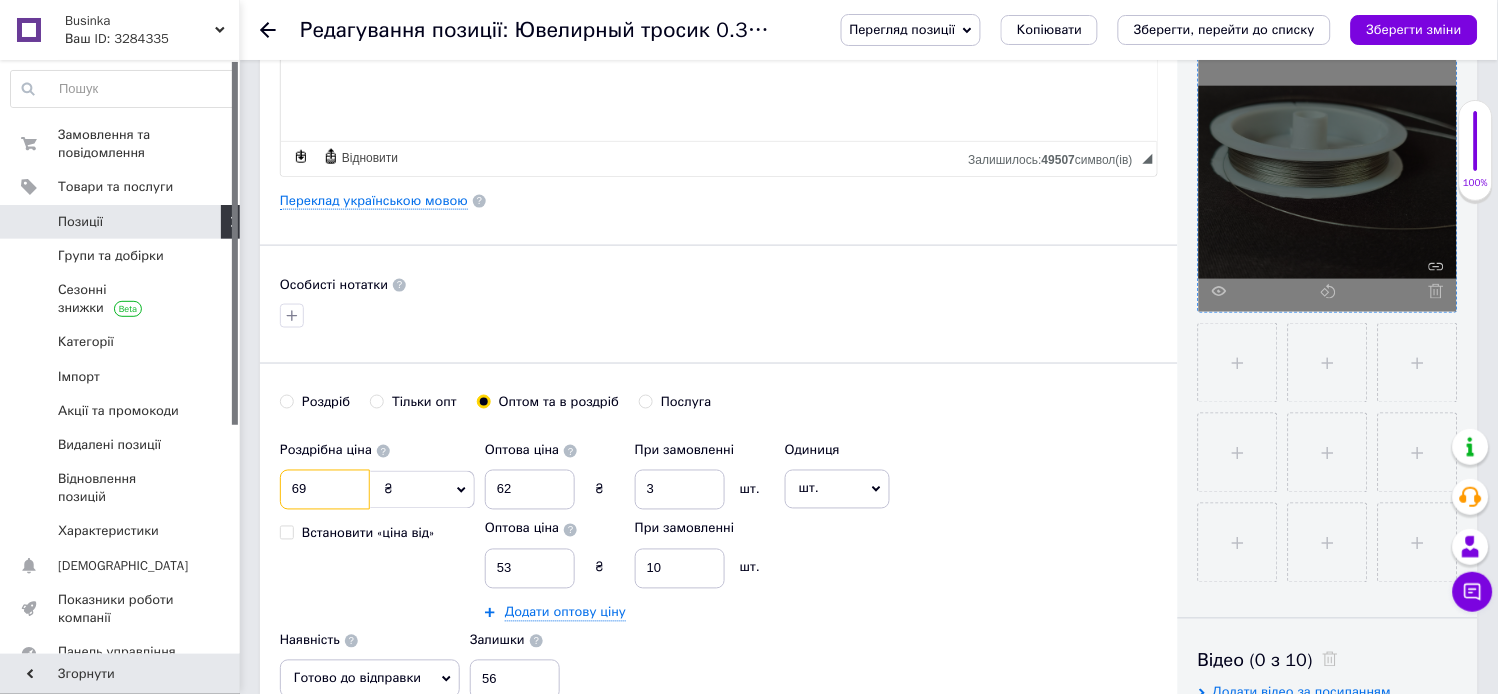 type on "6" 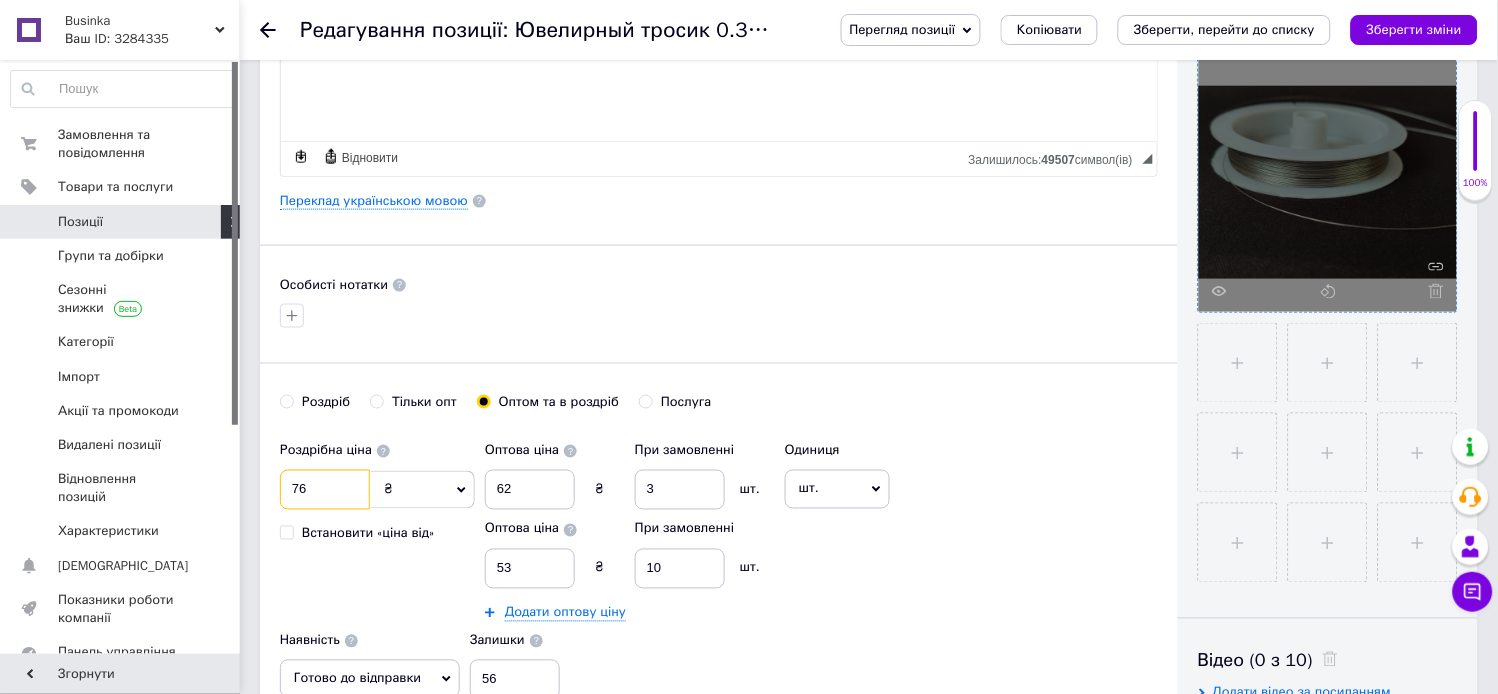 type on "76" 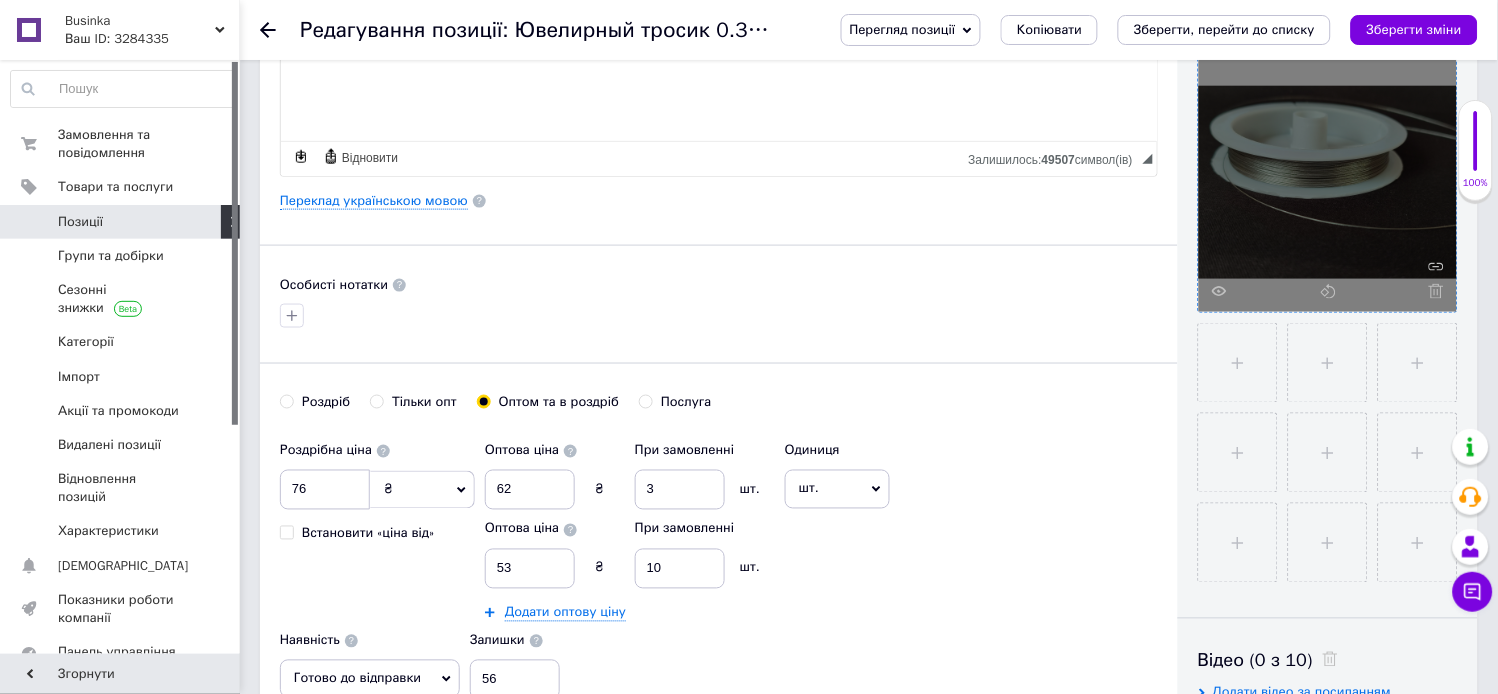 click on "Роздріб" at bounding box center (286, 401) 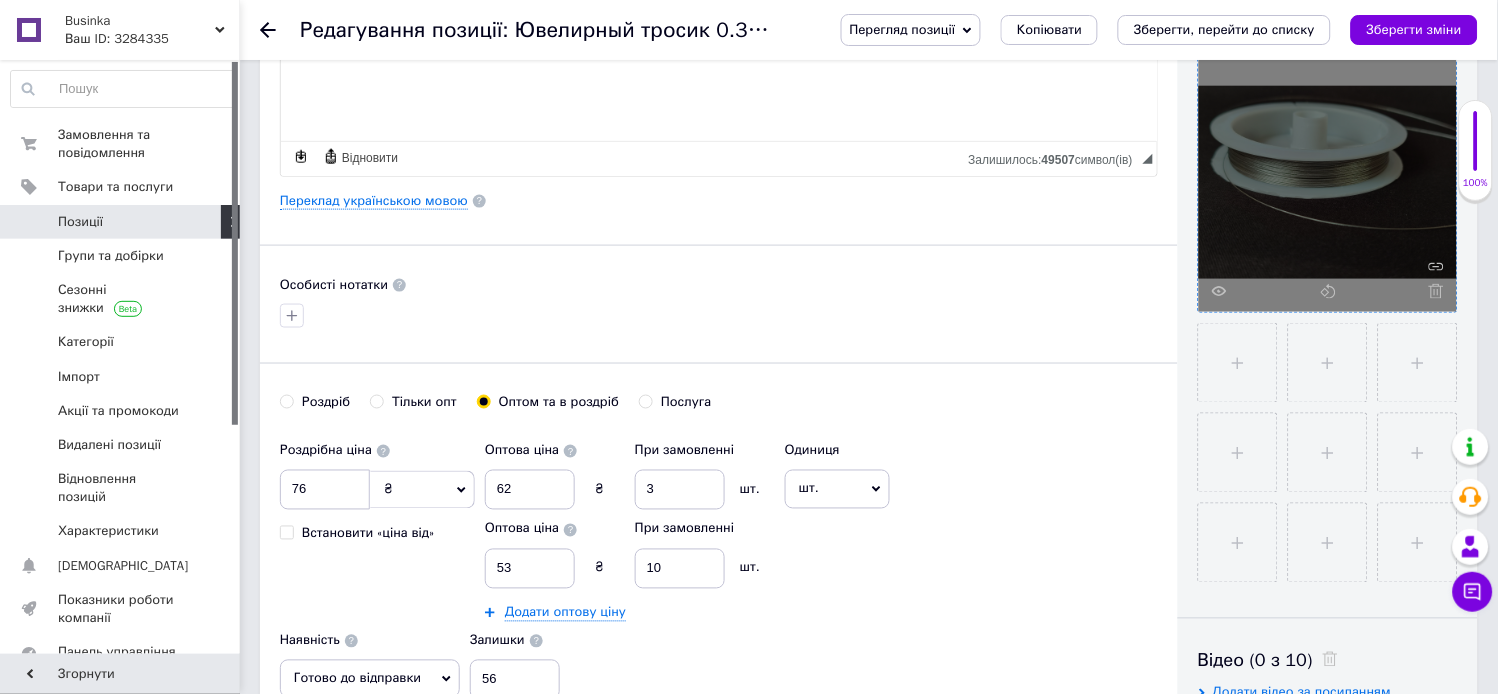 radio on "true" 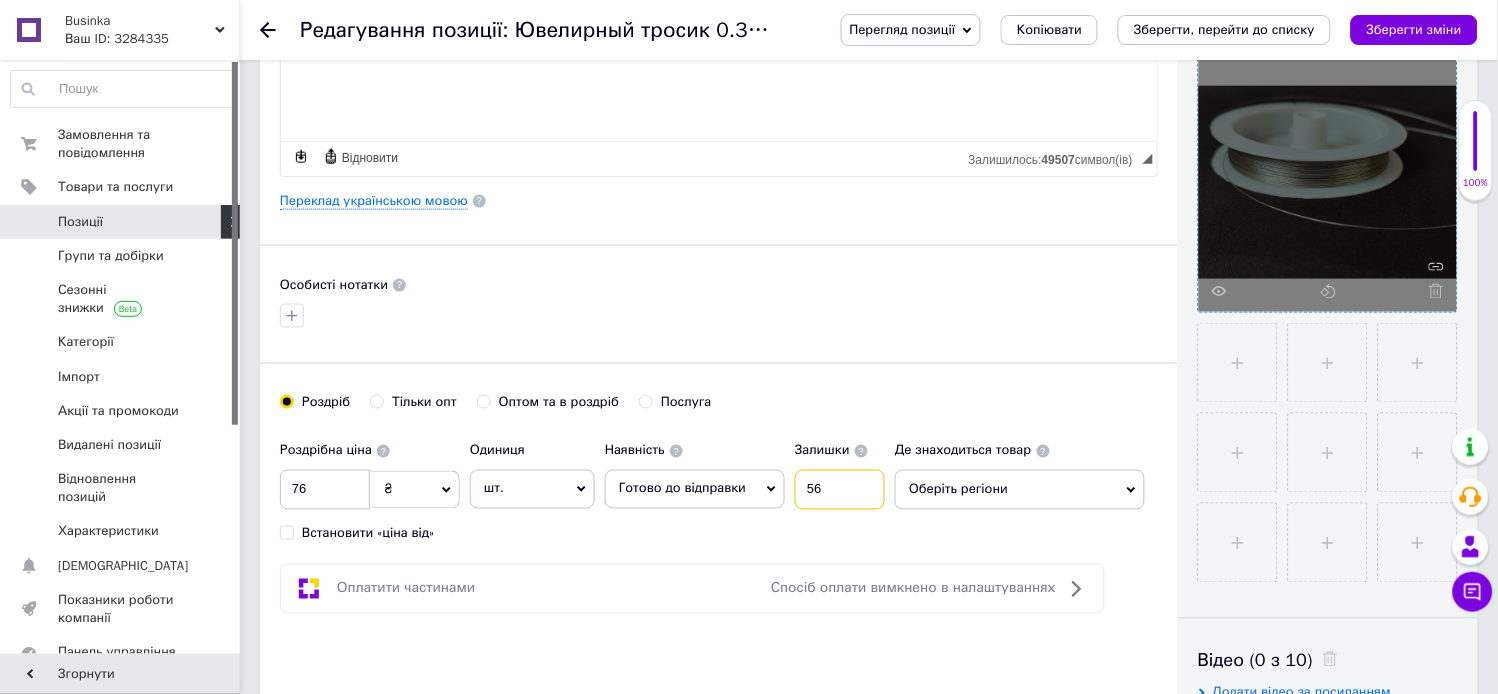click on "56" at bounding box center (840, 490) 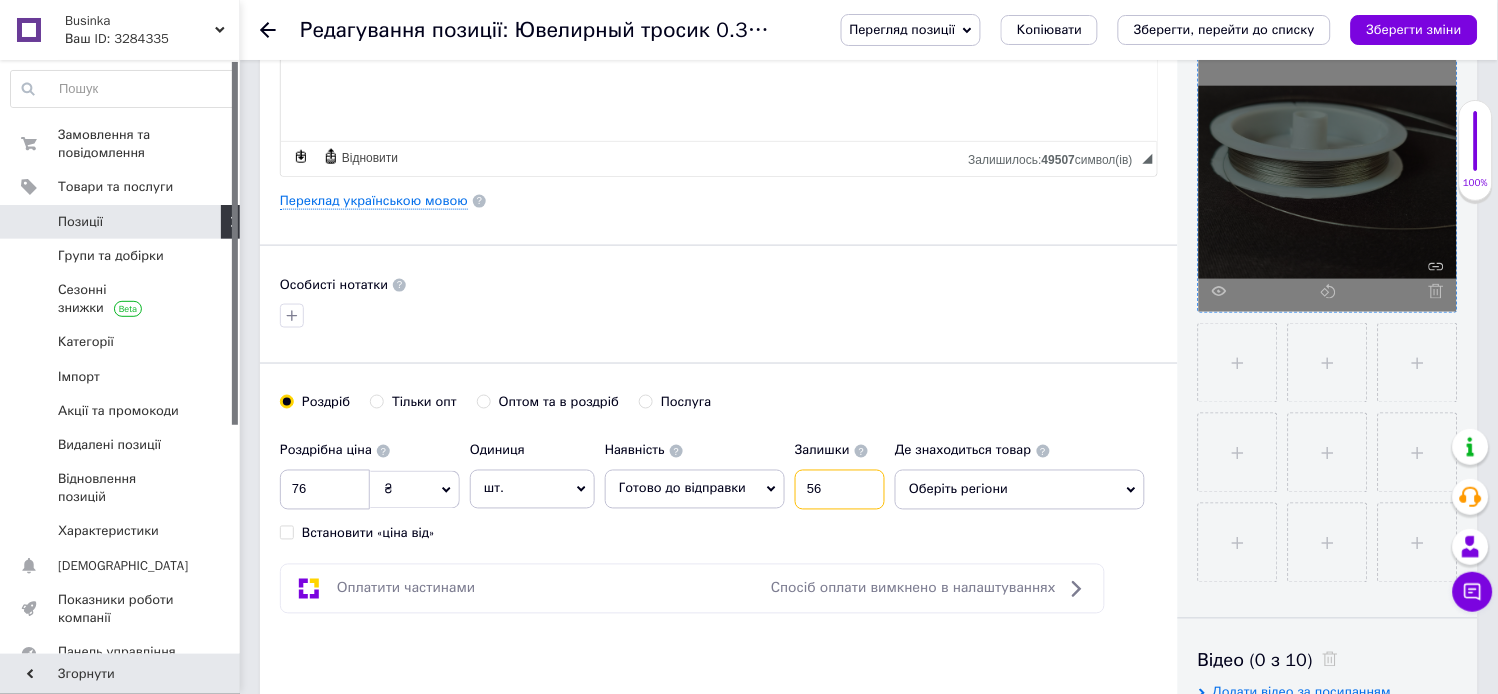 type on "5" 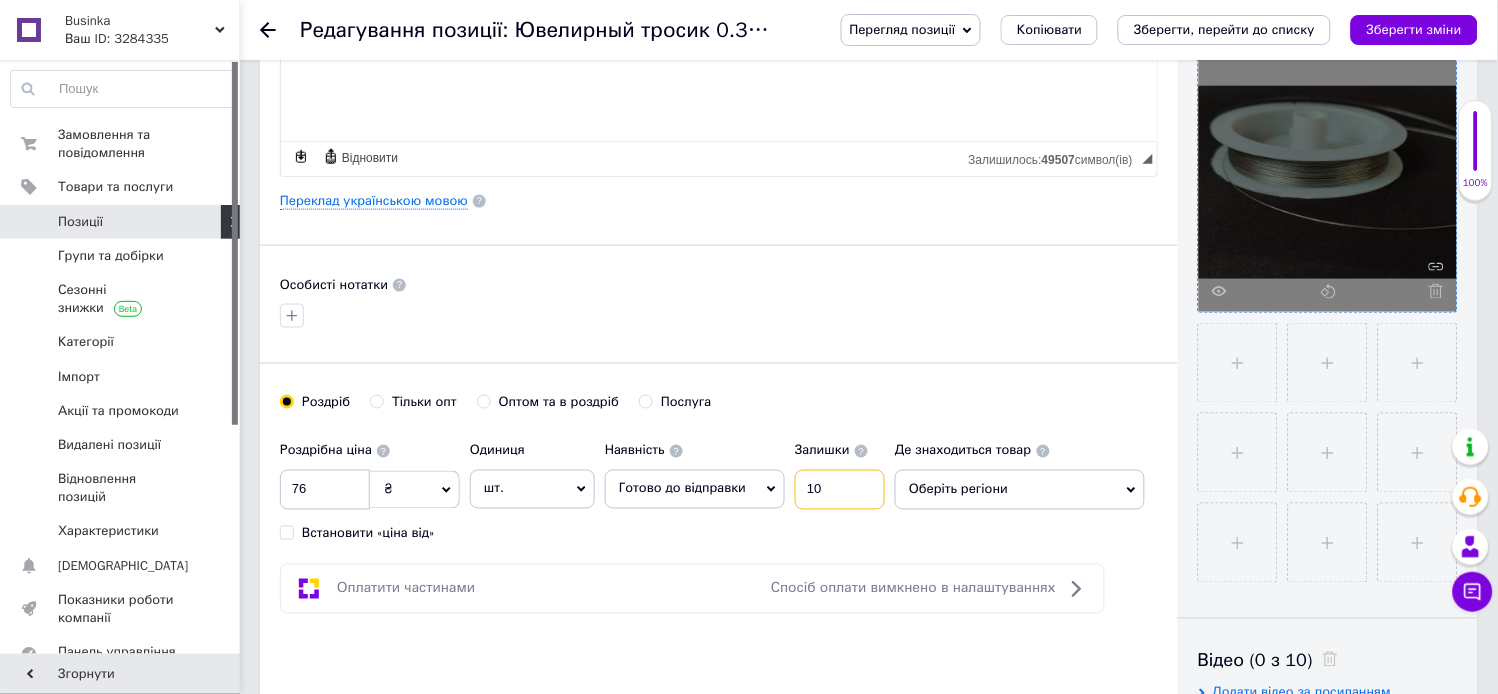 type on "10" 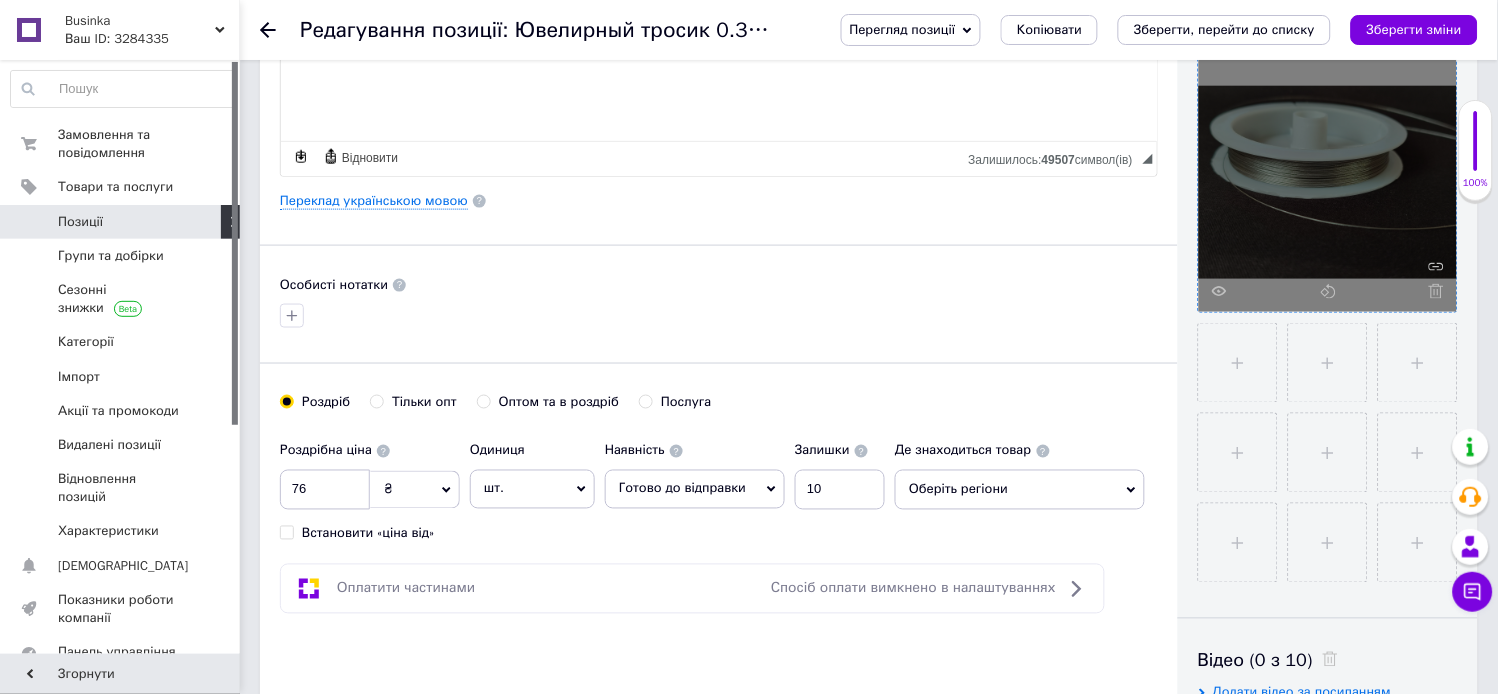 click on "Оберіть регіони" at bounding box center [1020, 490] 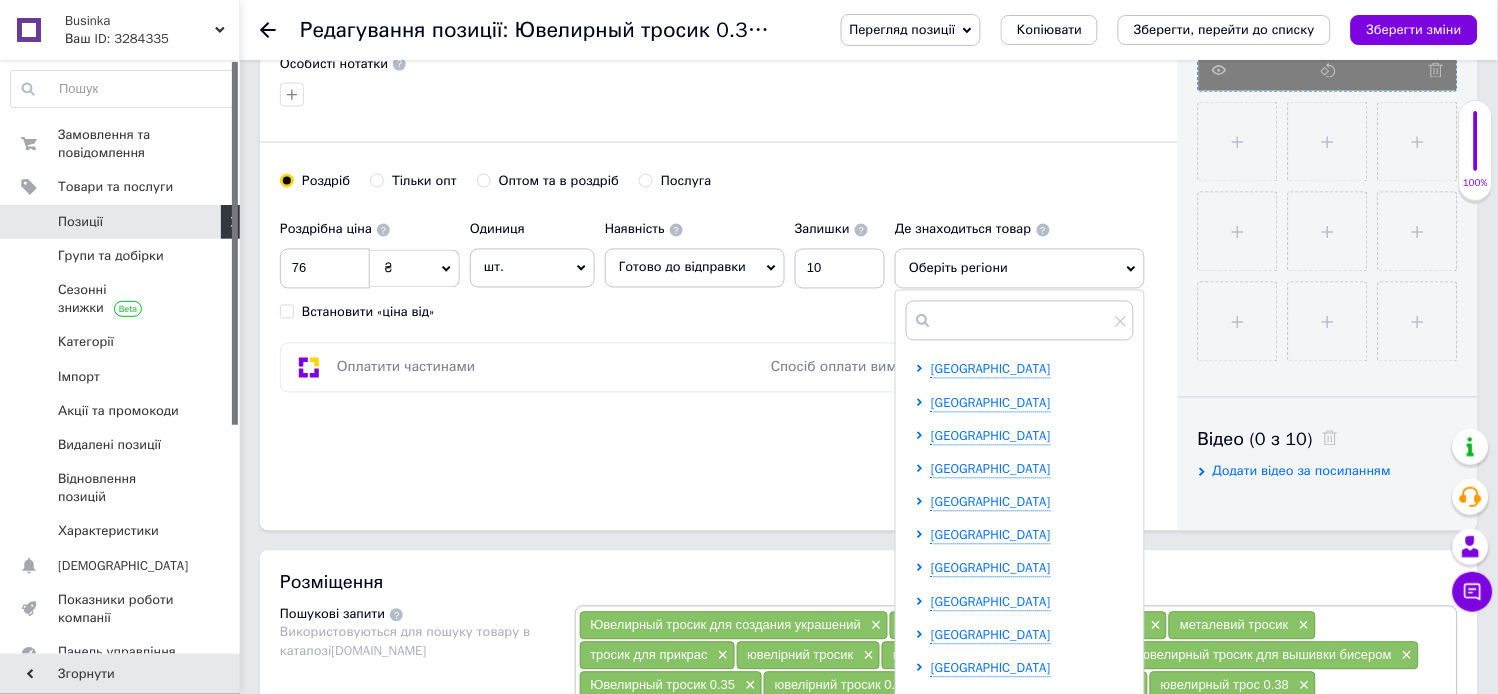 scroll, scrollTop: 666, scrollLeft: 0, axis: vertical 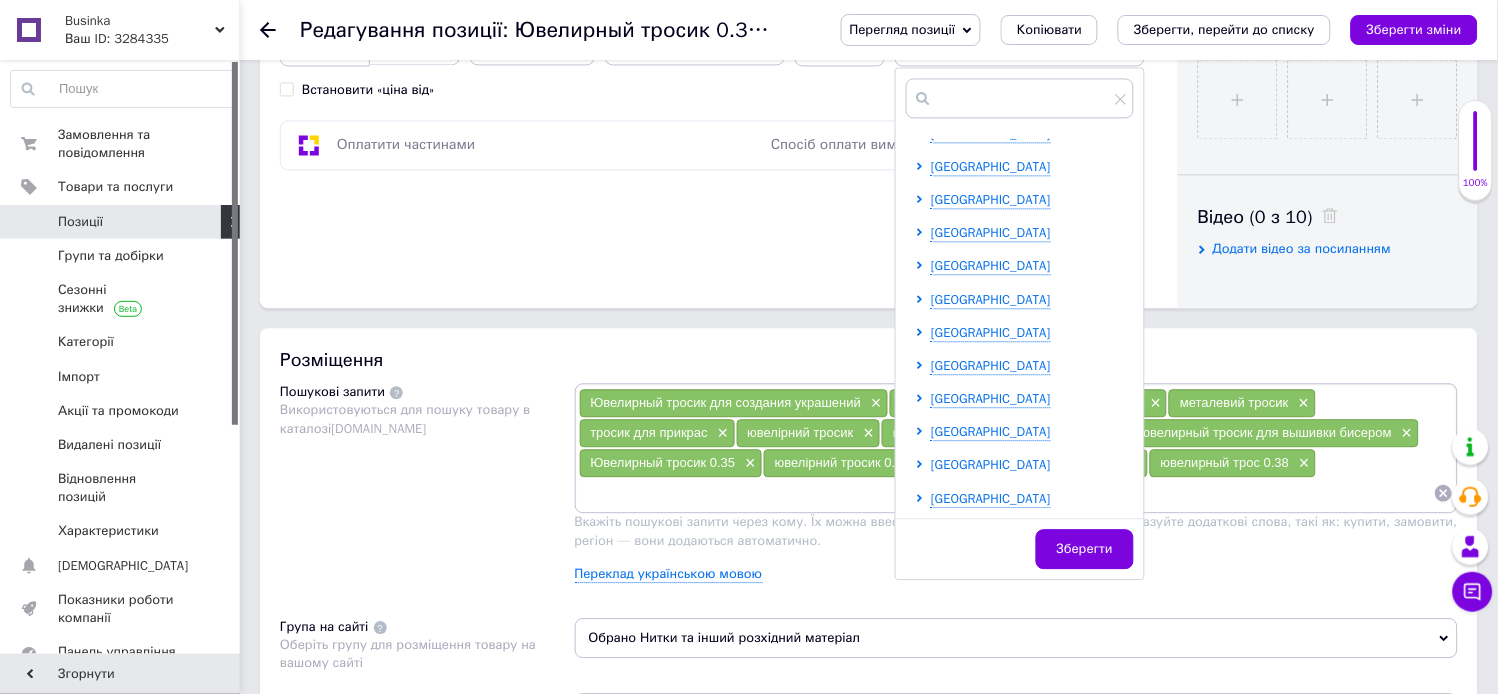 click on "[GEOGRAPHIC_DATA]" at bounding box center [991, 464] 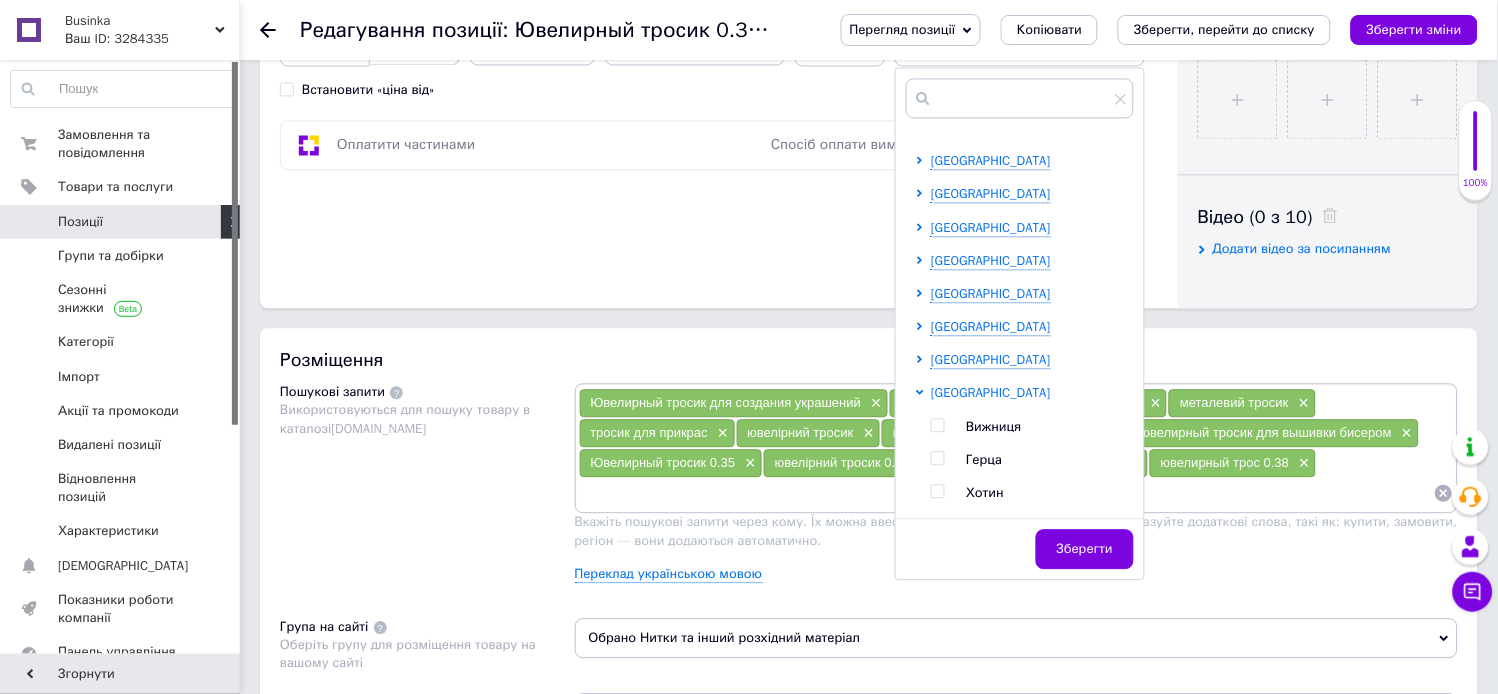 scroll, scrollTop: 523, scrollLeft: 0, axis: vertical 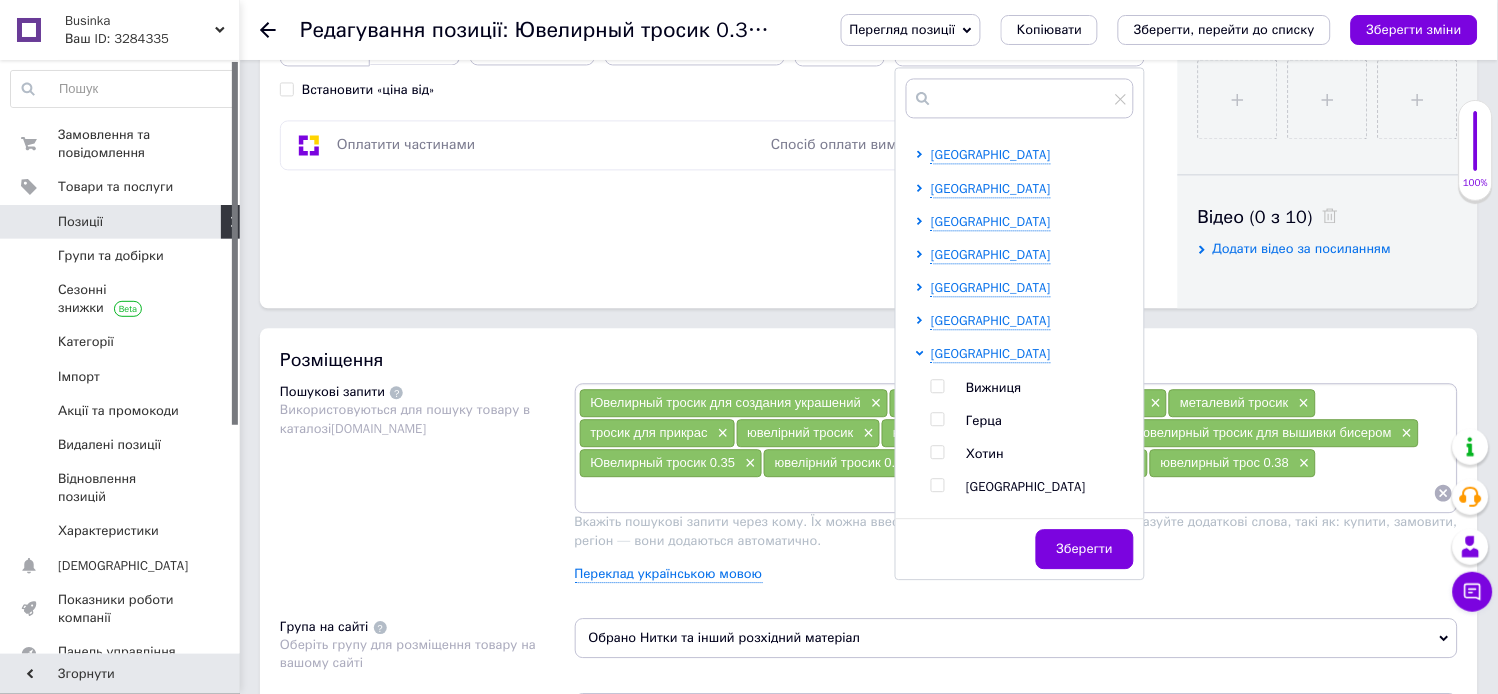 click at bounding box center (937, 485) 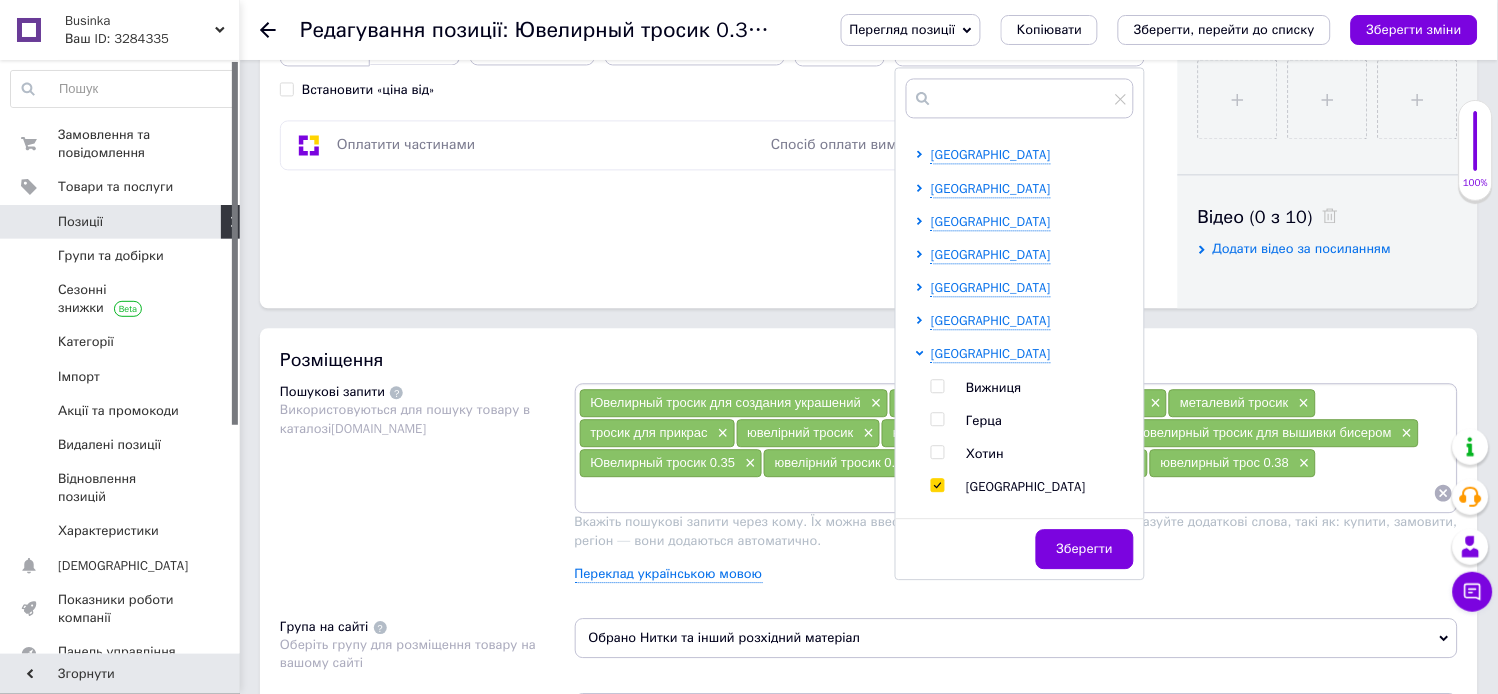 checkbox on "true" 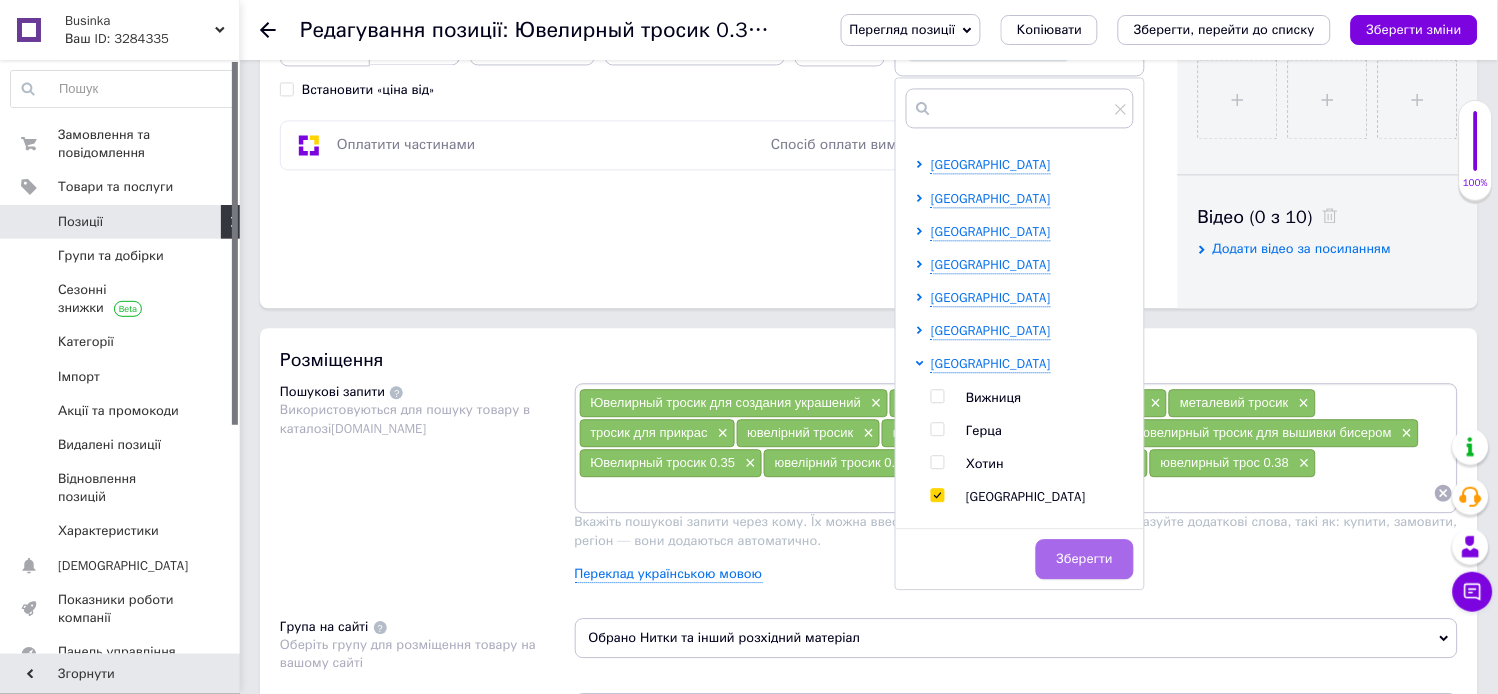 click on "Зберегти" at bounding box center [1085, 559] 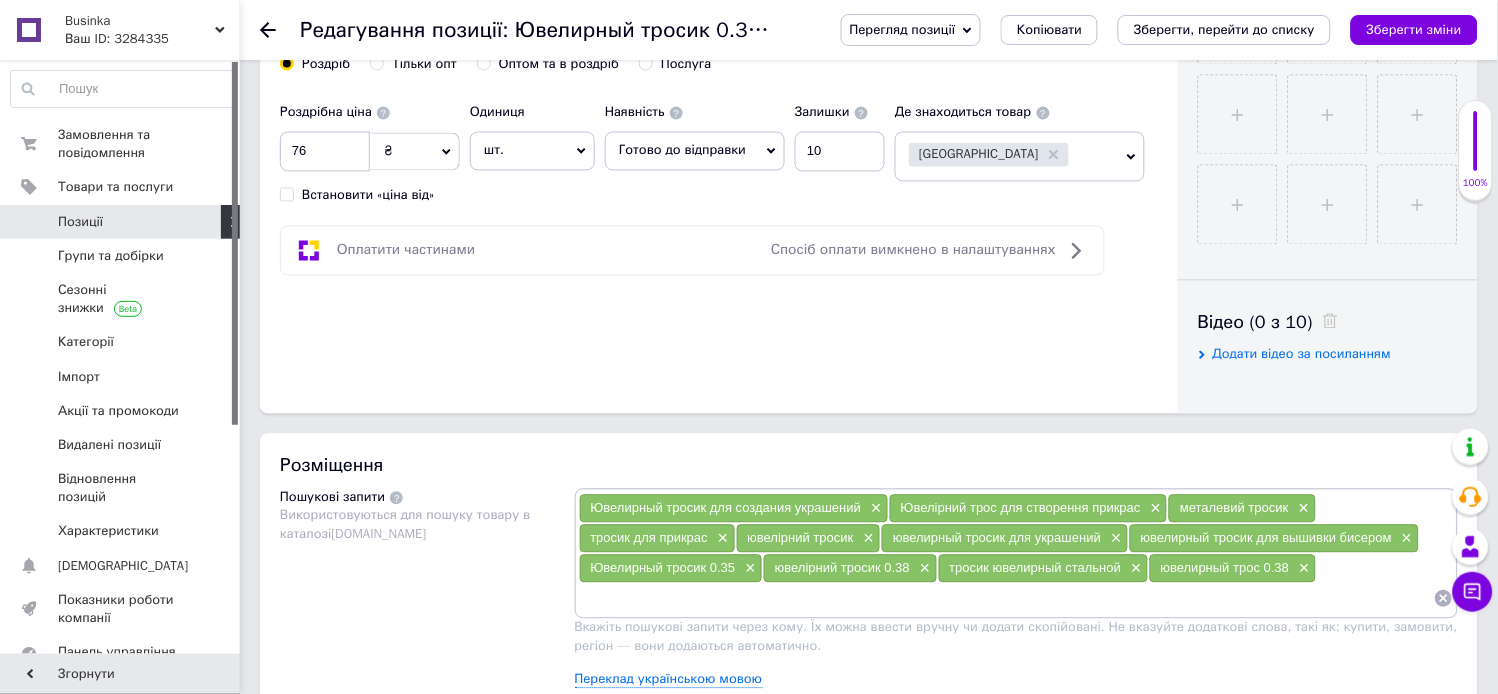 scroll, scrollTop: 666, scrollLeft: 0, axis: vertical 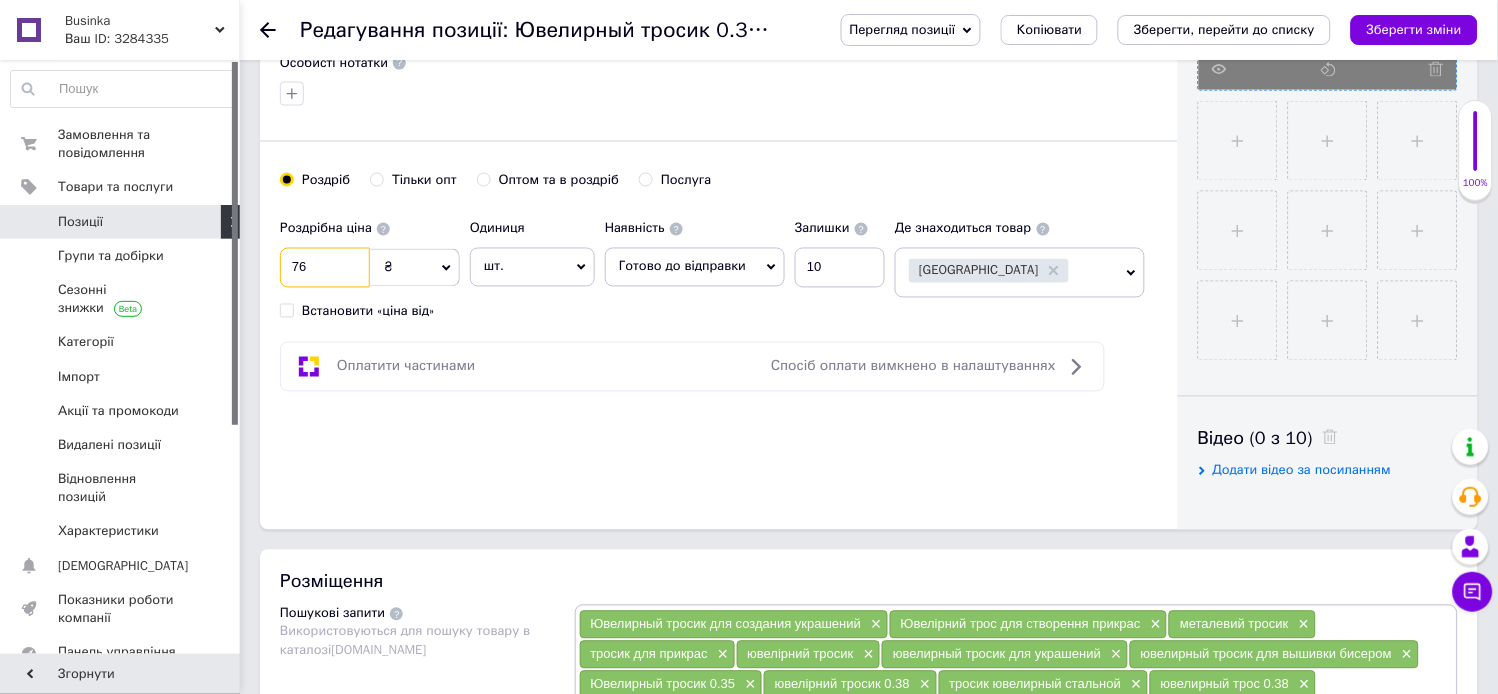drag, startPoint x: 325, startPoint y: 272, endPoint x: 343, endPoint y: 267, distance: 18.681541 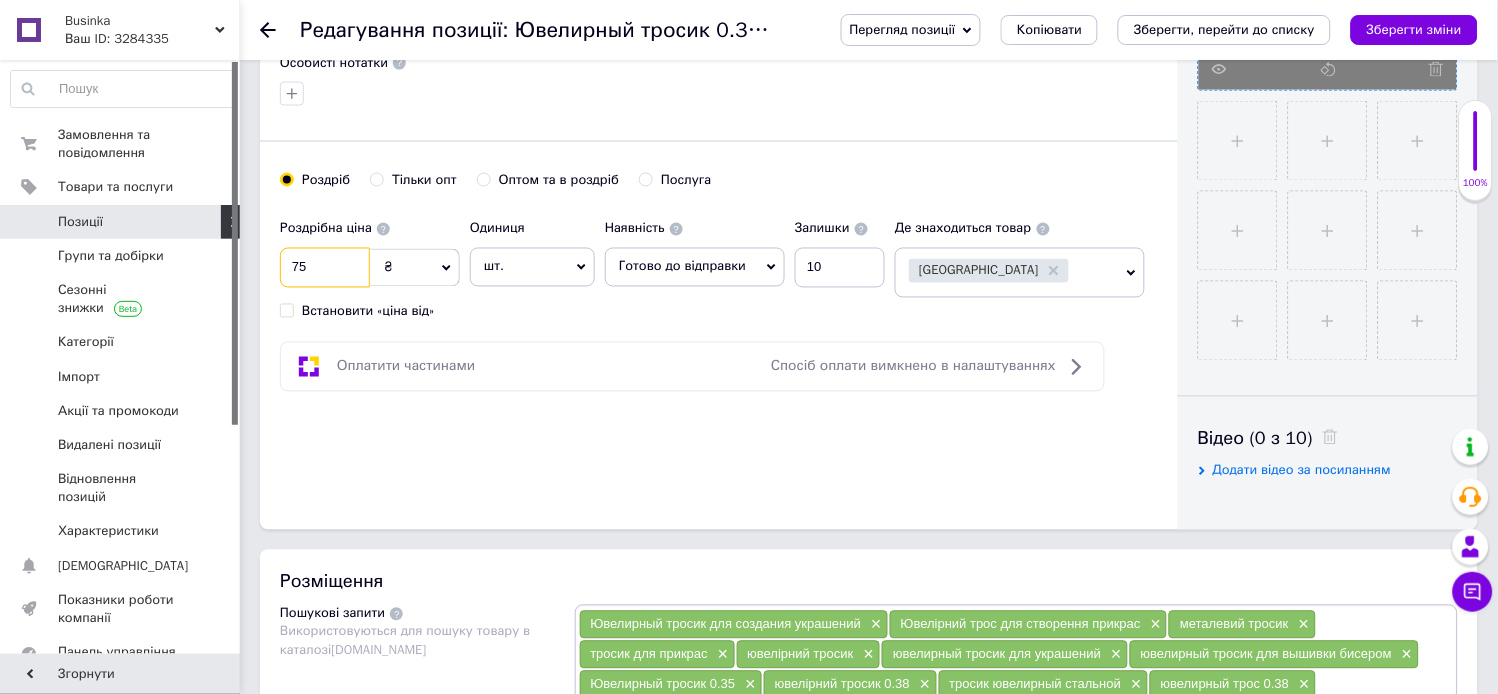 type on "75" 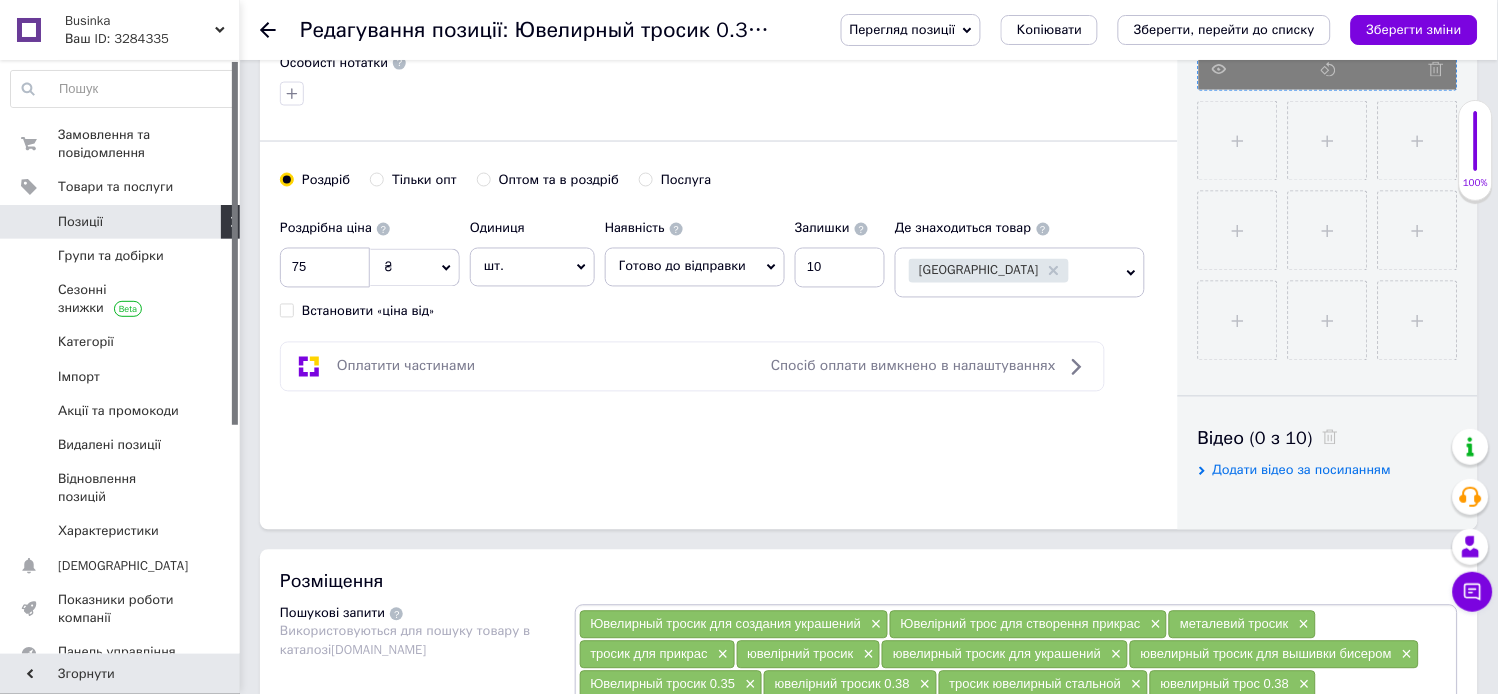 click on "Основна інформація Назва позиції (Російська) ✱ Ювелирный тросик  0.38 для создания украшений золотистый Код/Артикул 100371 Опис (Російська) ✱ Ювелирный тросик для создания украшений золотистый
Диаметр : 0,38 мм   Метраж : 50   метров в катушке
Розширений текстовий редактор, 20BECBC0-1CA5-48D4-B8E5-6D0105503372 Панель інструментів редактора Форматування Нормальний Розмір Розмір   Жирний  Сполучення клавіш Ctrl+B   Курсив  Сполучення клавіш Ctrl+I   Підкреслений  Сполучення клавіш Ctrl+U   Видалити форматування   Повернути  Сполучення клавіш Ctrl+Z       По лівому краю     $" at bounding box center (719, -28) 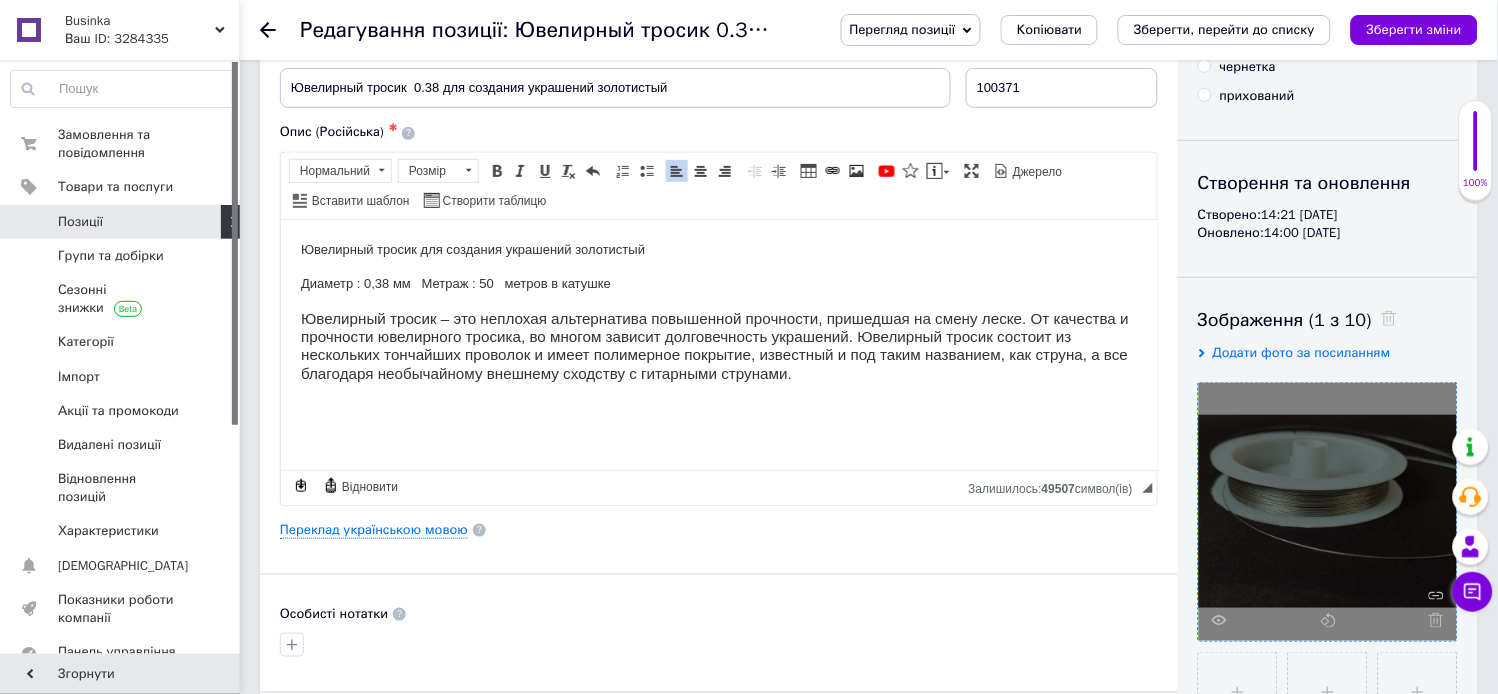 scroll, scrollTop: 0, scrollLeft: 0, axis: both 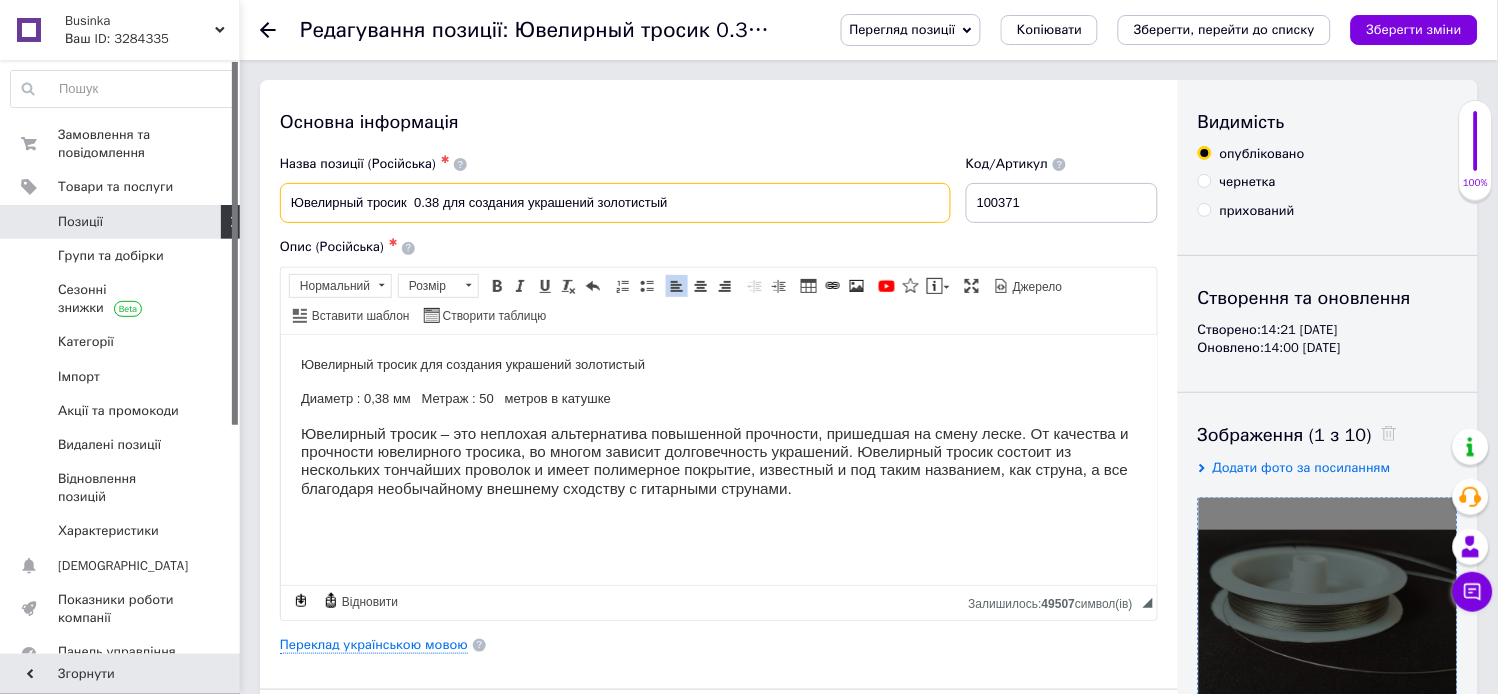 drag, startPoint x: 290, startPoint y: 202, endPoint x: 691, endPoint y: 207, distance: 401.03116 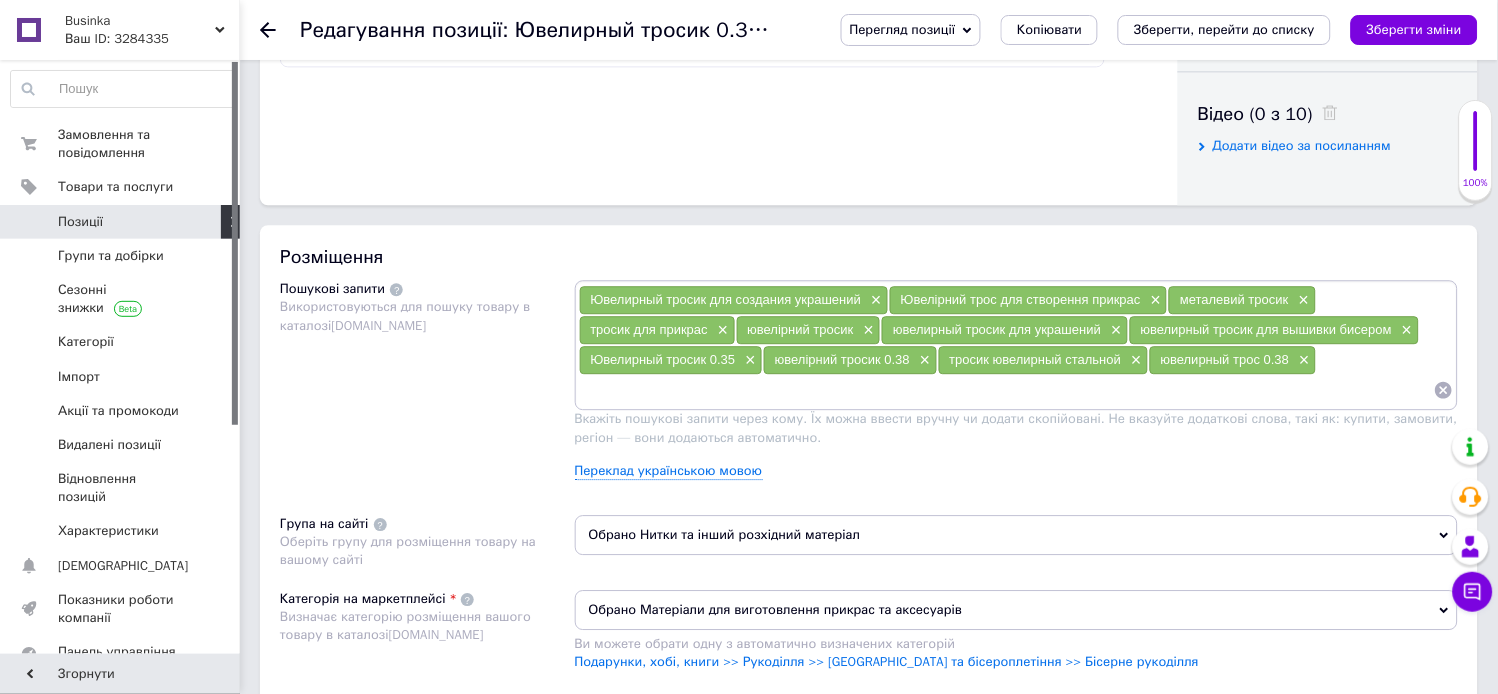 scroll, scrollTop: 1000, scrollLeft: 0, axis: vertical 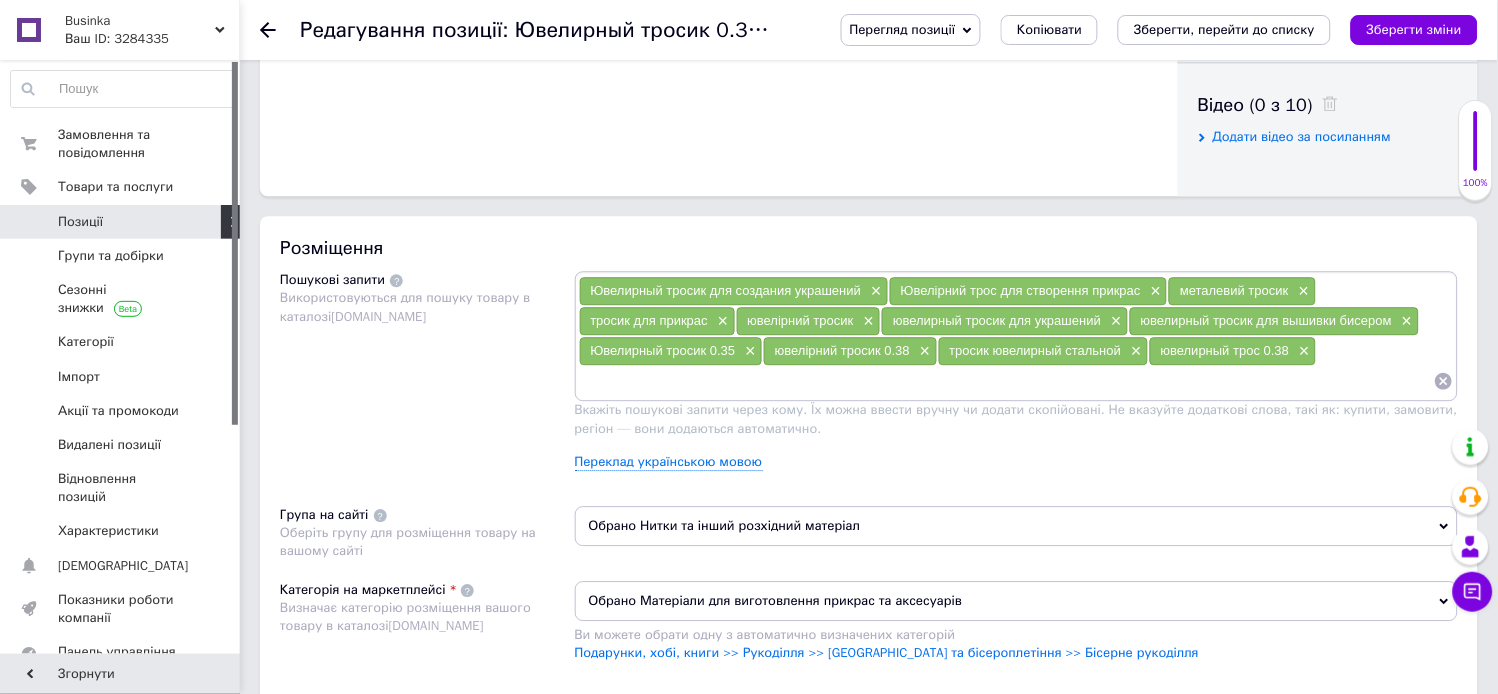 click at bounding box center (1007, 381) 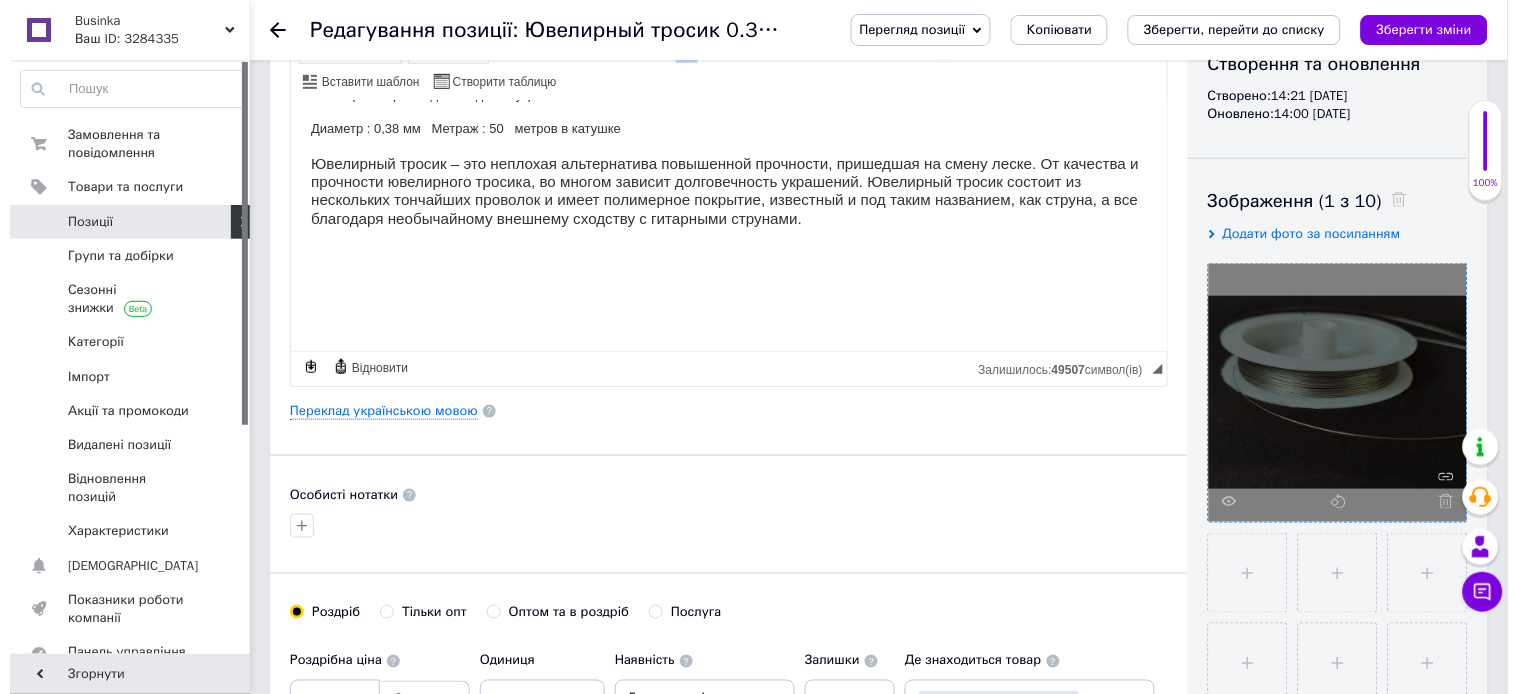 scroll, scrollTop: 222, scrollLeft: 0, axis: vertical 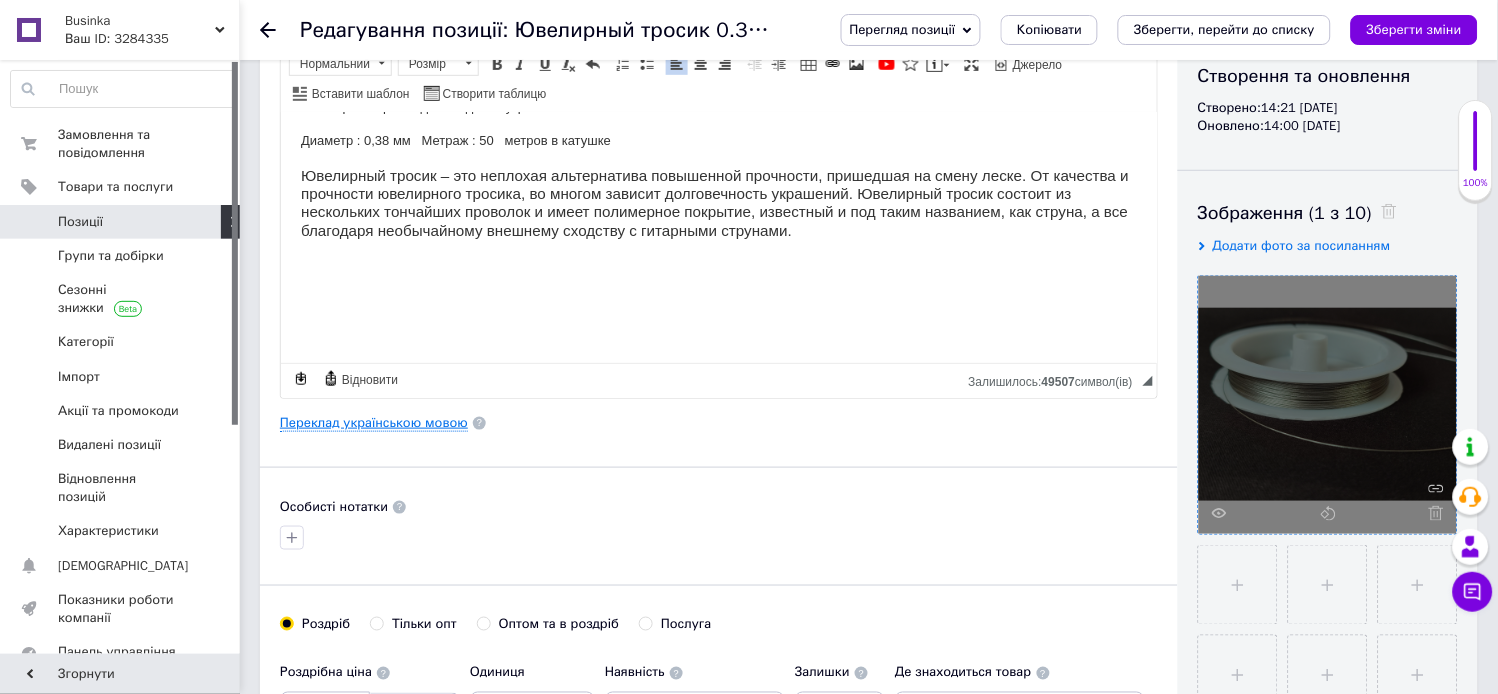 click on "Переклад українською мовою" at bounding box center [374, 423] 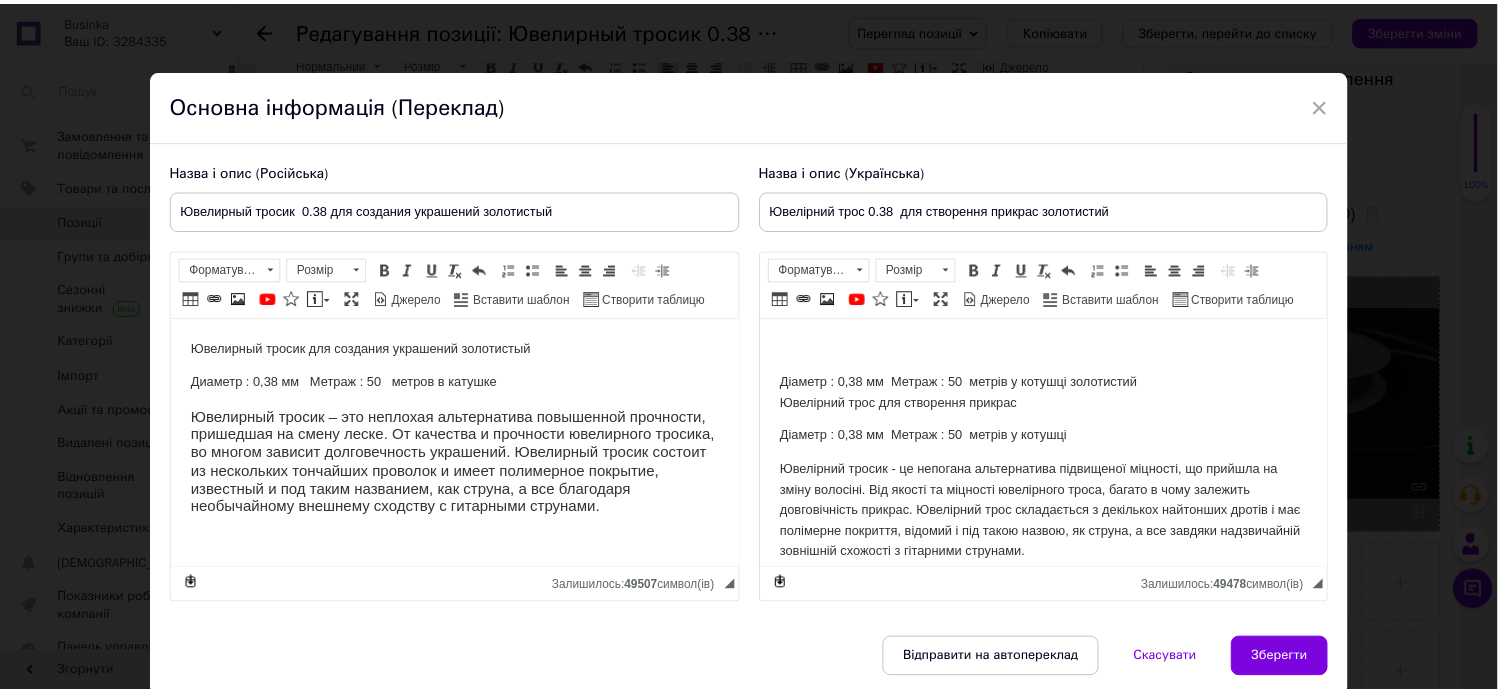 scroll, scrollTop: 0, scrollLeft: 0, axis: both 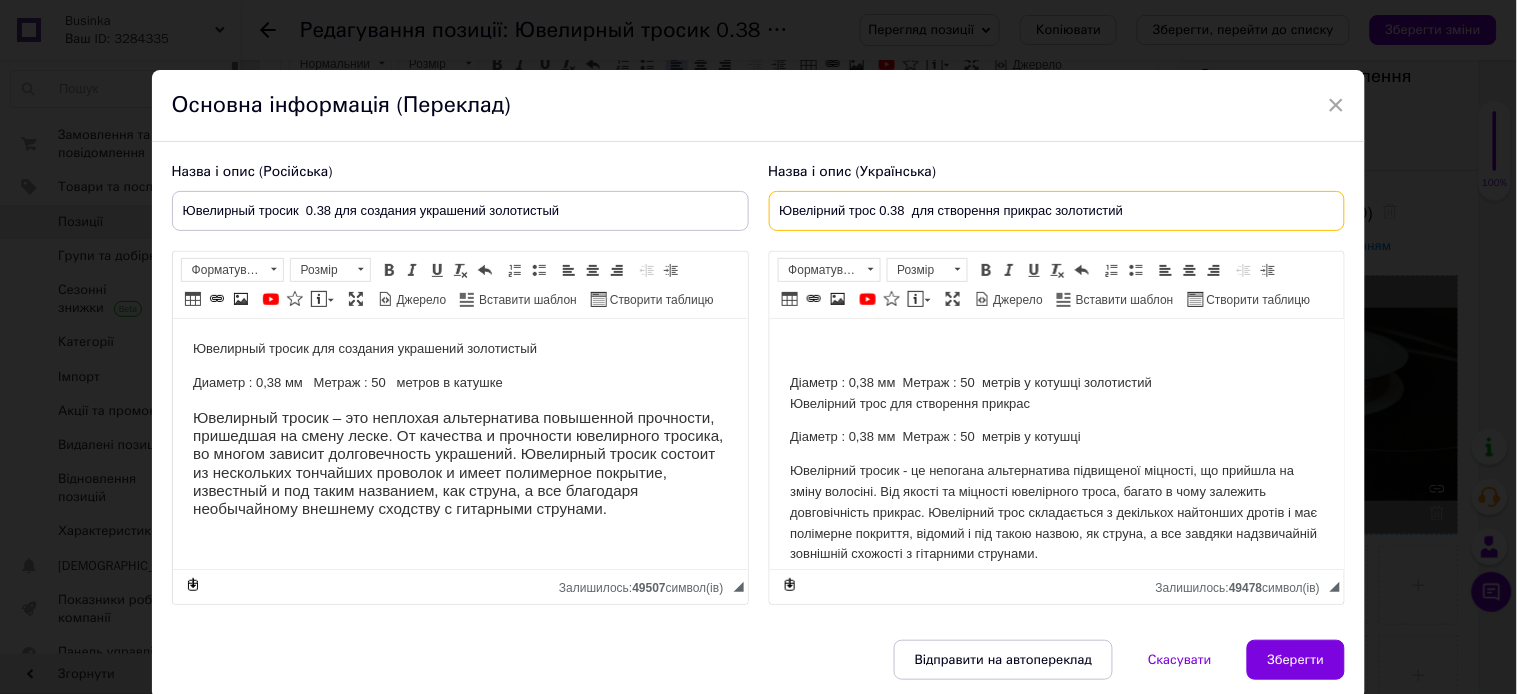 drag, startPoint x: 767, startPoint y: 207, endPoint x: 1130, endPoint y: 214, distance: 363.06747 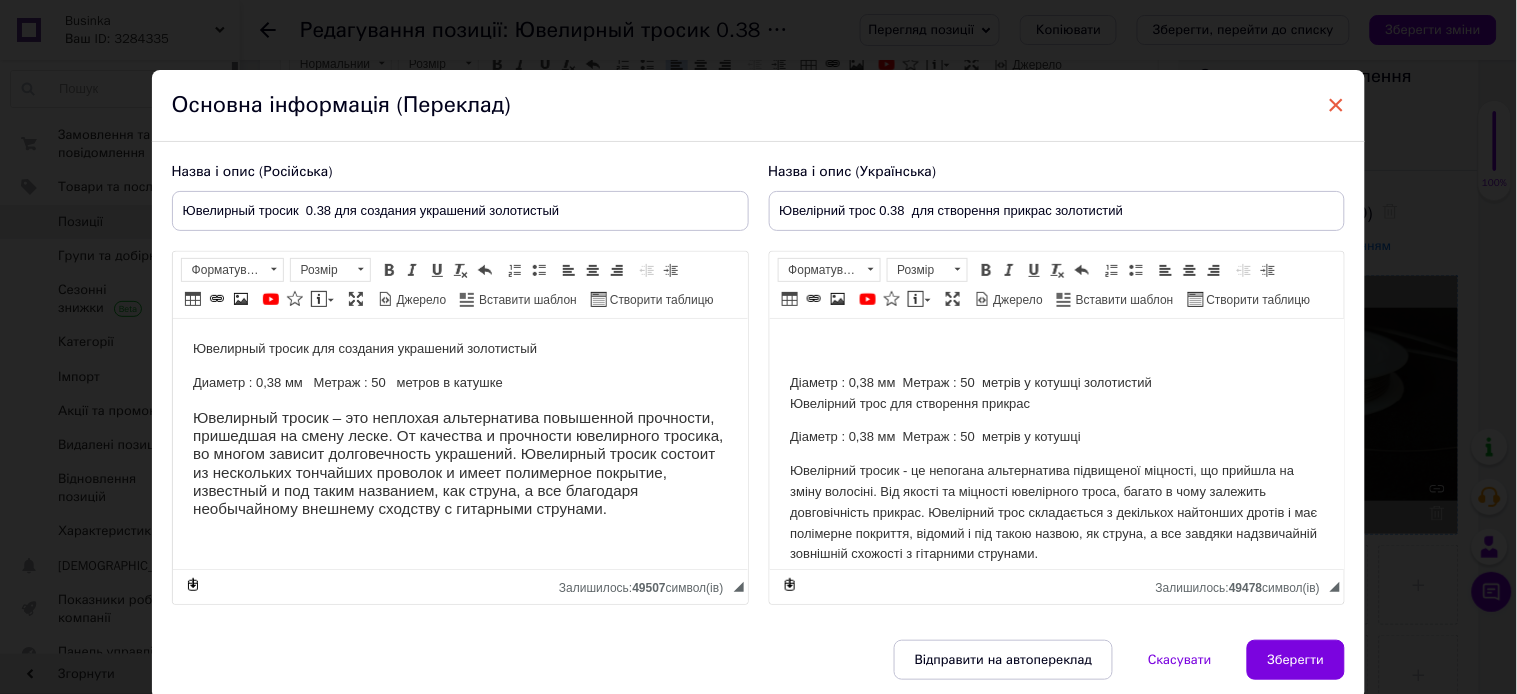click on "×" at bounding box center (1337, 105) 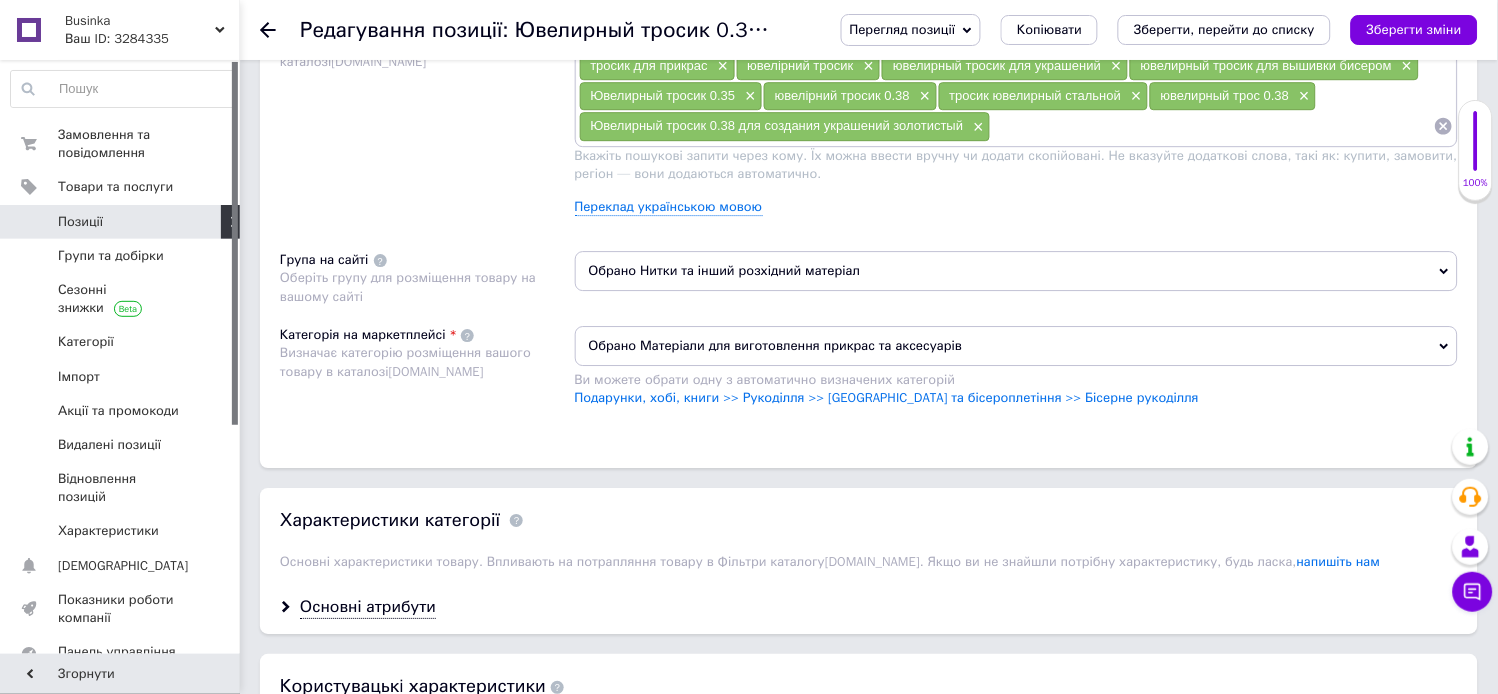 scroll, scrollTop: 1222, scrollLeft: 0, axis: vertical 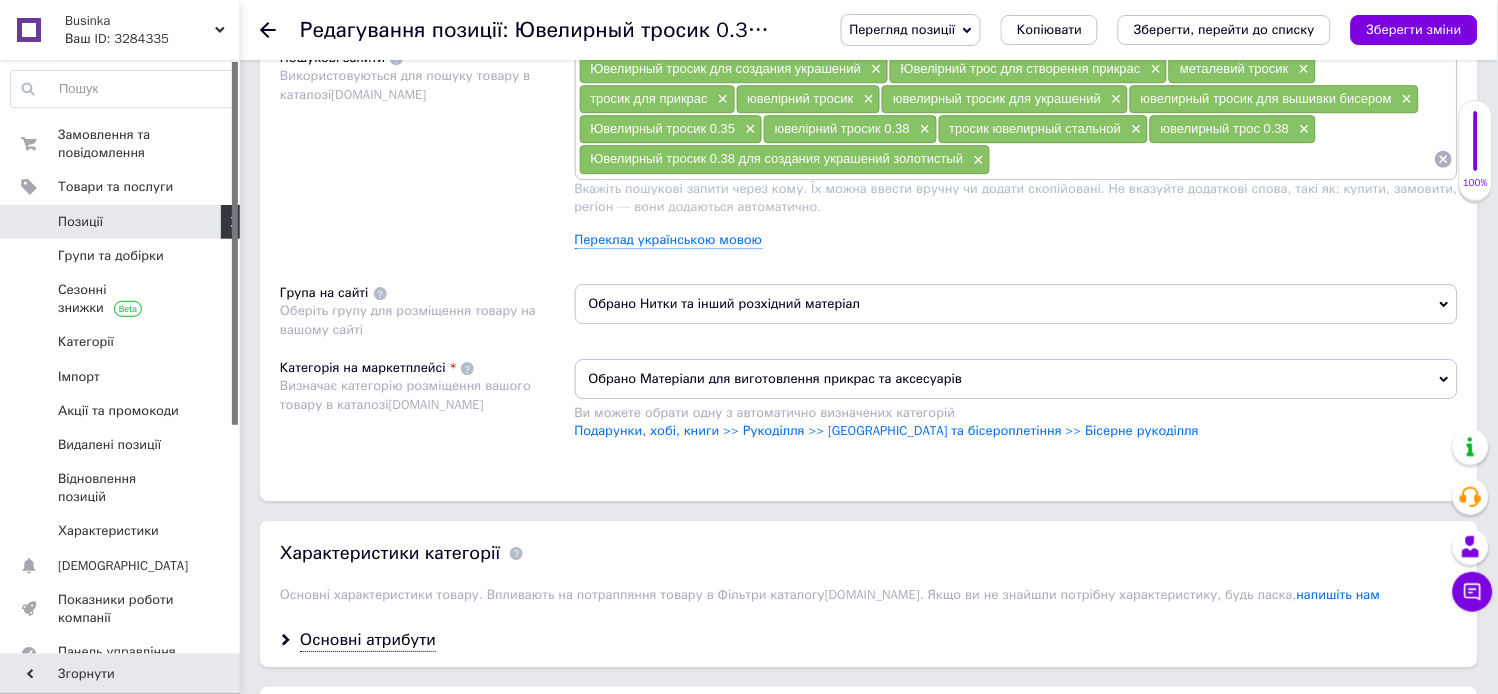click at bounding box center (1212, 159) 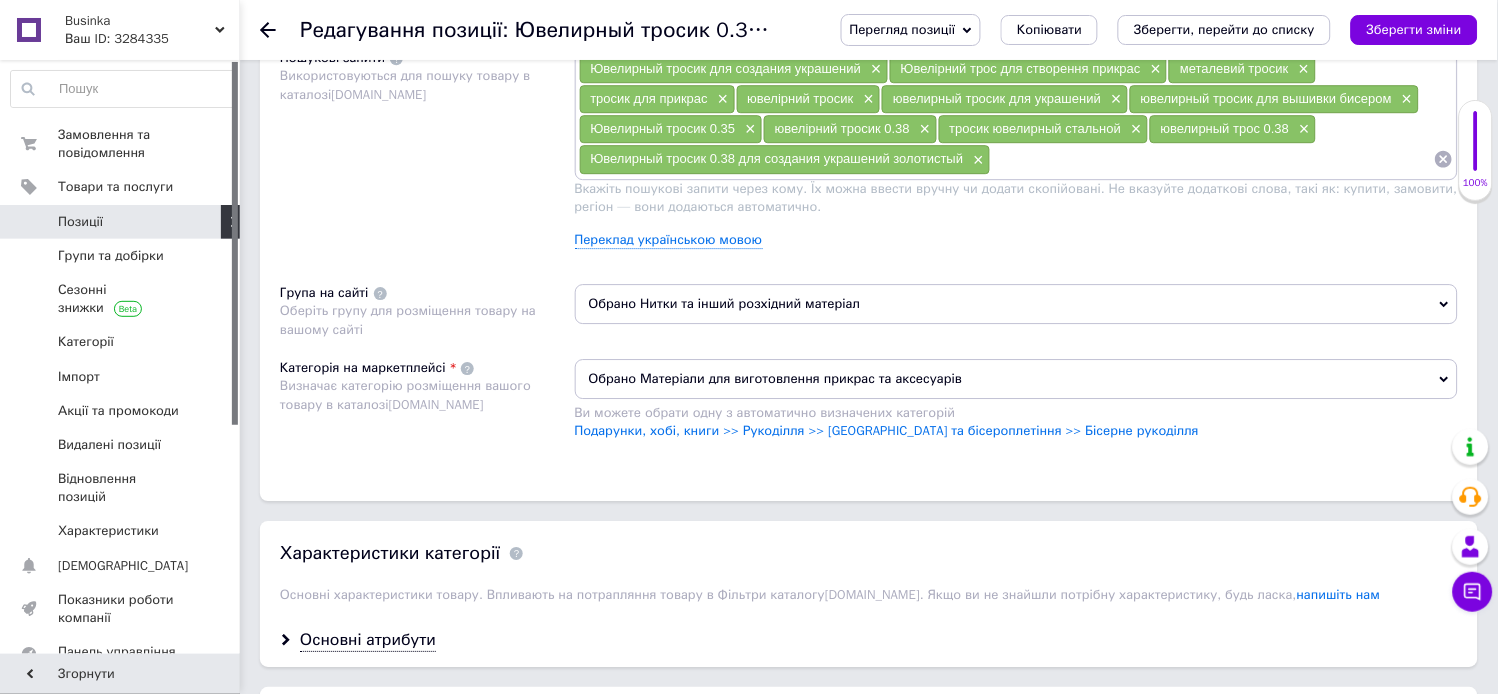 paste on "Ювелірний трос 0.38  для створення прикрас золотистий" 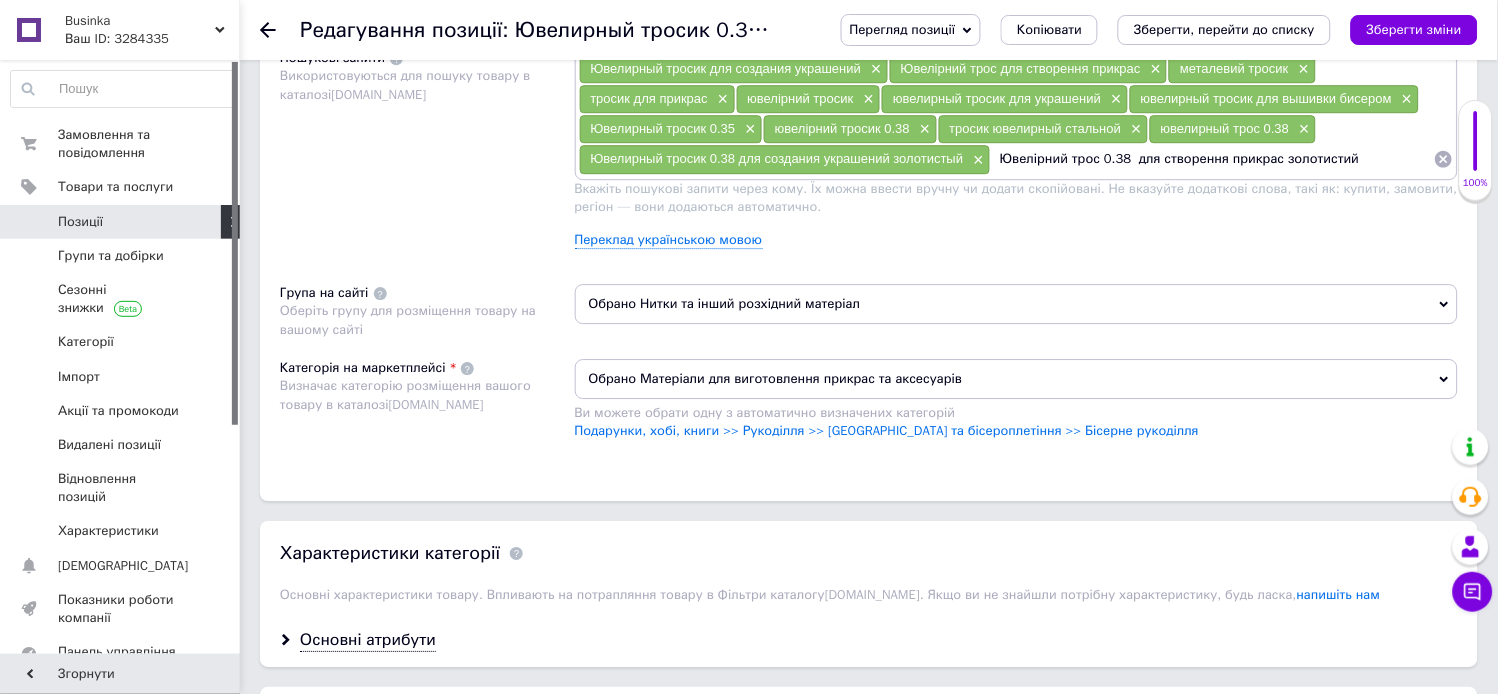 type 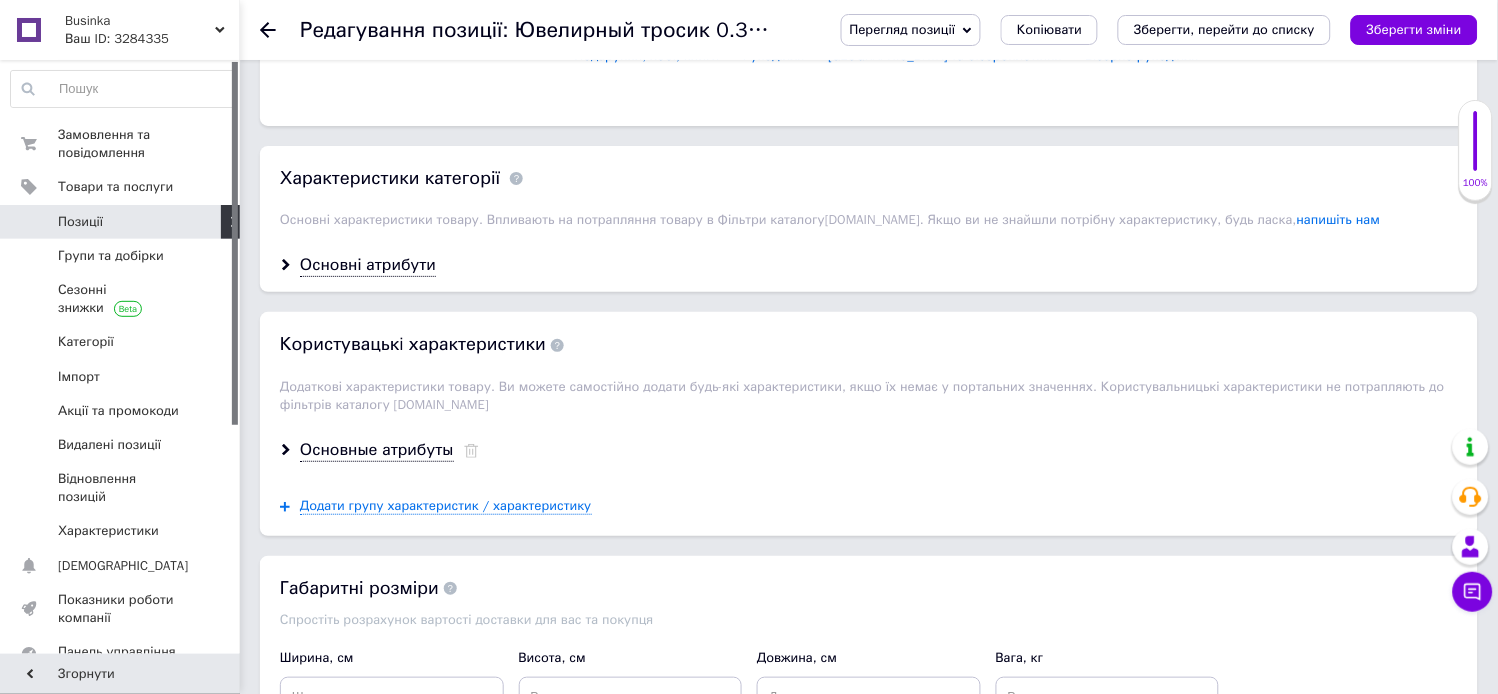 scroll, scrollTop: 1666, scrollLeft: 0, axis: vertical 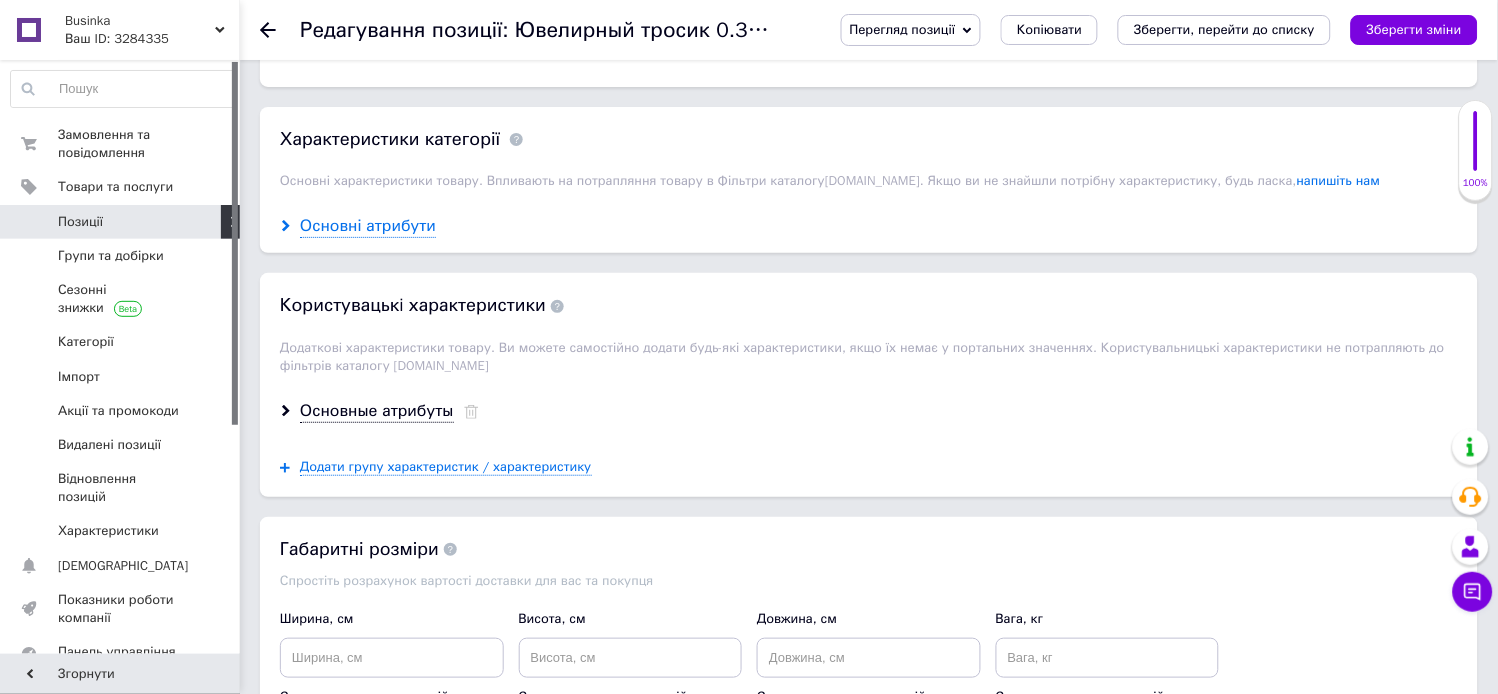 click on "Основні атрибути" at bounding box center [368, 226] 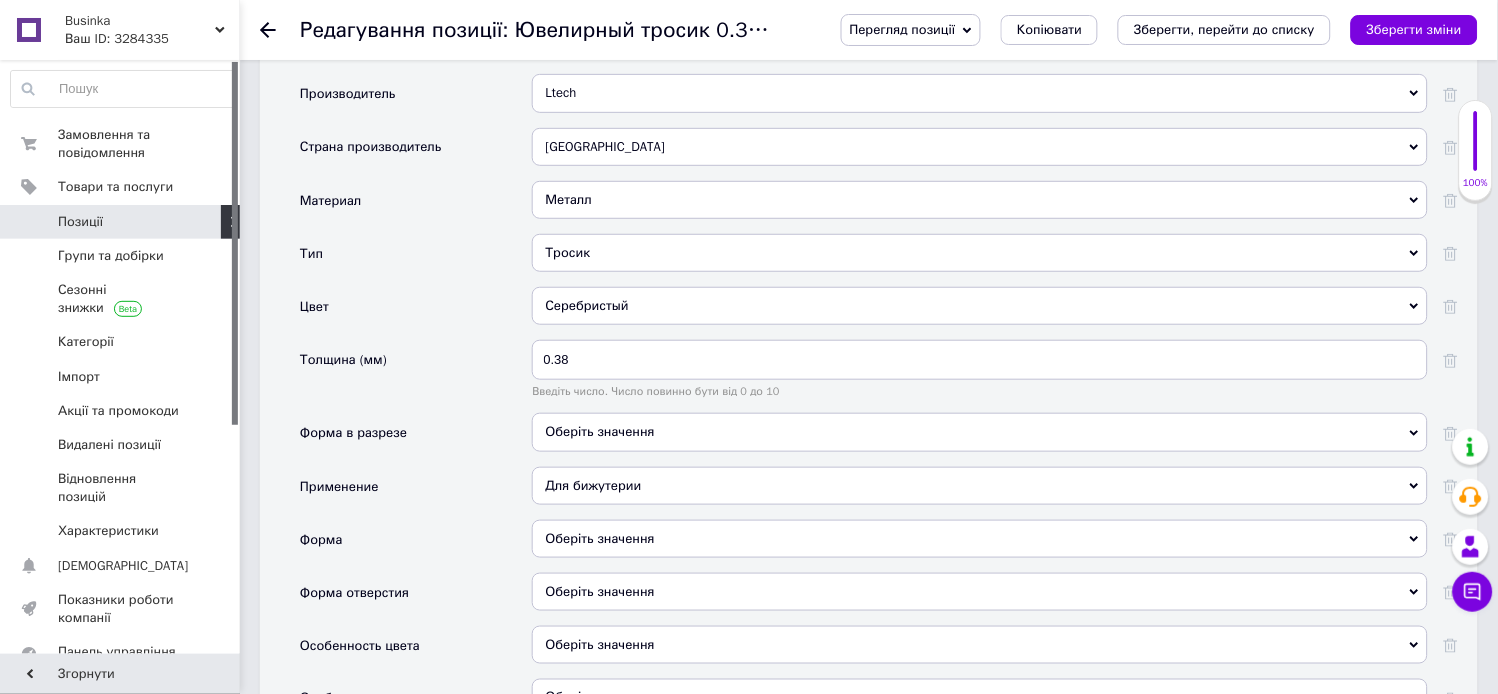 scroll, scrollTop: 1888, scrollLeft: 0, axis: vertical 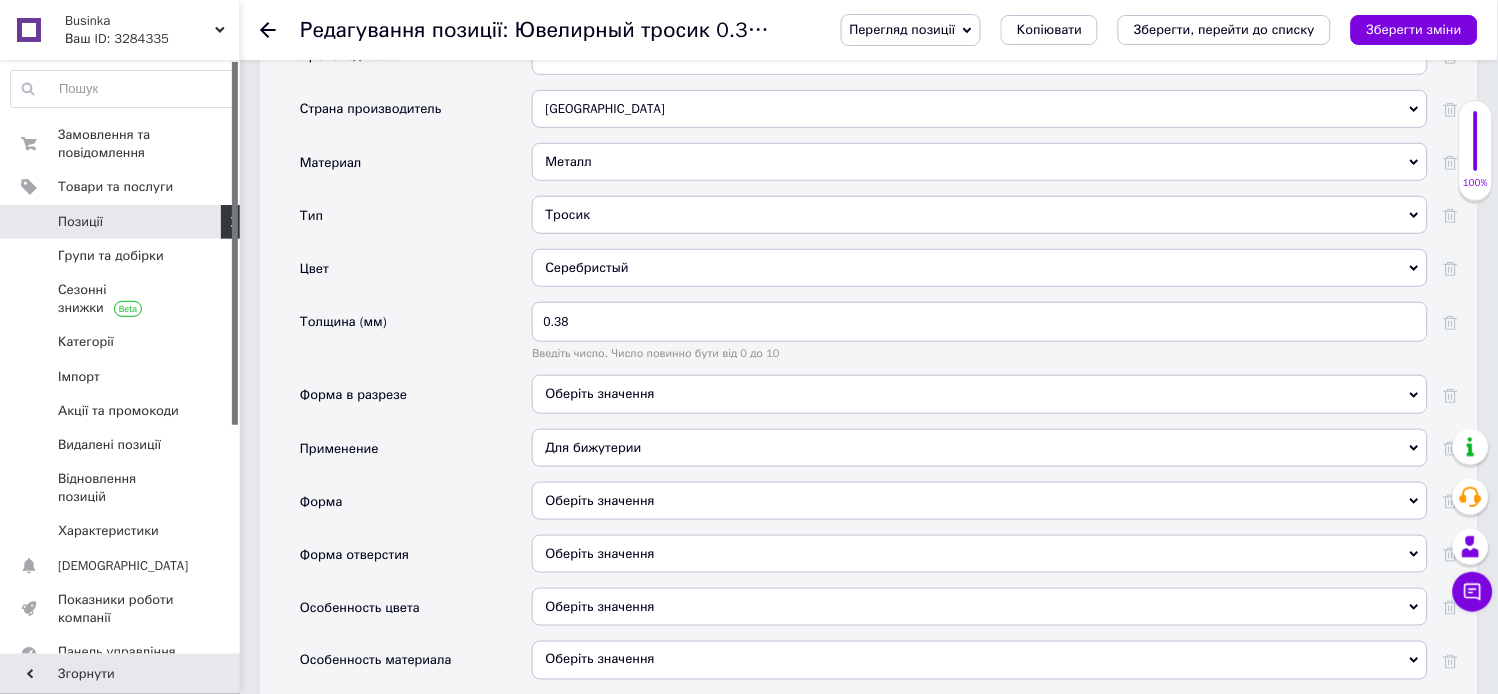 click on "Серебристый" at bounding box center (980, 268) 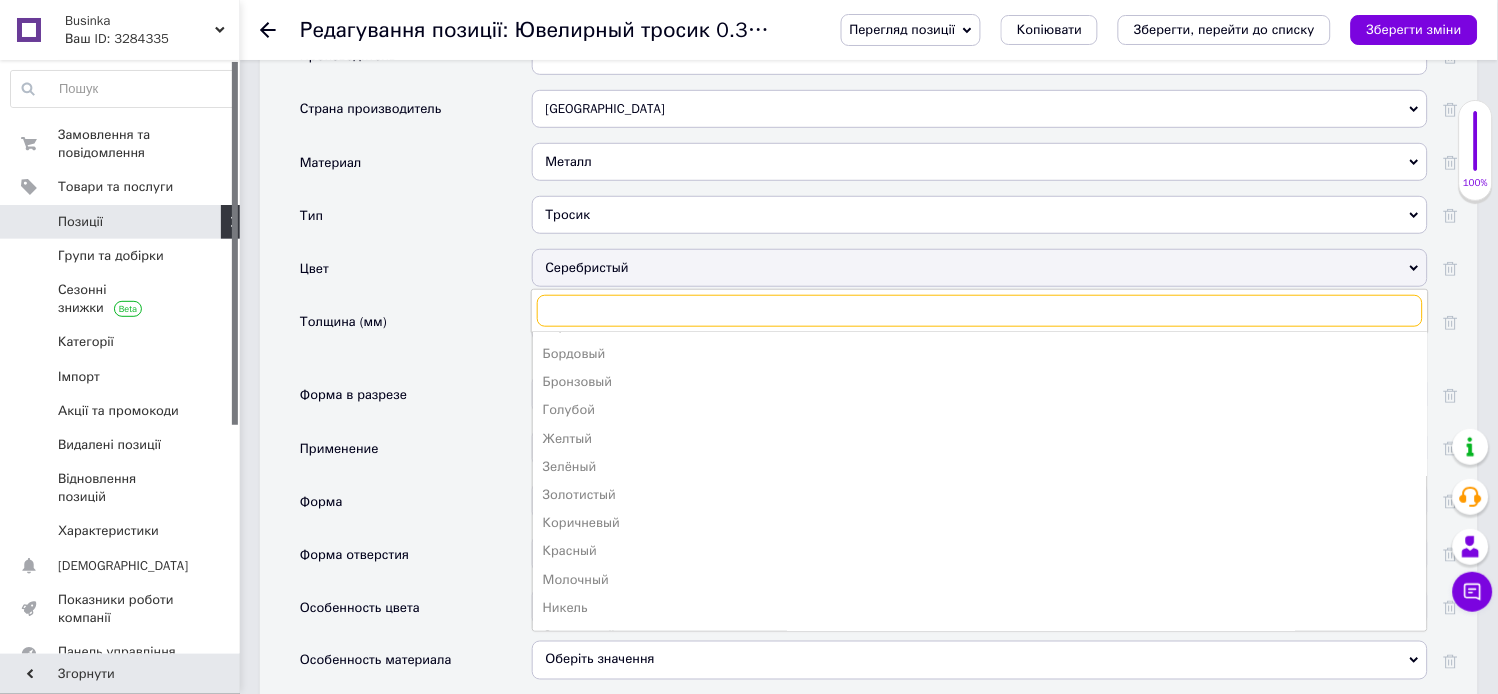 scroll, scrollTop: 222, scrollLeft: 0, axis: vertical 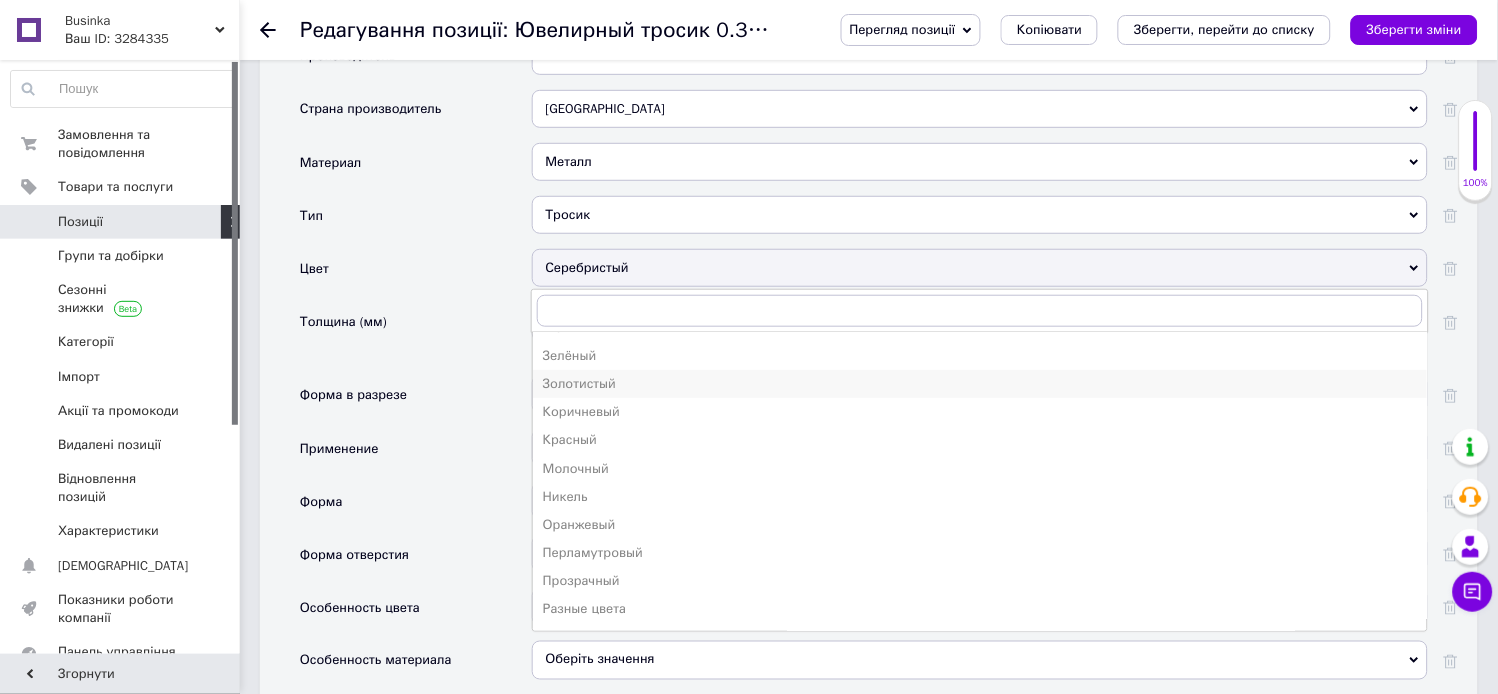 click on "Золотистый" at bounding box center (980, 384) 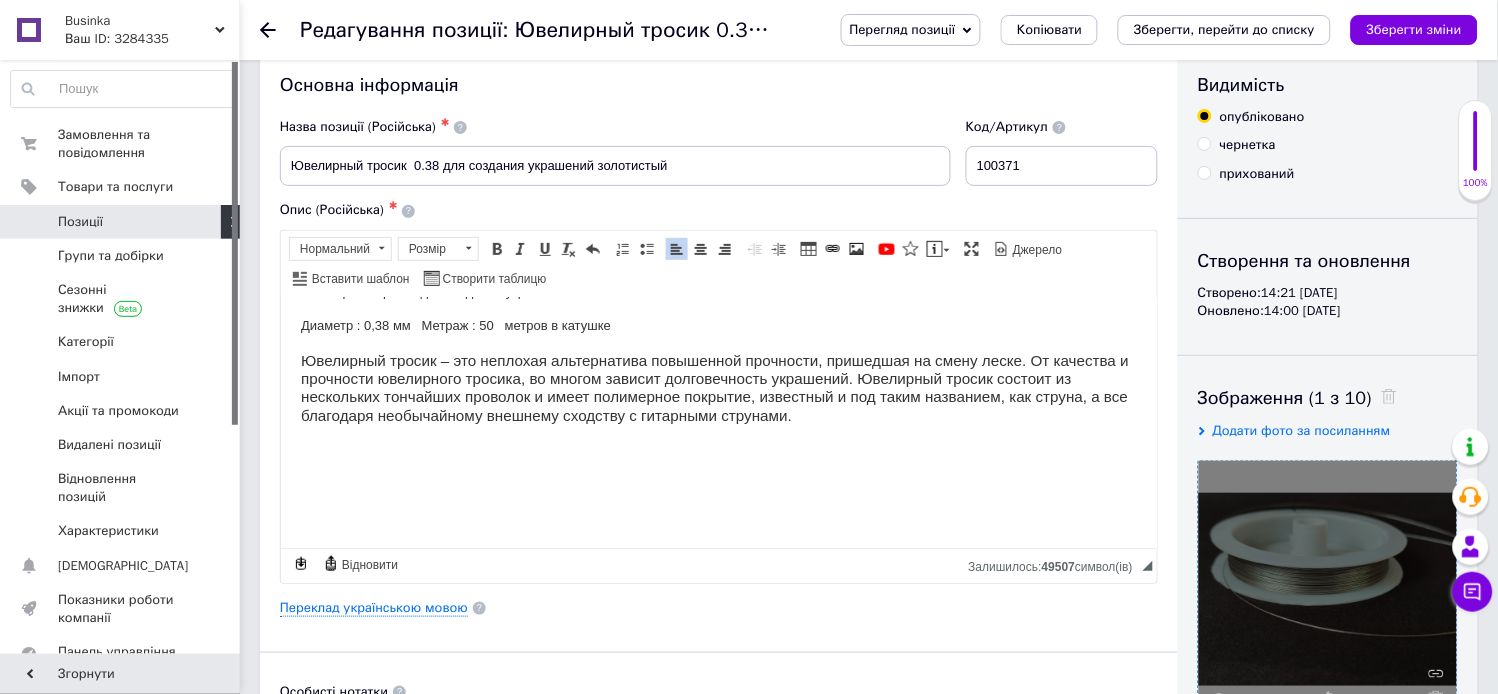 scroll, scrollTop: 0, scrollLeft: 0, axis: both 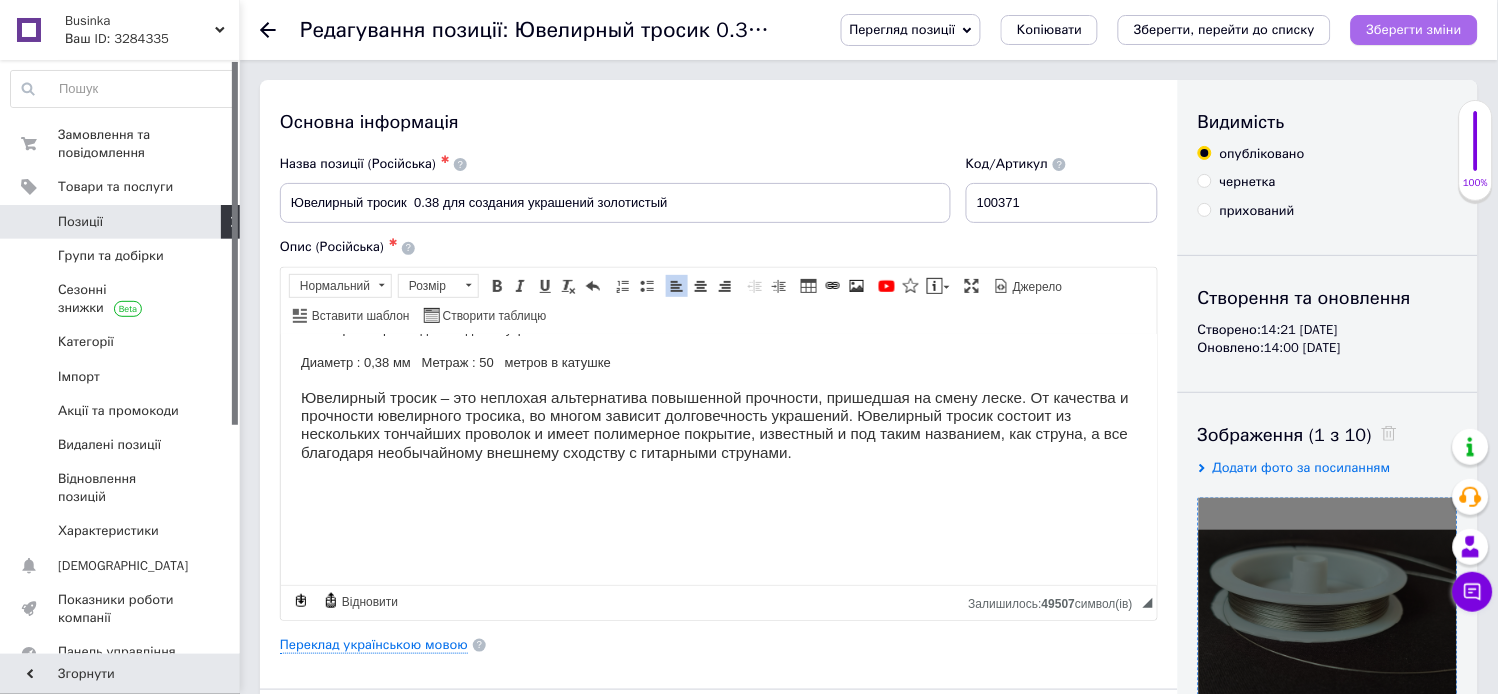 click on "Зберегти зміни" at bounding box center (1414, 30) 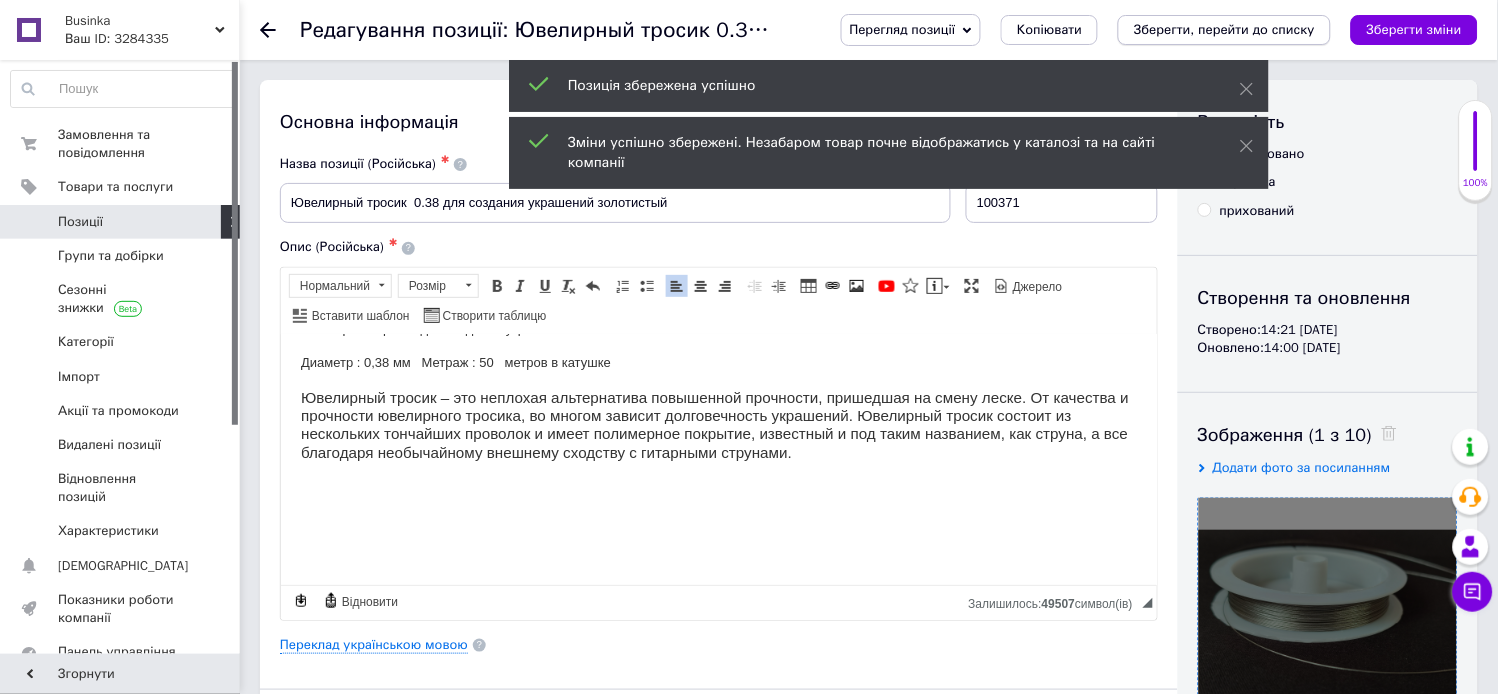 click on "Зберегти, перейти до списку" at bounding box center (1224, 29) 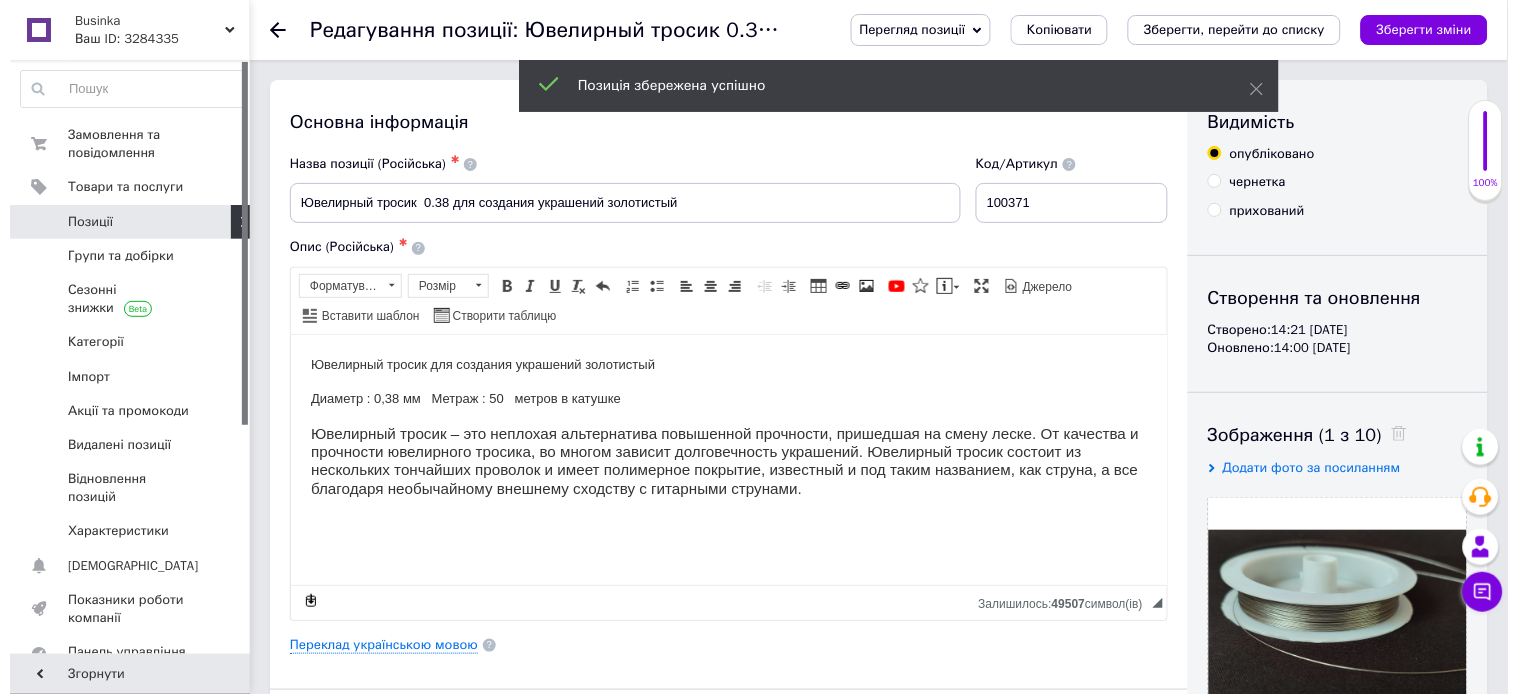 scroll, scrollTop: 0, scrollLeft: 0, axis: both 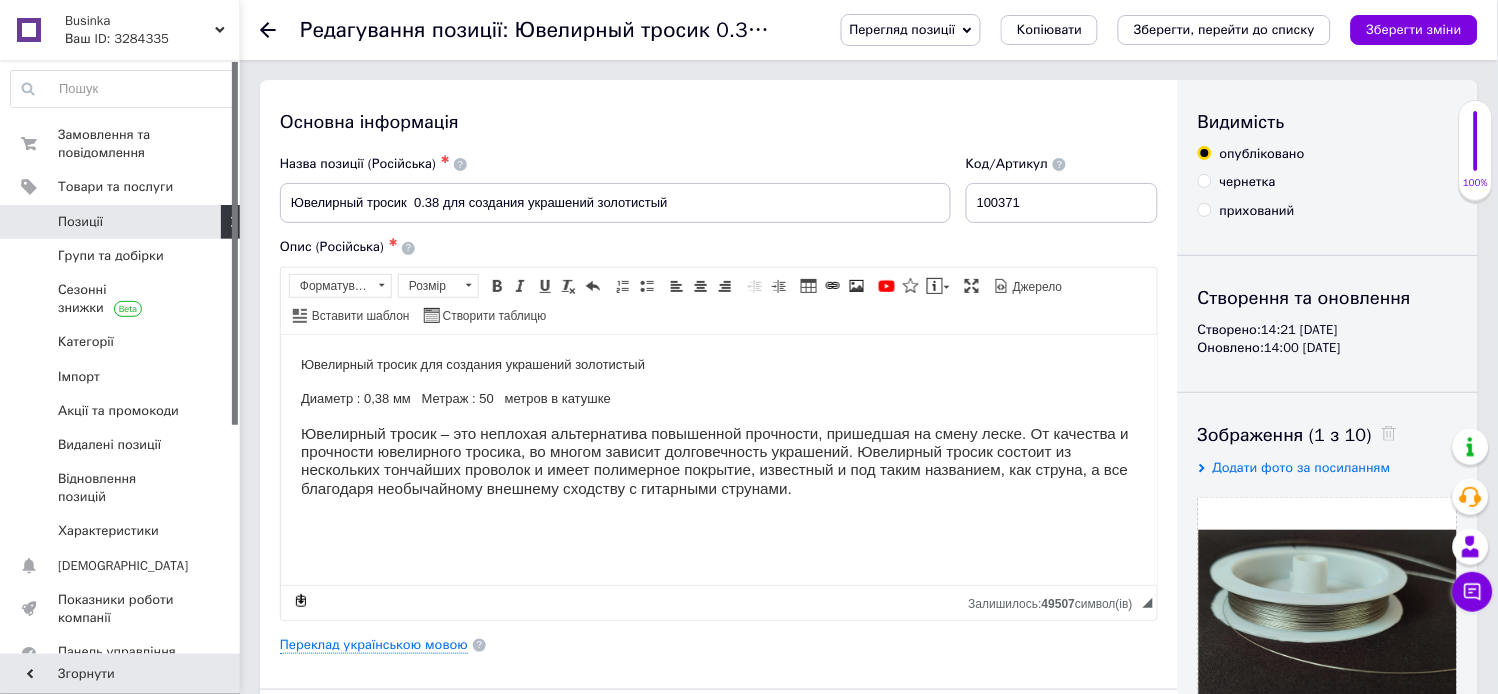 click 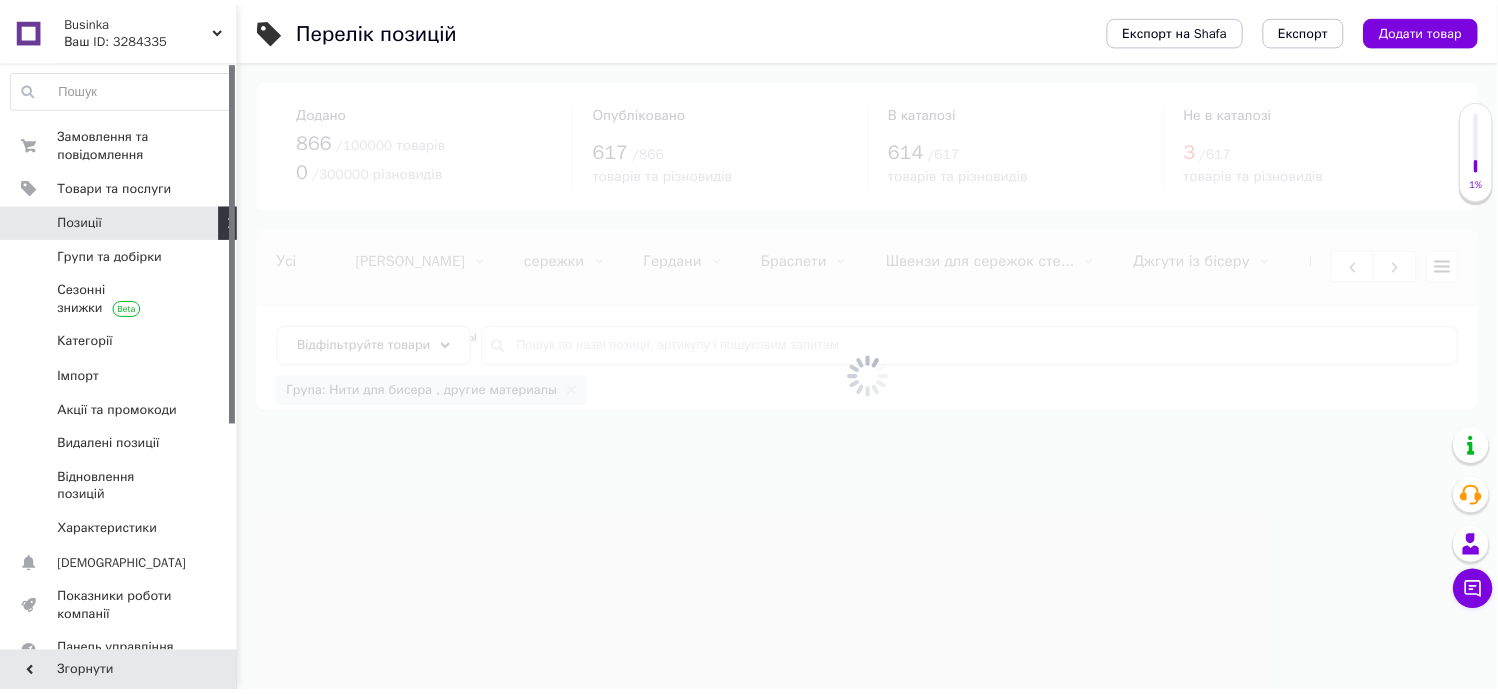 scroll, scrollTop: 0, scrollLeft: 4038, axis: horizontal 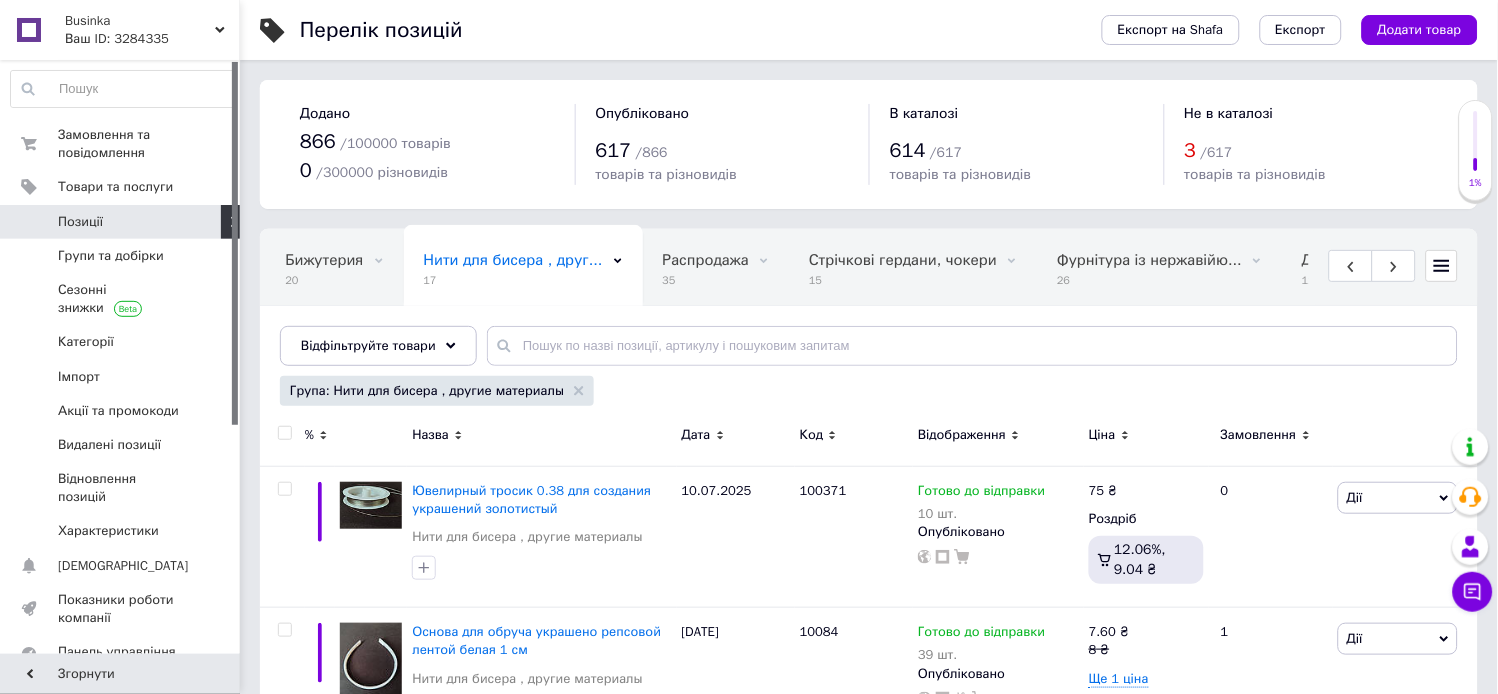 click 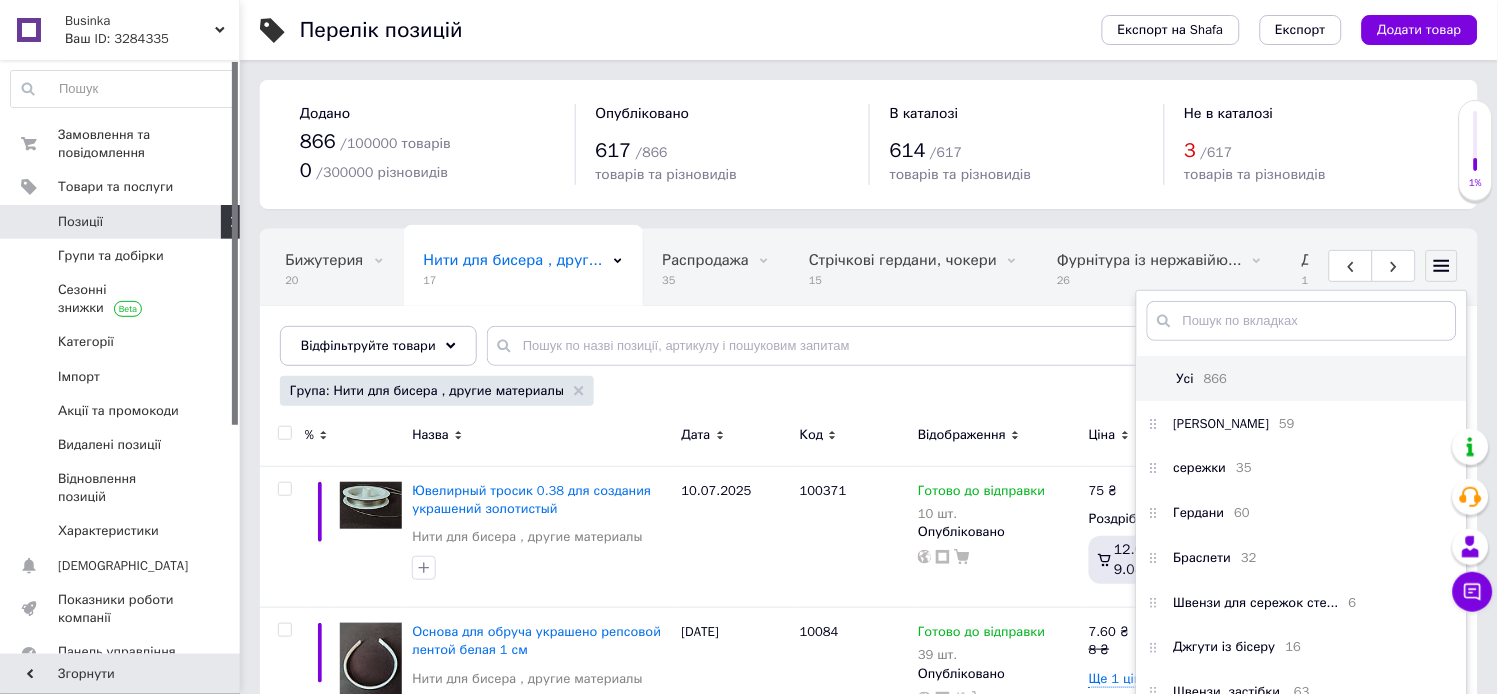 click on "Усі 866" at bounding box center (1302, 378) 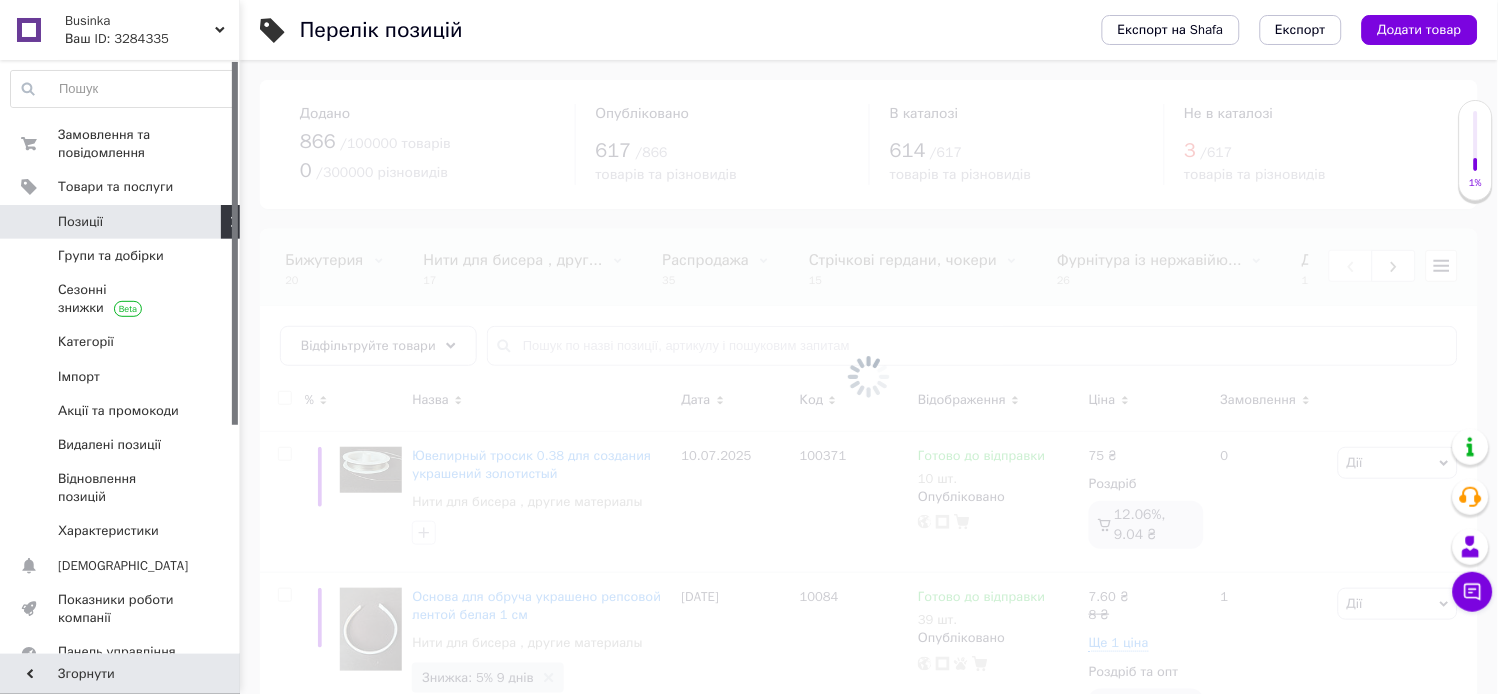scroll, scrollTop: 0, scrollLeft: 0, axis: both 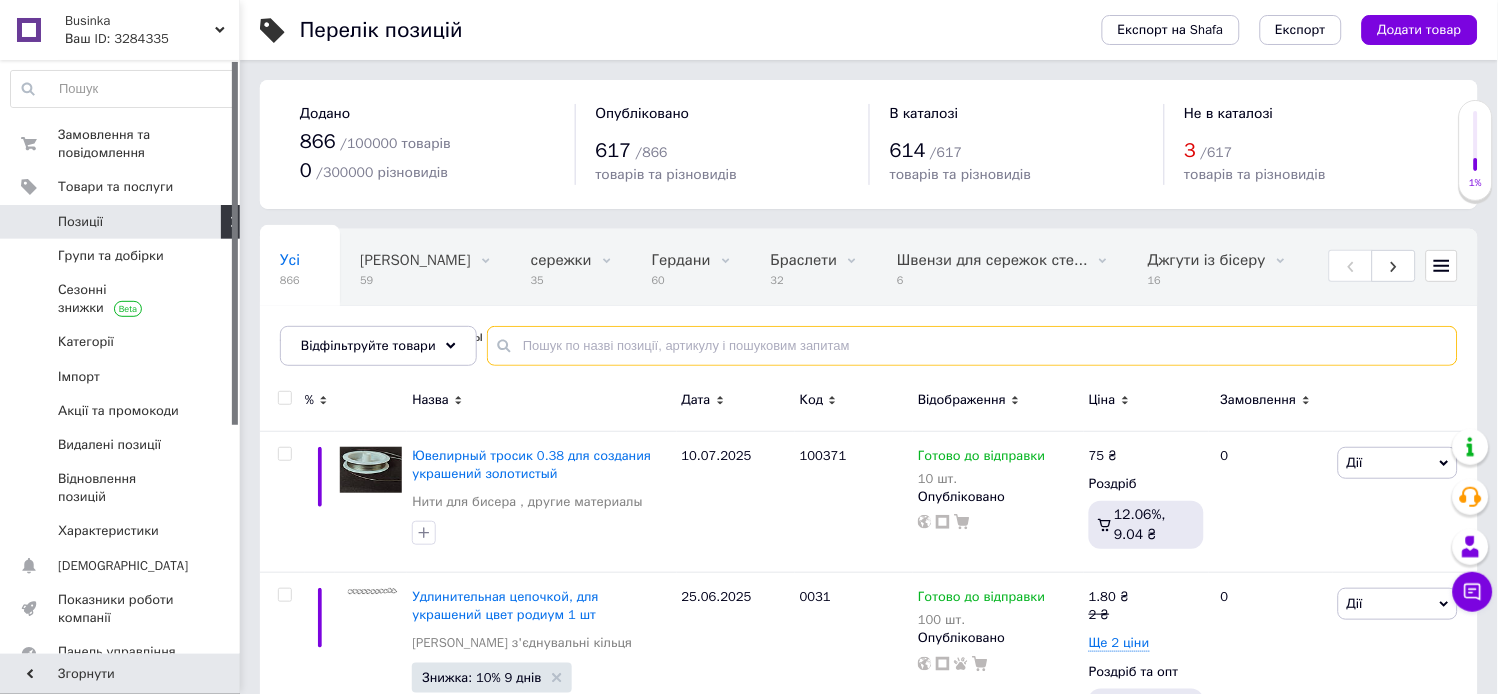 click at bounding box center (972, 346) 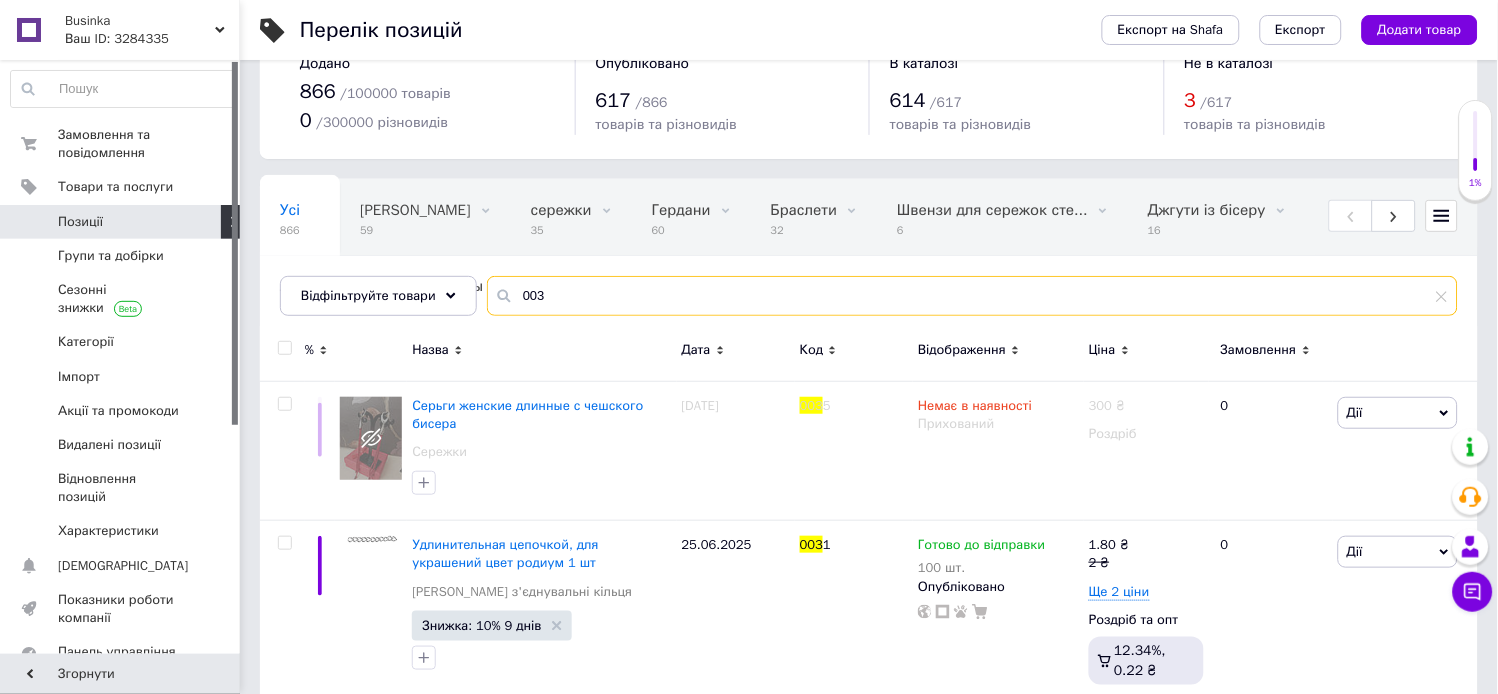 scroll, scrollTop: 105, scrollLeft: 0, axis: vertical 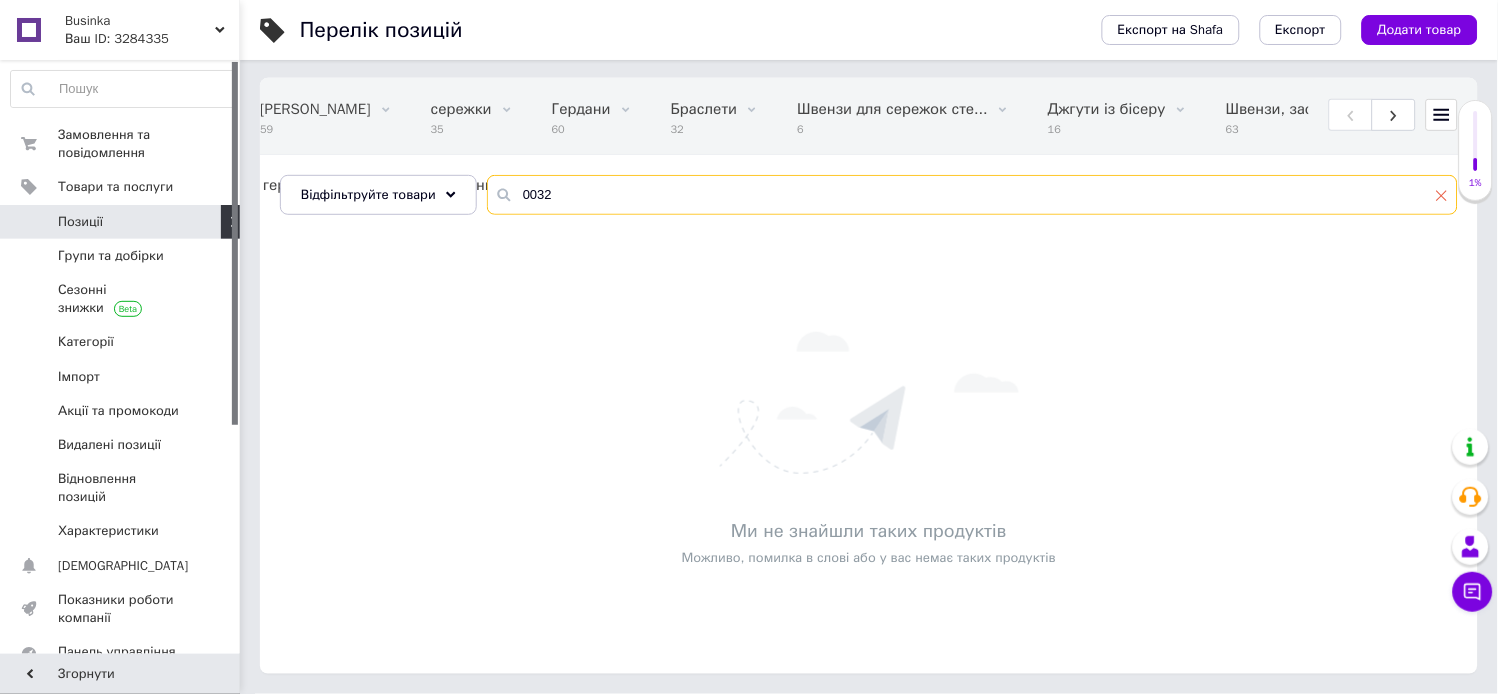 type on "0032" 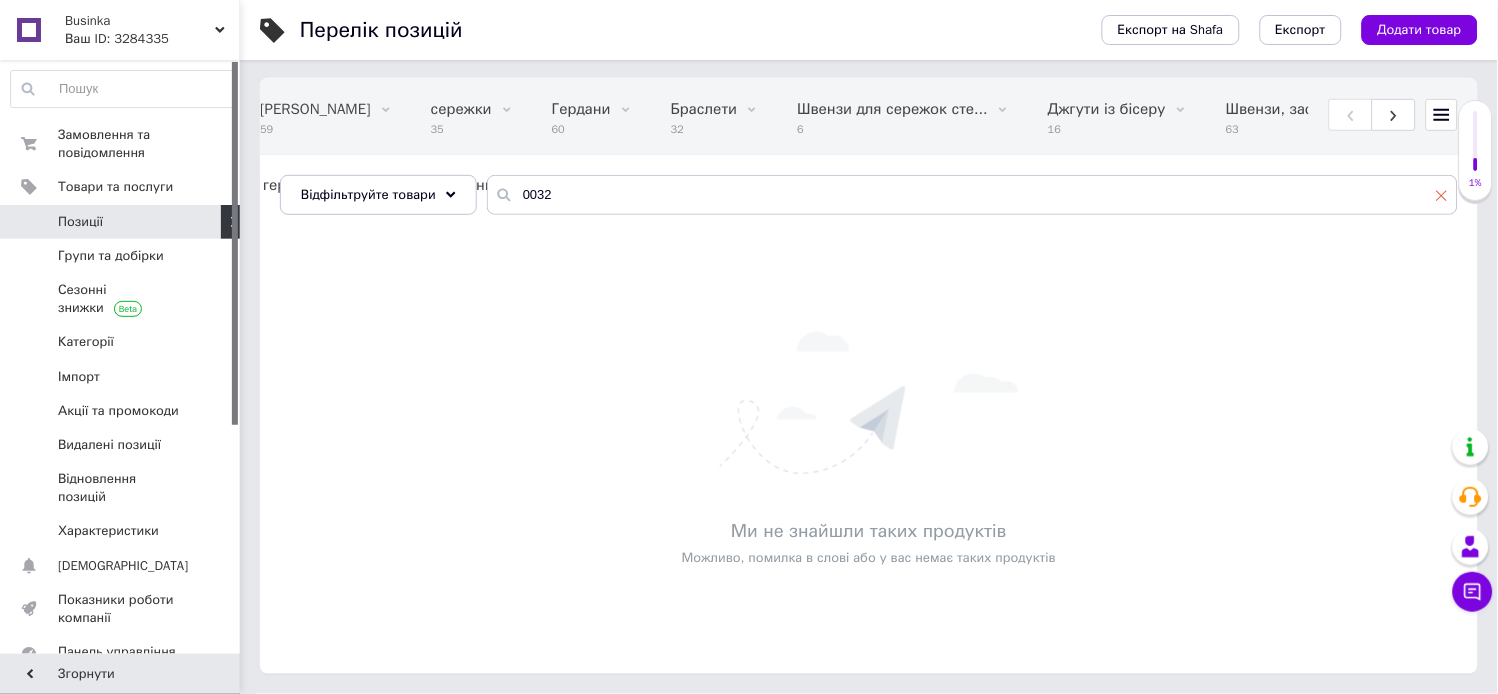 click 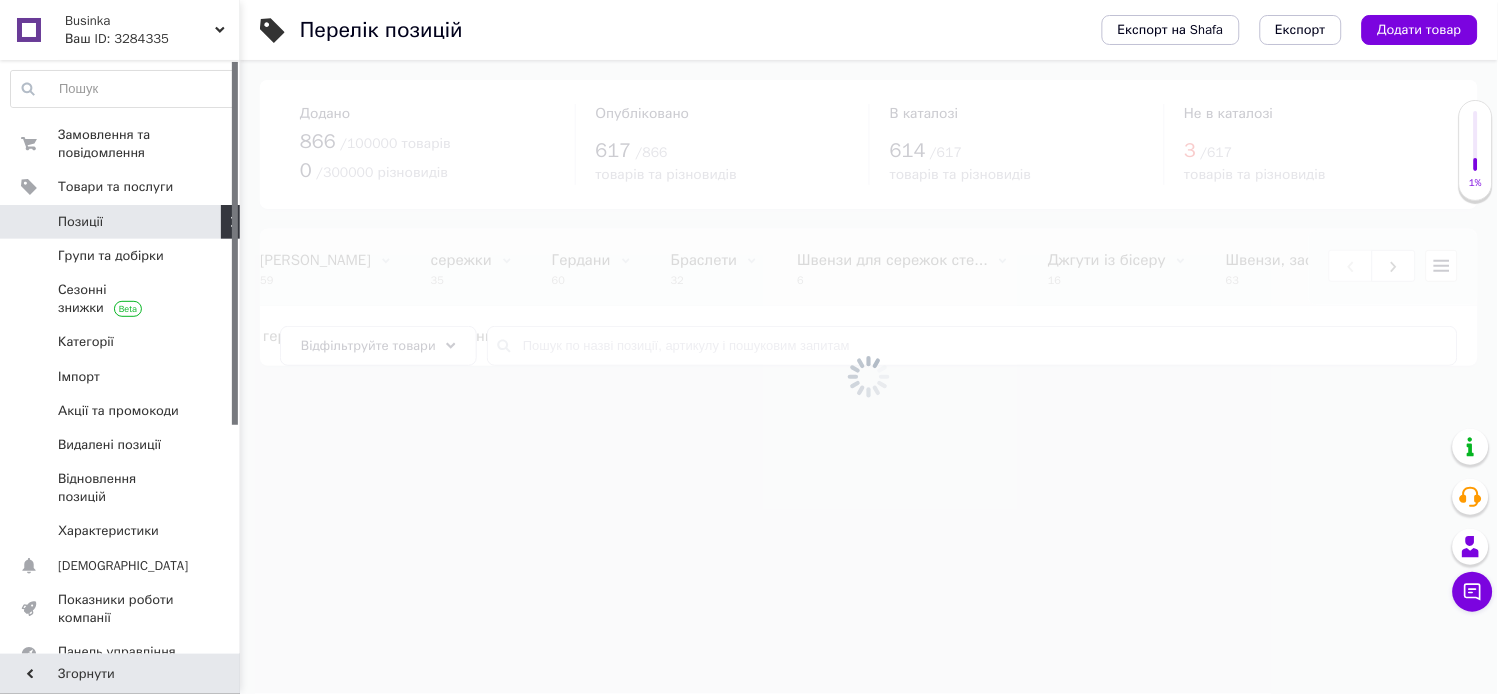 scroll, scrollTop: 0, scrollLeft: 0, axis: both 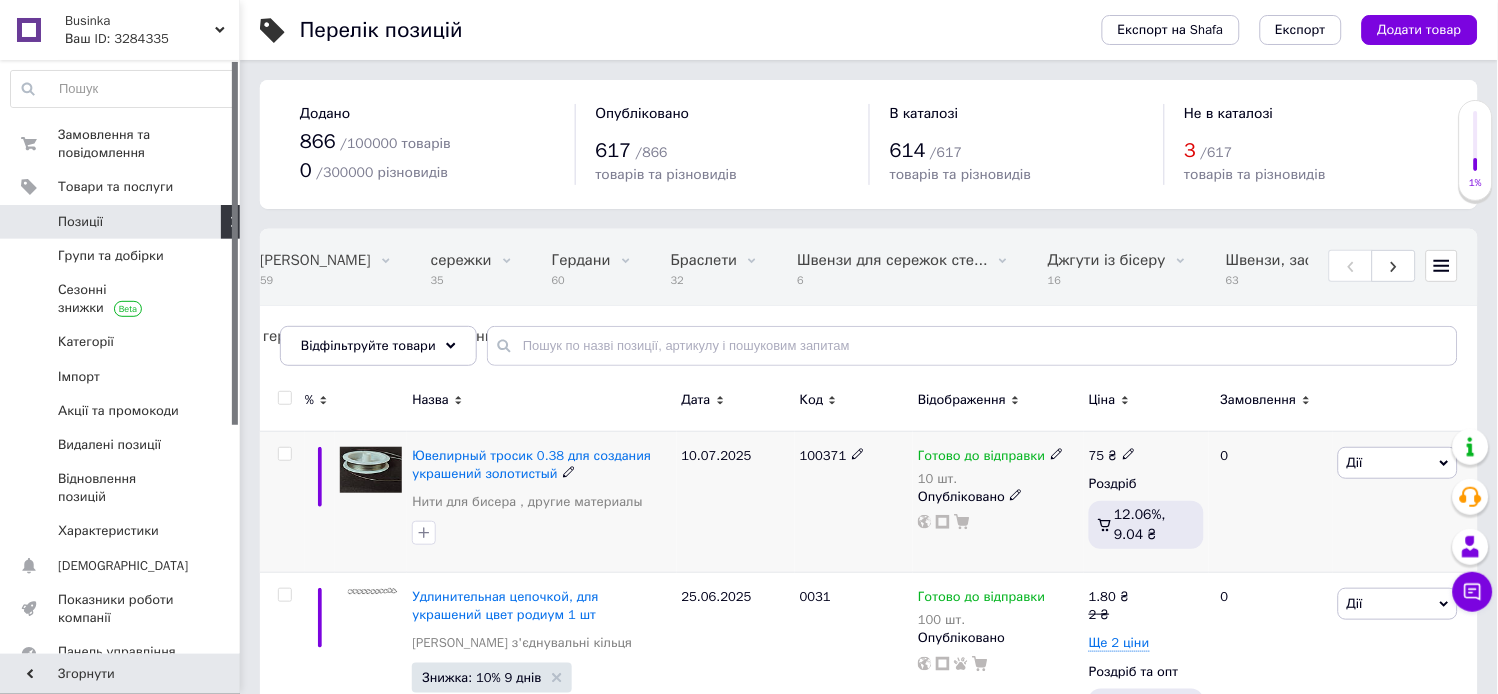 click 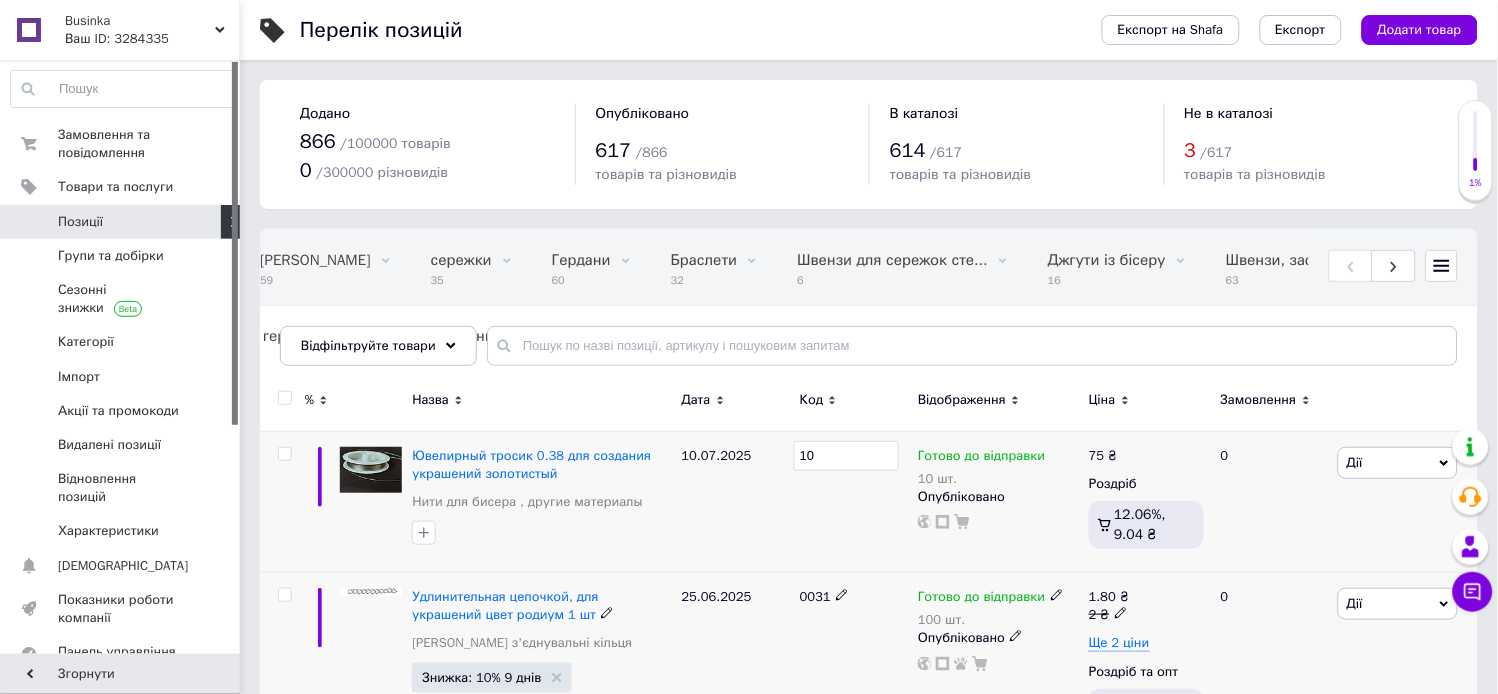 type on "1" 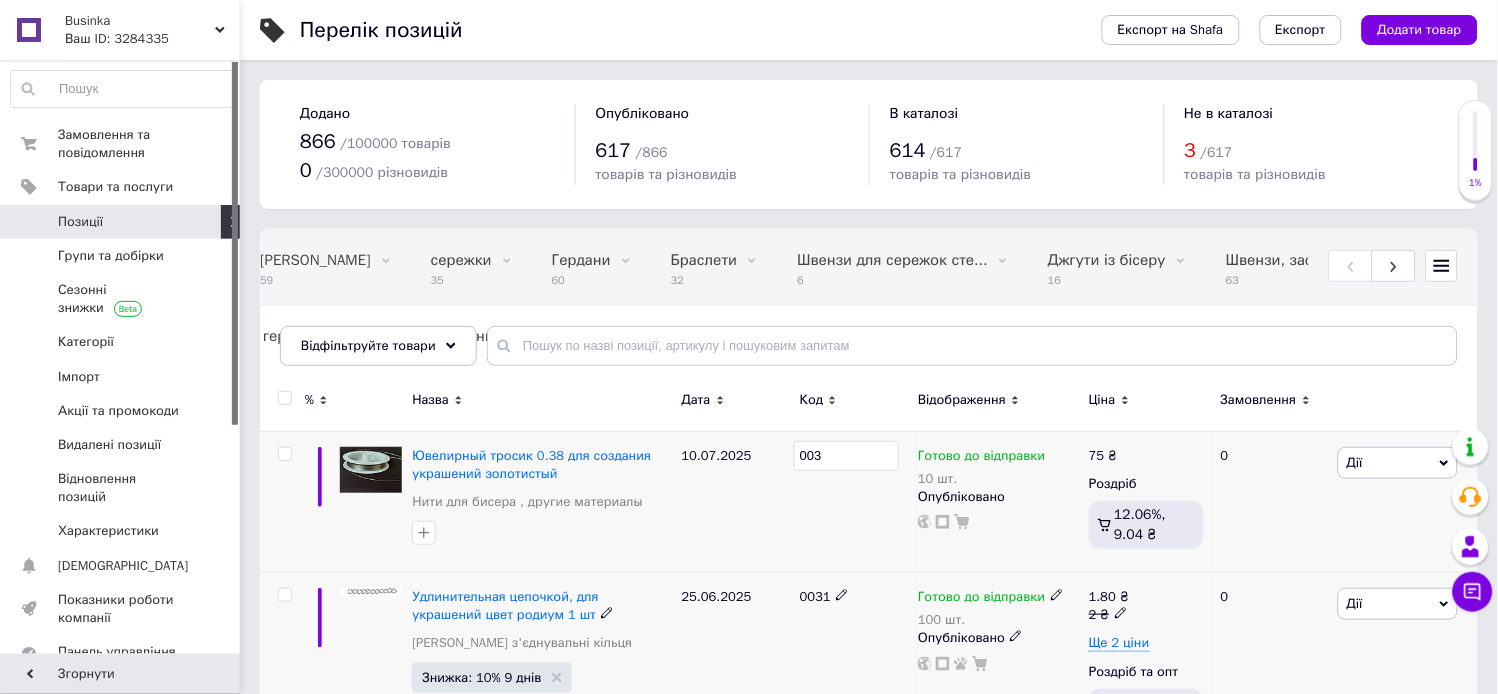 type on "0032" 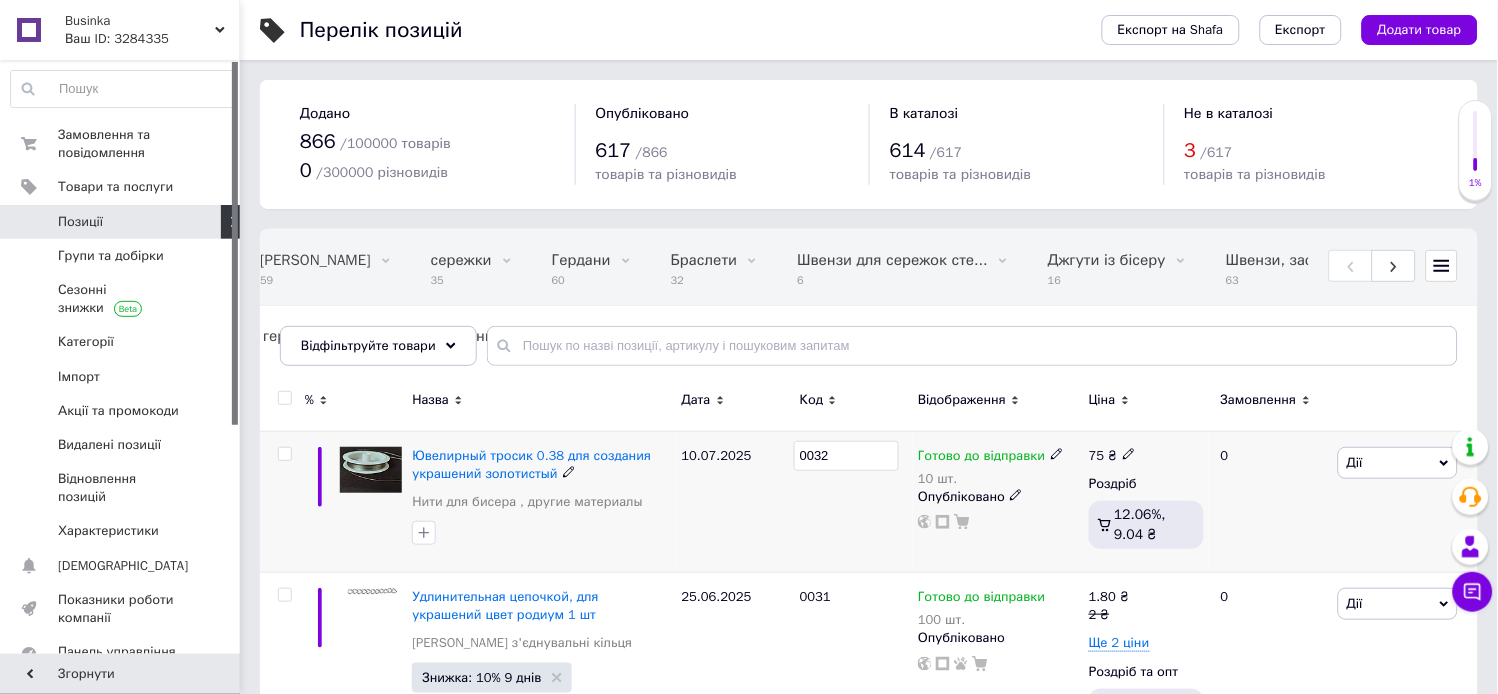 click on "10.07.2025" at bounding box center [736, 501] 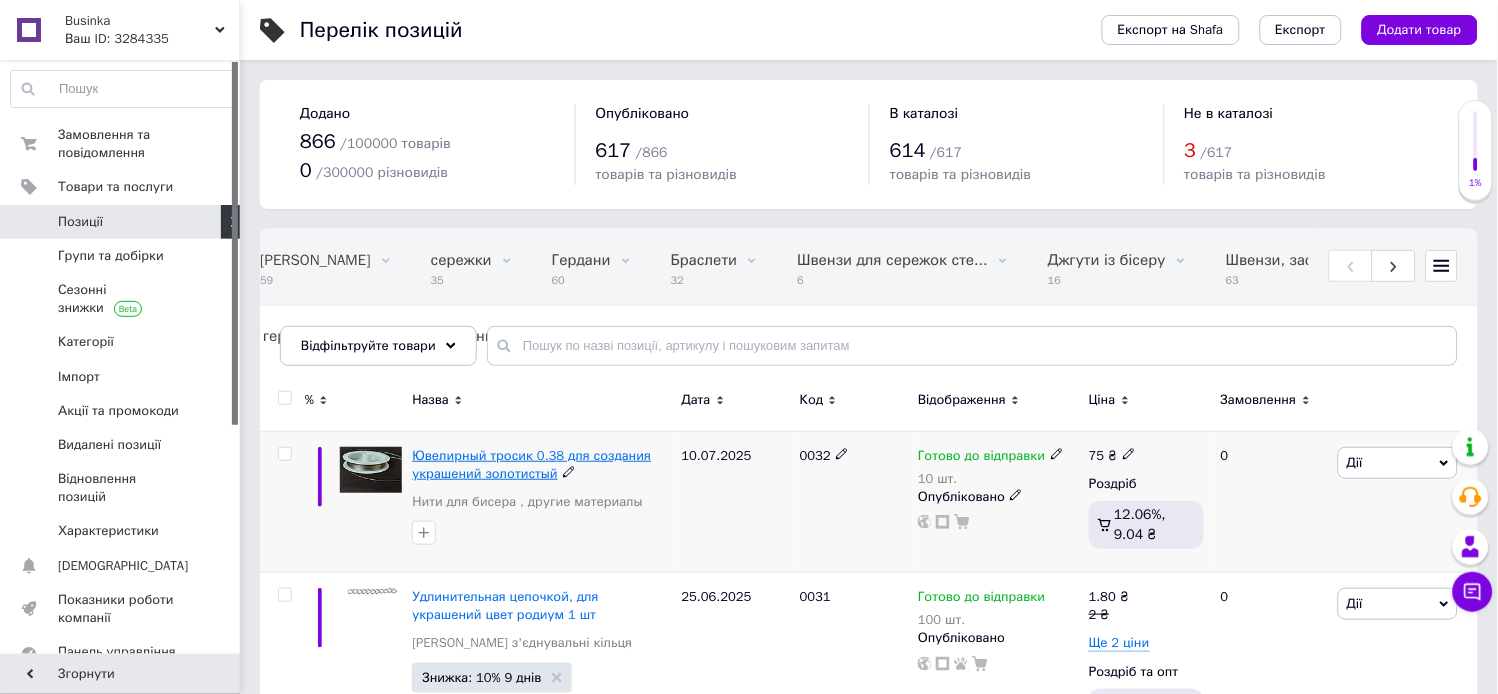 click on "Ювелирный тросик  0.38 для создания украшений золотистый" at bounding box center (531, 464) 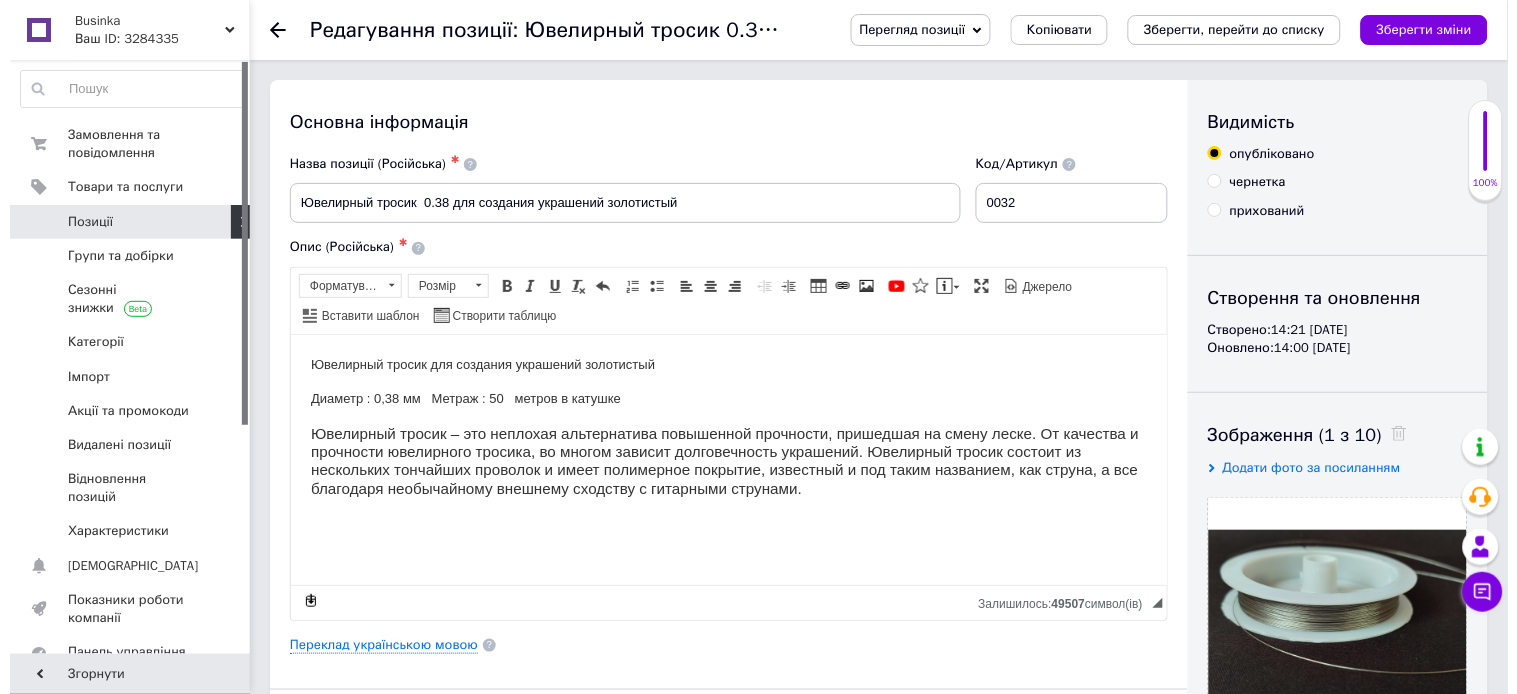 scroll, scrollTop: 0, scrollLeft: 0, axis: both 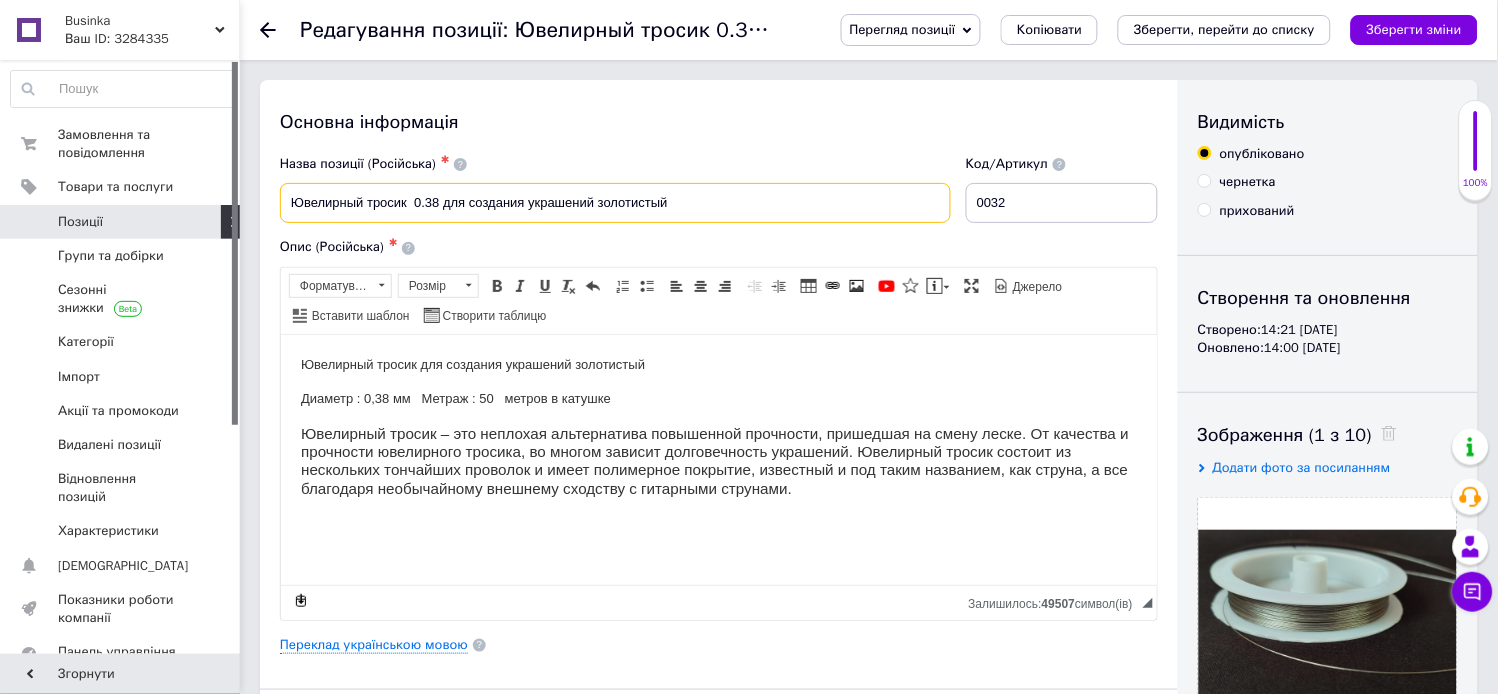 click on "Ювелирный тросик  0.38 для создания украшений золотистый" at bounding box center [615, 203] 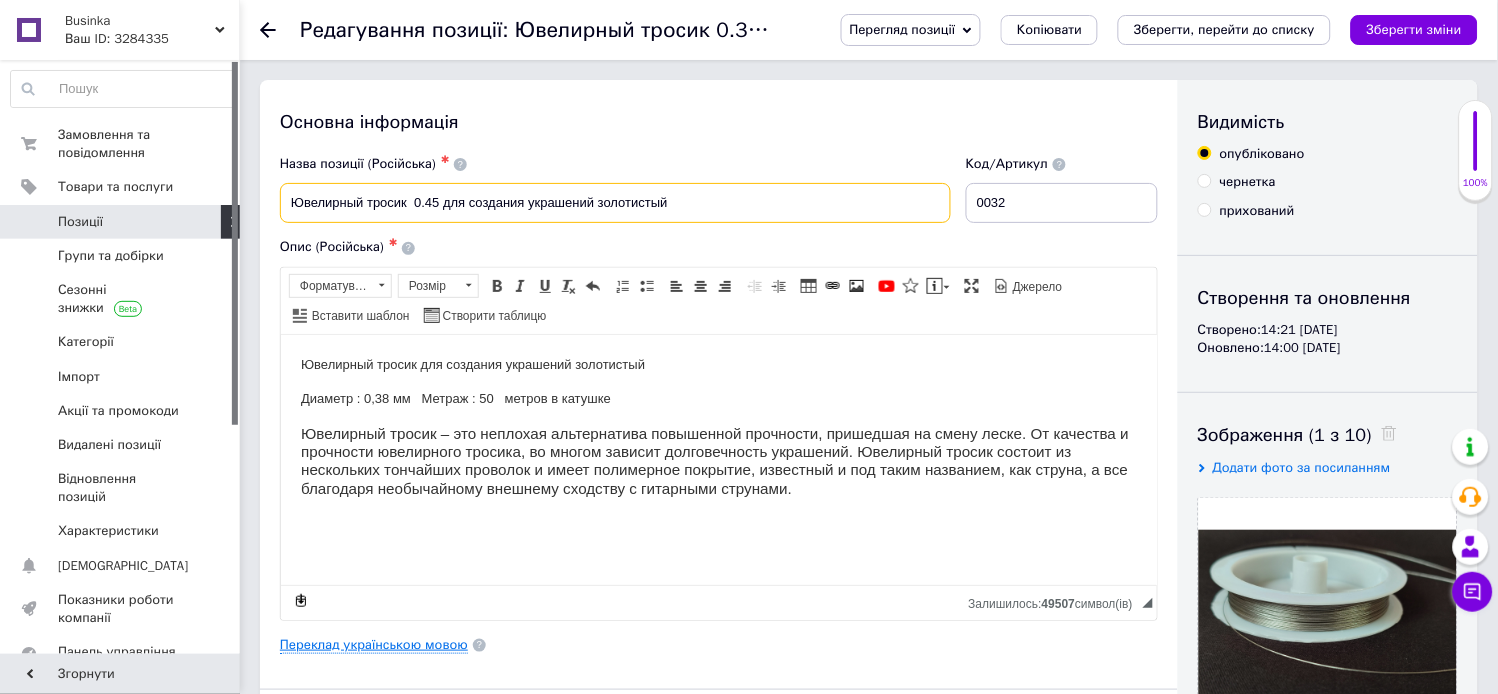 type on "Ювелирный тросик  0.45 для создания украшений золотистый" 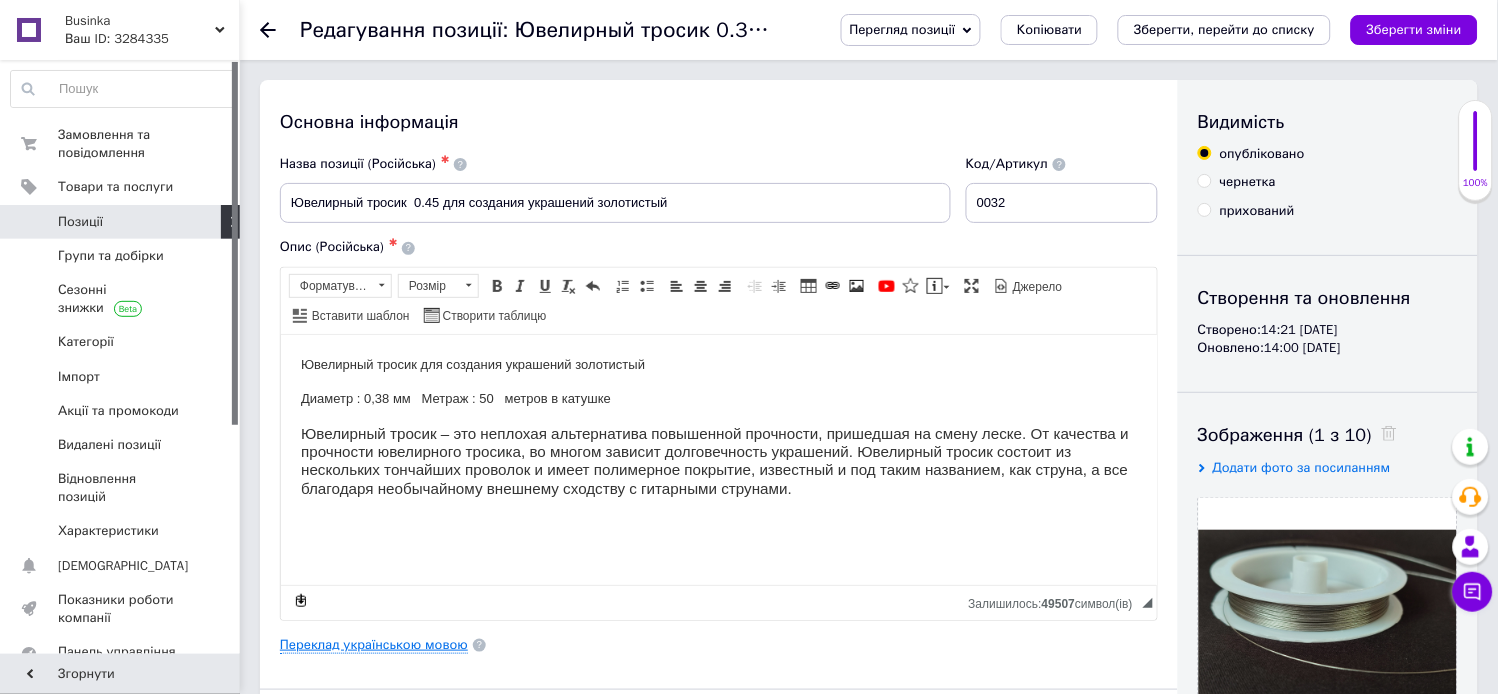 click on "Переклад українською мовою" at bounding box center (374, 645) 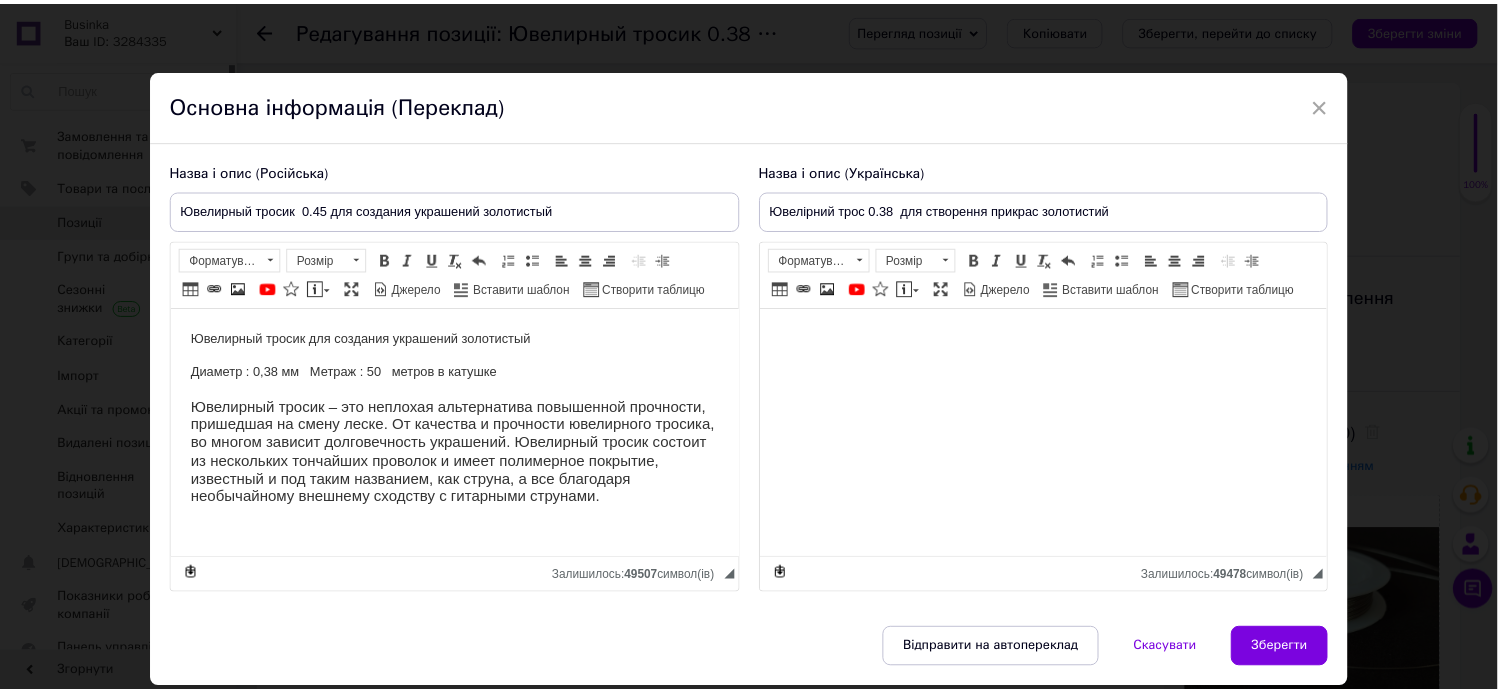 scroll, scrollTop: 0, scrollLeft: 0, axis: both 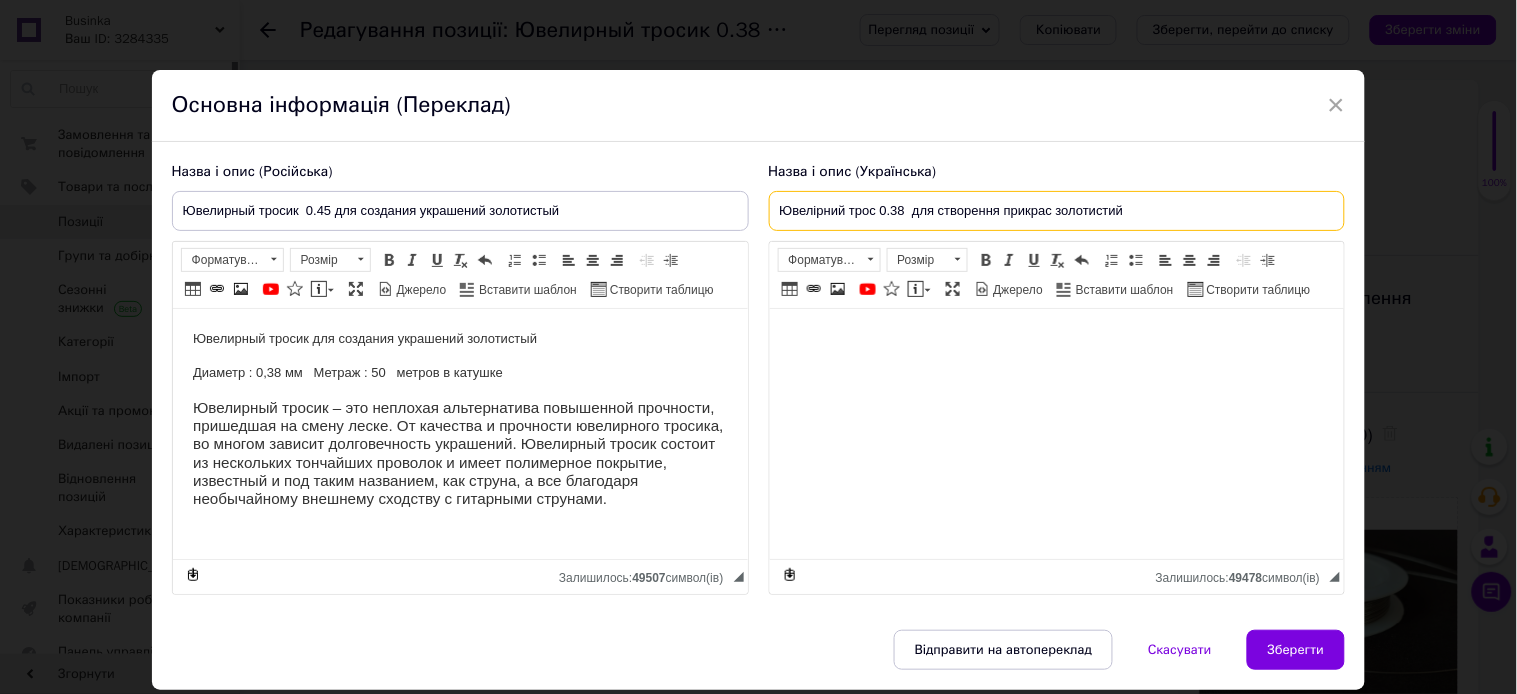 click on "Ювелірний трос 0.38  для створення прикрас золотистий" at bounding box center [1057, 211] 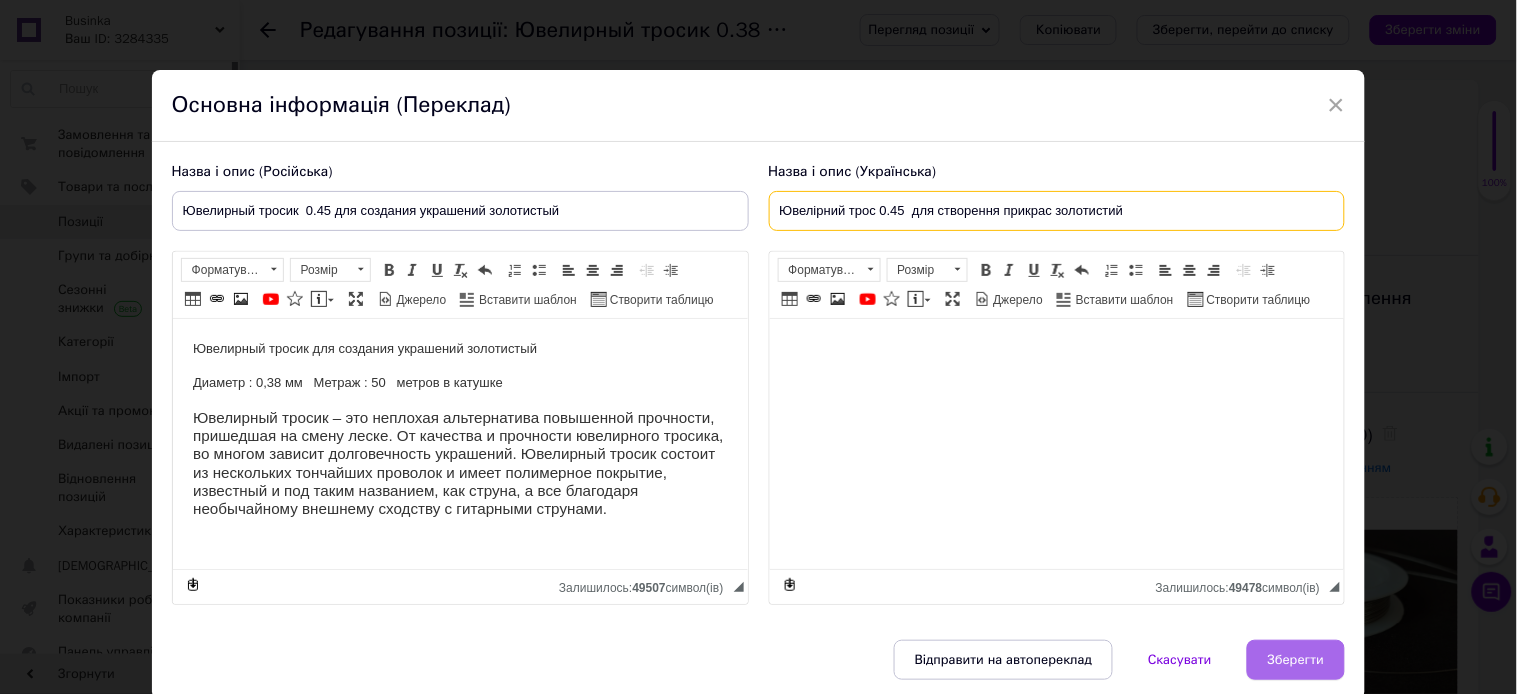 type on "Ювелірний трос 0.45  для створення прикрас золотистий" 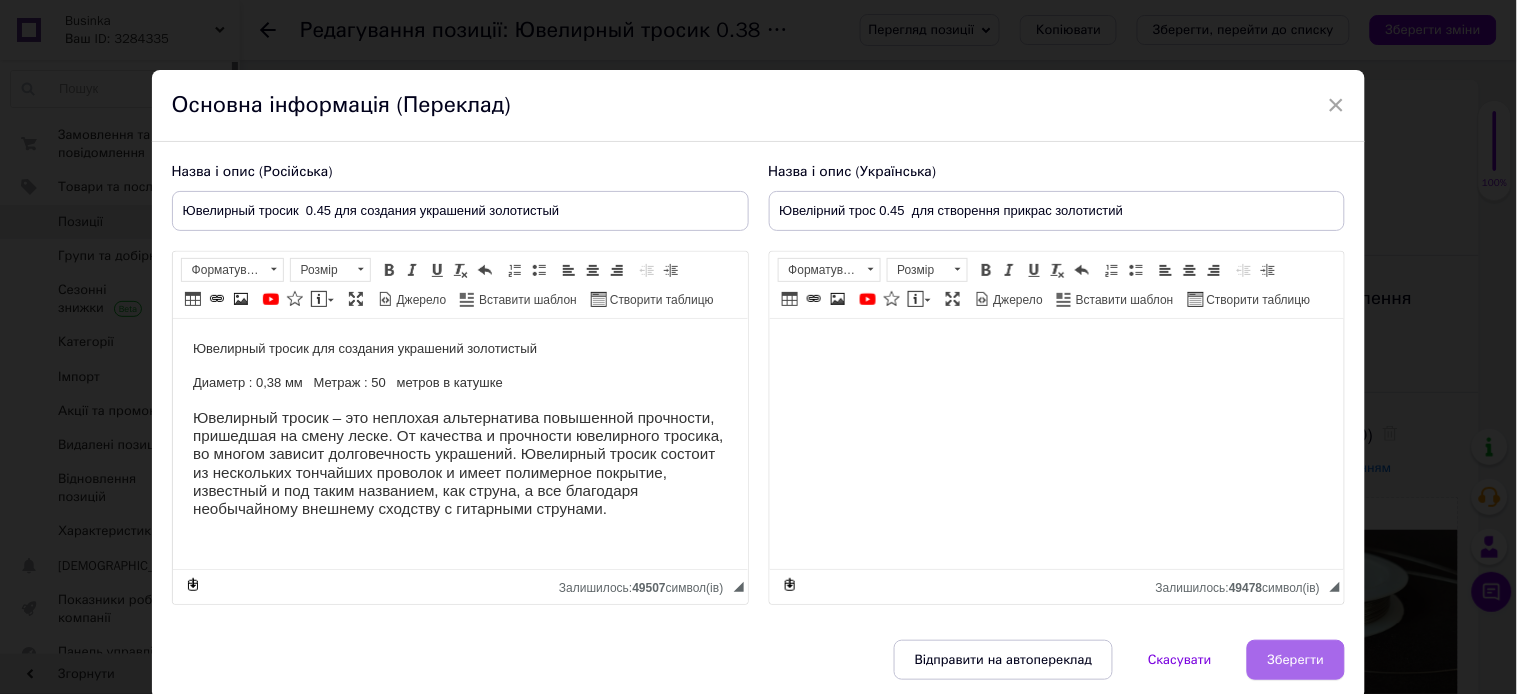 click on "Зберегти" at bounding box center (1296, 660) 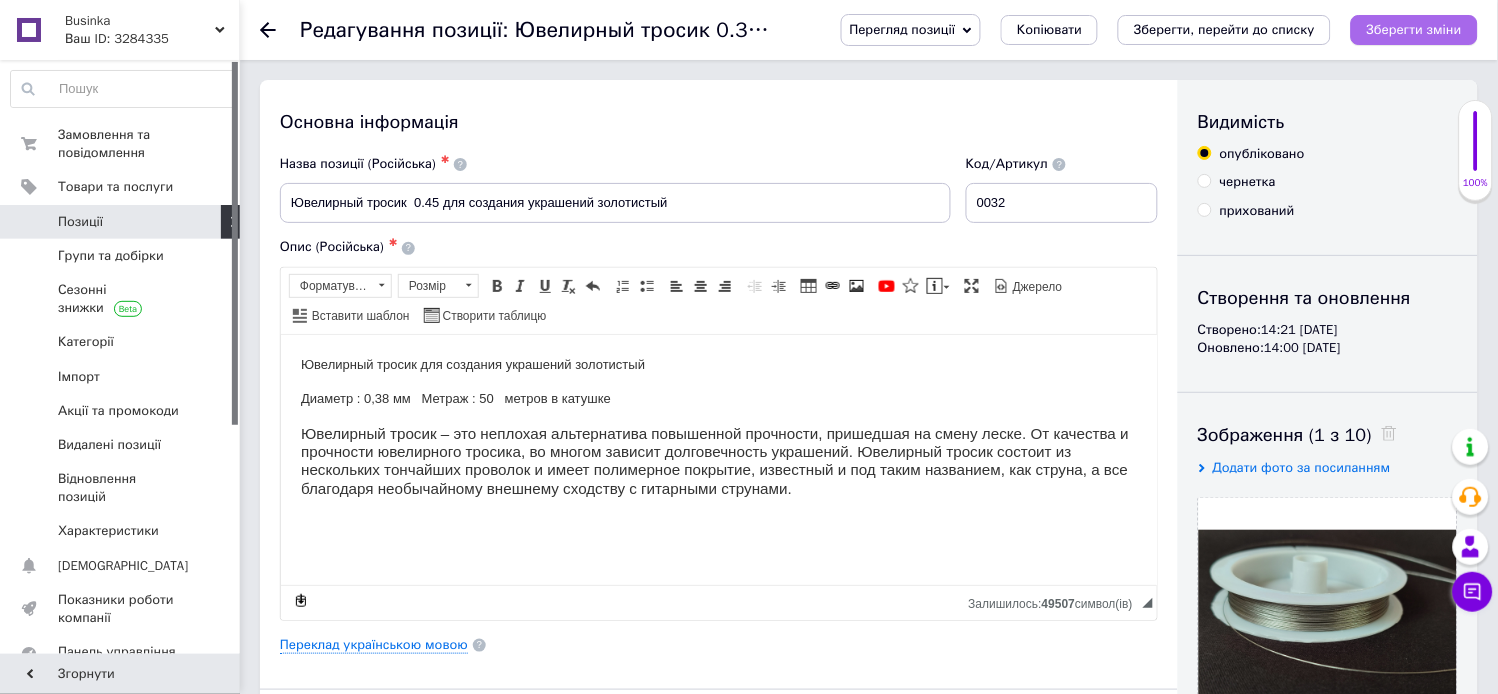 click on "Зберегти зміни" at bounding box center [1414, 29] 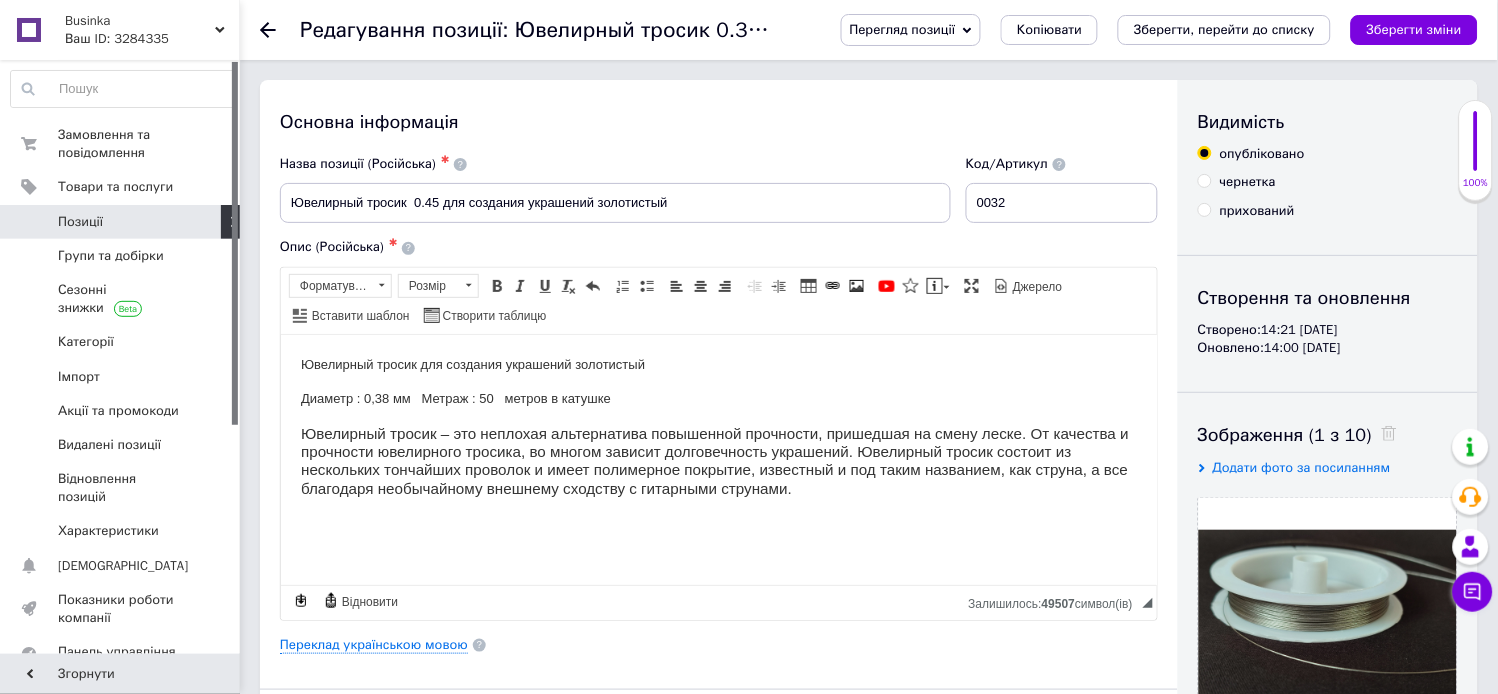 click 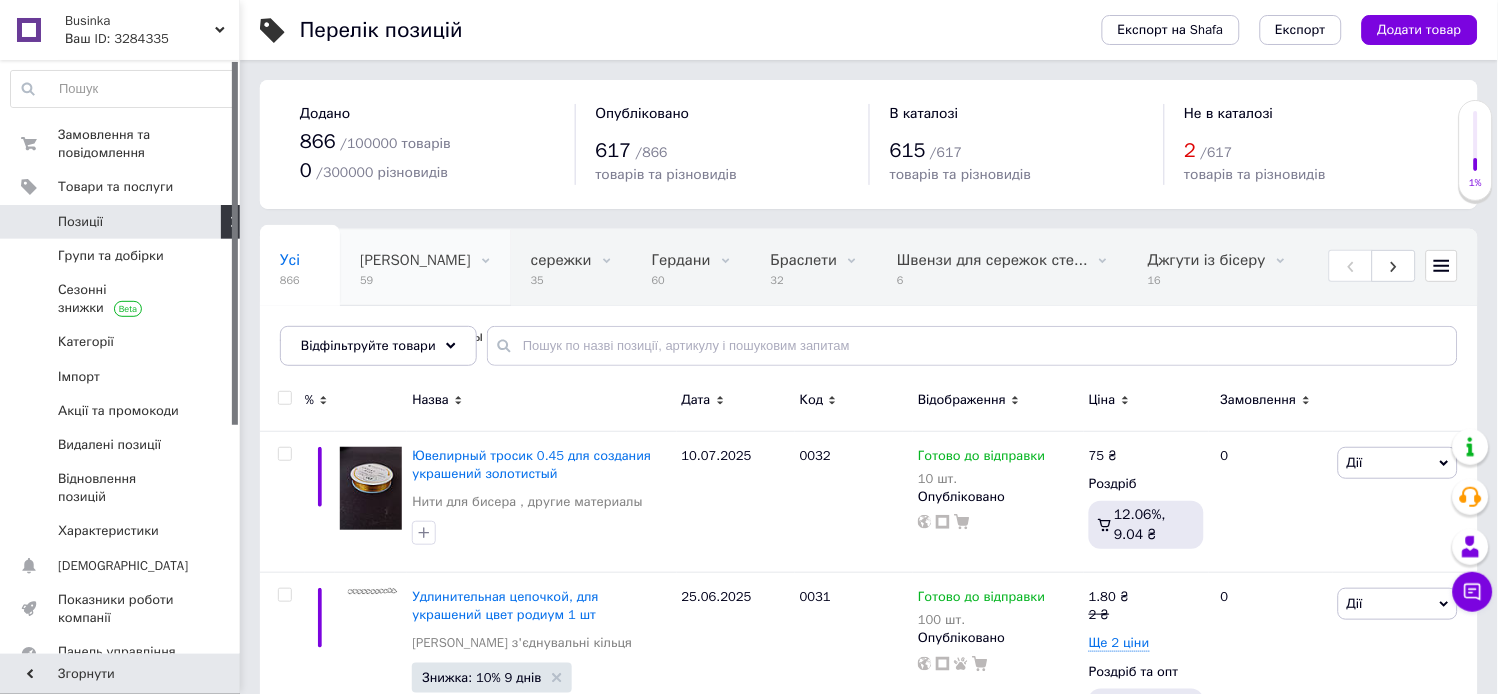 scroll, scrollTop: 123, scrollLeft: 0, axis: vertical 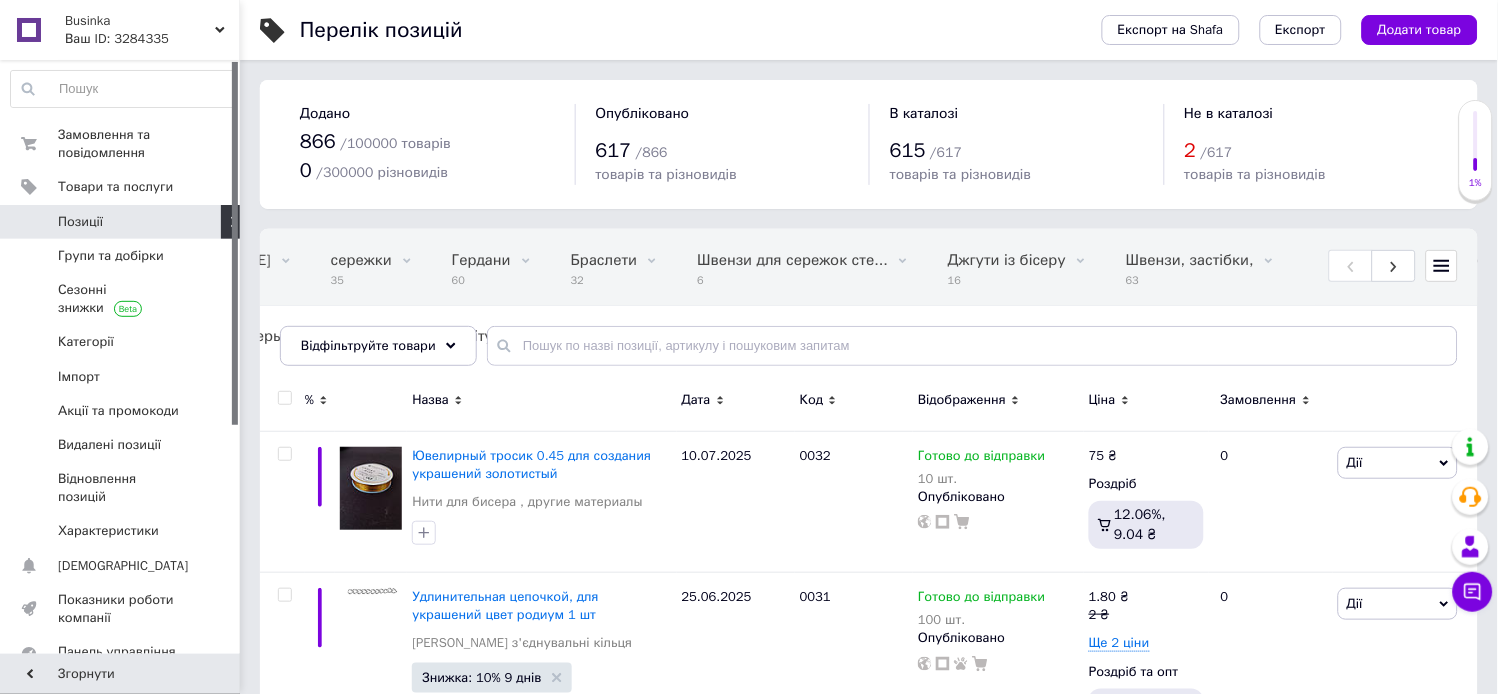 click at bounding box center [1442, 266] 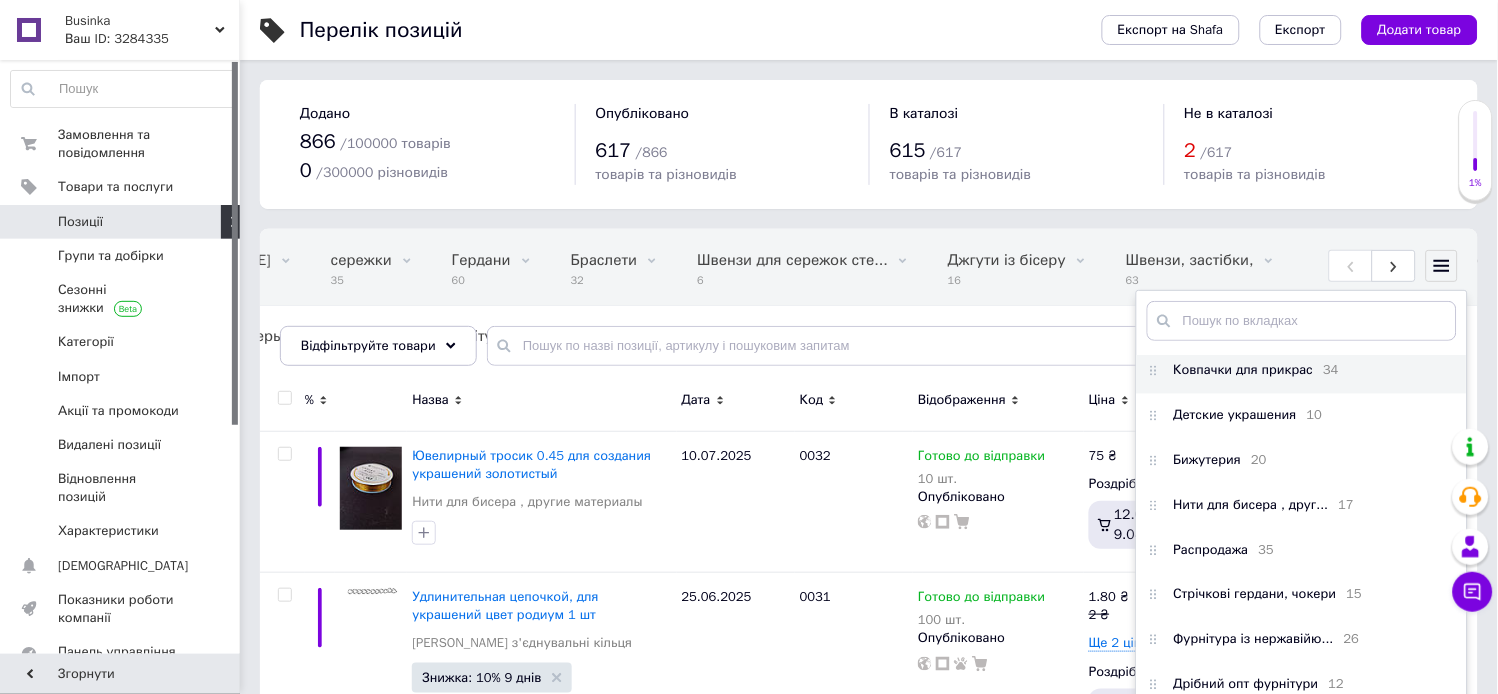 scroll, scrollTop: 947, scrollLeft: 0, axis: vertical 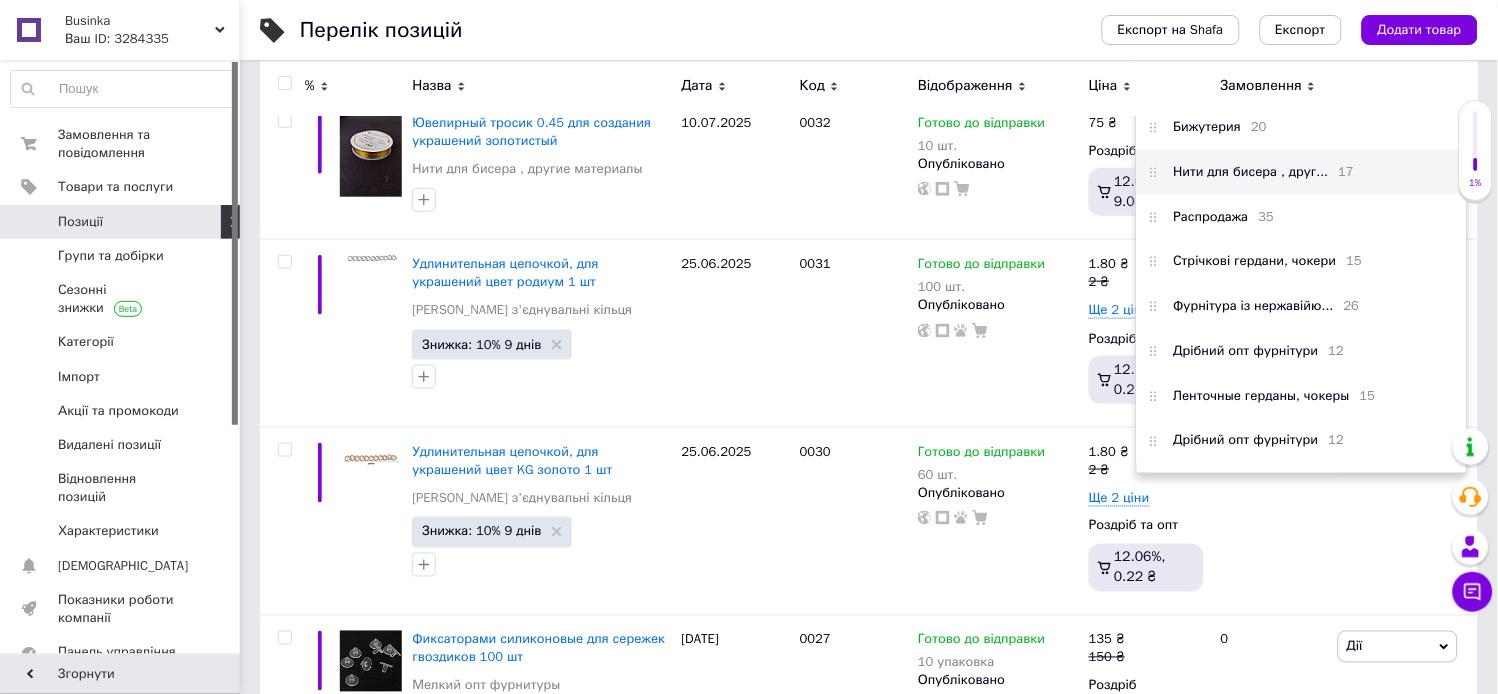click on "Нити для бисера , друг..." at bounding box center (1251, 173) 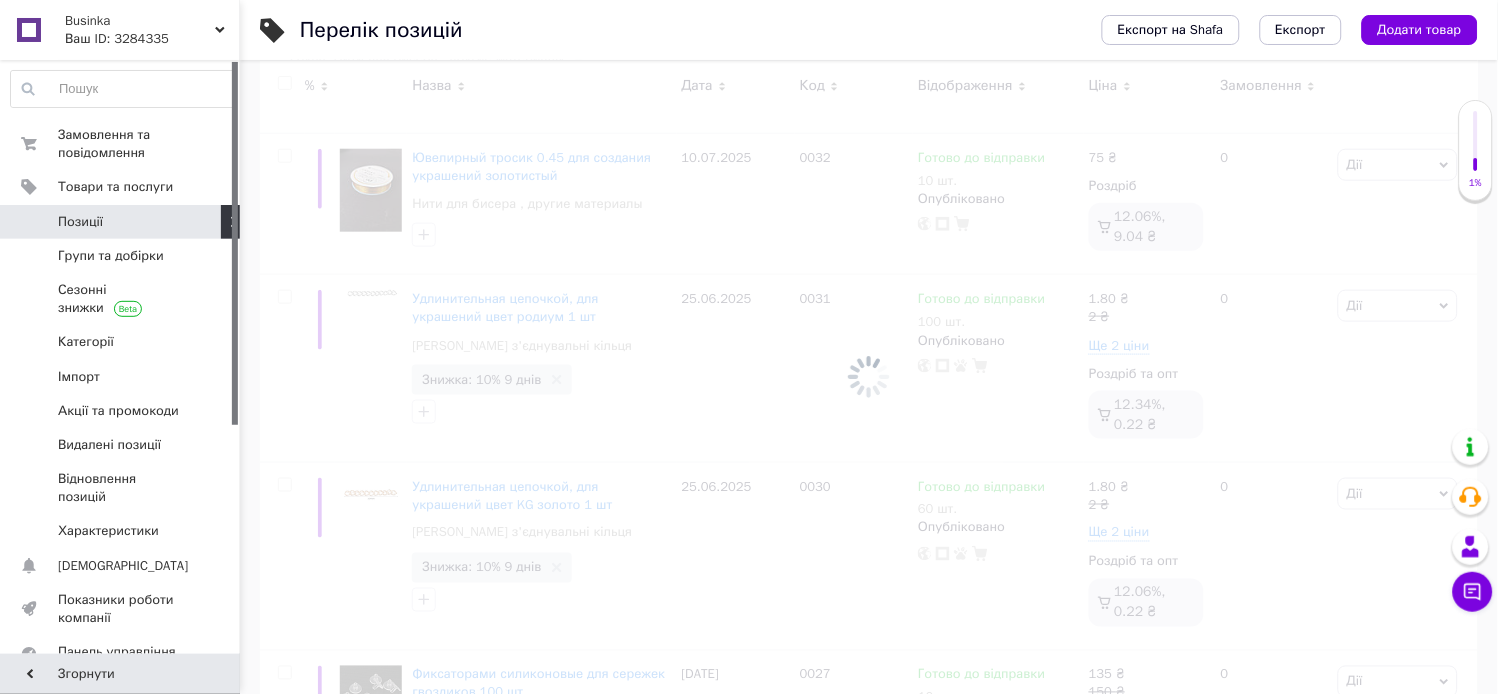 scroll, scrollTop: 0, scrollLeft: 4038, axis: horizontal 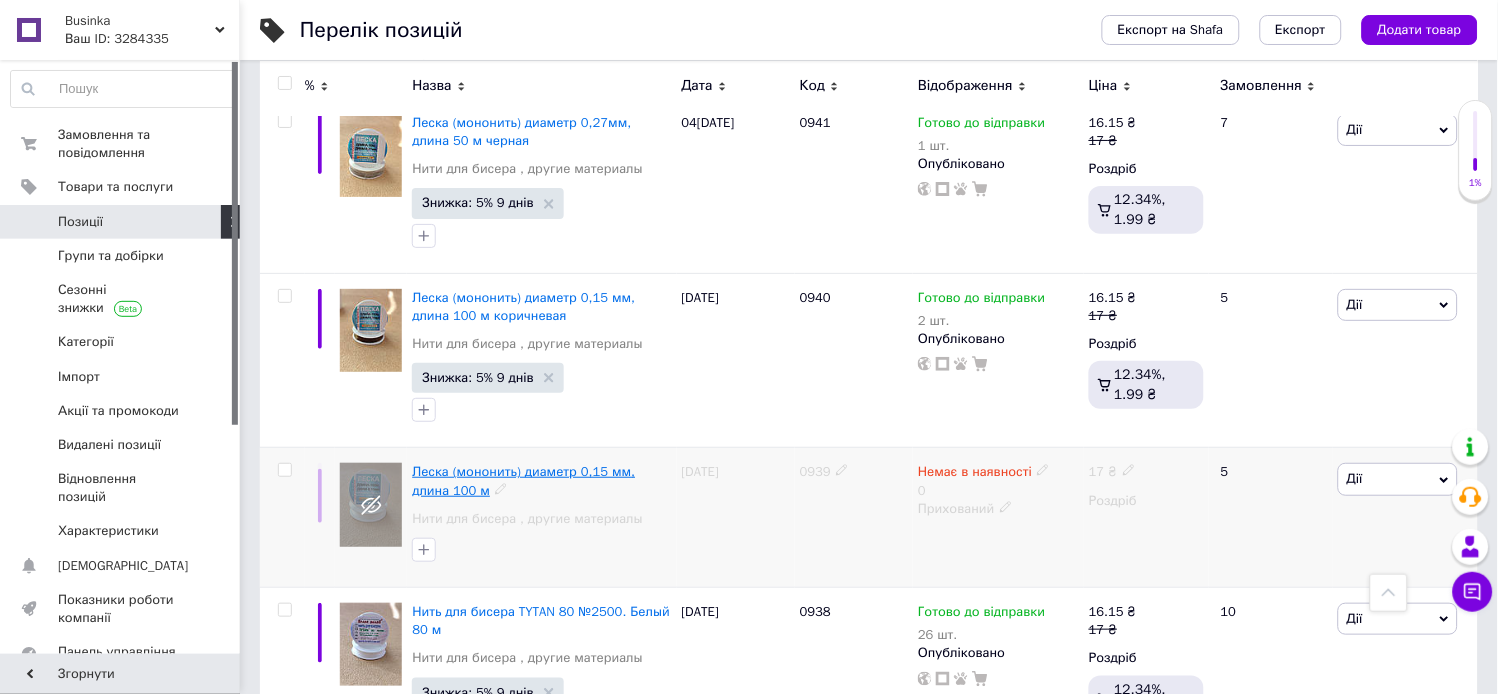 click on "Леска (мононить) диаметр 0,15 мм, длина 100 м" at bounding box center [523, 480] 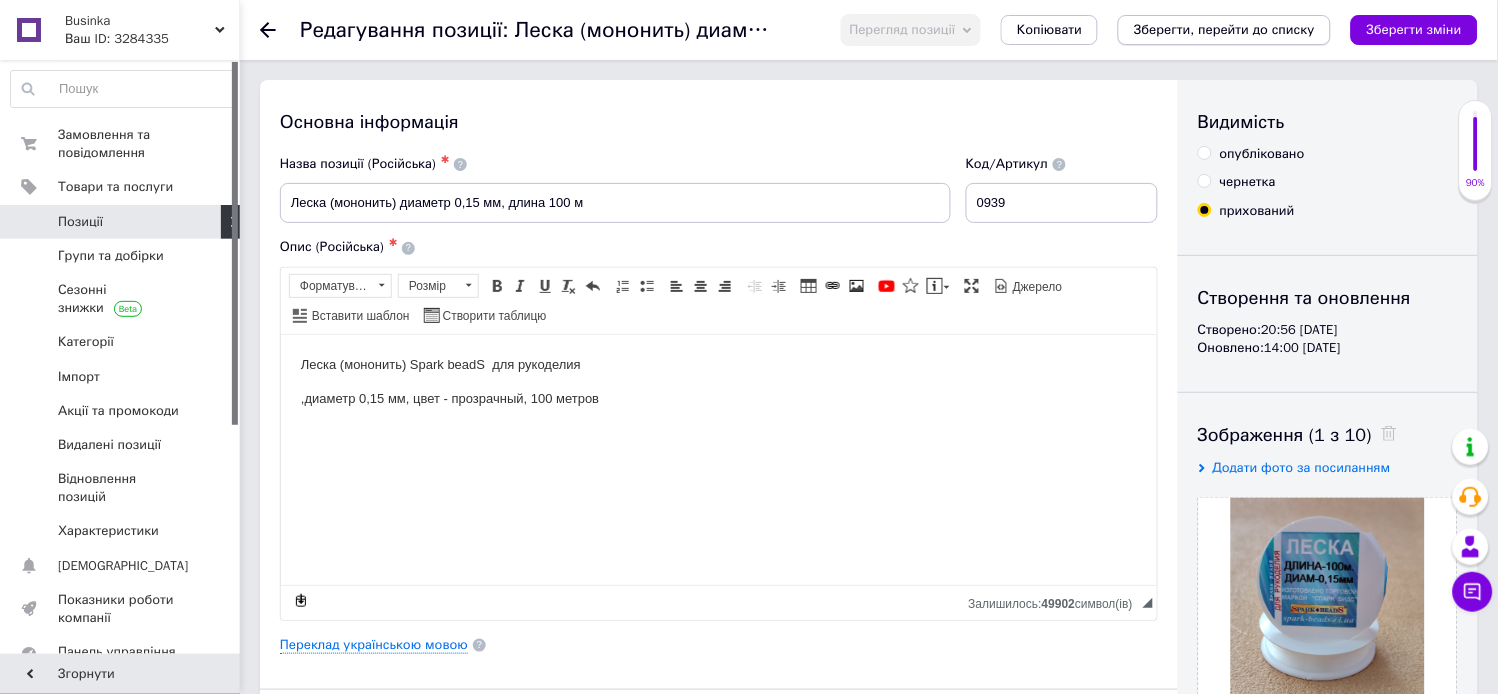 scroll, scrollTop: 0, scrollLeft: 0, axis: both 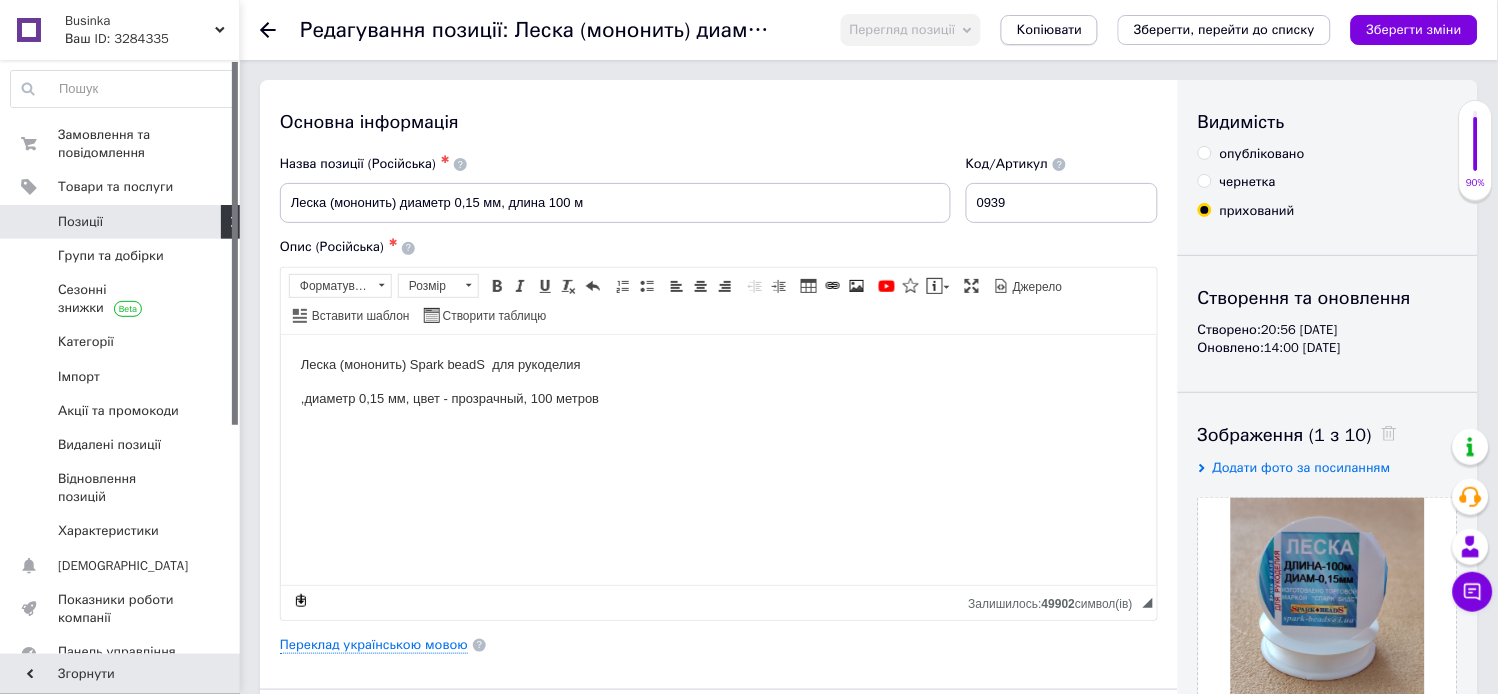 click on "Копіювати" at bounding box center [1049, 30] 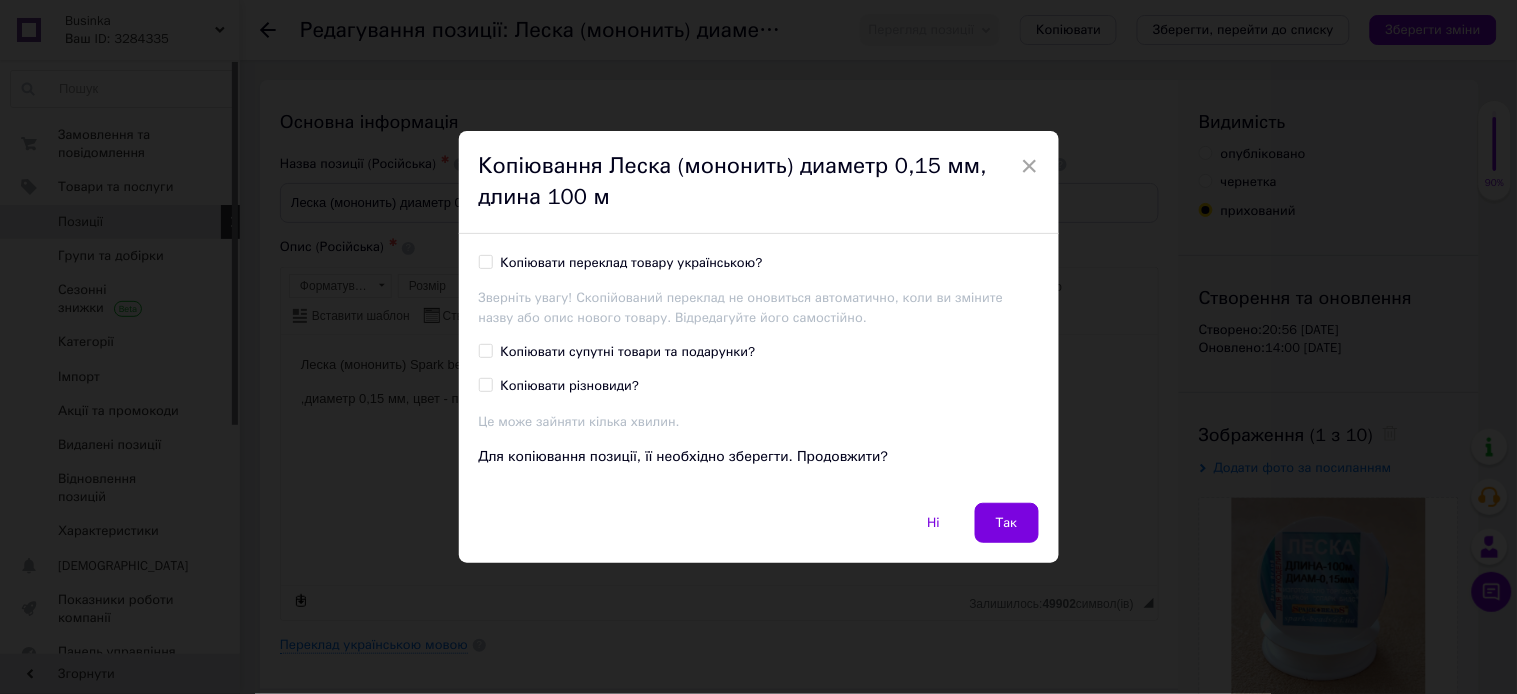 click on "Копіювати переклад товару українською?" at bounding box center (485, 261) 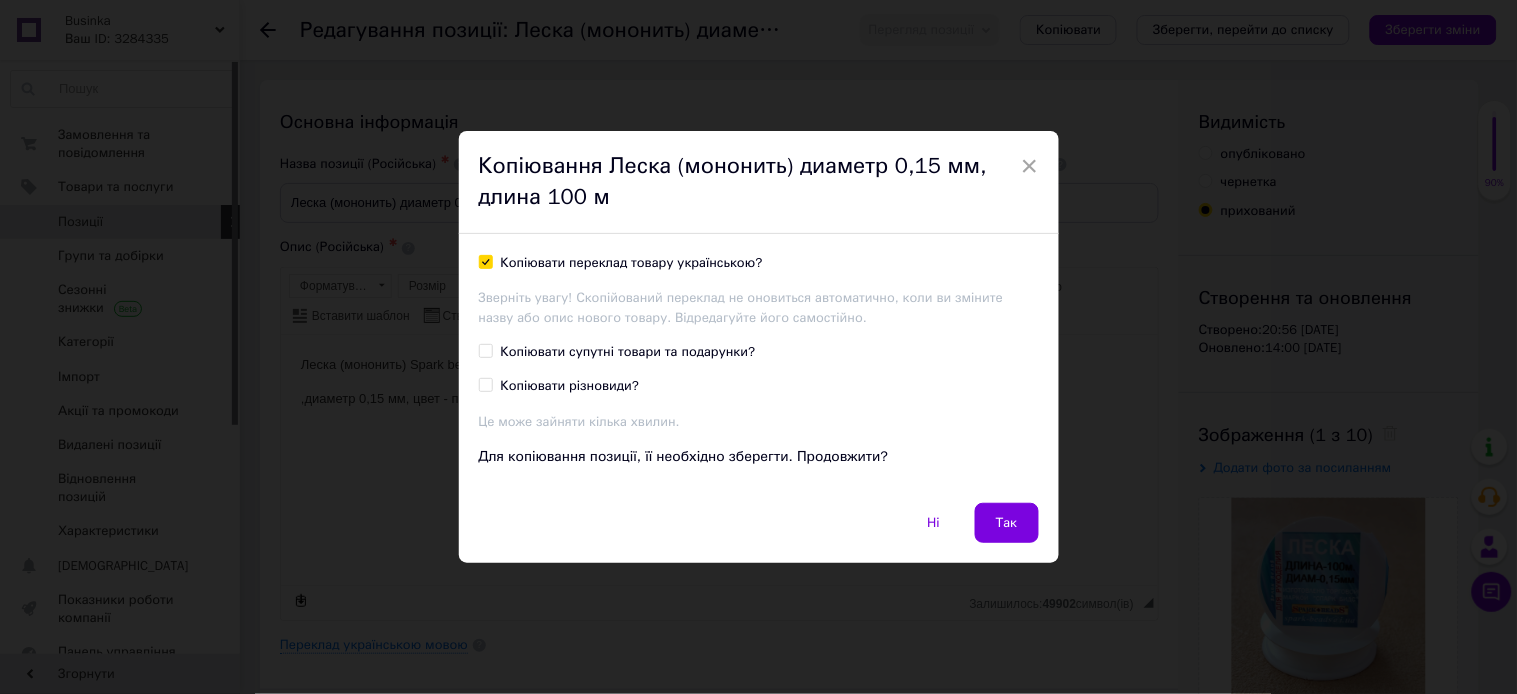 checkbox on "true" 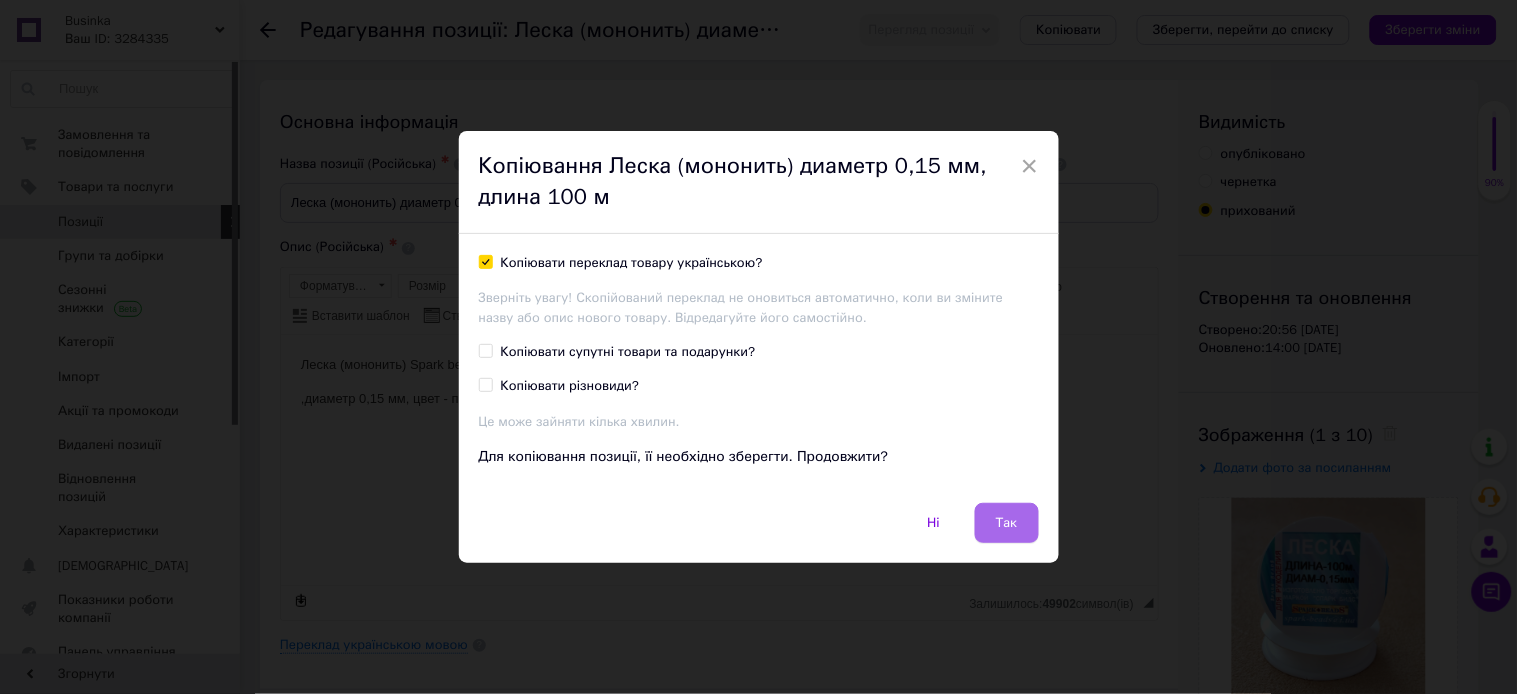 click on "Так" at bounding box center (1007, 523) 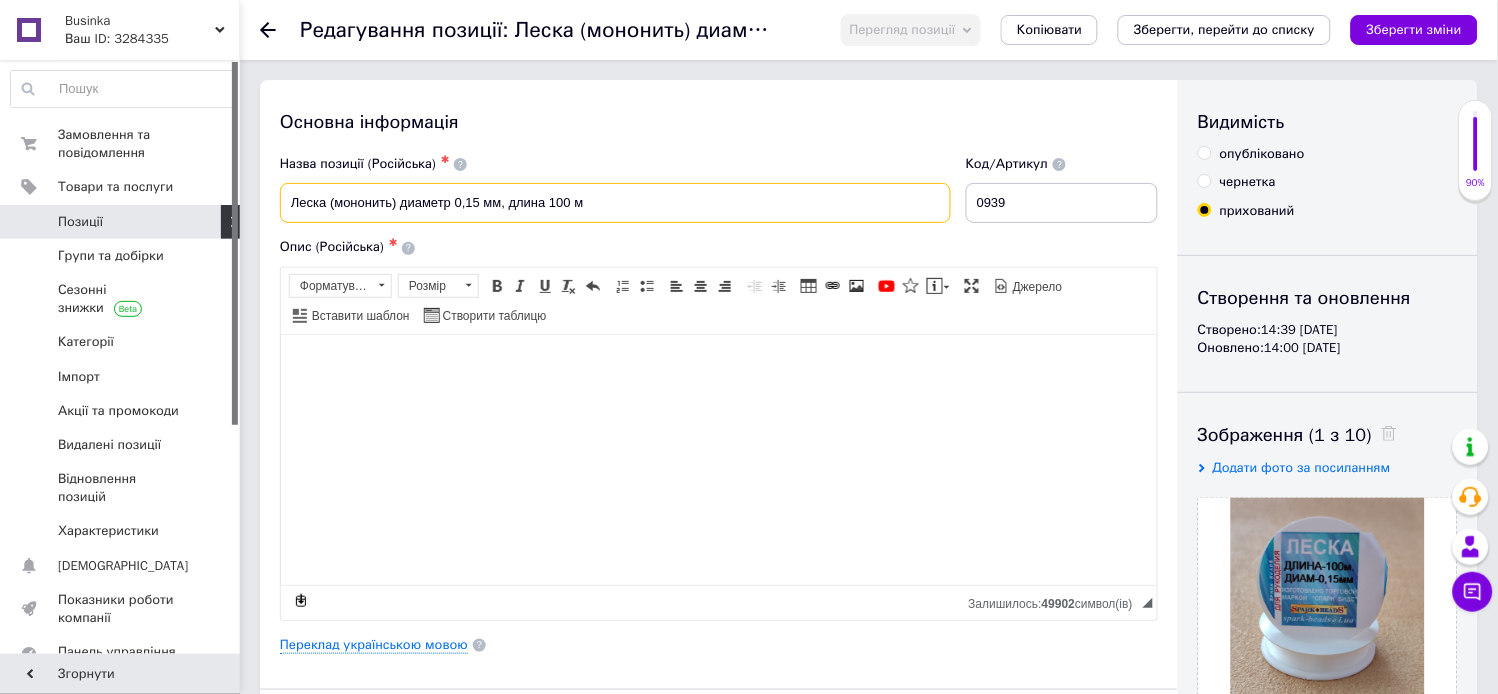 click on "Леска (мононить) диаметр 0,15 мм, длина 100 м" at bounding box center (615, 203) 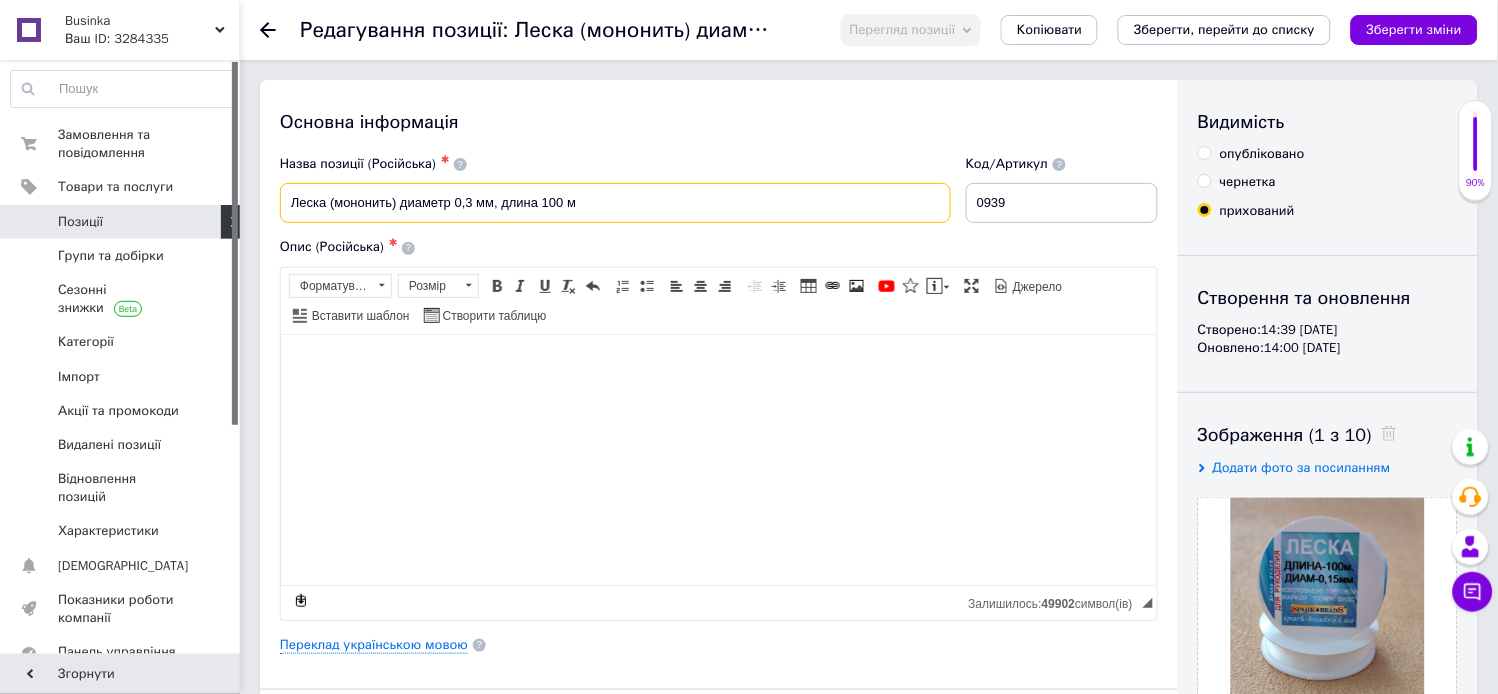 click on "Леска (мононить) диаметр 0,3 мм, длина 100 м" at bounding box center [615, 203] 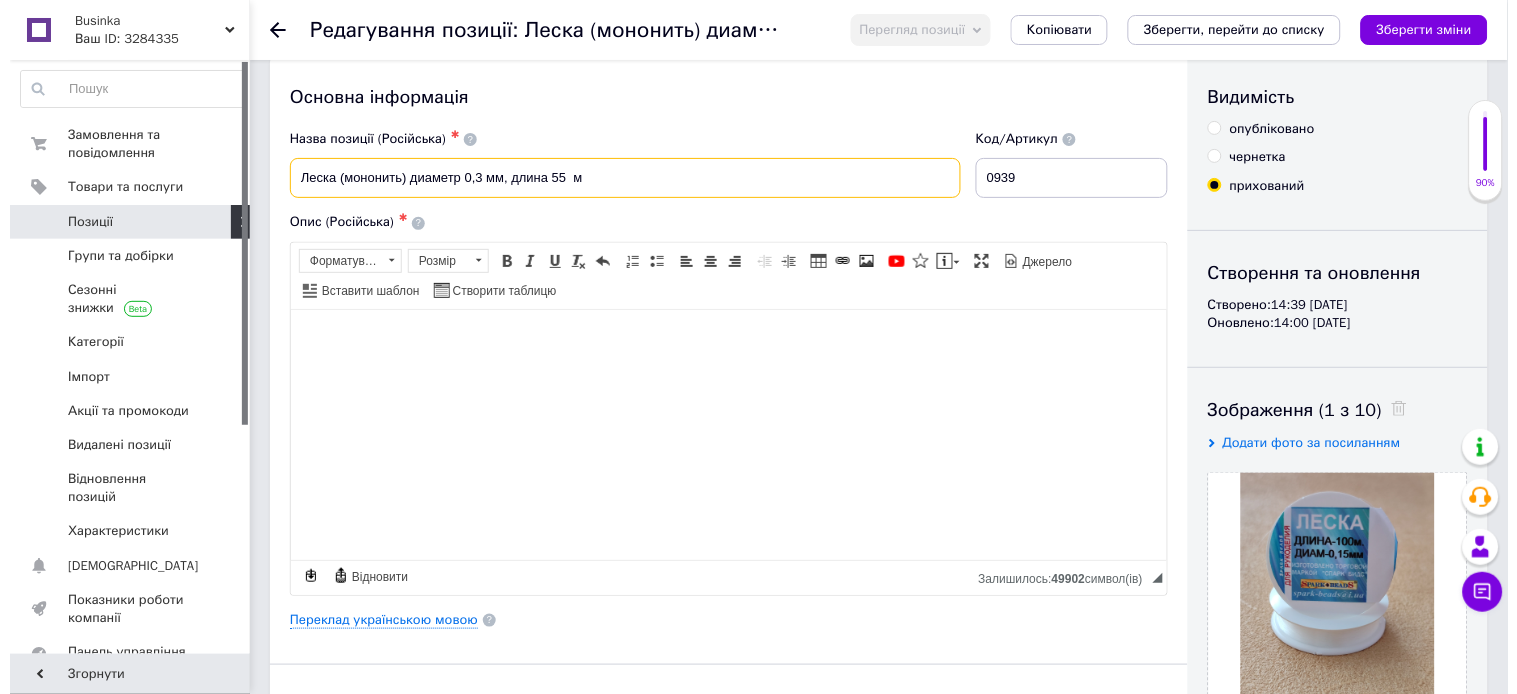 scroll, scrollTop: 0, scrollLeft: 0, axis: both 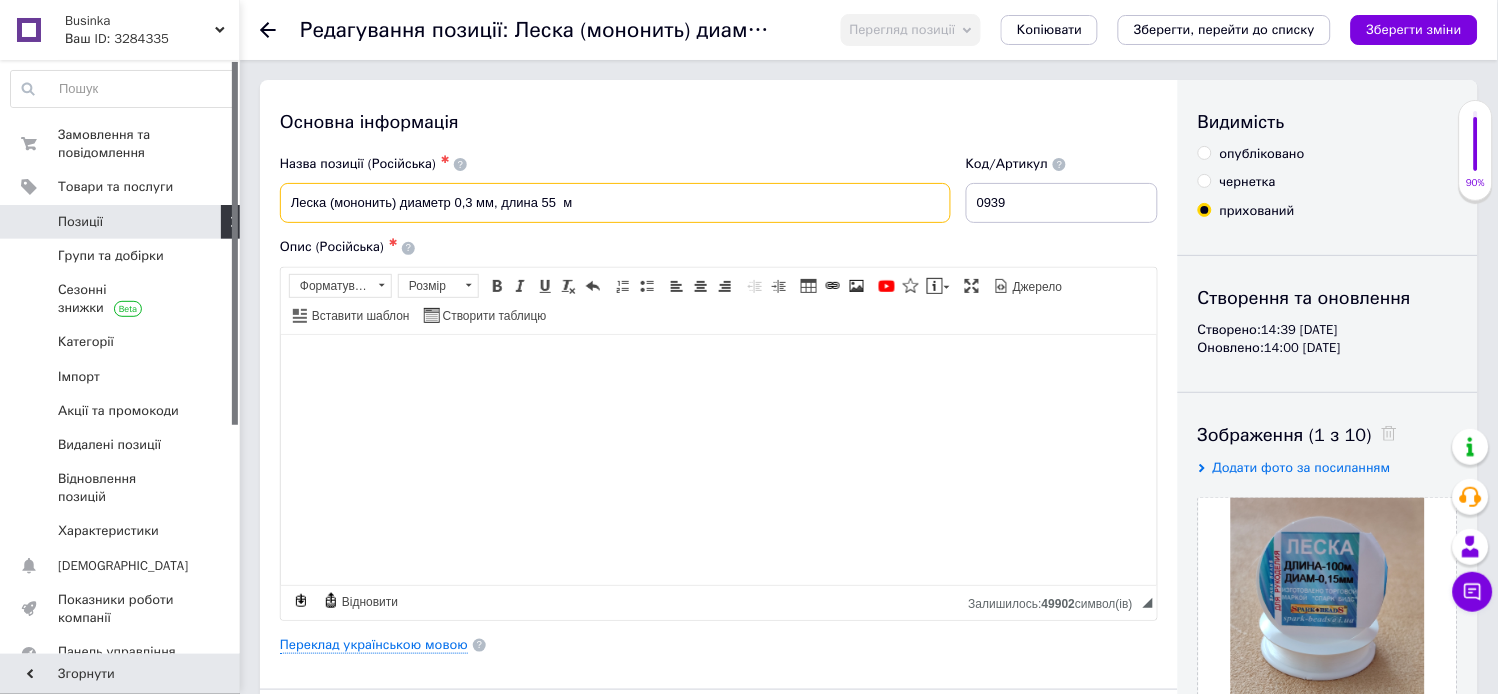 type on "Леска (мононить) диаметр 0,3 мм, длина 55  м" 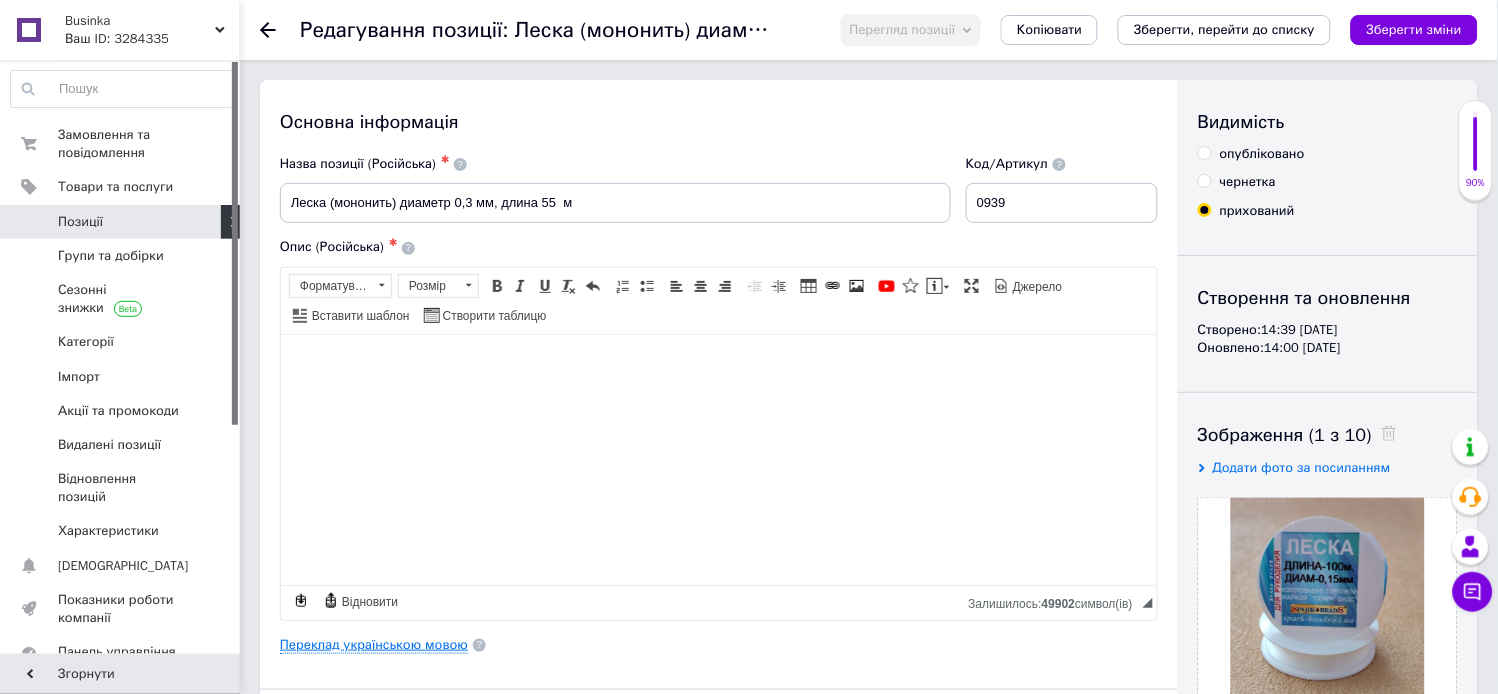 click on "Переклад українською мовою" at bounding box center (374, 645) 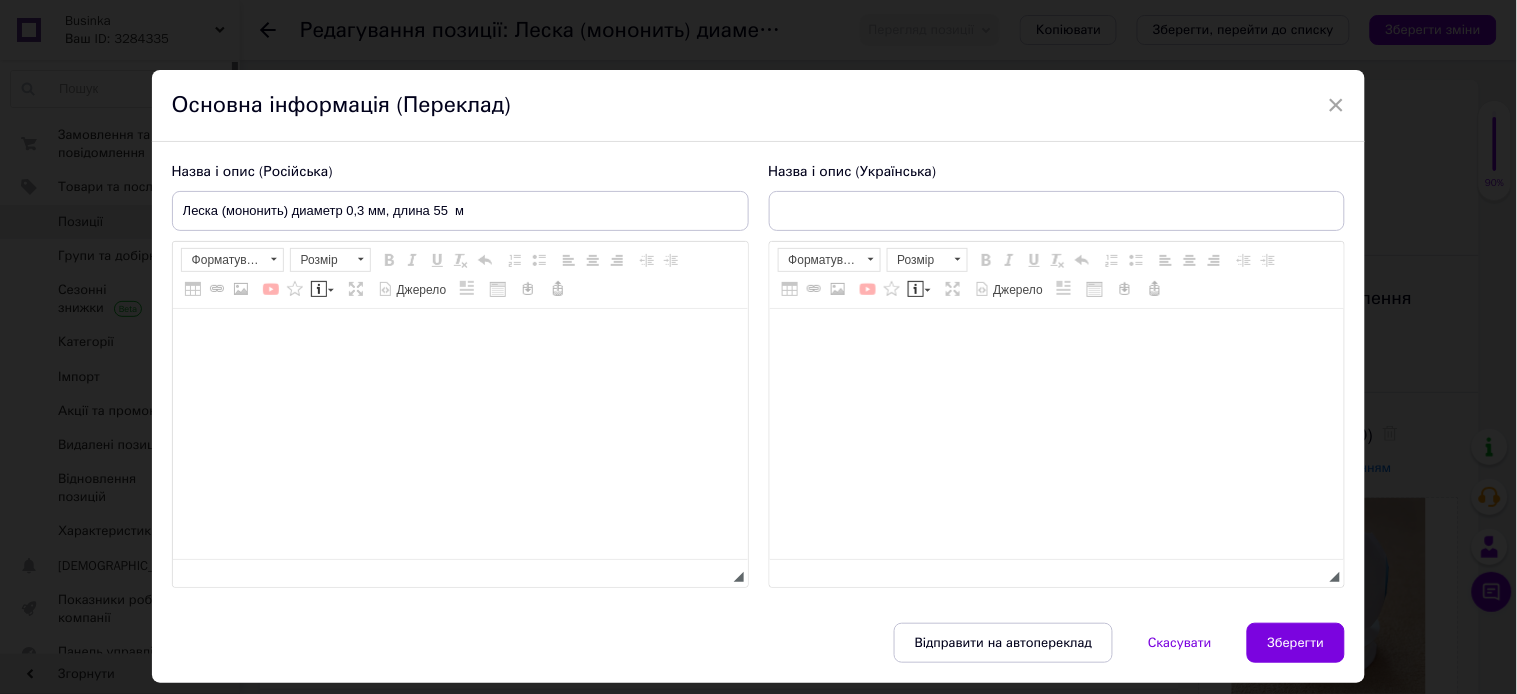type on "Волосінь (монотка) діаметр 0,15 мм, довжина 100 м" 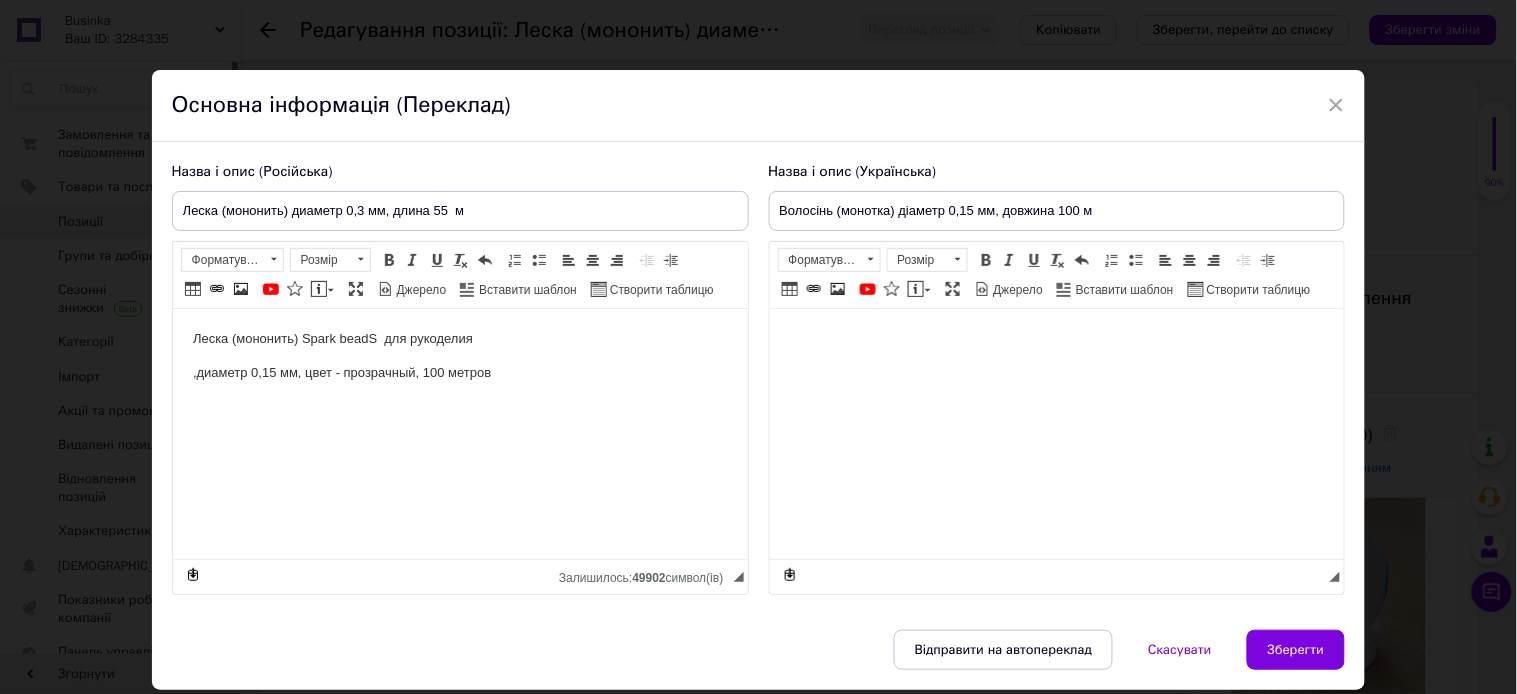 scroll, scrollTop: 0, scrollLeft: 0, axis: both 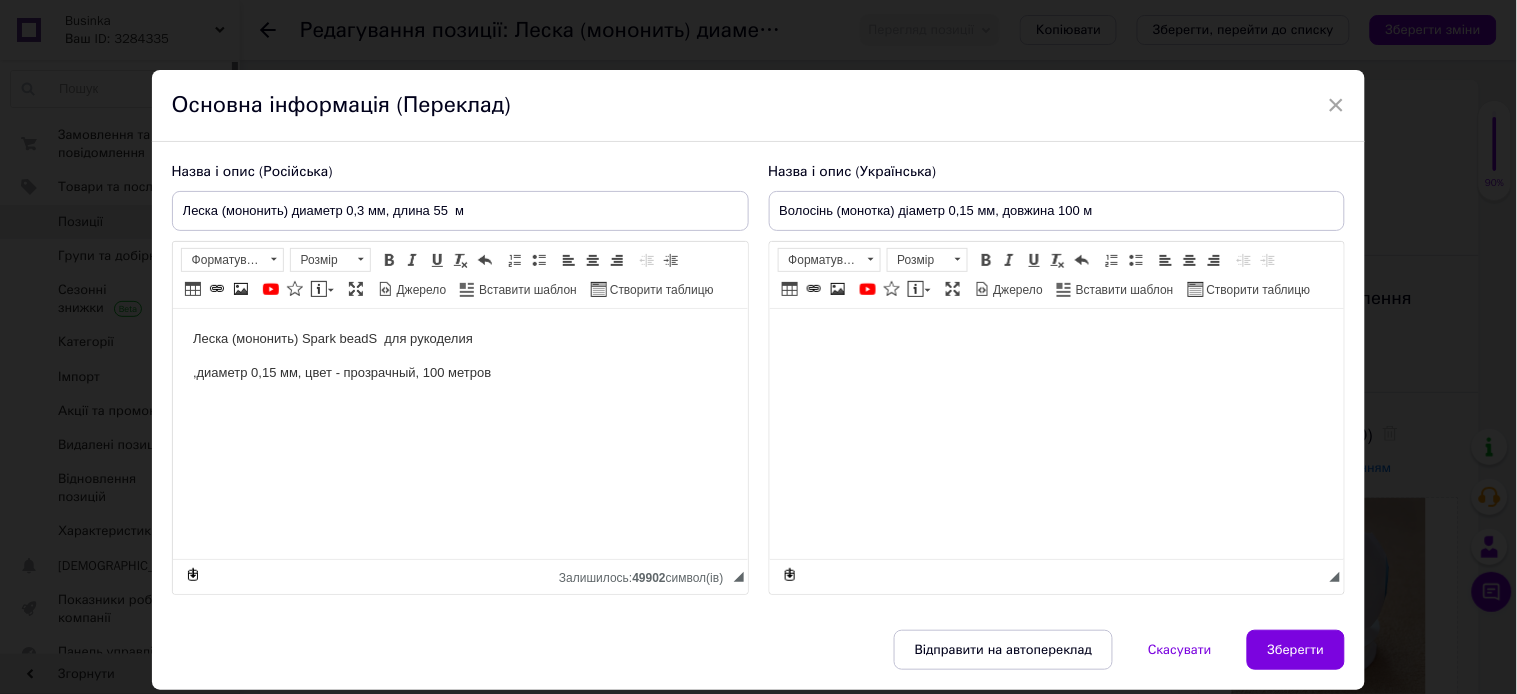 click at bounding box center (1056, 339) 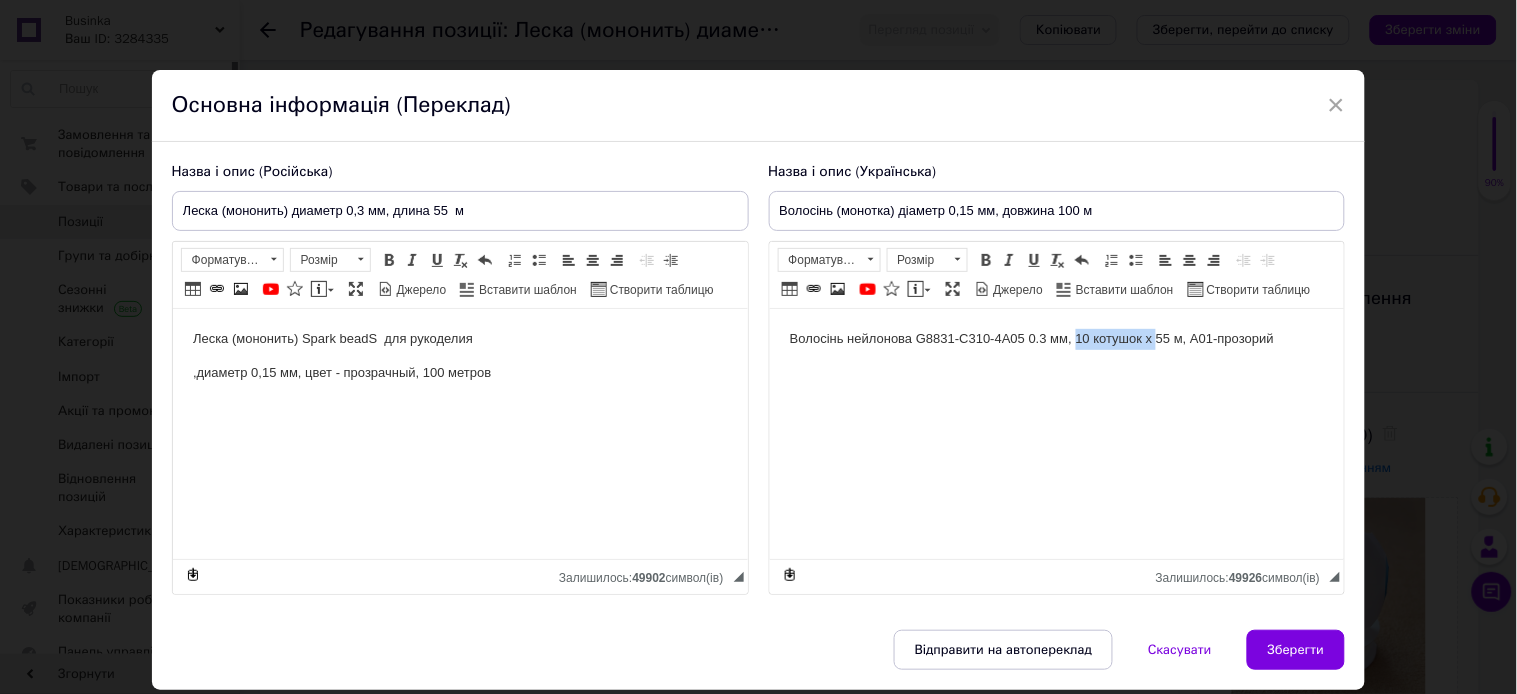 drag, startPoint x: 1076, startPoint y: 337, endPoint x: 1155, endPoint y: 336, distance: 79.00633 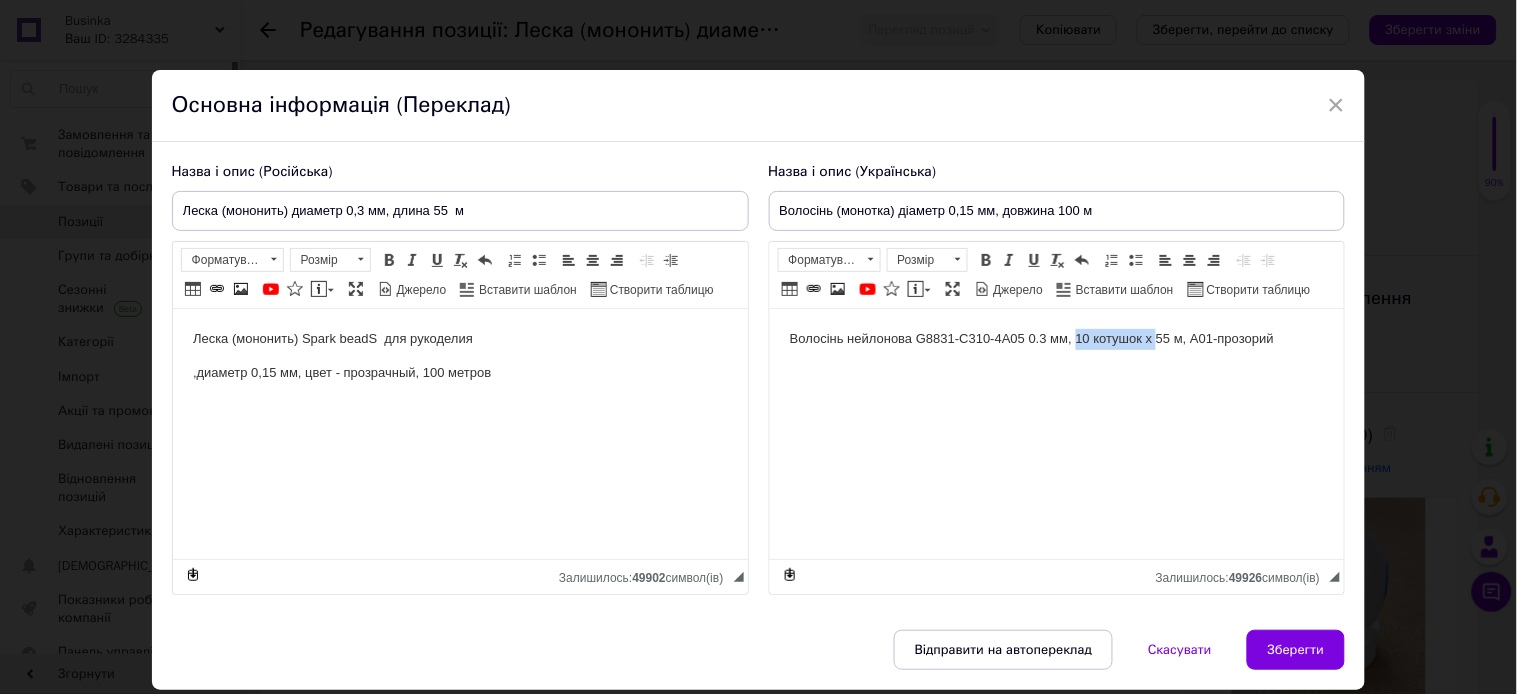 type 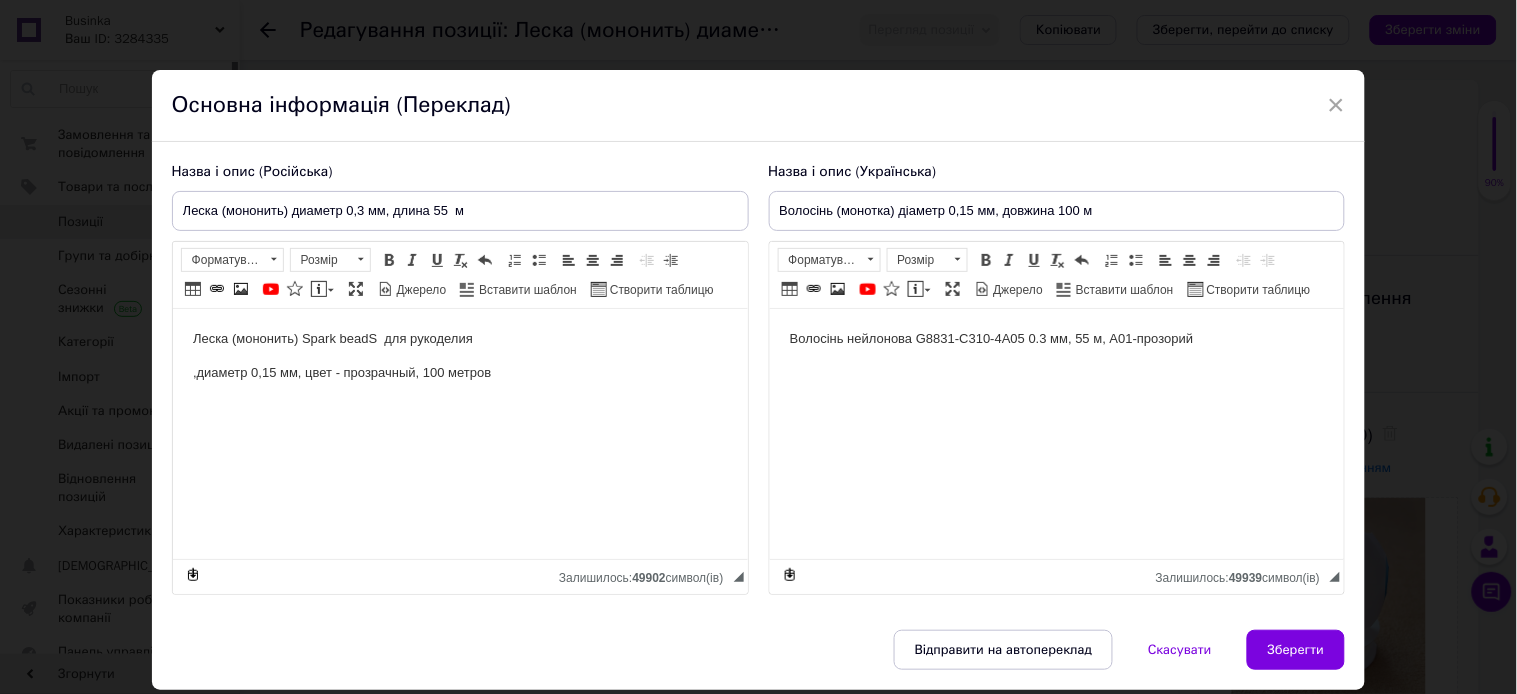 click on "Волосінь нейлонова G8831-C310-4A05 0.3 мм, 55 м, A01-прозорий" at bounding box center (1056, 339) 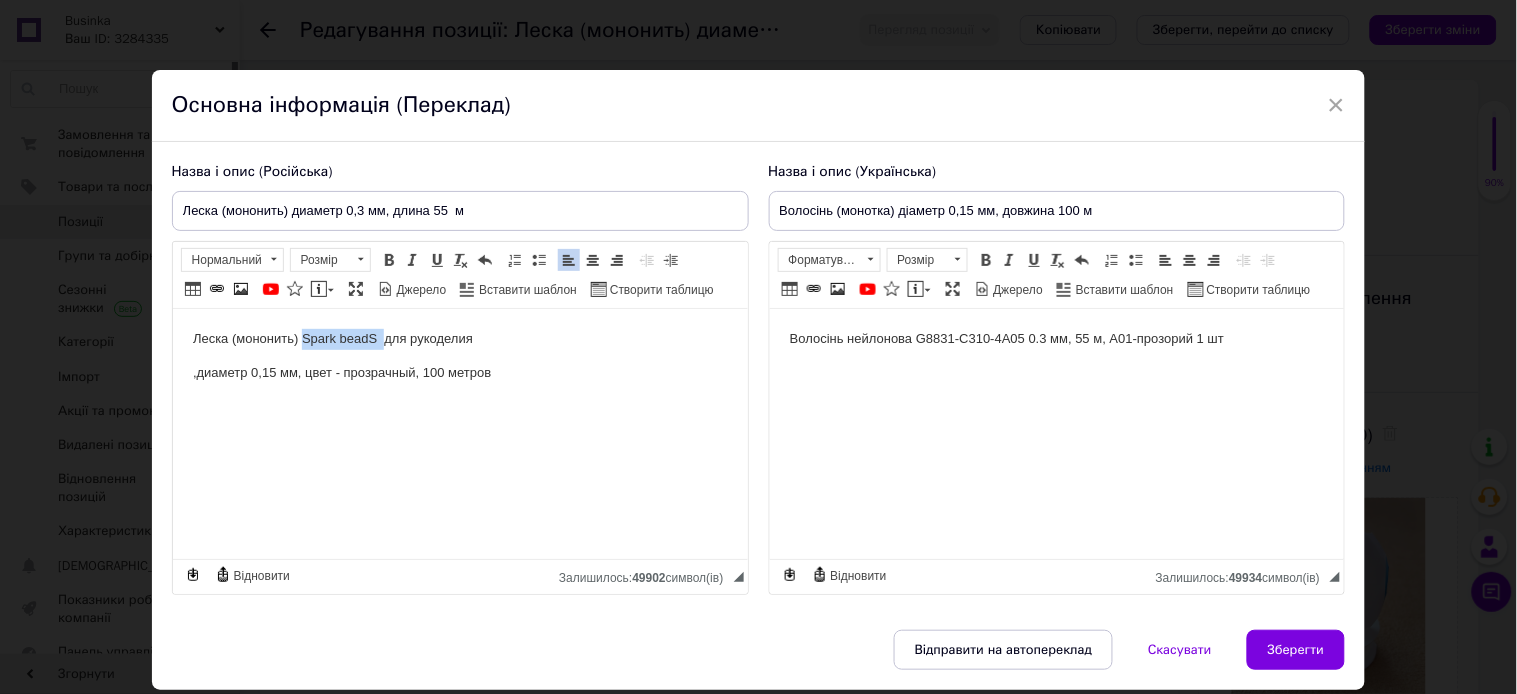 drag, startPoint x: 301, startPoint y: 337, endPoint x: 385, endPoint y: 336, distance: 84.00595 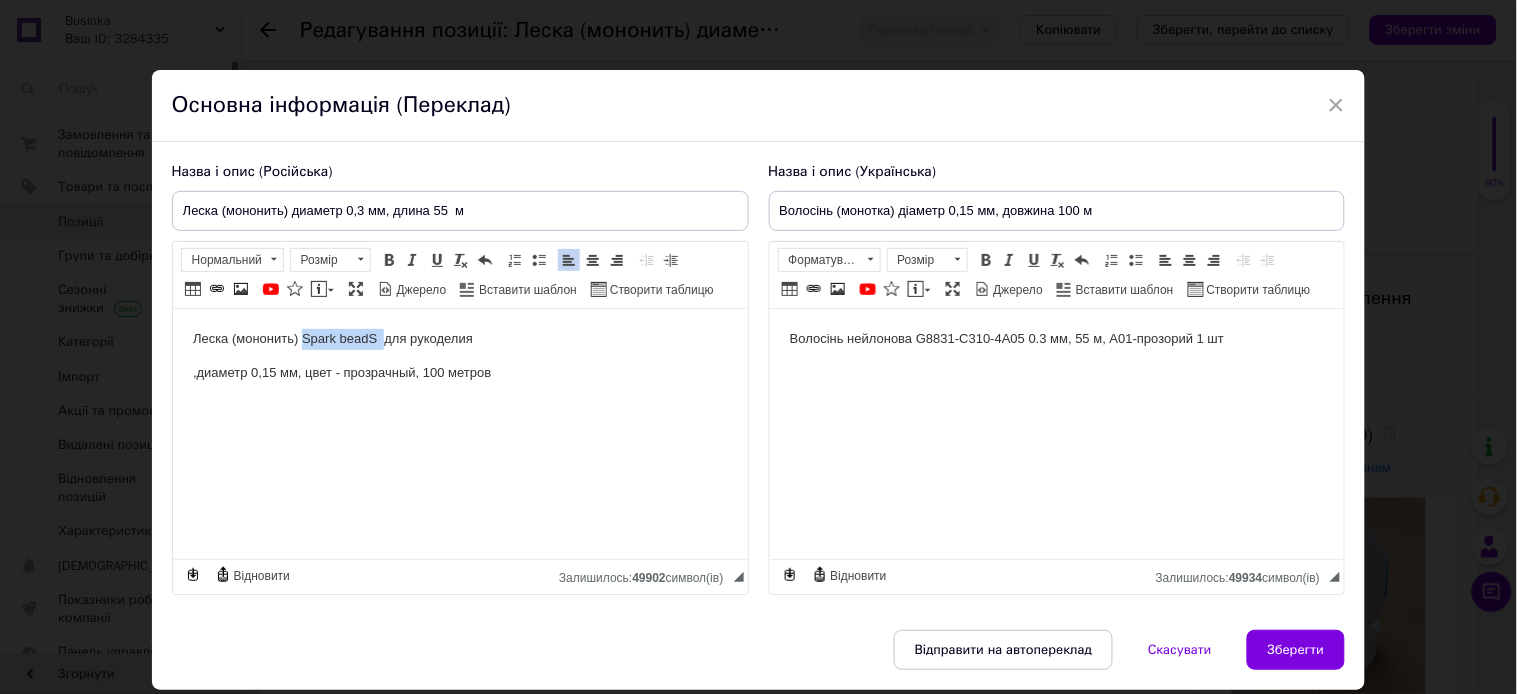 type 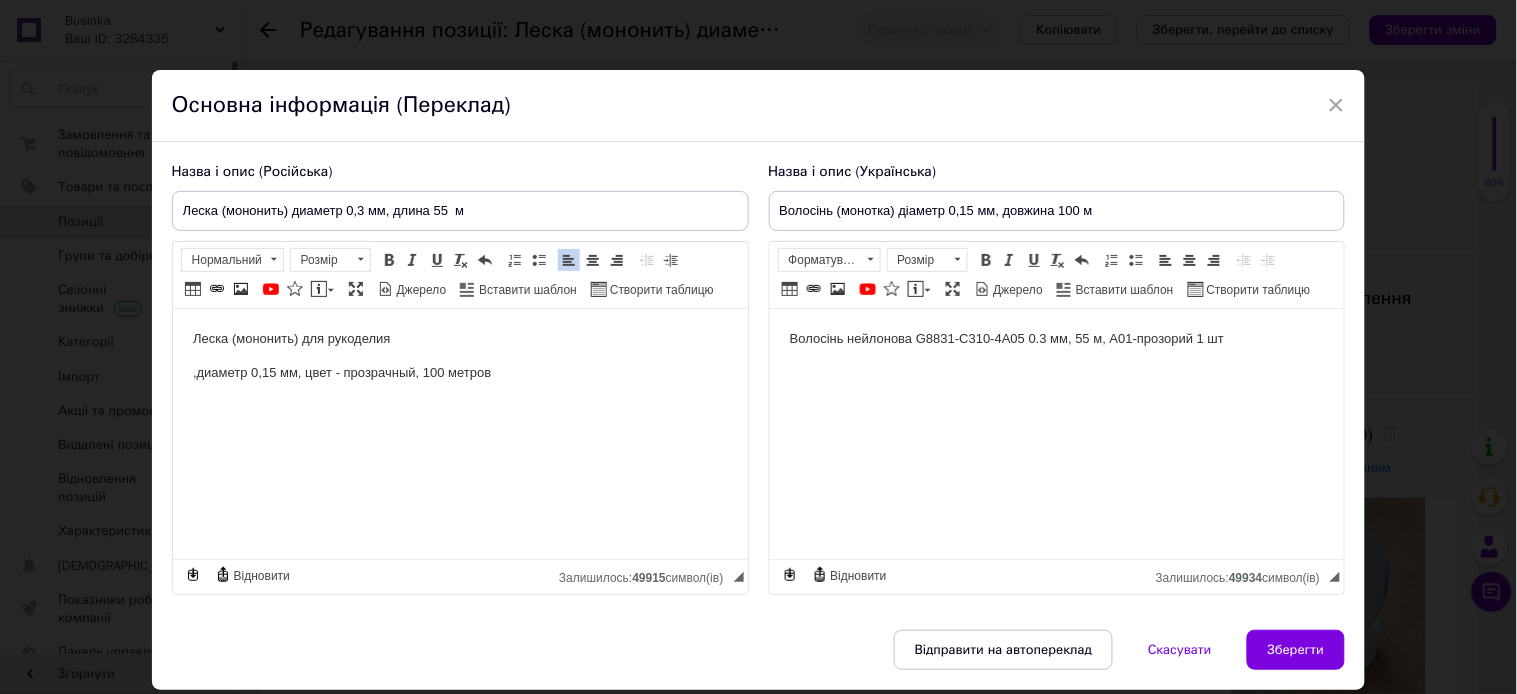 click on "Волосінь нейлонова G8831-C310-4A05 0.3 мм, 55 м, A01-прозорий 1 шт" at bounding box center [1056, 339] 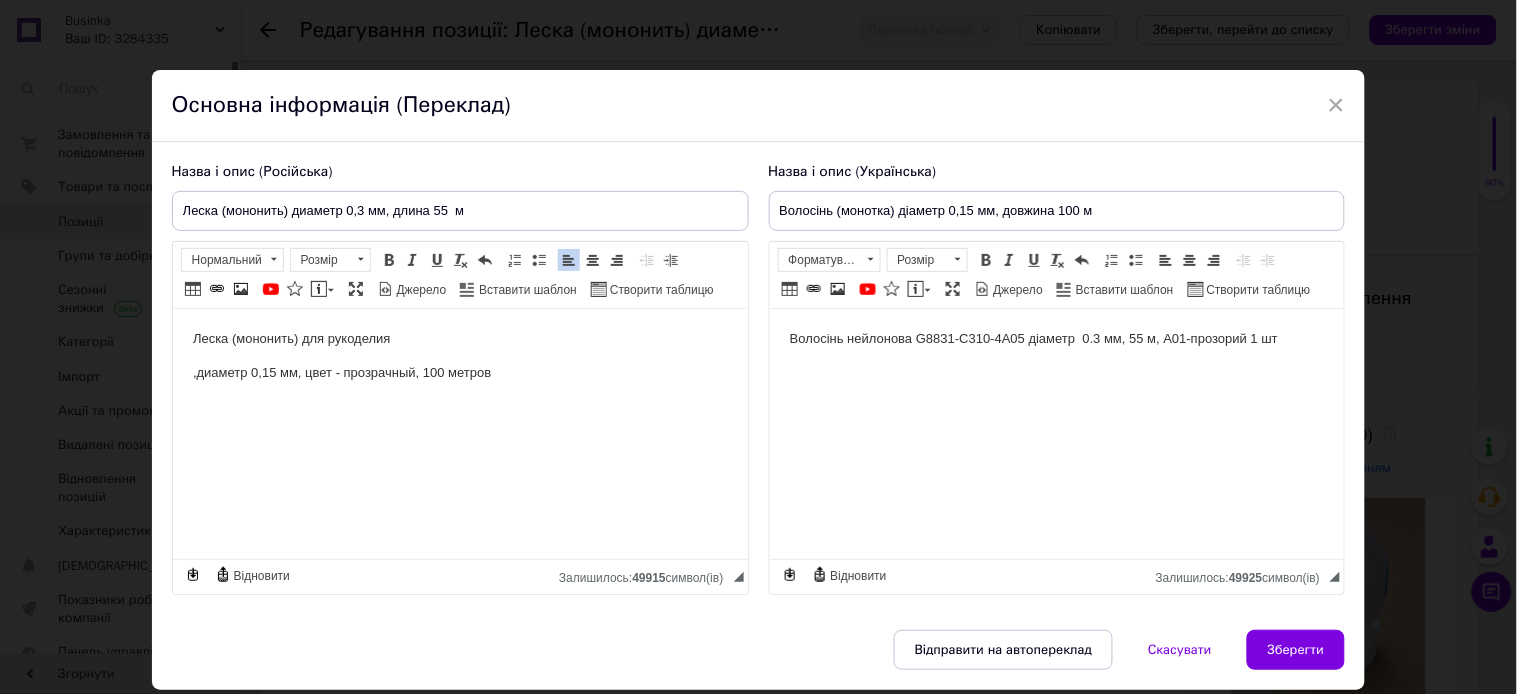 click on ",диаметр 0,15 мм, цвет - прозрачный, 100 метров" at bounding box center (459, 373) 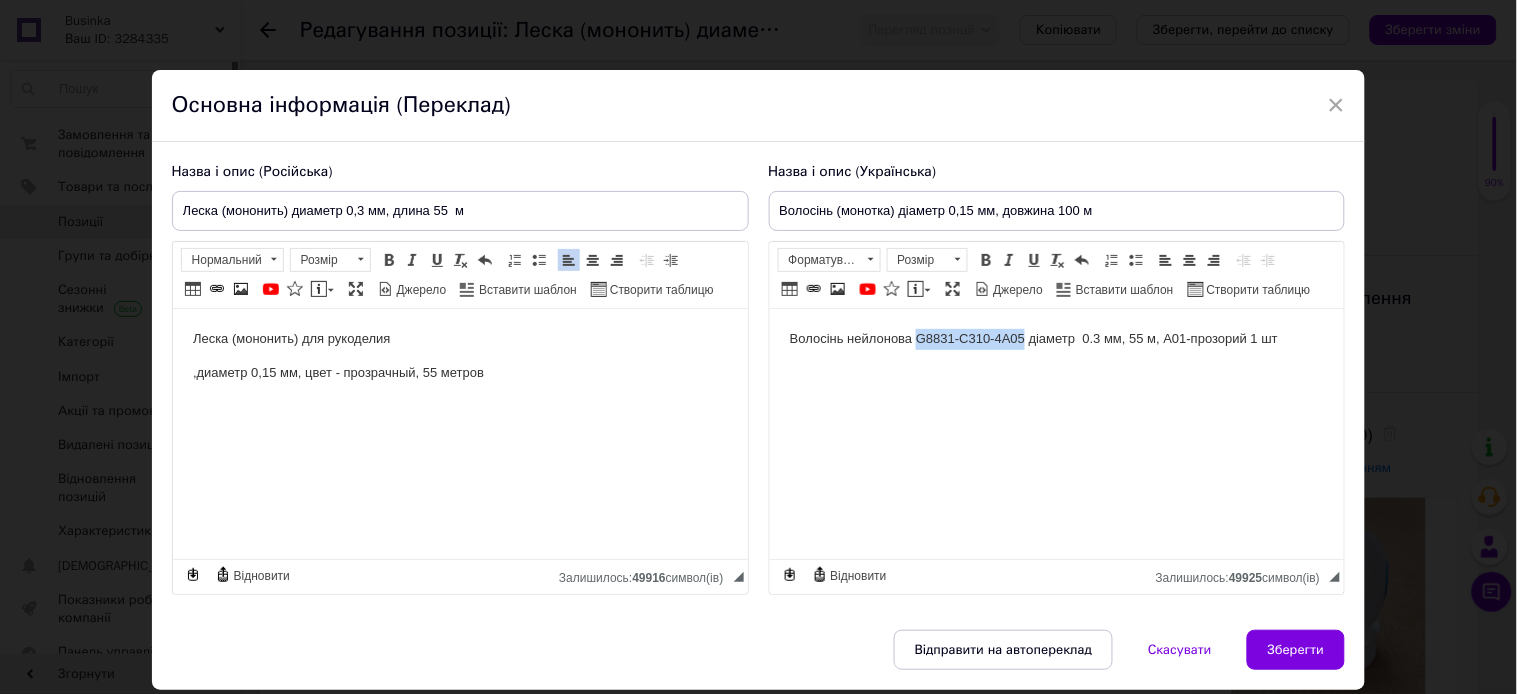 drag, startPoint x: 914, startPoint y: 336, endPoint x: 1022, endPoint y: 341, distance: 108.11568 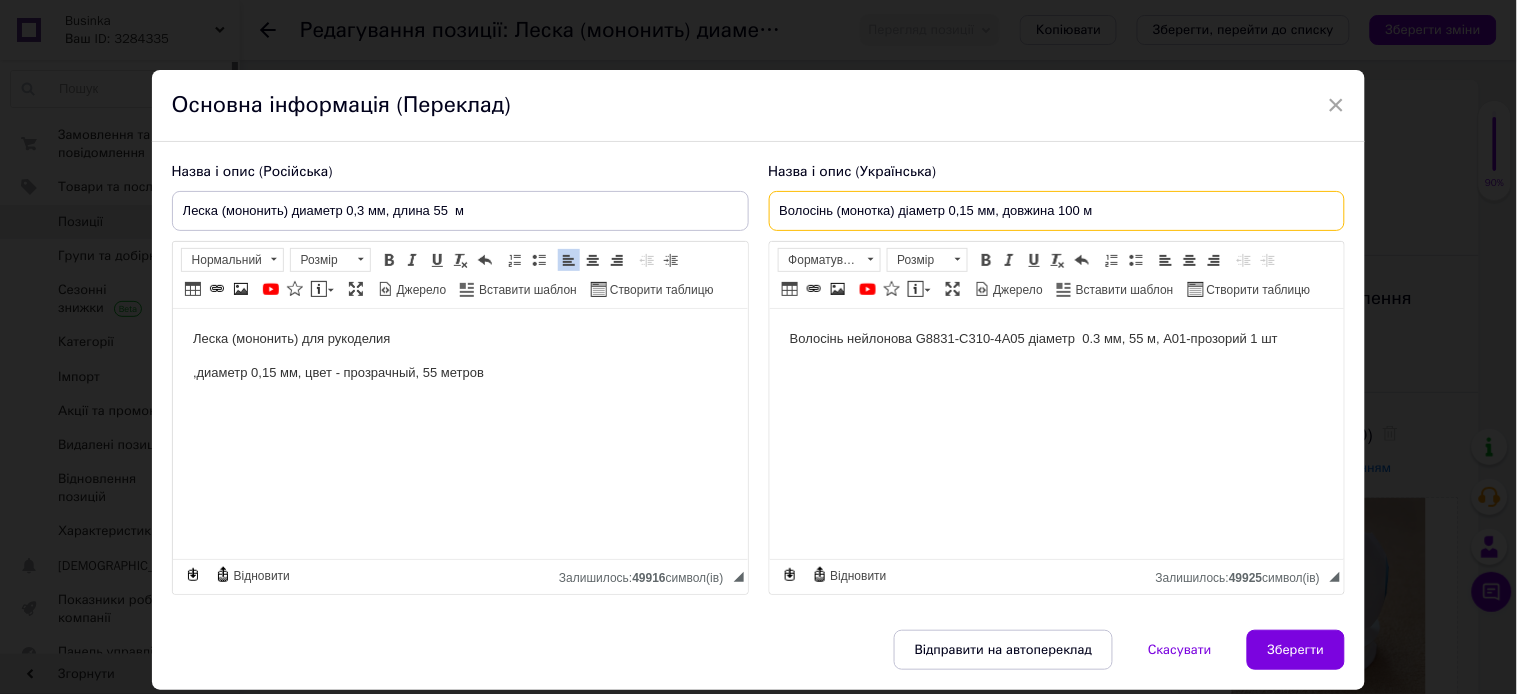 click on "Волосінь (монотка) діаметр 0,15 мм, довжина 100 м" at bounding box center (1057, 211) 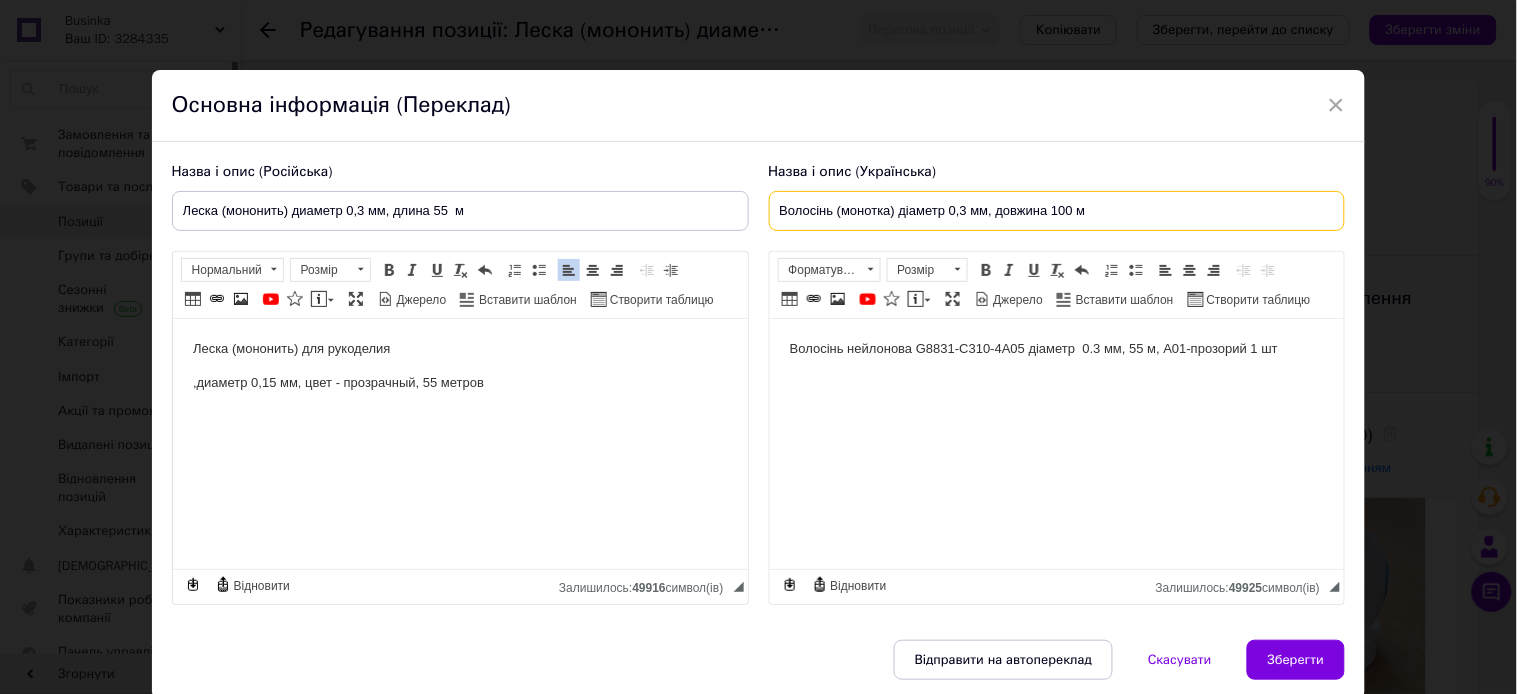 click on "Волосінь (монотка) діаметр 0,3 мм, довжина 100 м" at bounding box center [1057, 211] 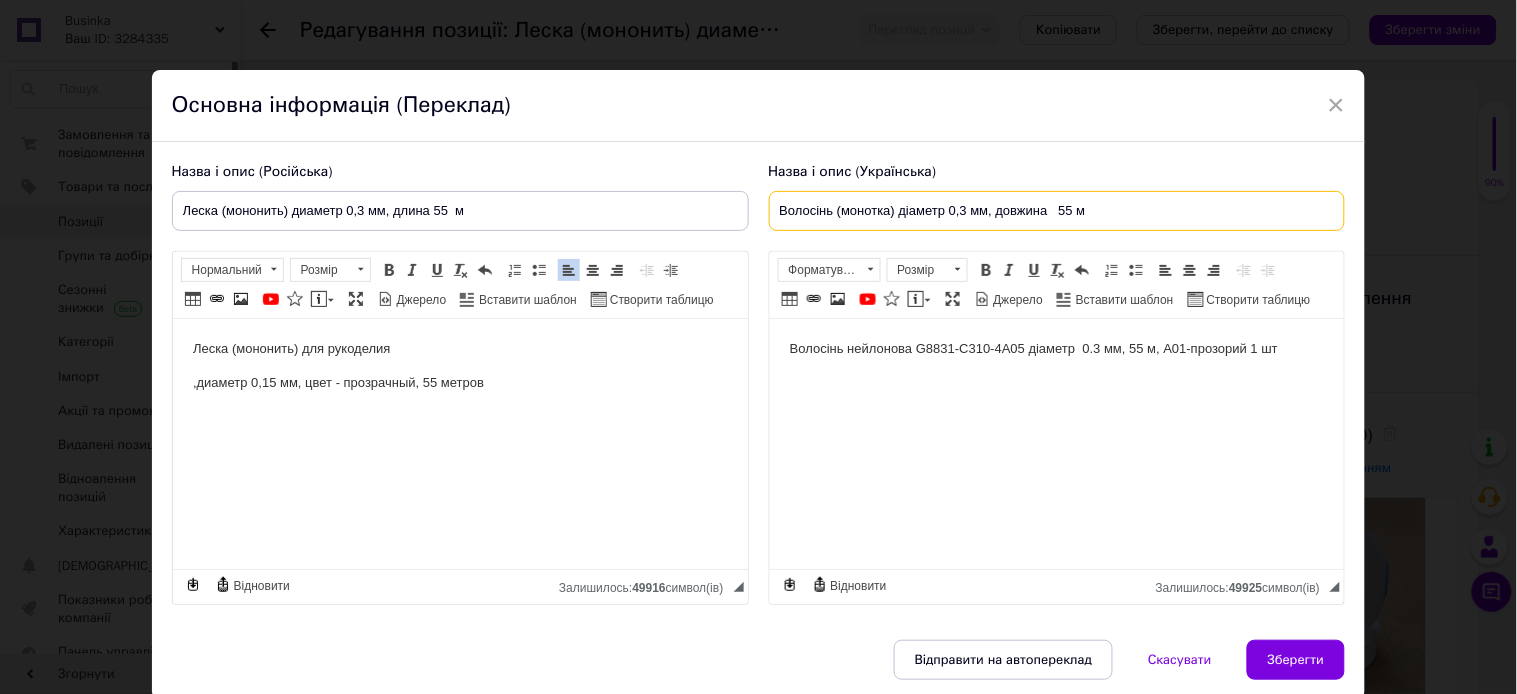 type on "Волосінь (монотка) діаметр 0,3 мм, довжина   55 м" 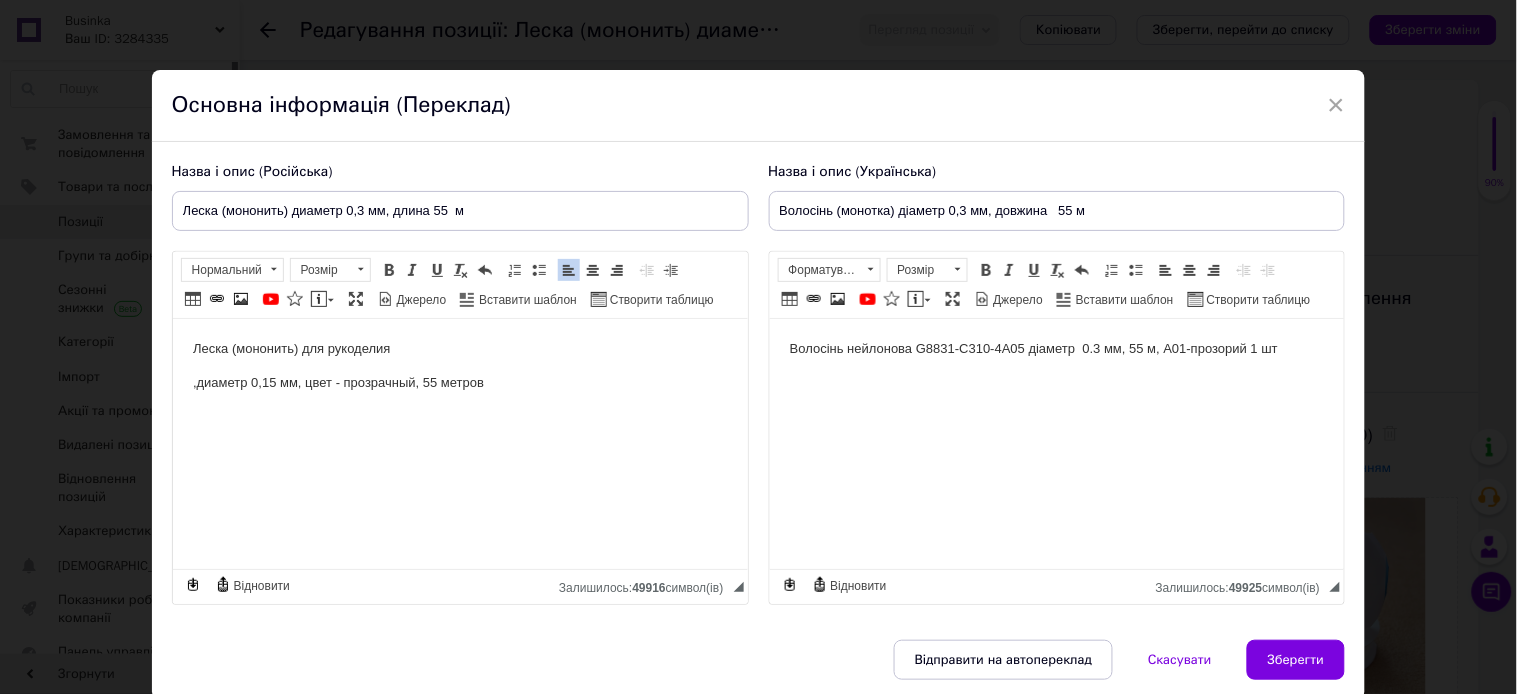 click on ",диаметр 0,15 мм, цвет - прозрачный, 55 метров" at bounding box center (459, 383) 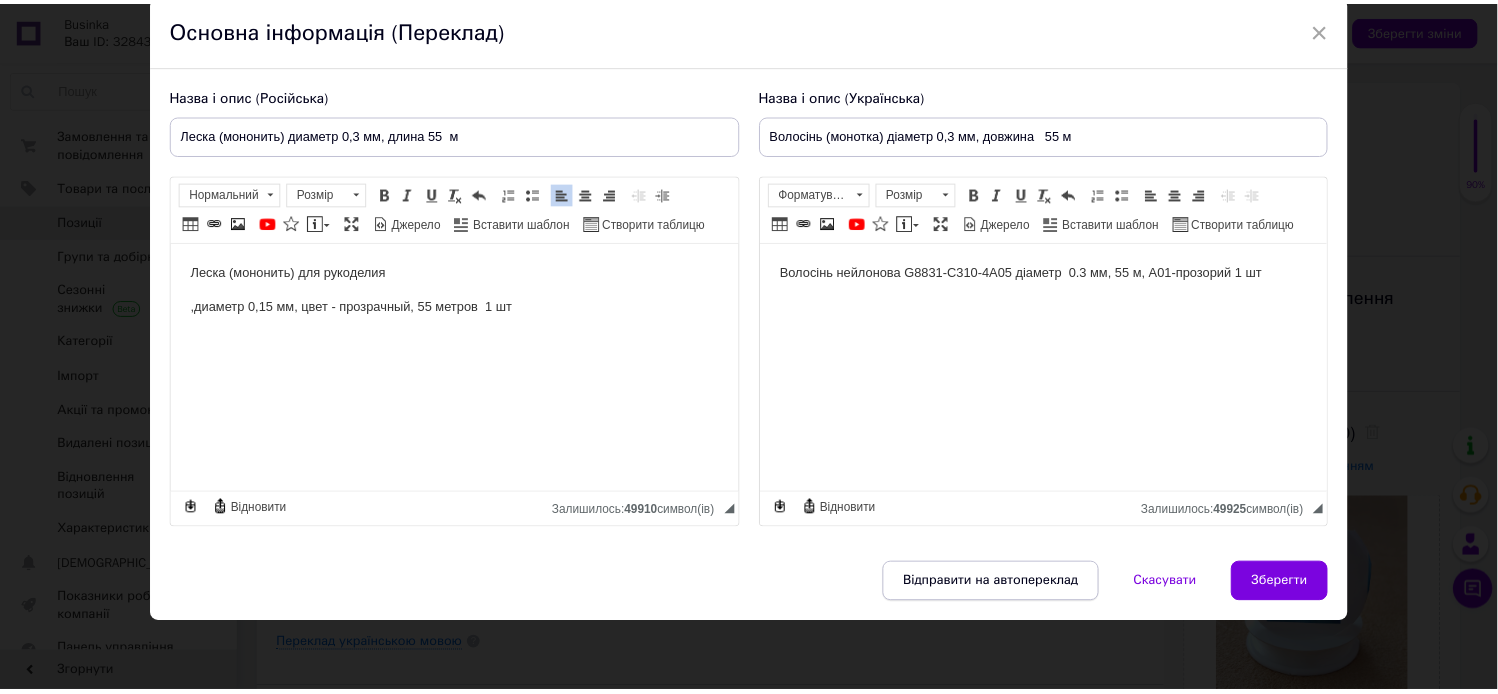 scroll, scrollTop: 106, scrollLeft: 0, axis: vertical 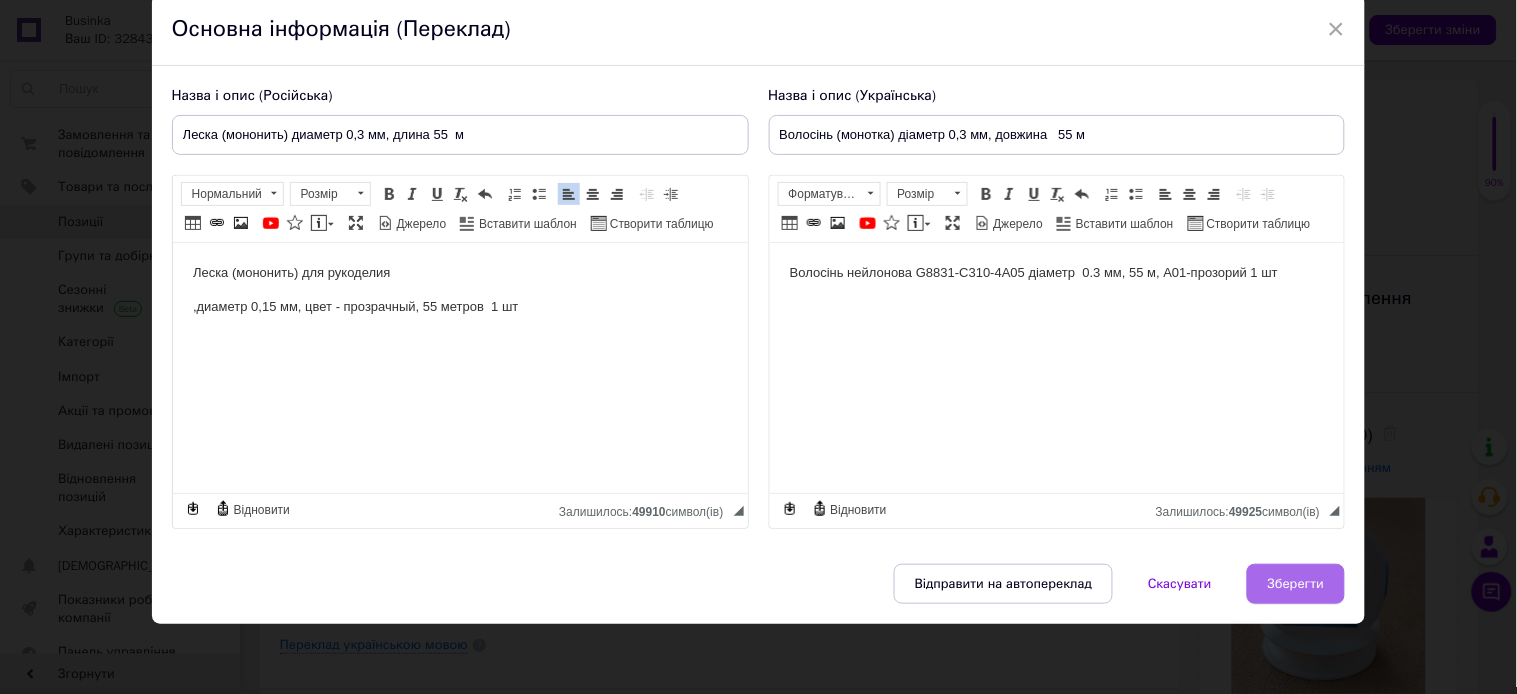 click on "Зберегти" at bounding box center (1296, 584) 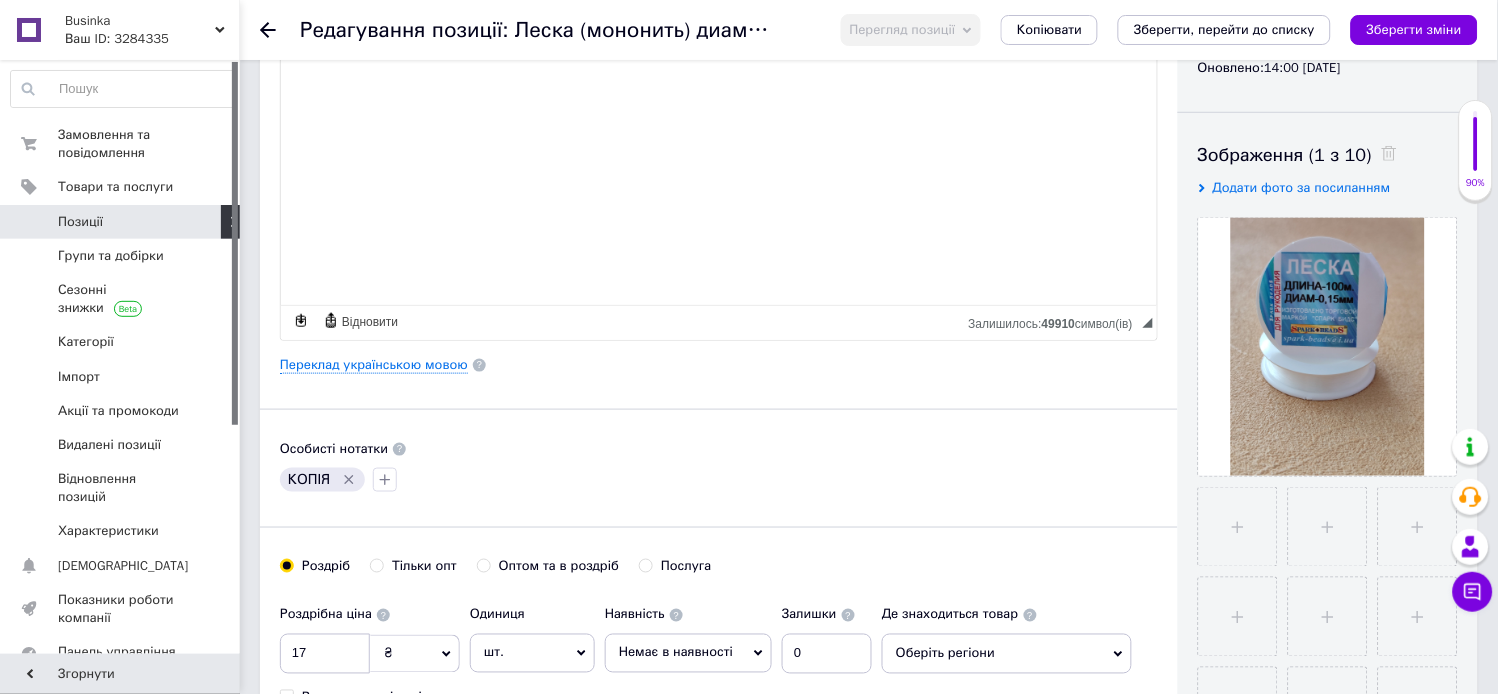 scroll, scrollTop: 0, scrollLeft: 0, axis: both 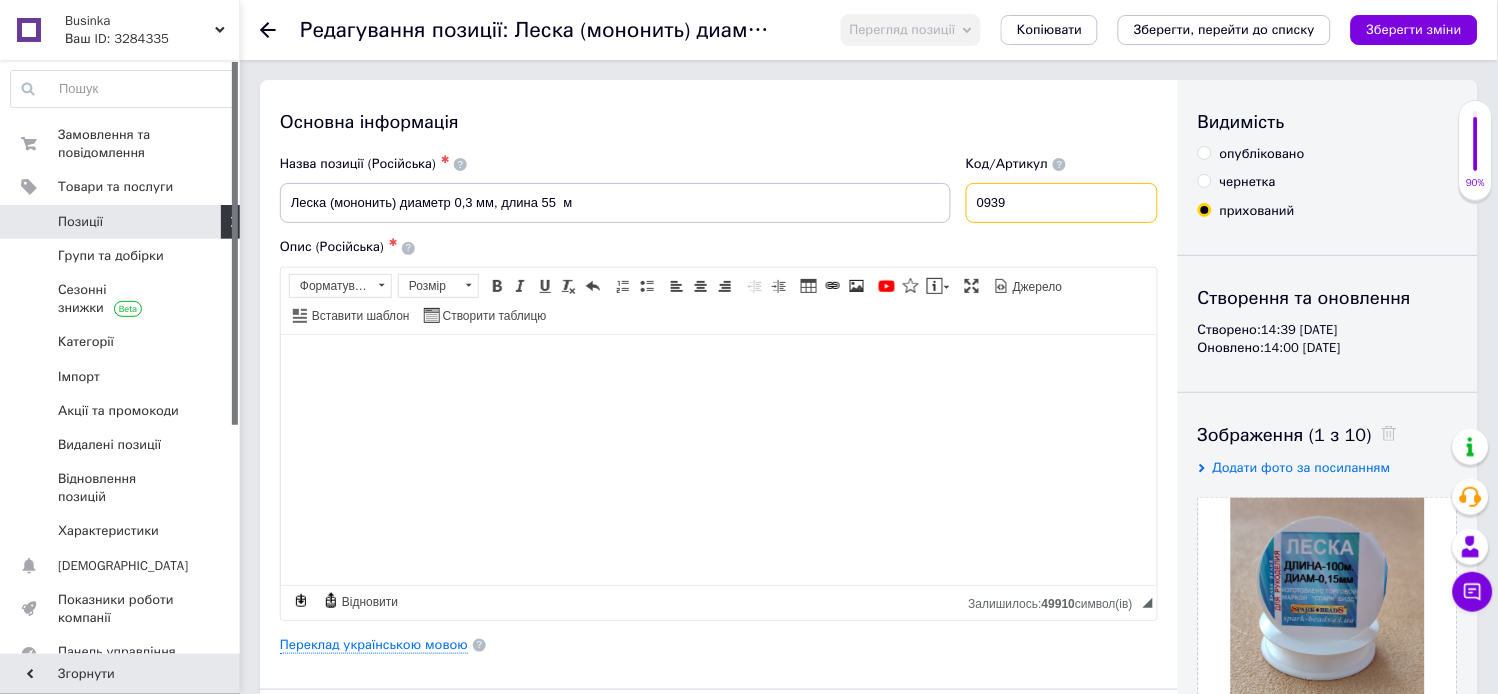 click on "0939" at bounding box center [1062, 203] 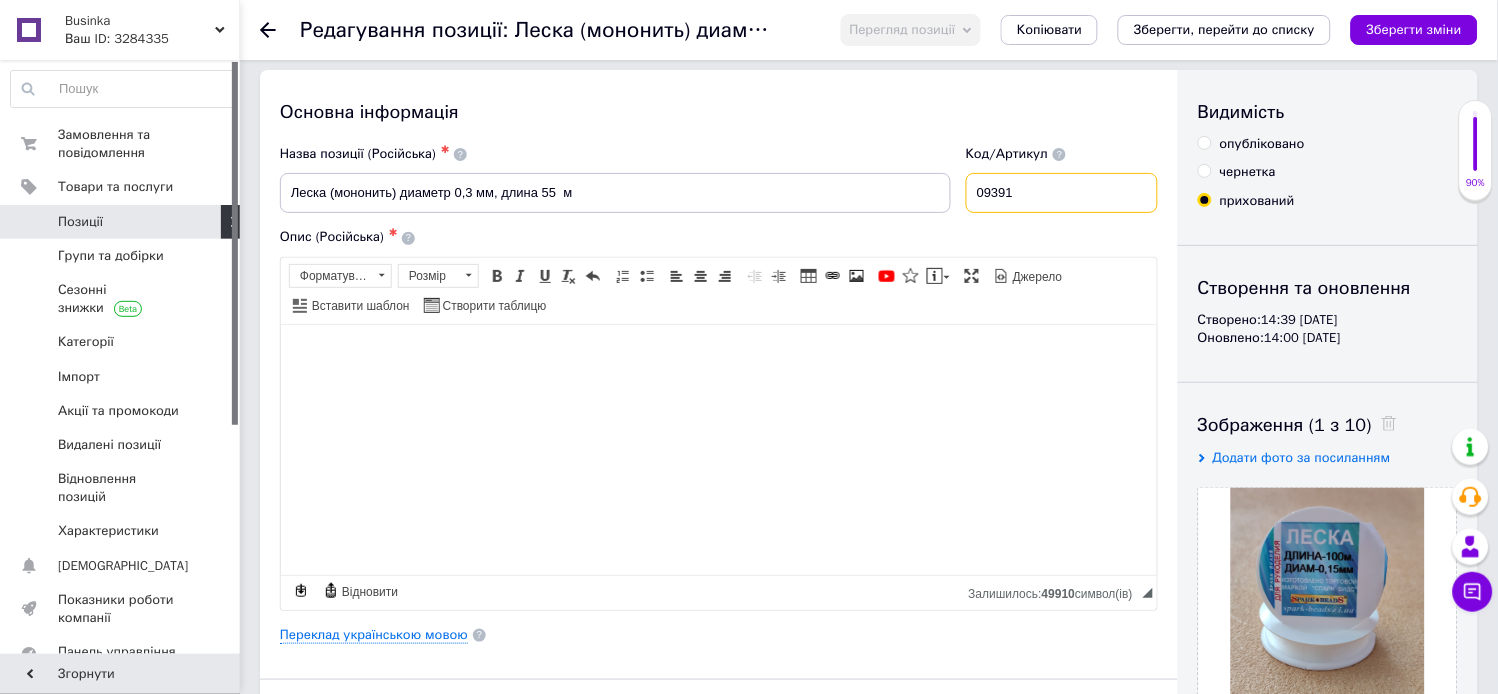 scroll, scrollTop: 0, scrollLeft: 0, axis: both 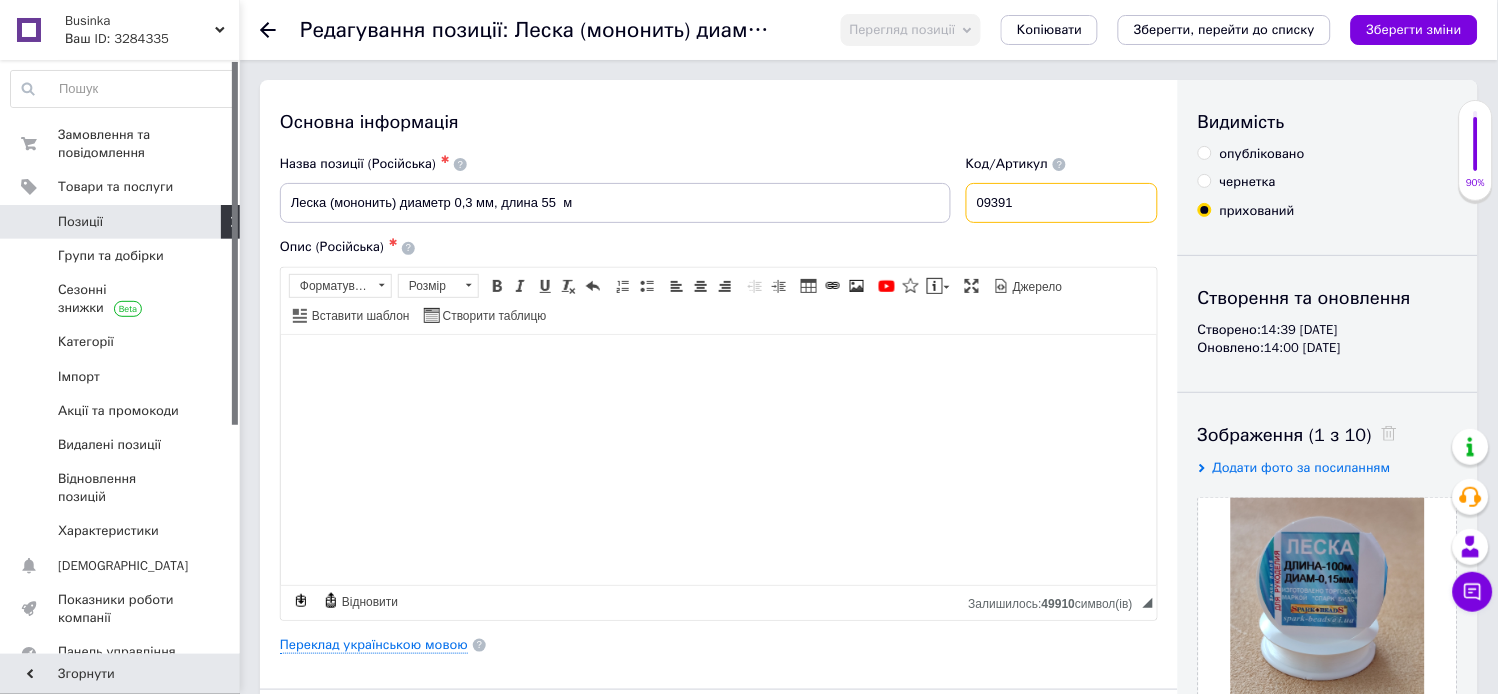type on "09391" 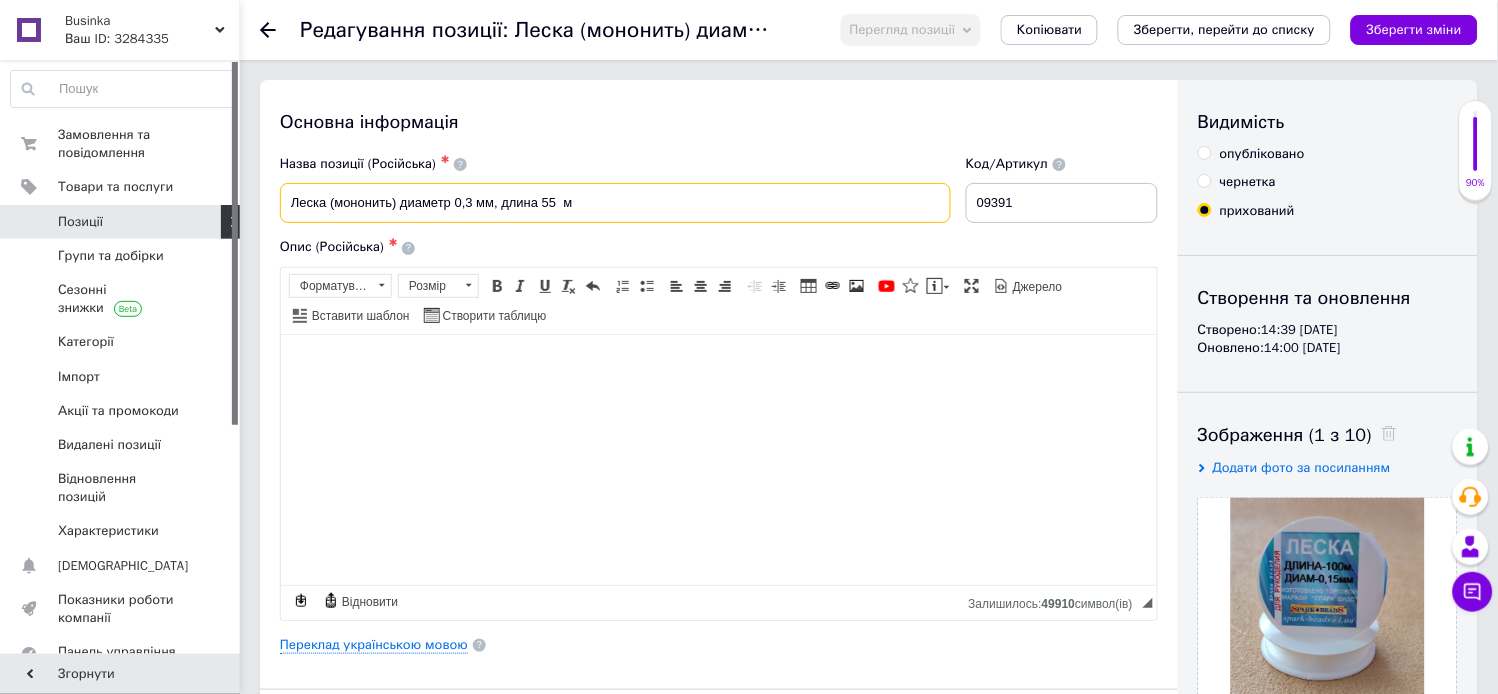 drag, startPoint x: 286, startPoint y: 200, endPoint x: 478, endPoint y: 204, distance: 192.04166 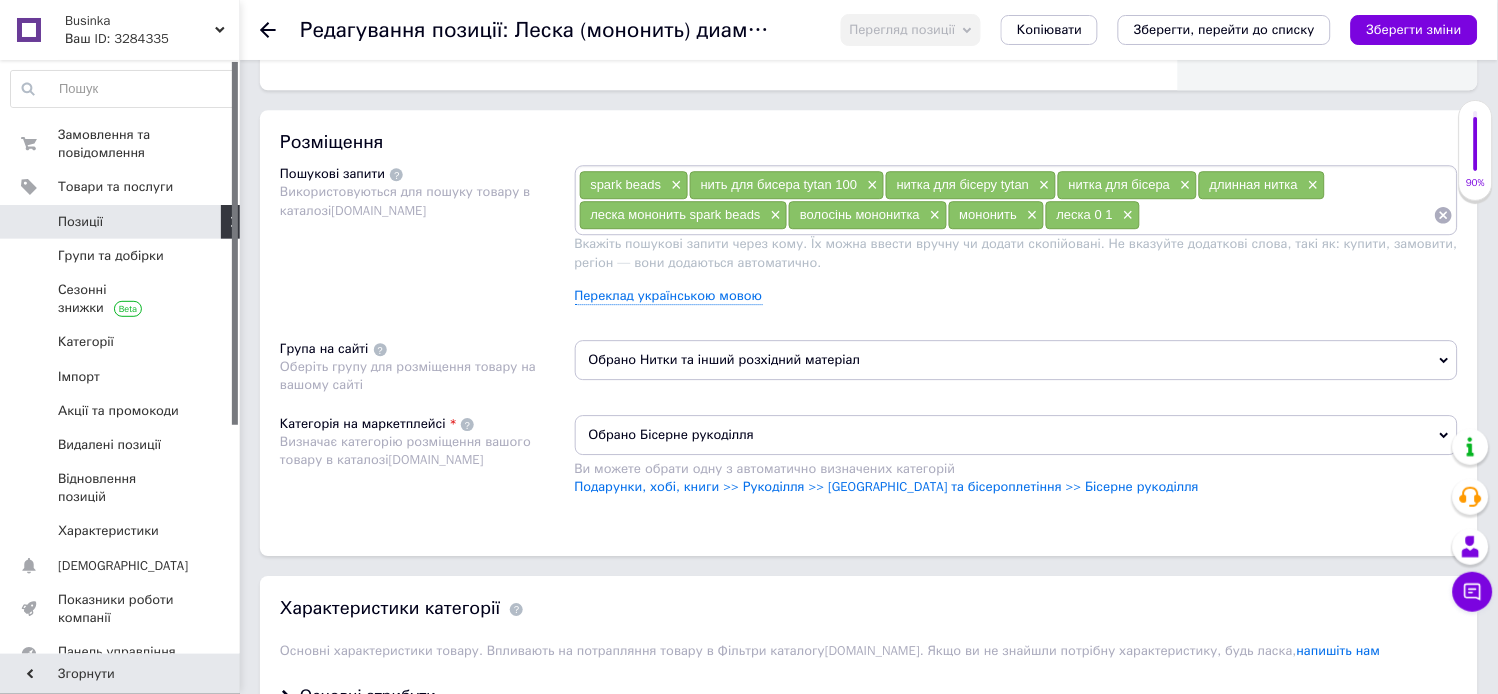 scroll, scrollTop: 1111, scrollLeft: 0, axis: vertical 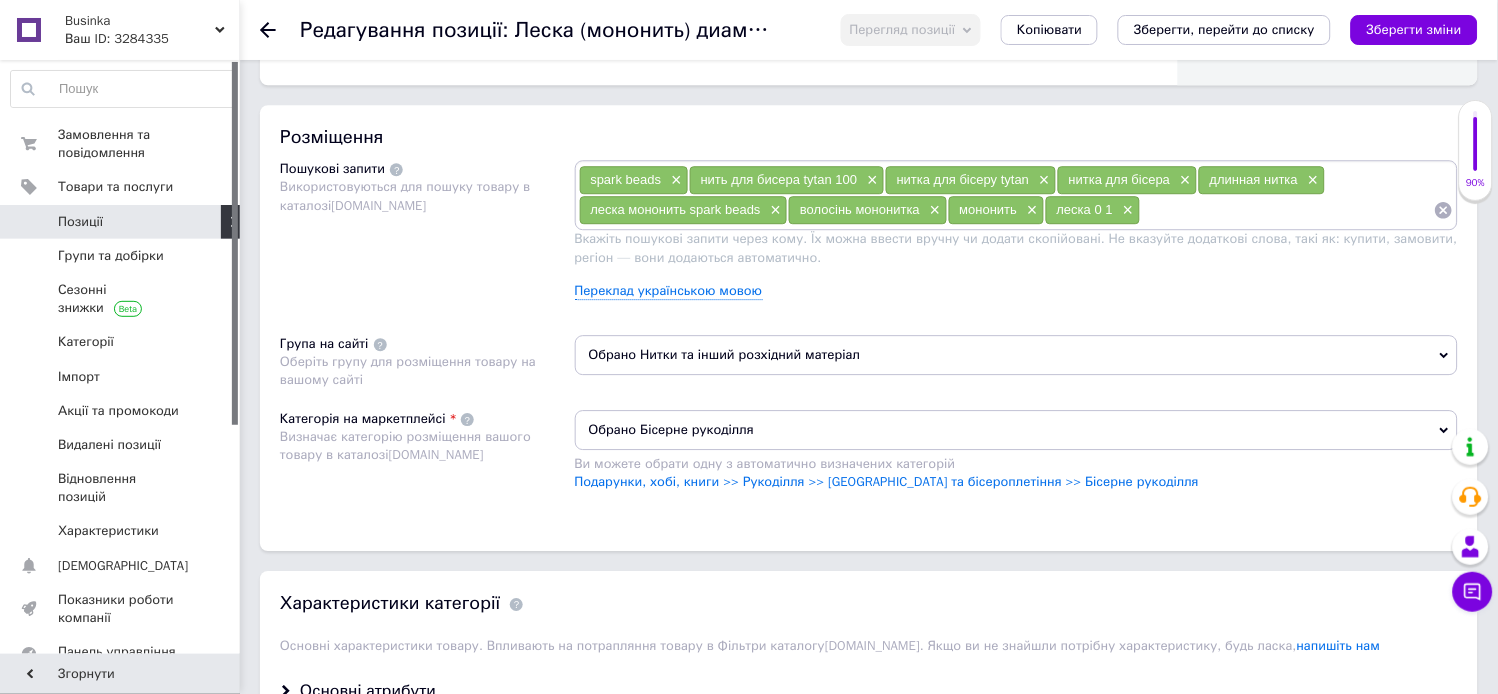 click at bounding box center [1287, 210] 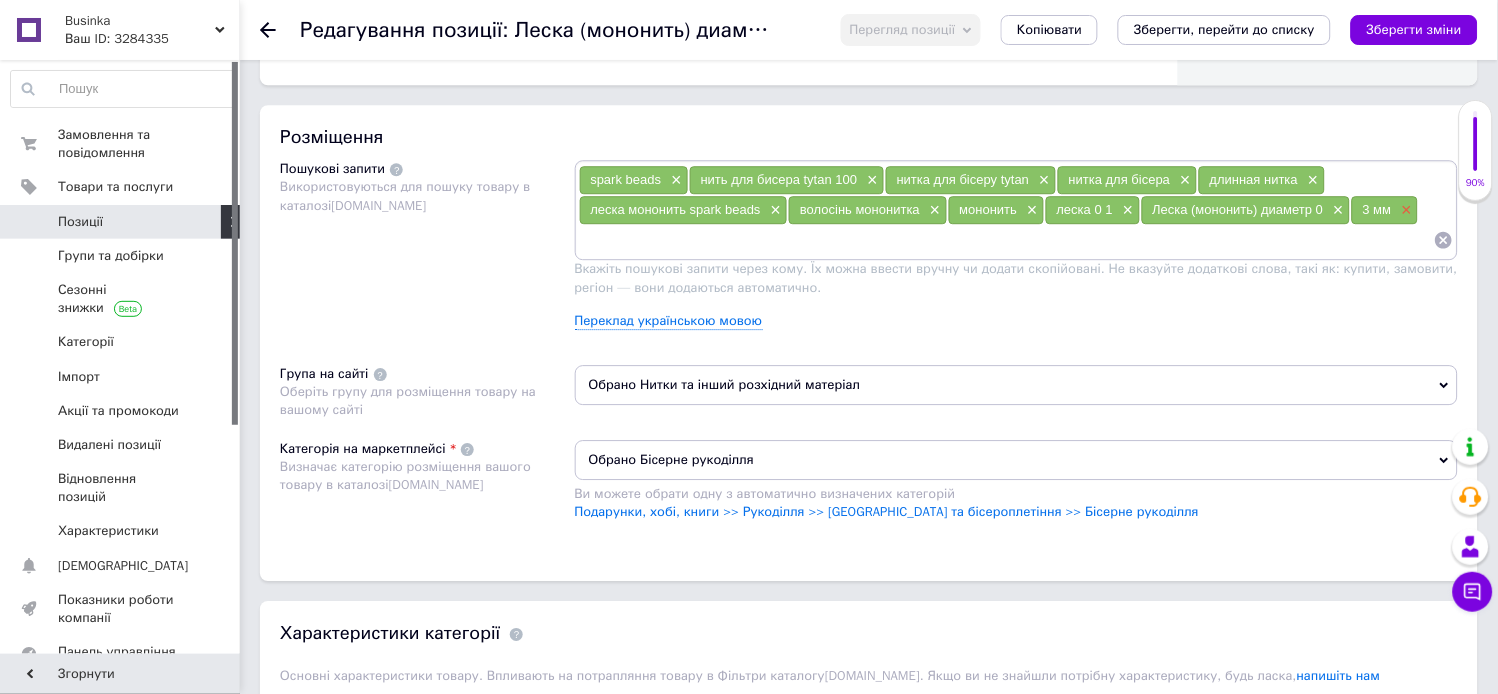 click on "×" at bounding box center [1405, 210] 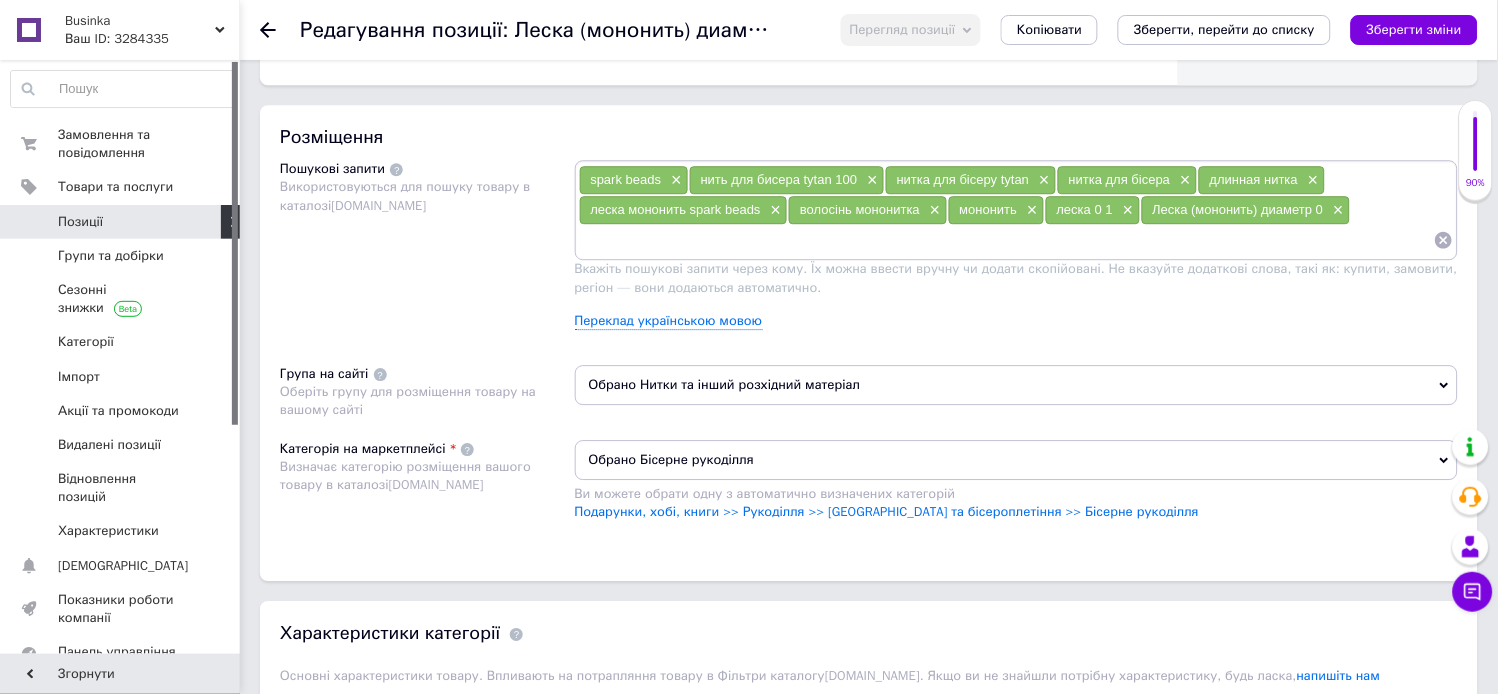 click on "Леска (мононить) диаметр 0" at bounding box center (1238, 209) 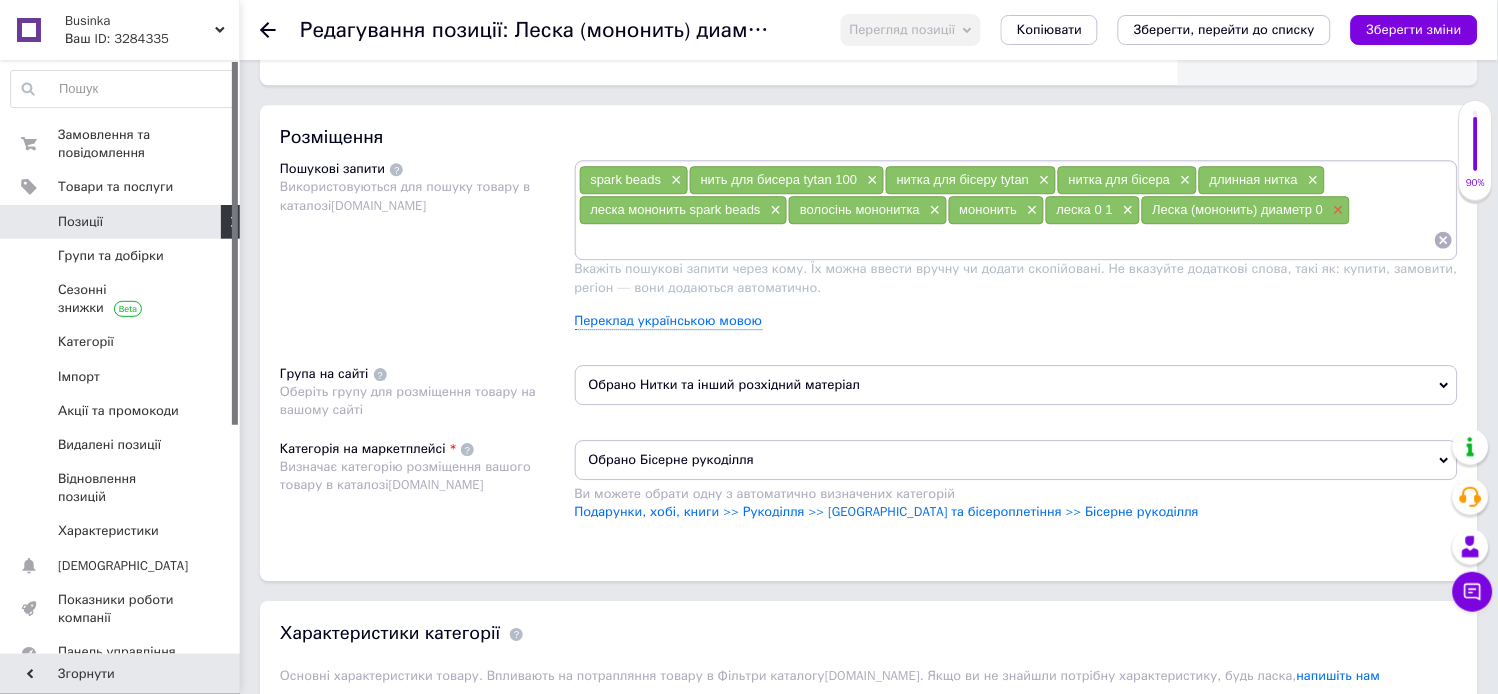 click on "×" at bounding box center (1337, 210) 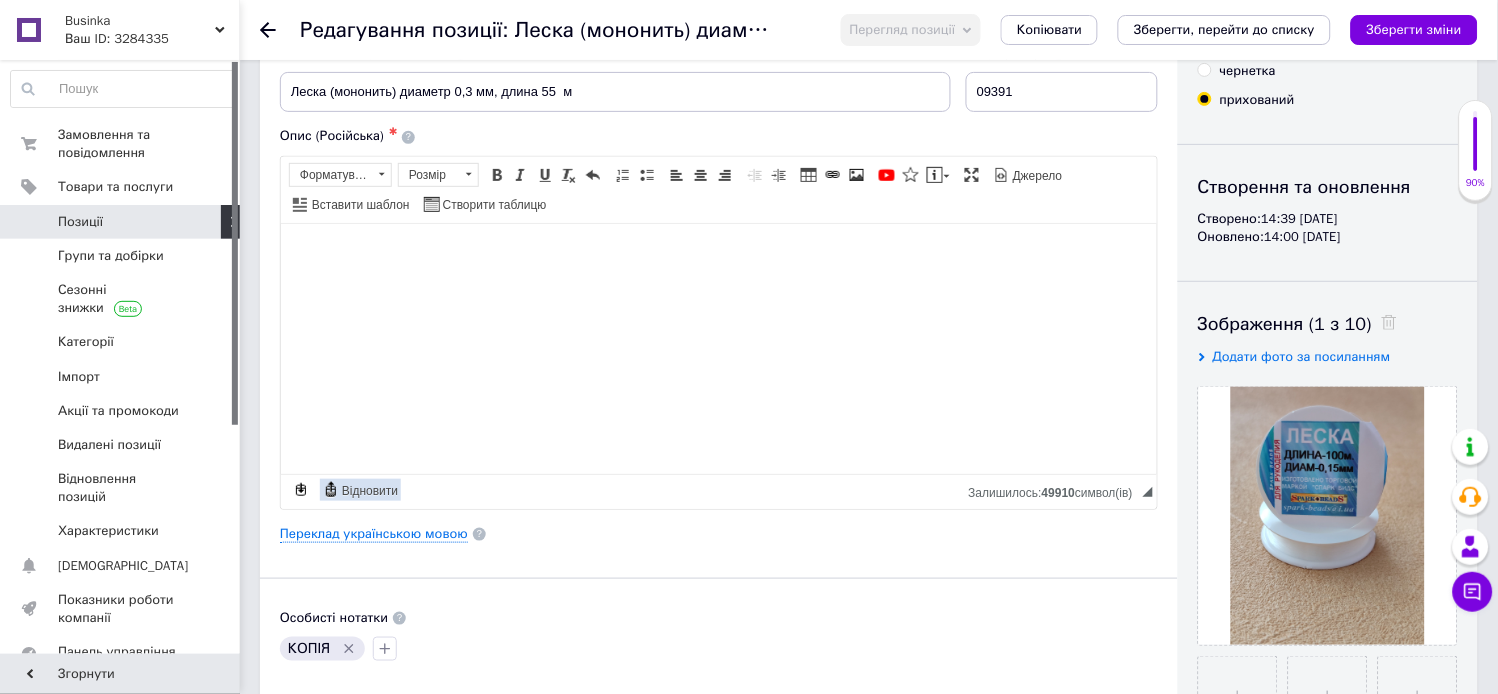 scroll, scrollTop: 0, scrollLeft: 0, axis: both 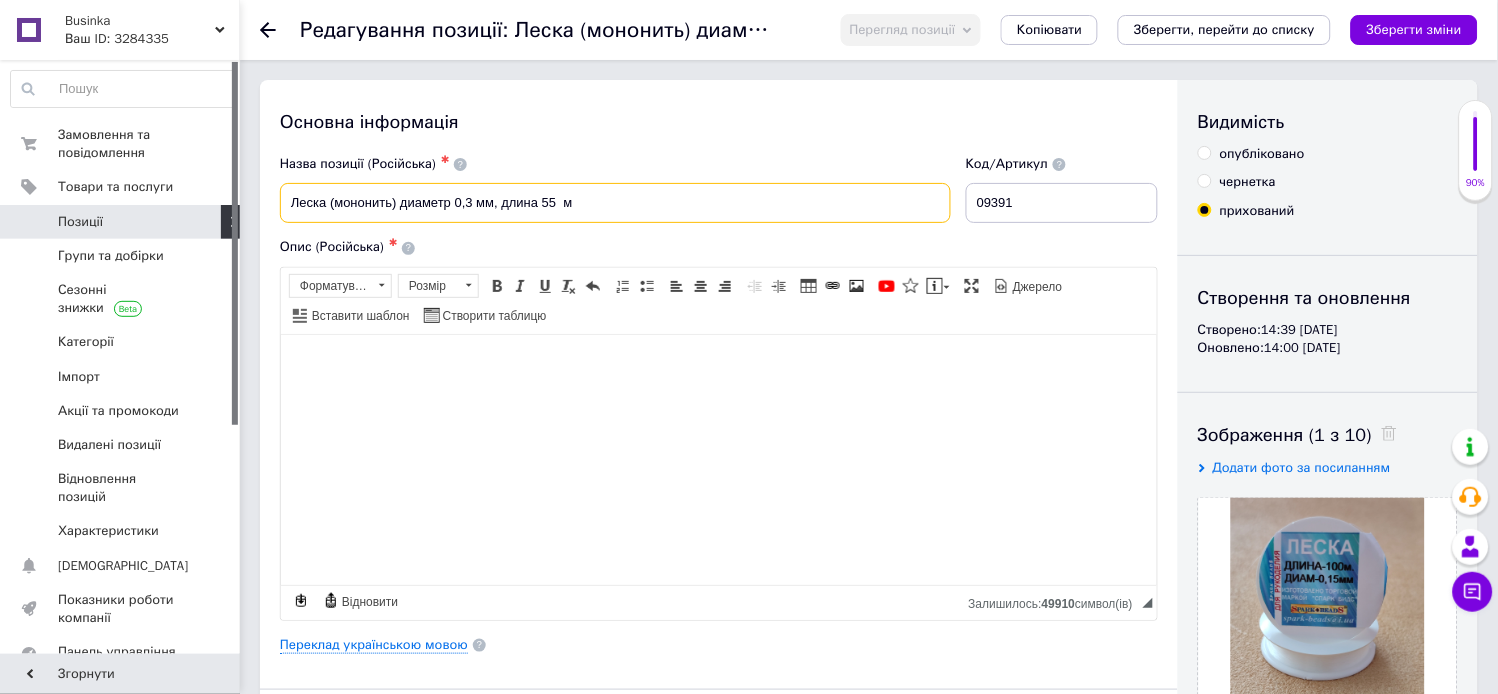 drag, startPoint x: 290, startPoint y: 198, endPoint x: 391, endPoint y: 210, distance: 101.71037 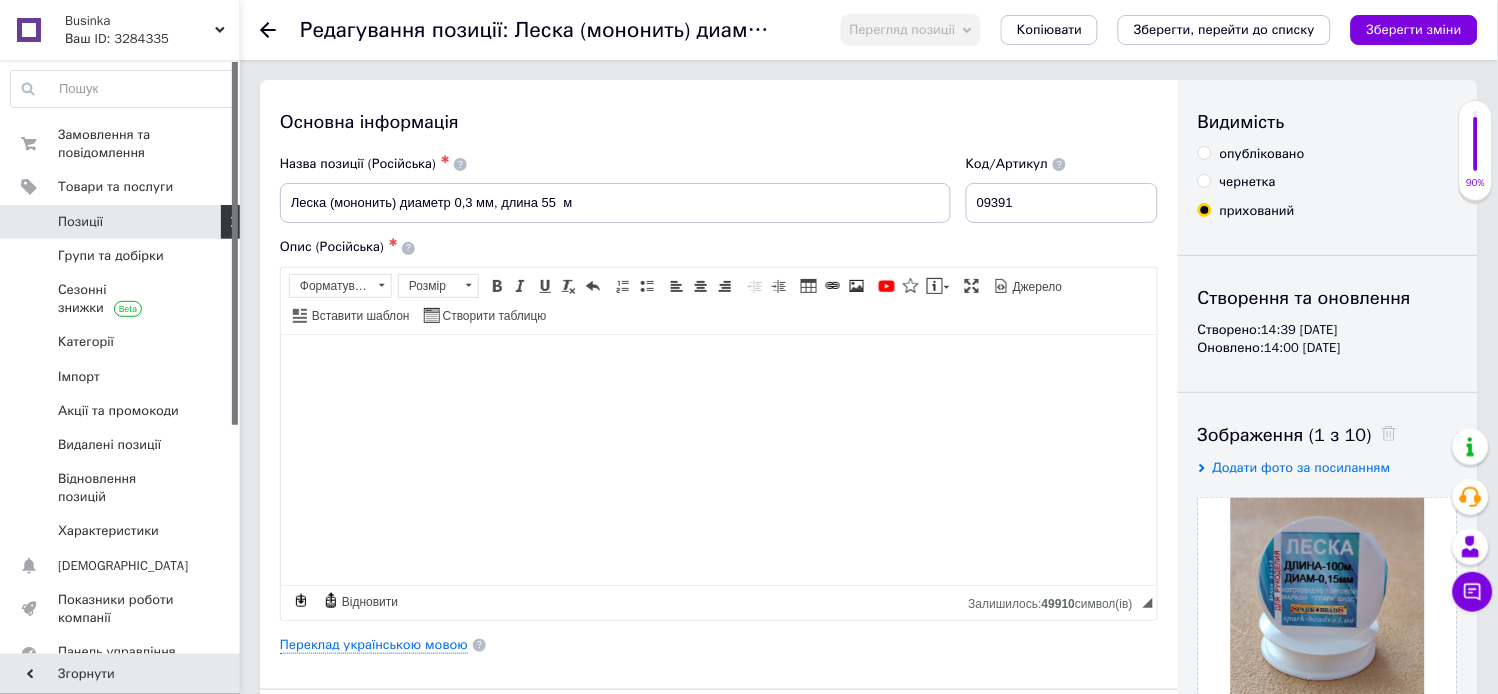 click on "Опис (Російська) ✱" at bounding box center [719, 247] 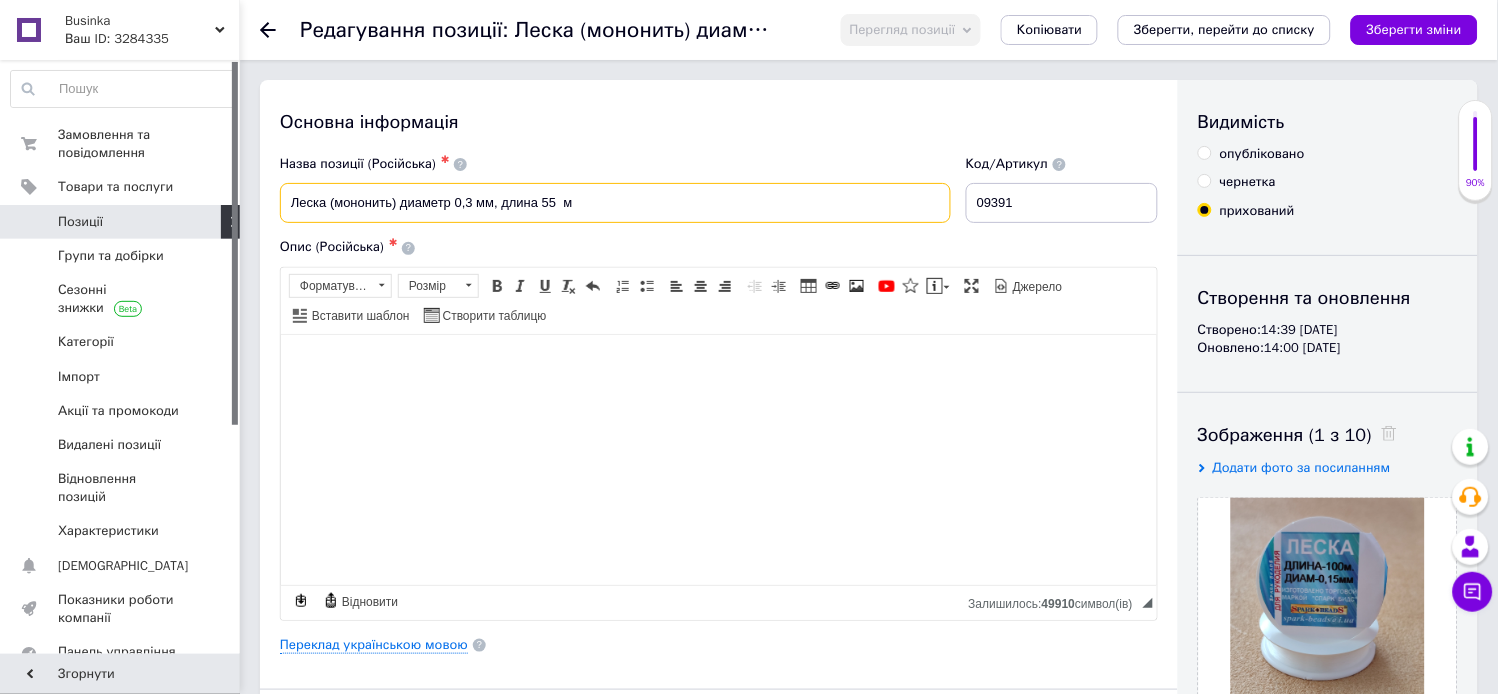 drag, startPoint x: 286, startPoint y: 198, endPoint x: 490, endPoint y: 208, distance: 204.24495 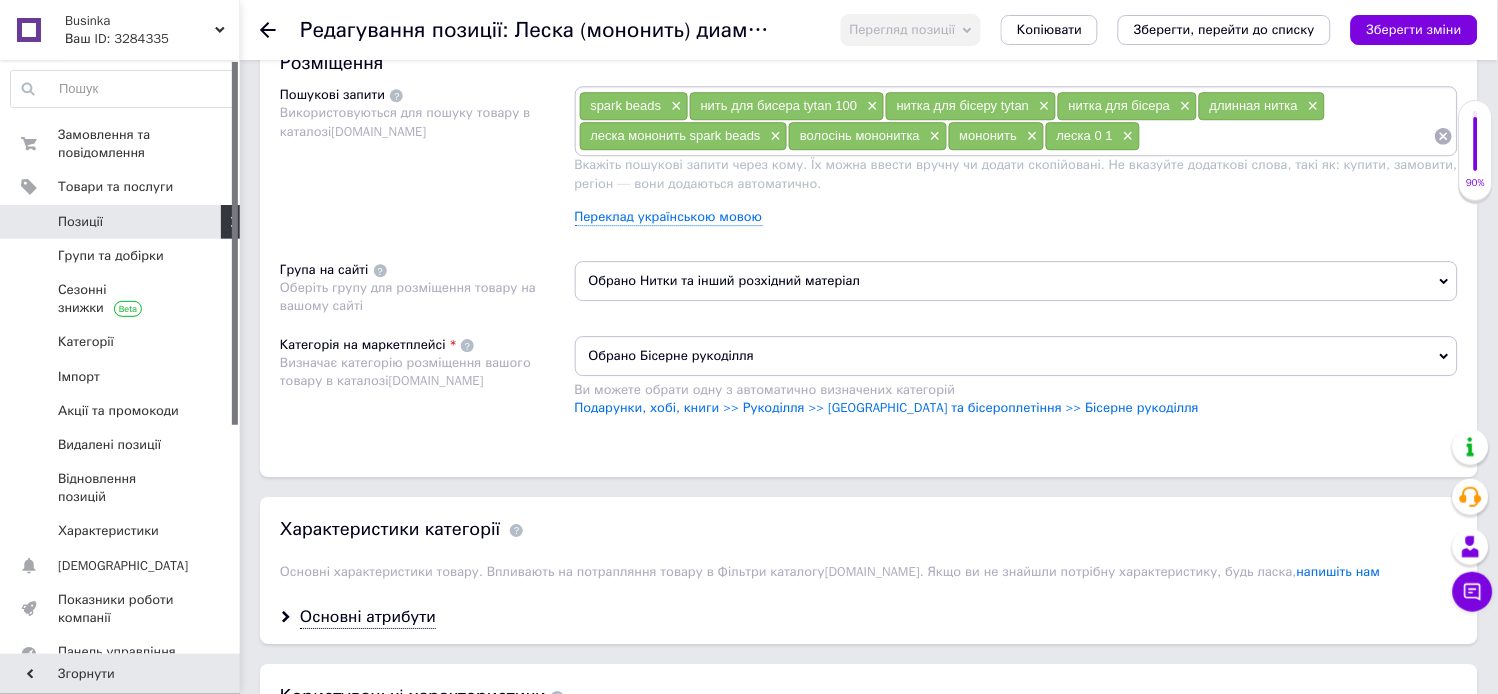 scroll, scrollTop: 1222, scrollLeft: 0, axis: vertical 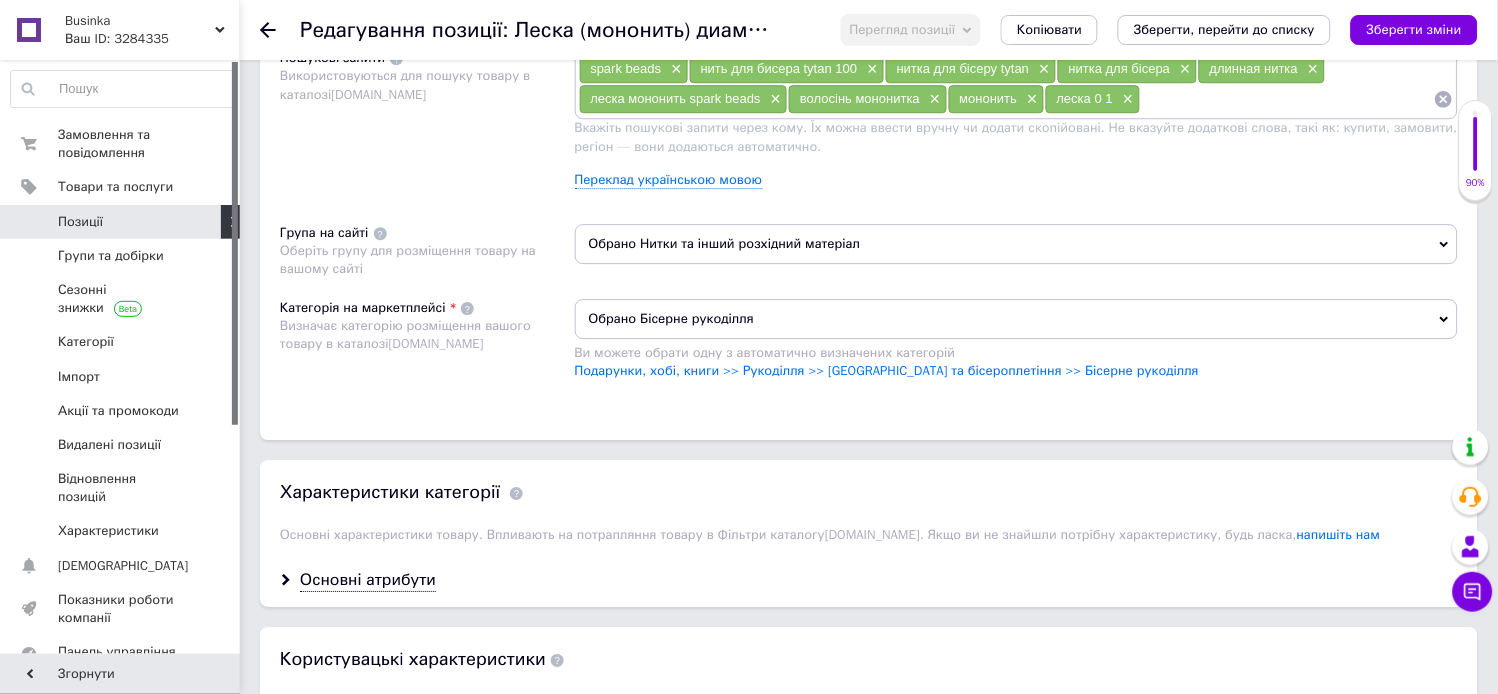 click at bounding box center [1287, 99] 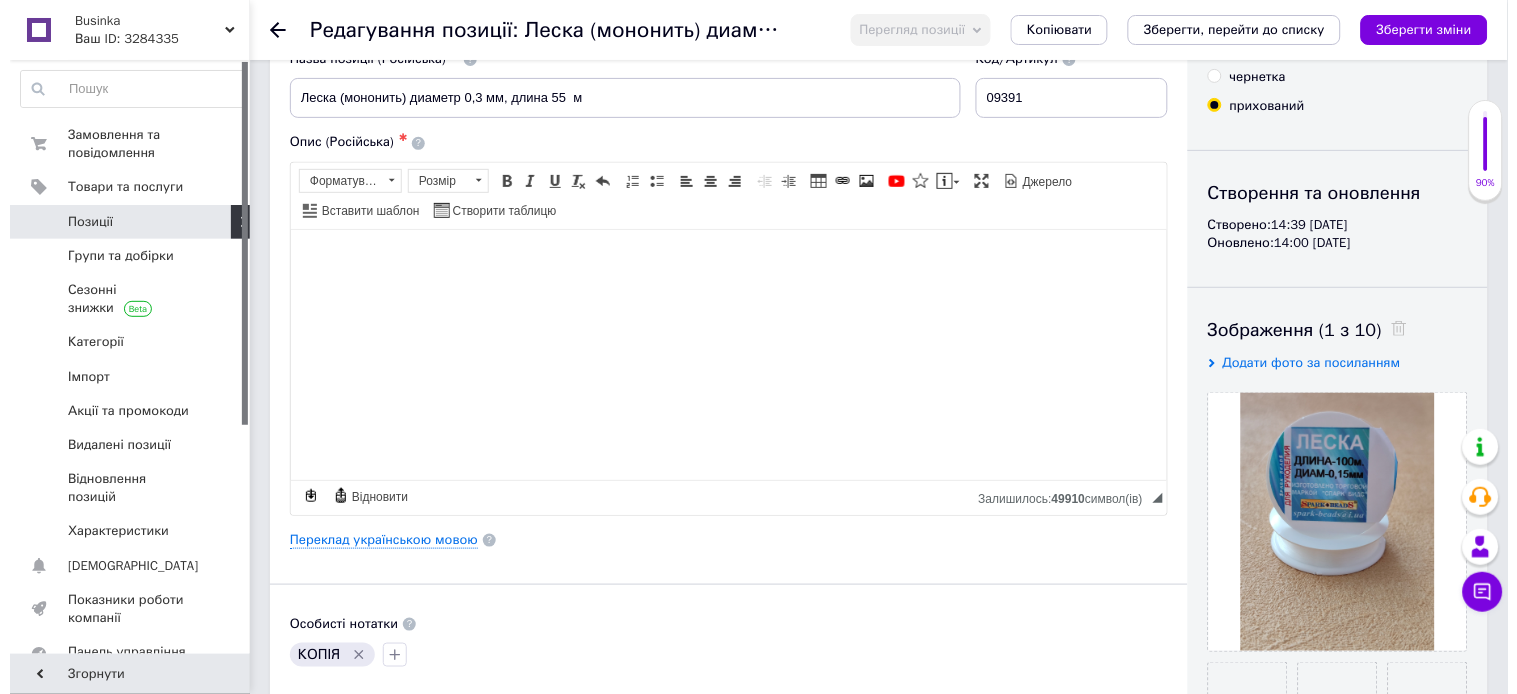 scroll, scrollTop: 222, scrollLeft: 0, axis: vertical 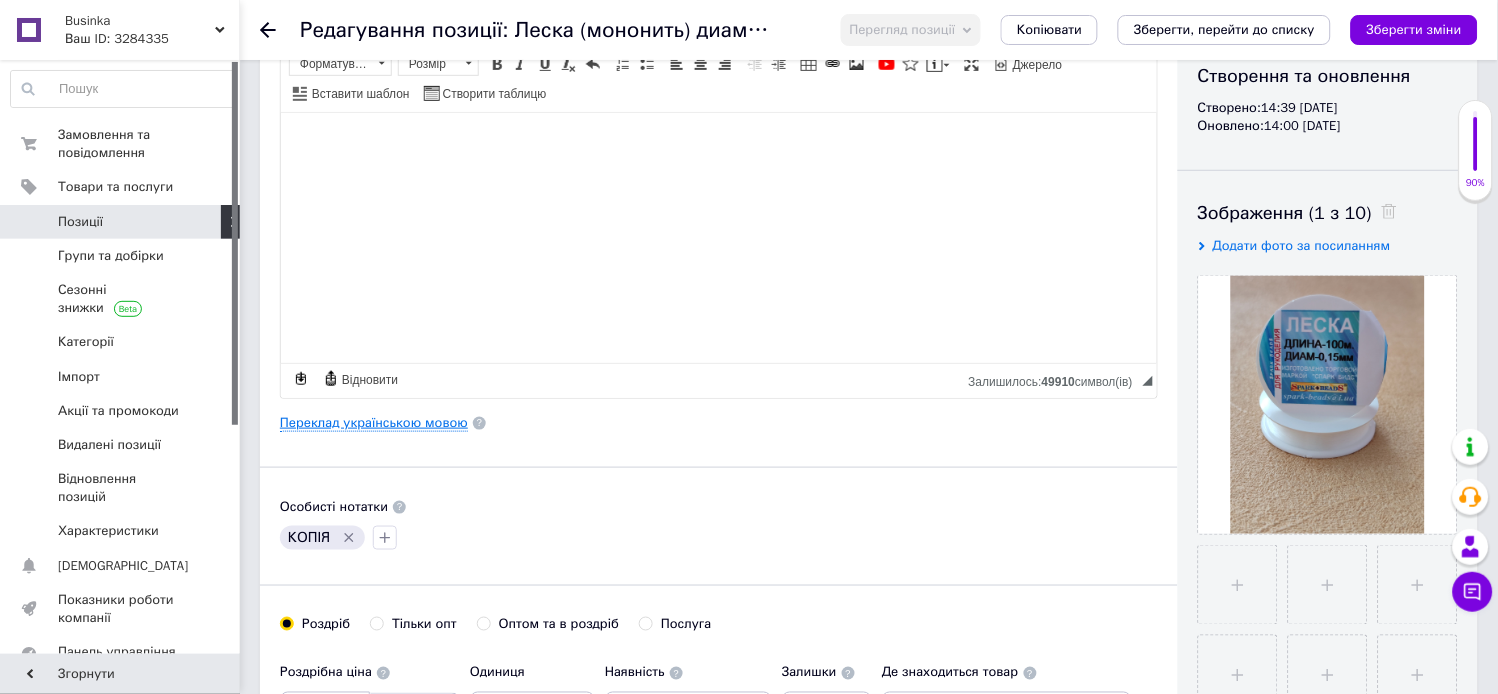 click on "Переклад українською мовою" at bounding box center [374, 423] 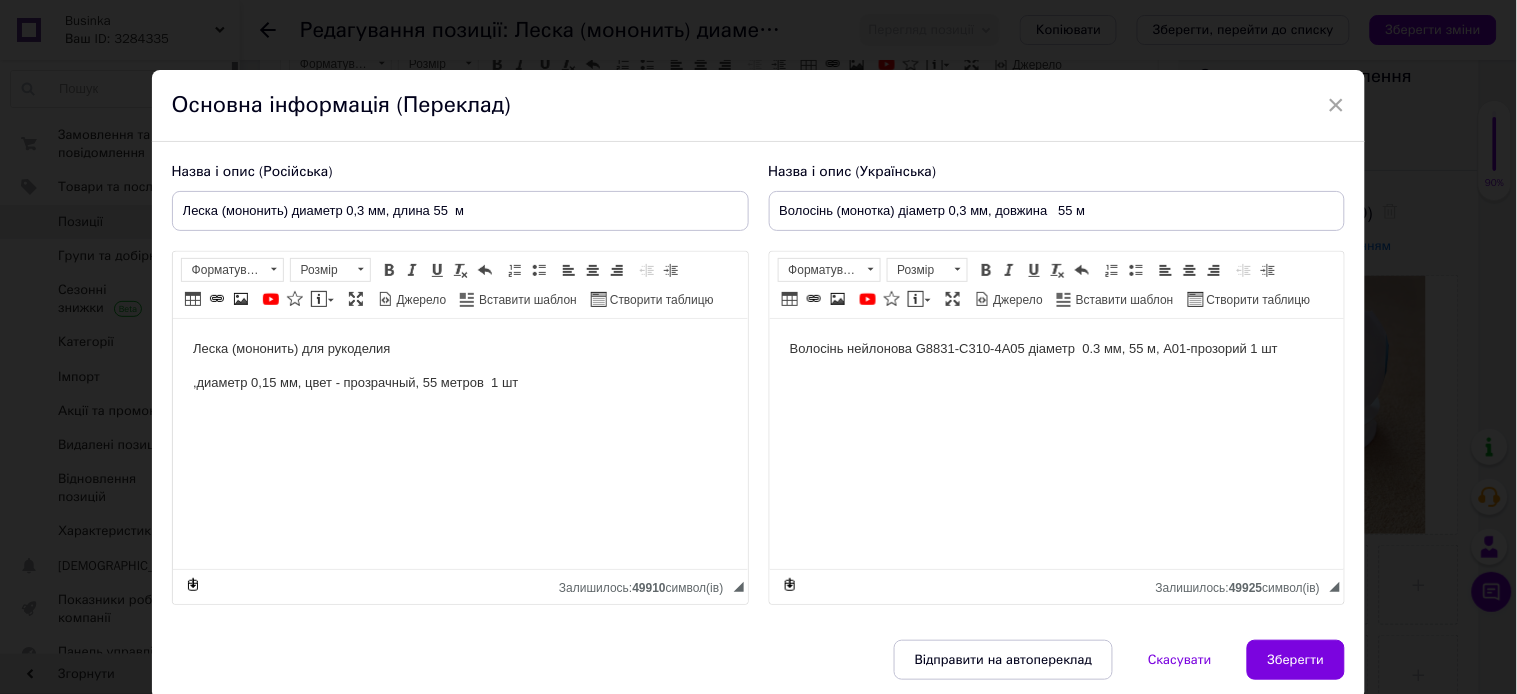 scroll, scrollTop: 0, scrollLeft: 0, axis: both 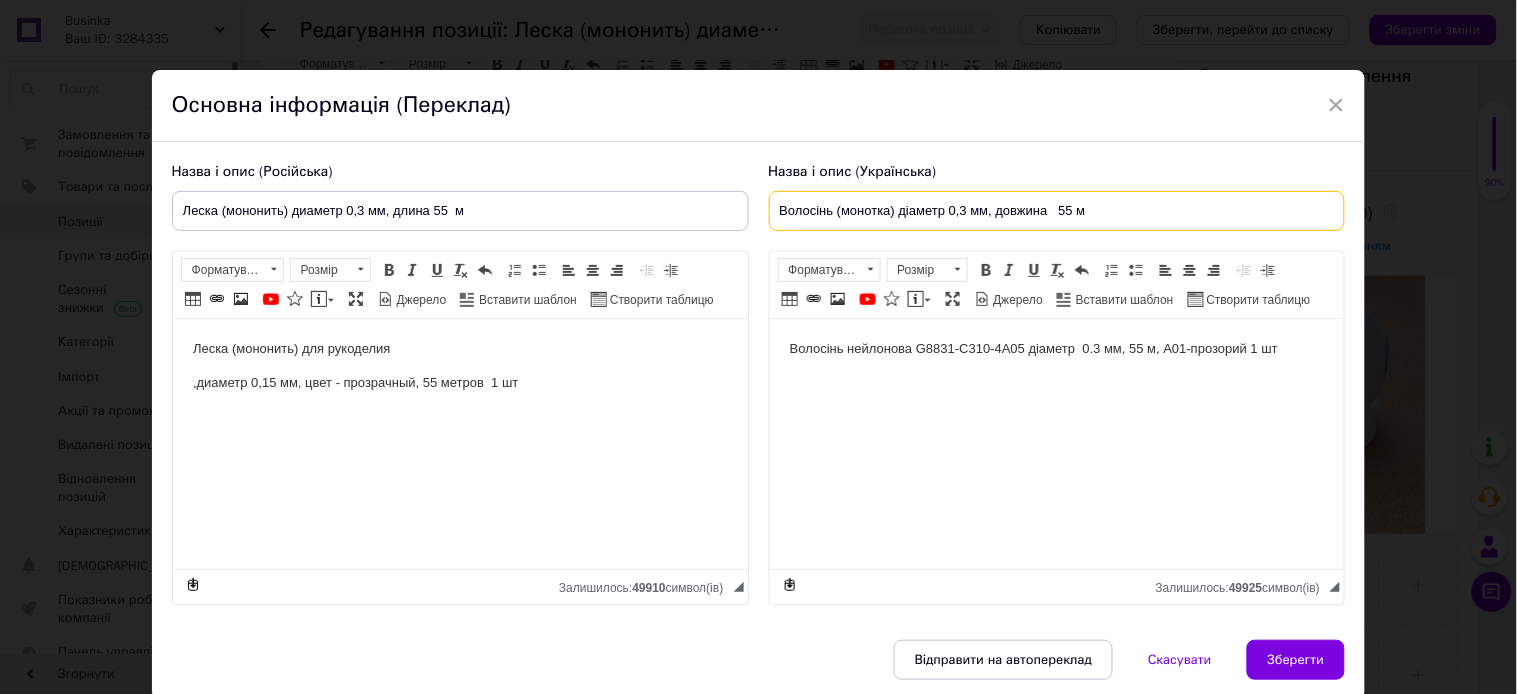 drag, startPoint x: 777, startPoint y: 211, endPoint x: 987, endPoint y: 210, distance: 210.00238 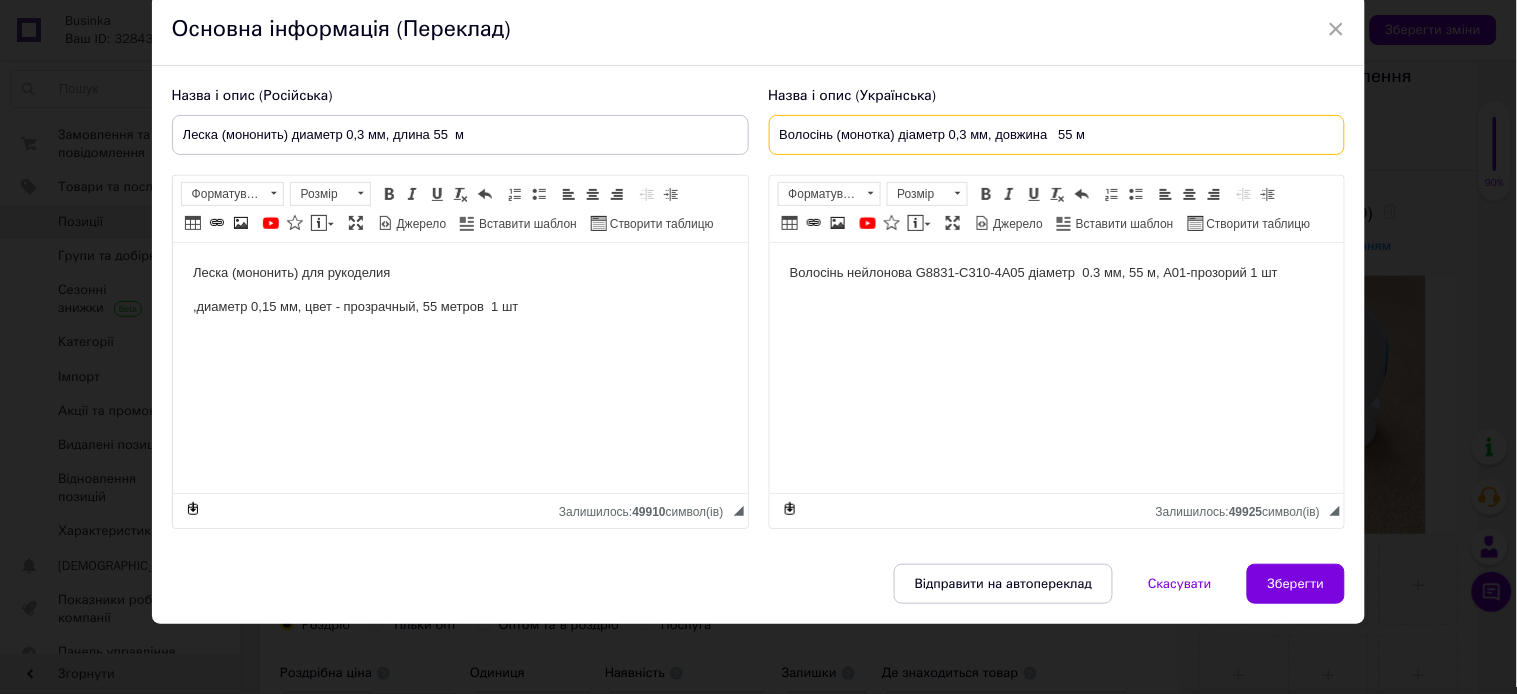 scroll, scrollTop: 106, scrollLeft: 0, axis: vertical 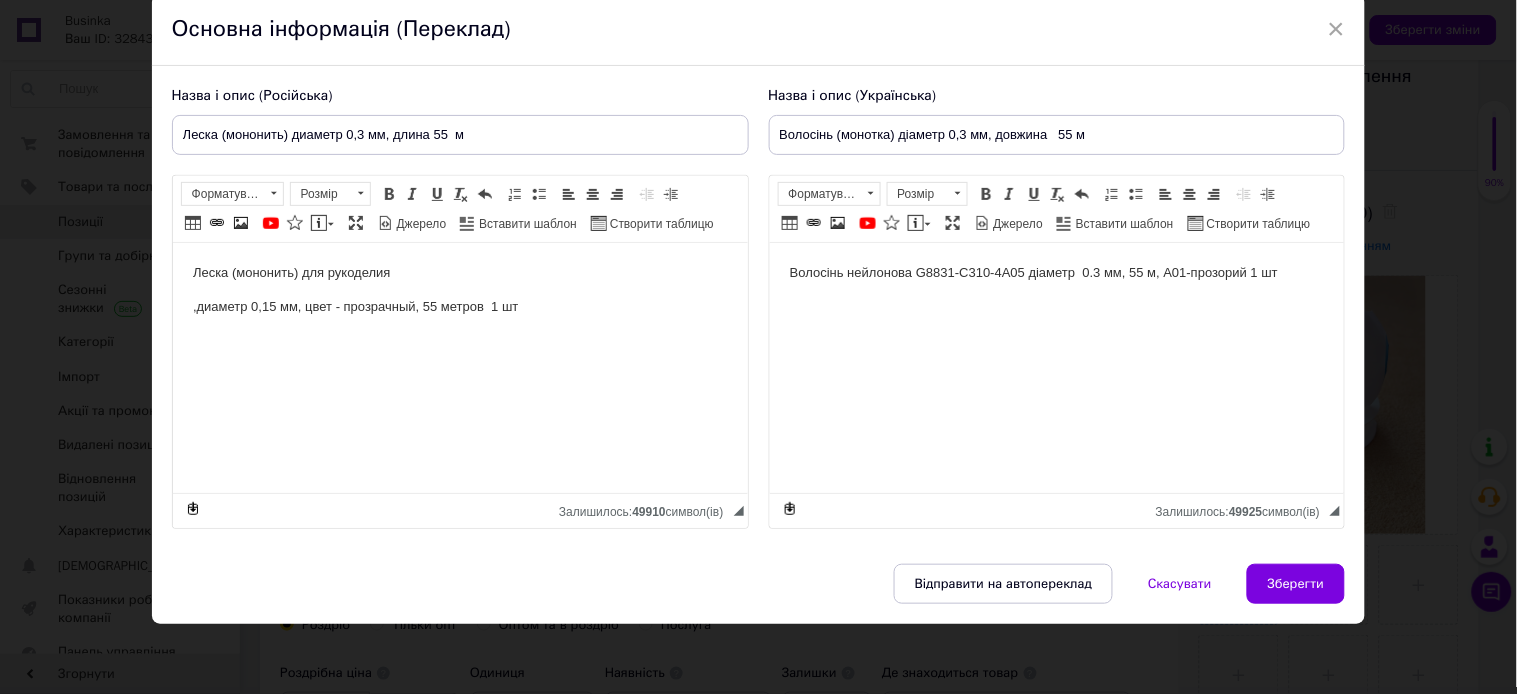 click on "Зберегти" at bounding box center [1296, 584] 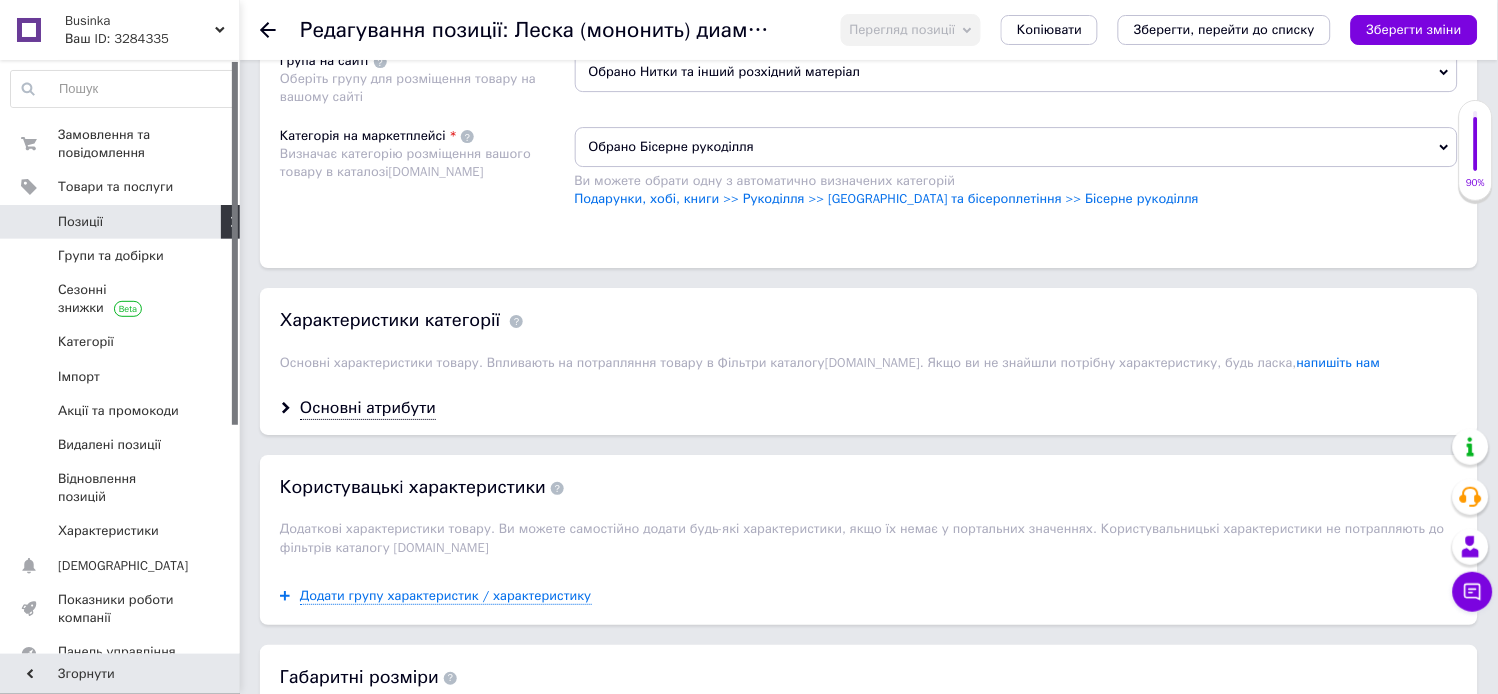 scroll, scrollTop: 1444, scrollLeft: 0, axis: vertical 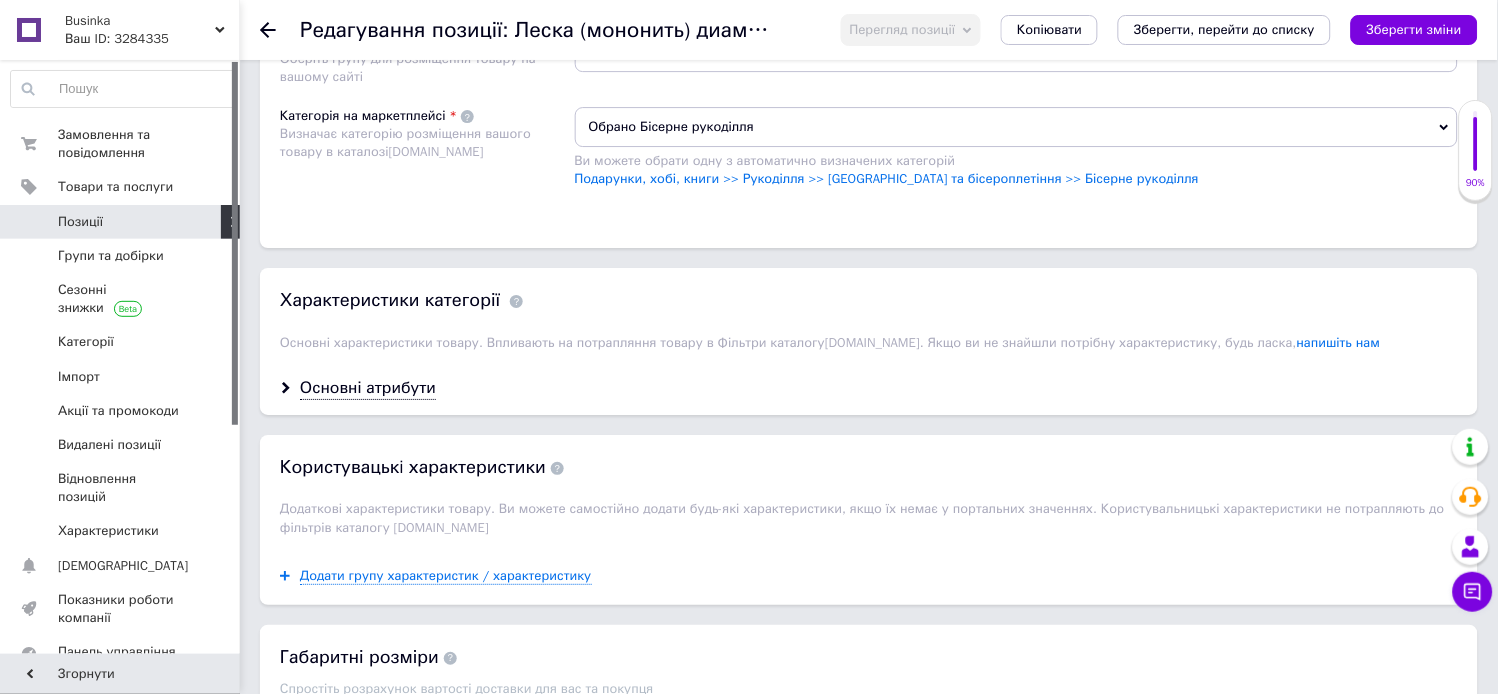 click at bounding box center (1007, -93) 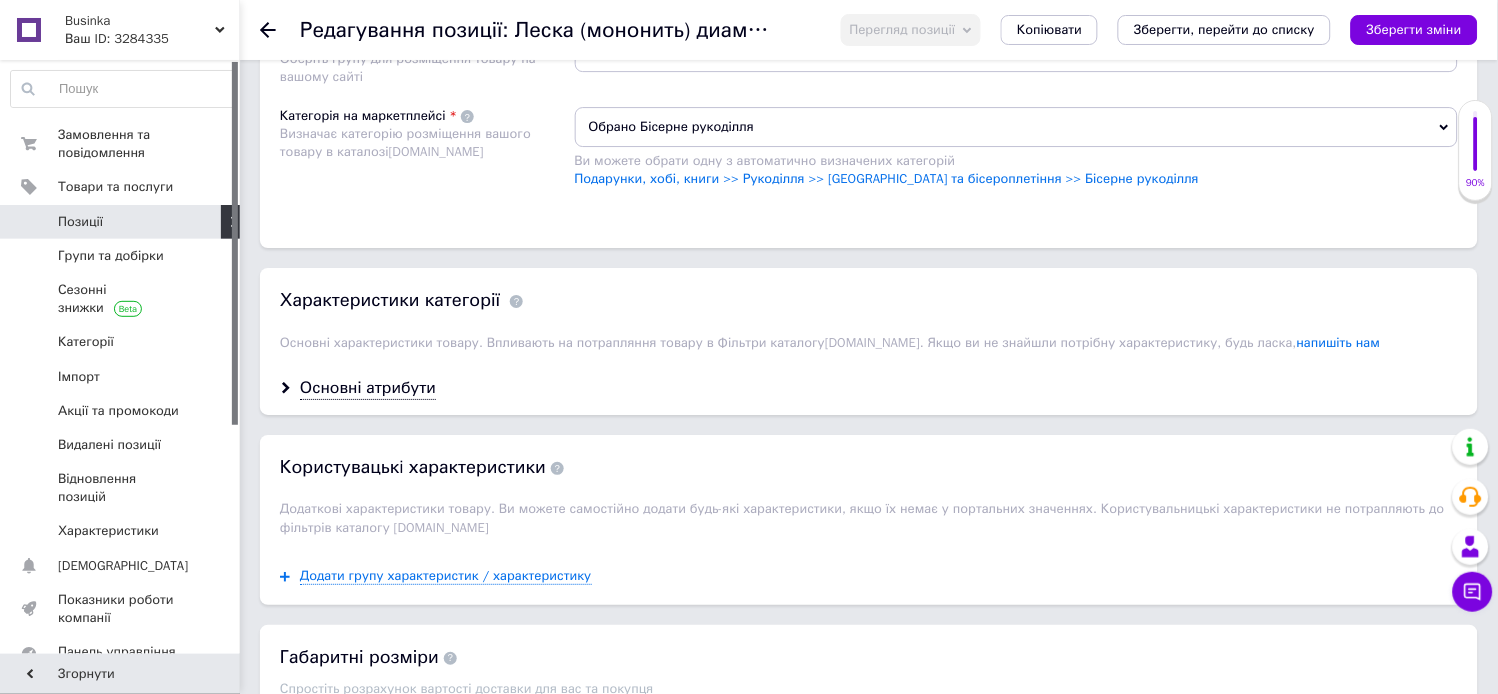 scroll, scrollTop: 1222, scrollLeft: 0, axis: vertical 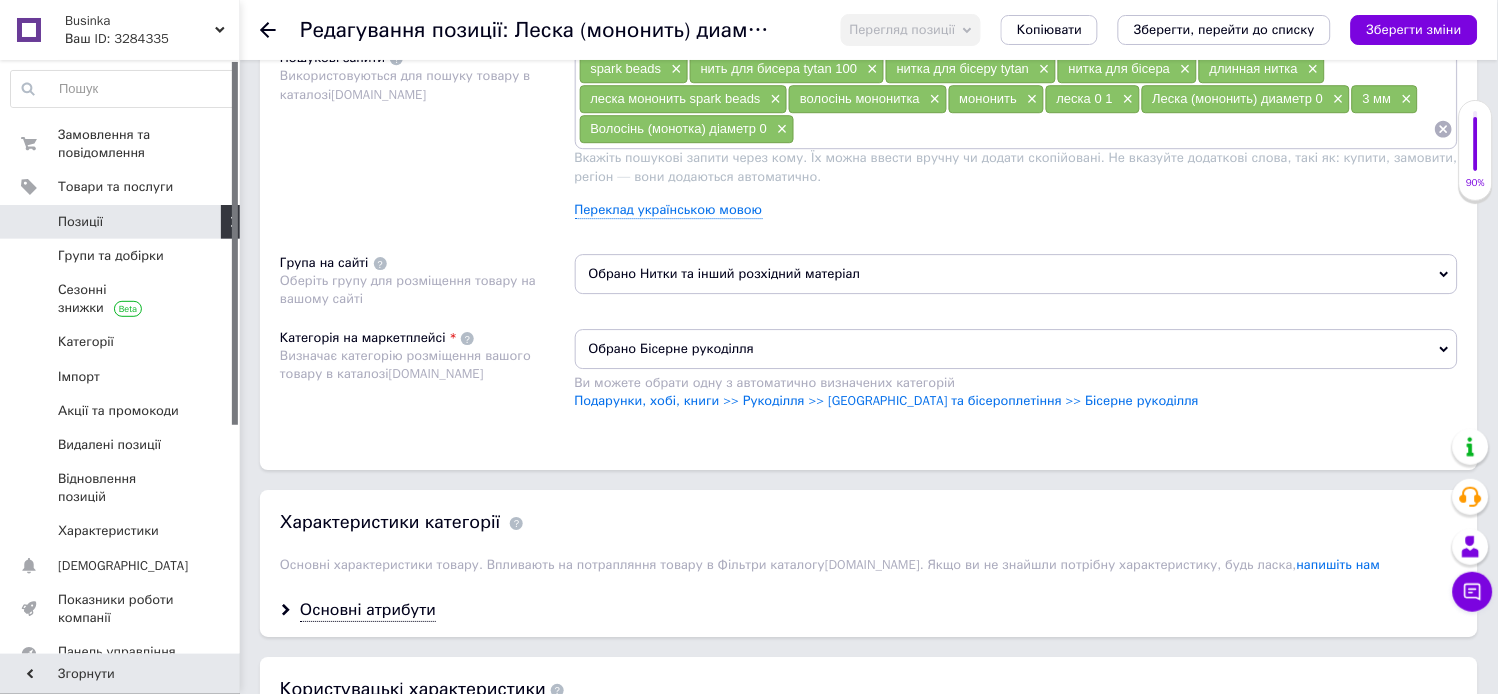 click at bounding box center [1114, 129] 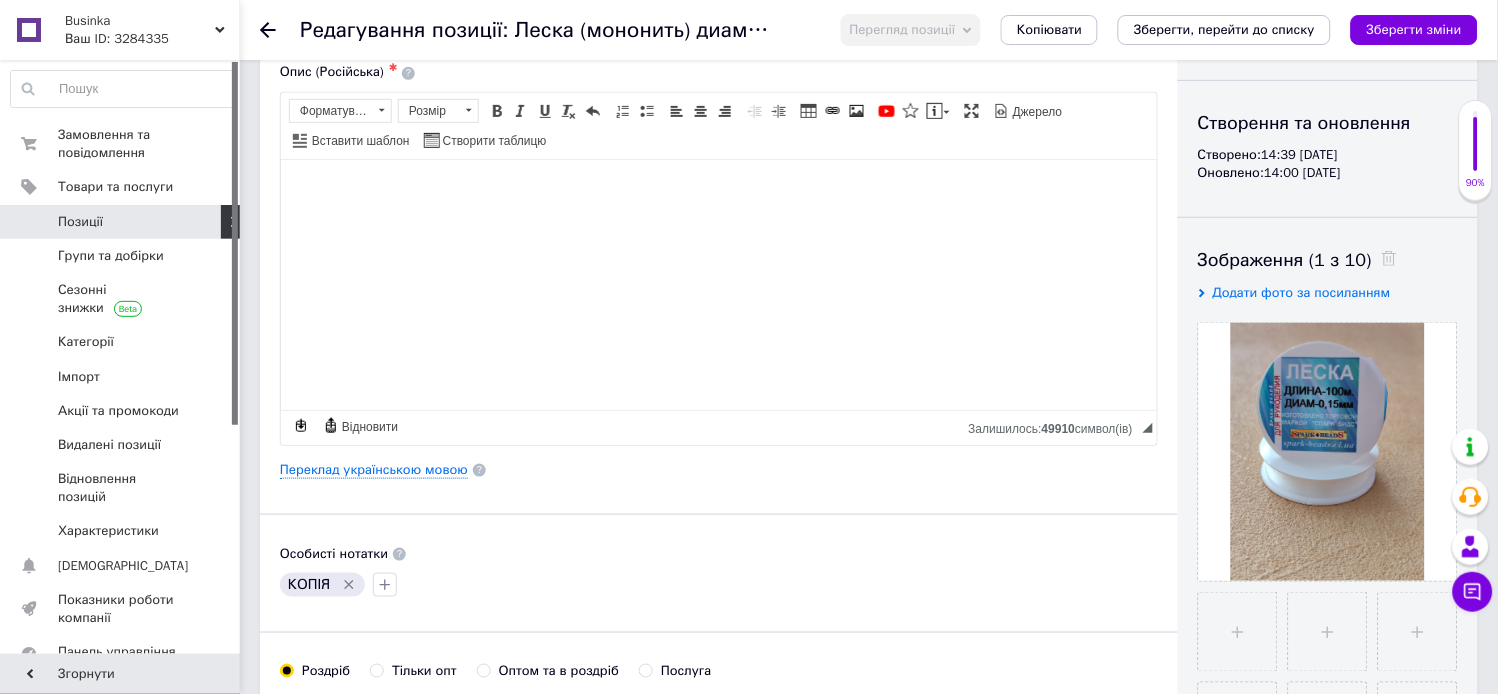 scroll, scrollTop: 111, scrollLeft: 0, axis: vertical 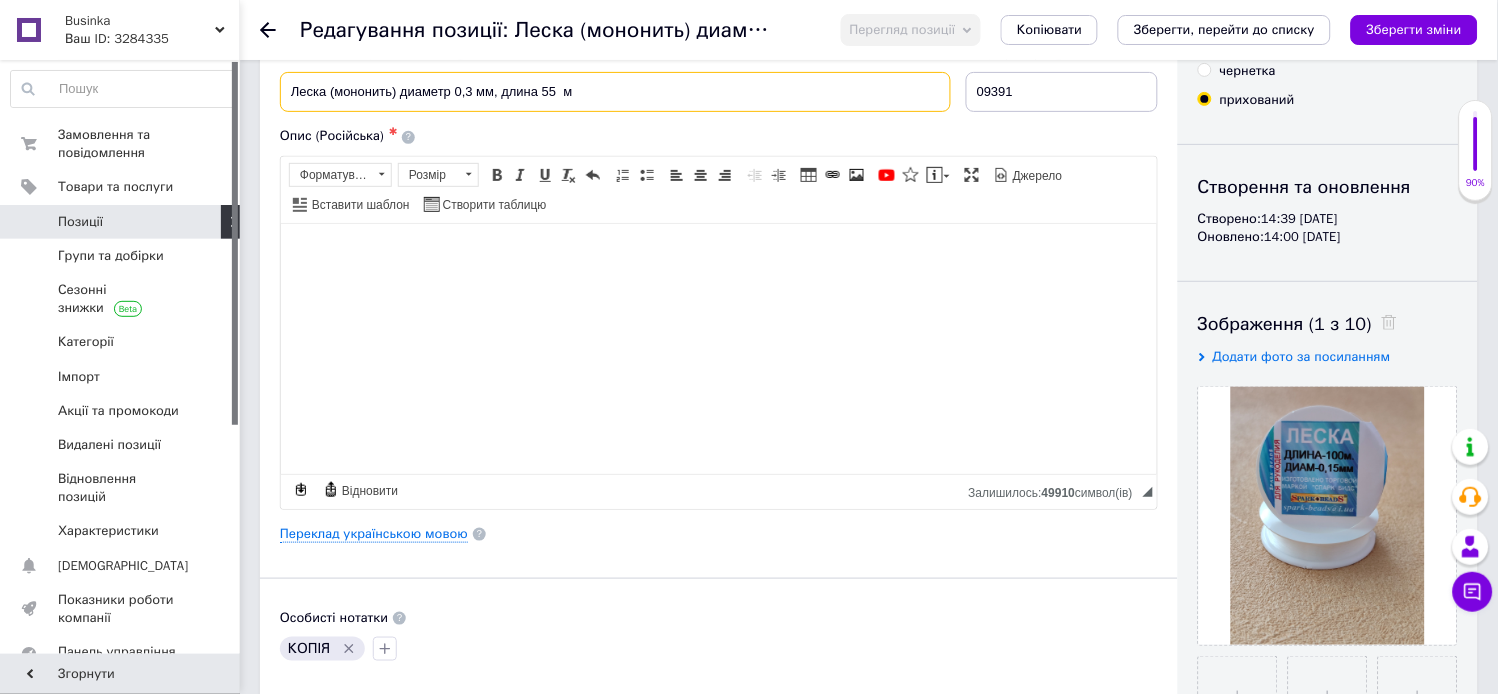 drag, startPoint x: 286, startPoint y: 87, endPoint x: 581, endPoint y: 104, distance: 295.4894 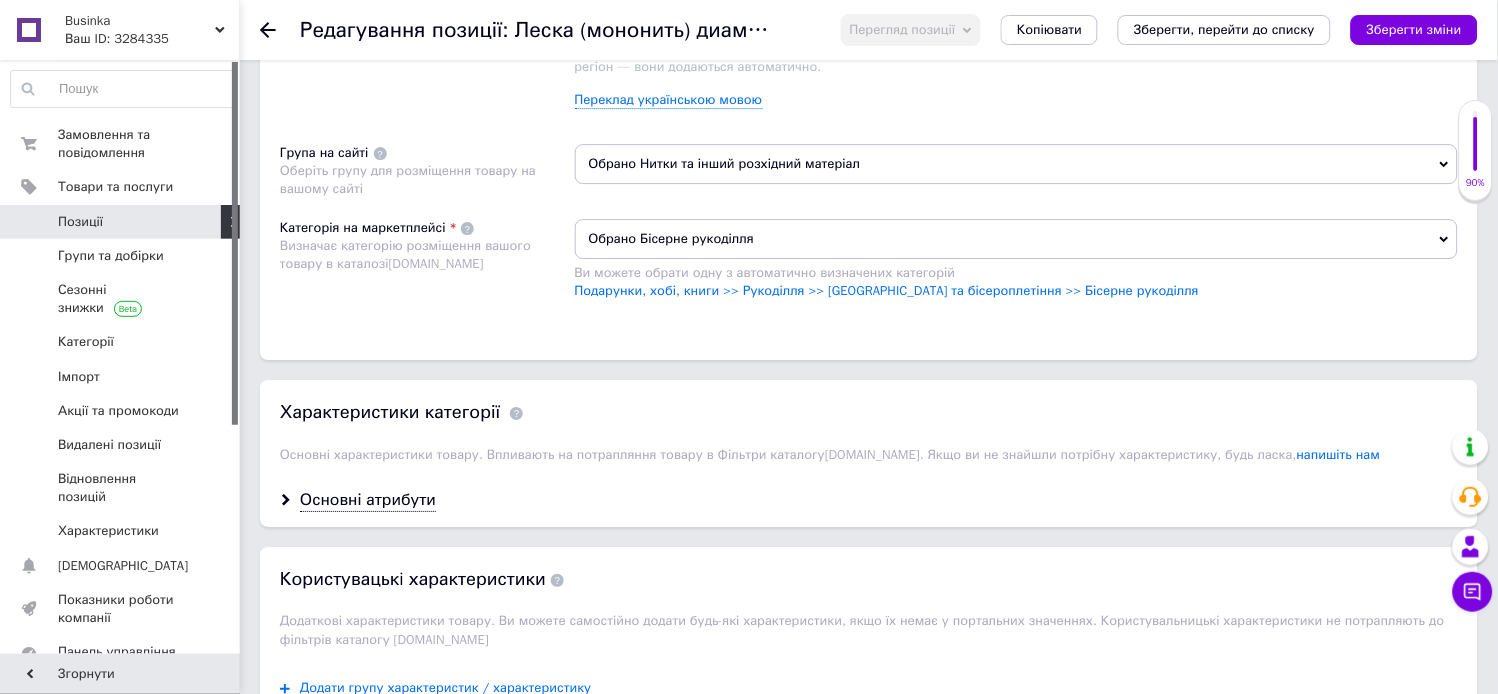 scroll, scrollTop: 1333, scrollLeft: 0, axis: vertical 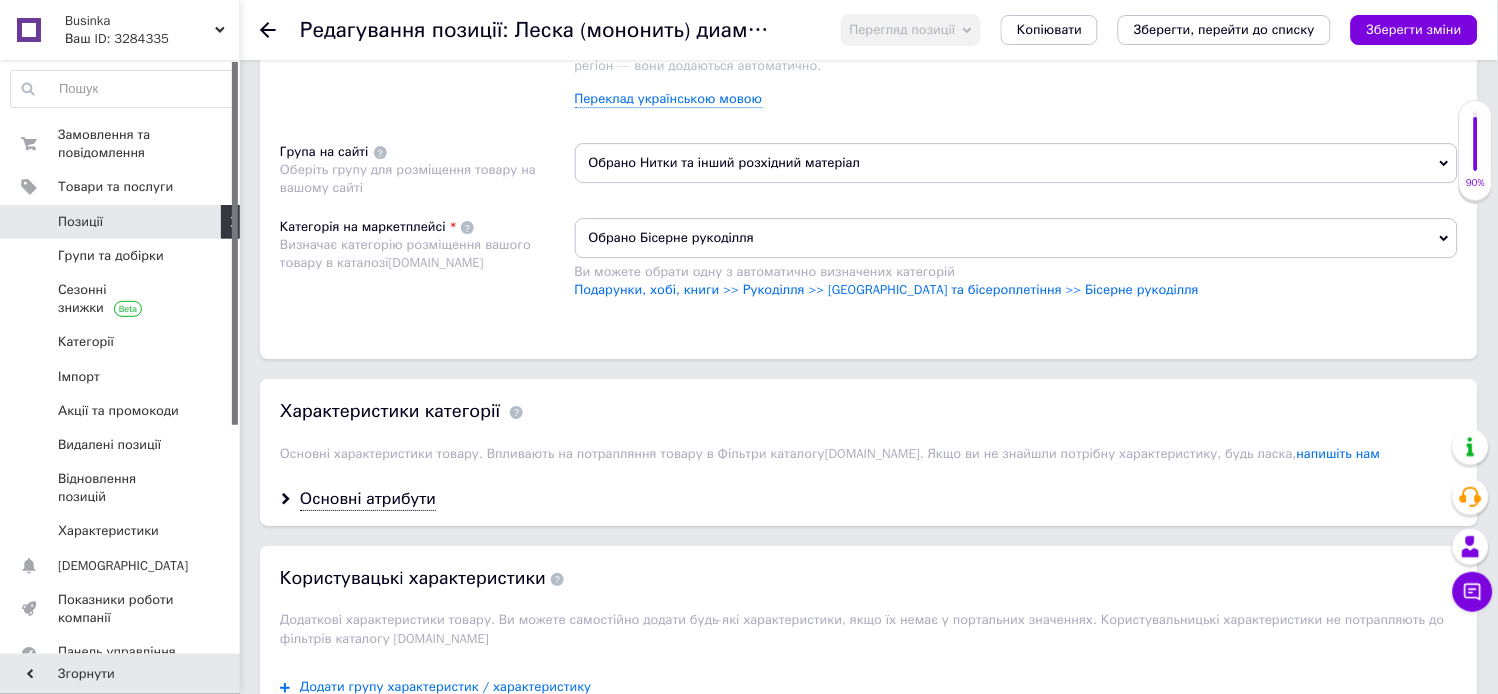 click at bounding box center (1114, 18) 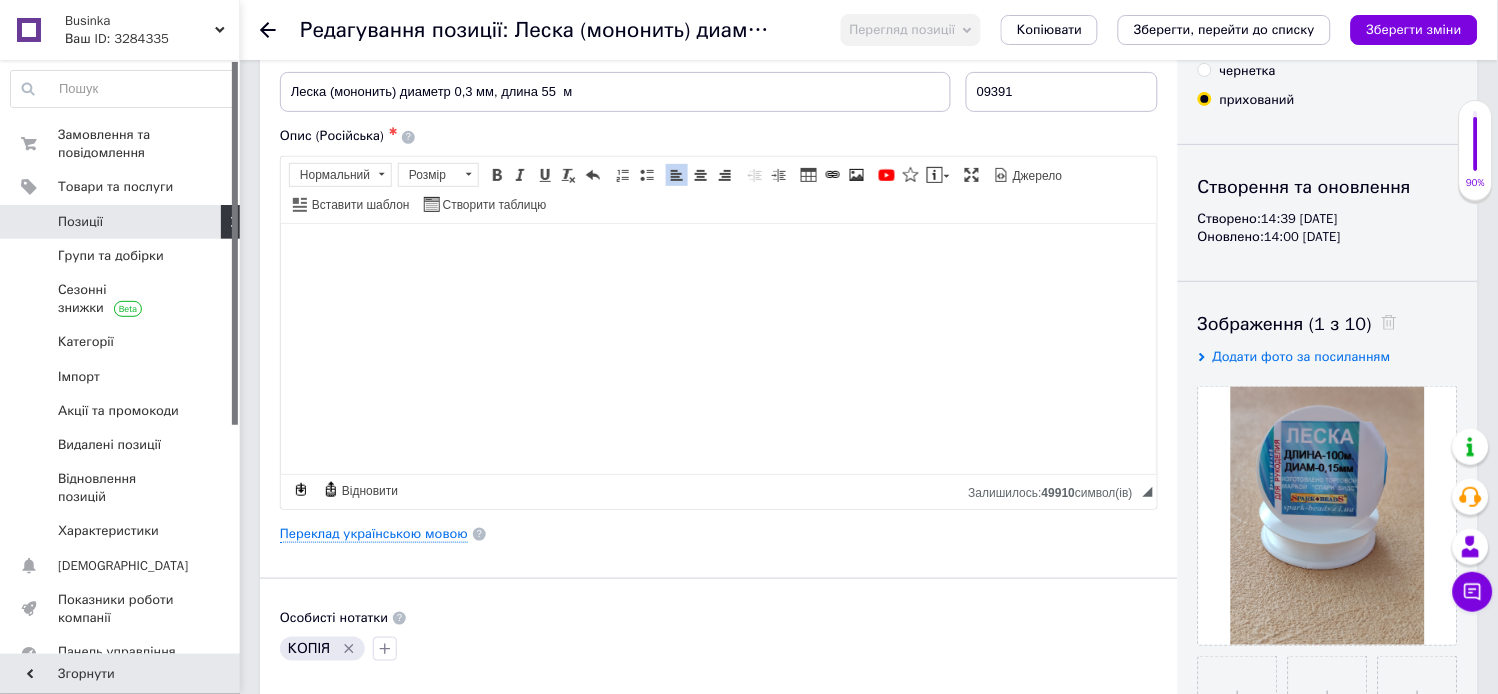 scroll, scrollTop: 0, scrollLeft: 0, axis: both 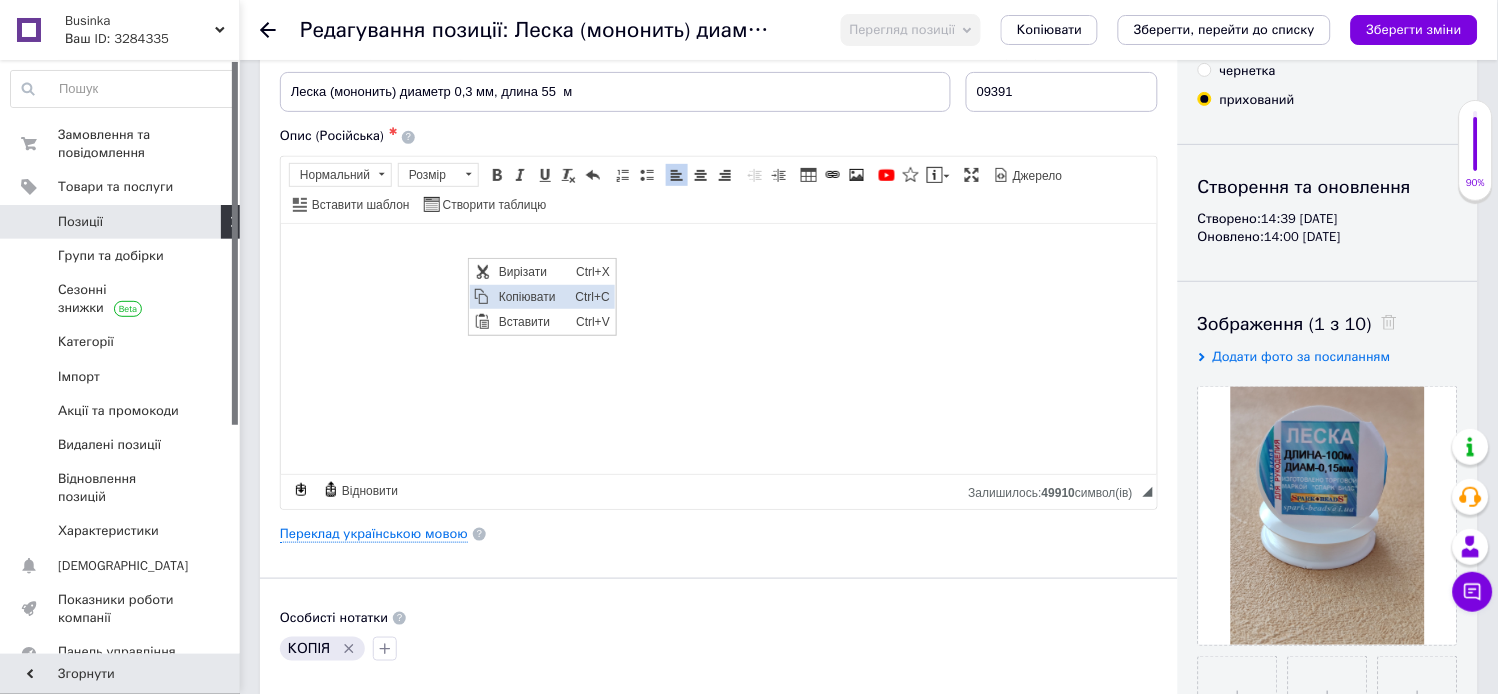 click at bounding box center [481, 297] 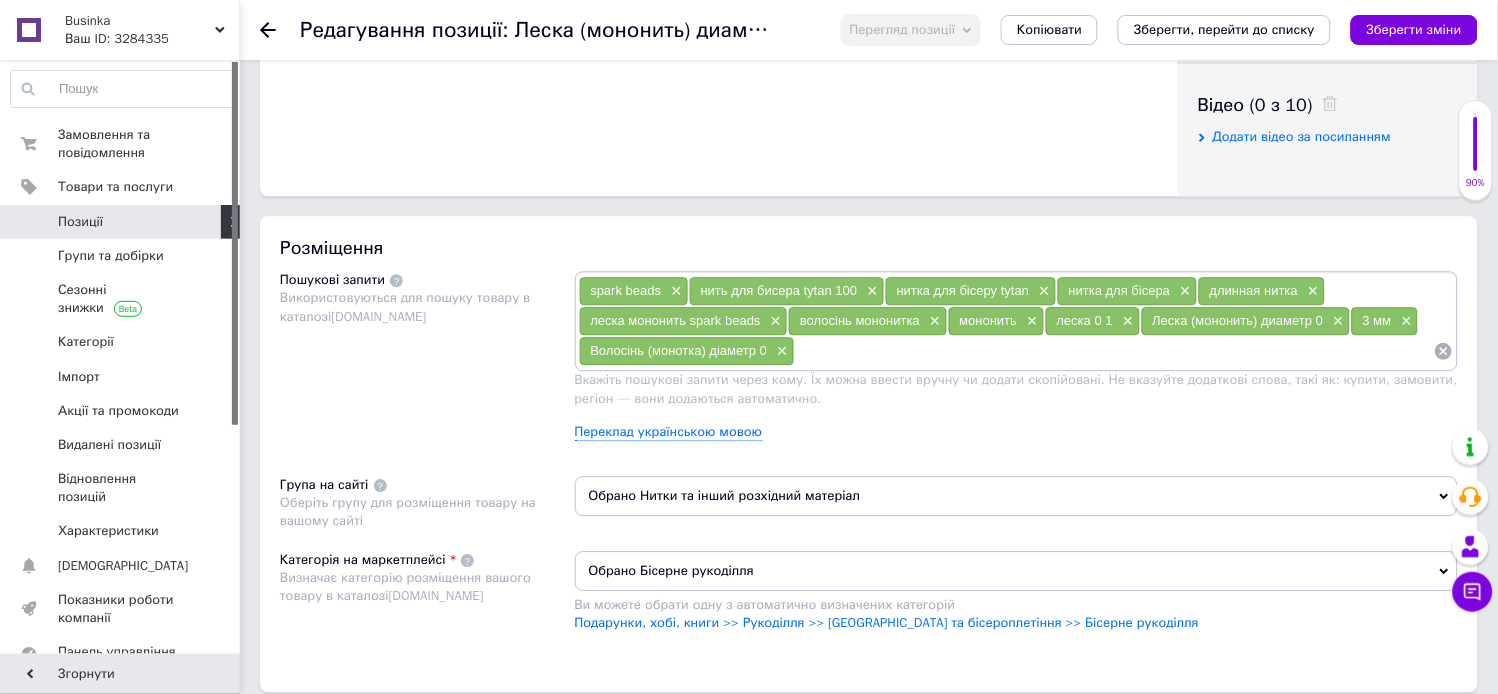 scroll, scrollTop: 1333, scrollLeft: 0, axis: vertical 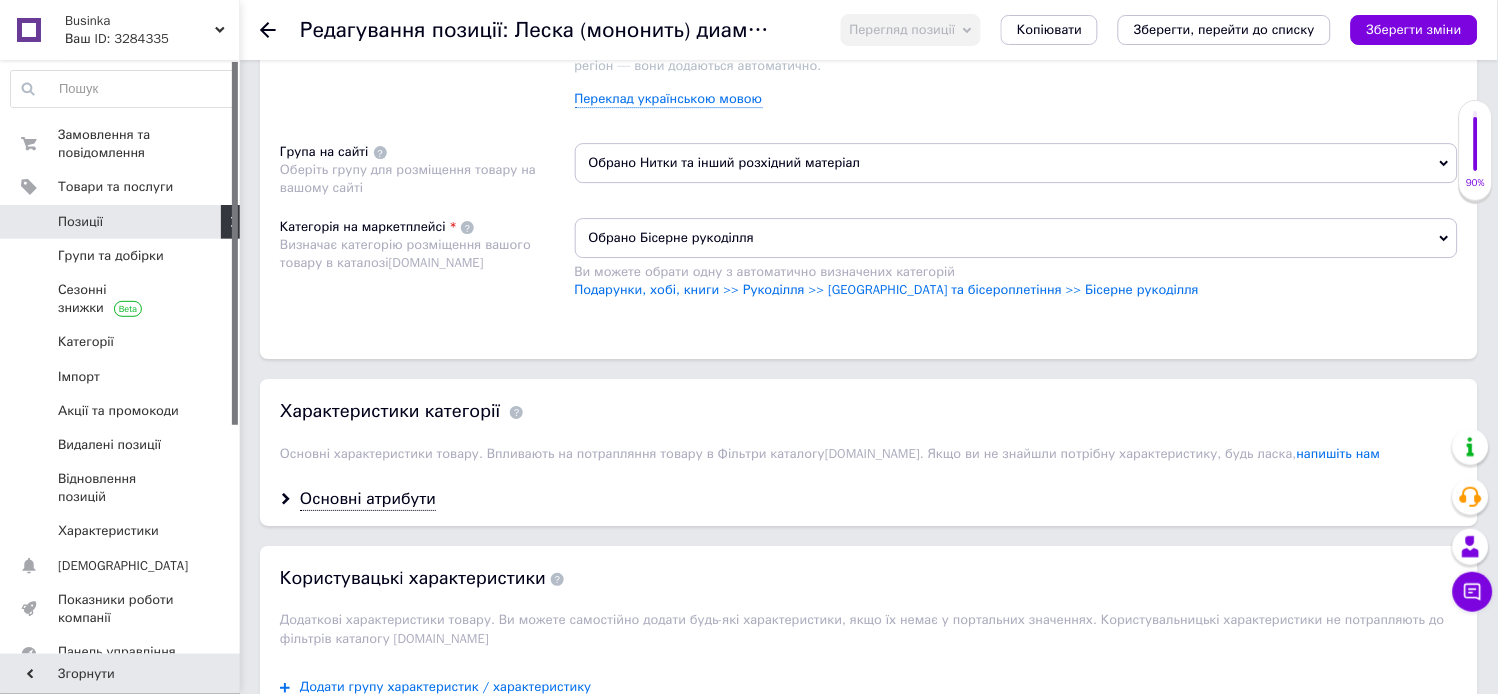 click on "spark beads × нить для бисера tytan 100 × нитка для бісеру tytan × нитка для бісера × длинная нитка × леска мононить spark beads × волосінь мононитка × мононить × леска 0 1 × Леска (мононить) диаметр 0 × 3 мм × Волосінь (монотка) діаметр 0 ×" at bounding box center (1017, -12) 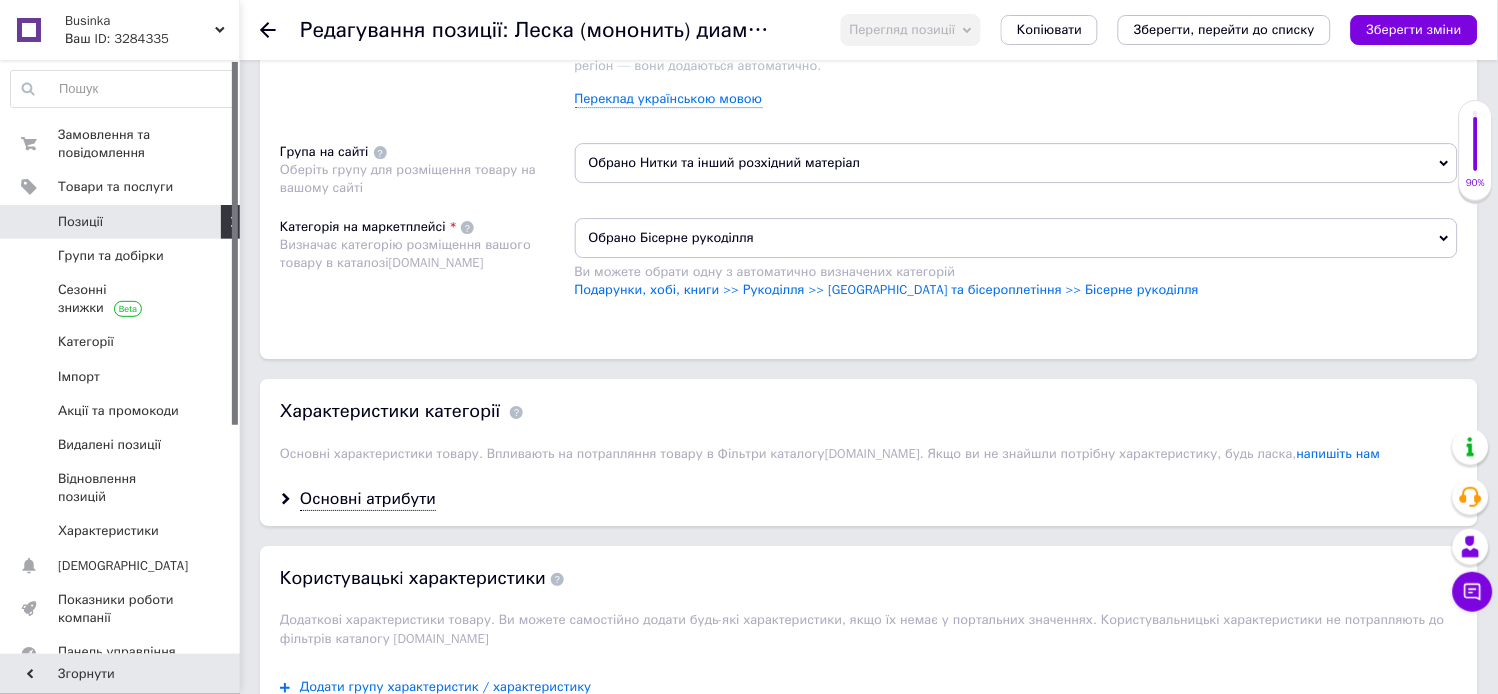 click at bounding box center [1114, 18] 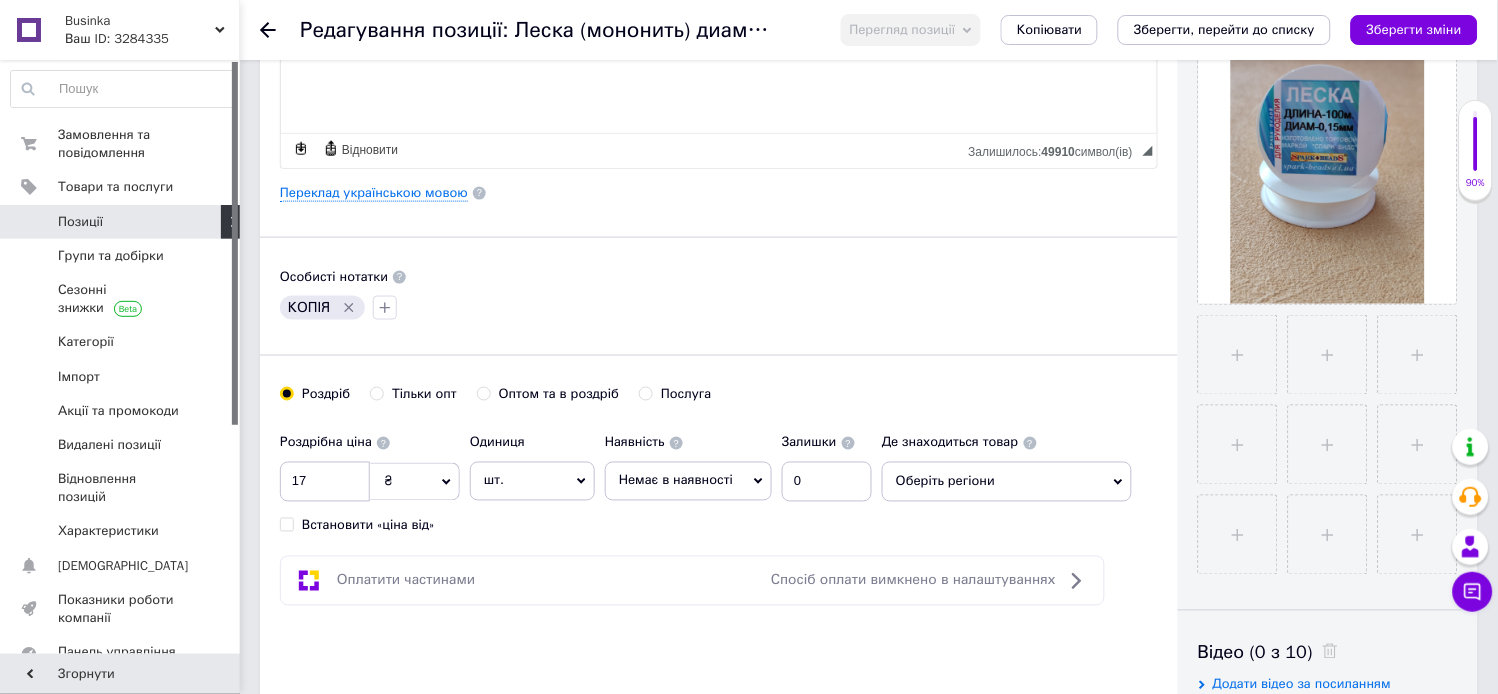 scroll, scrollTop: 444, scrollLeft: 0, axis: vertical 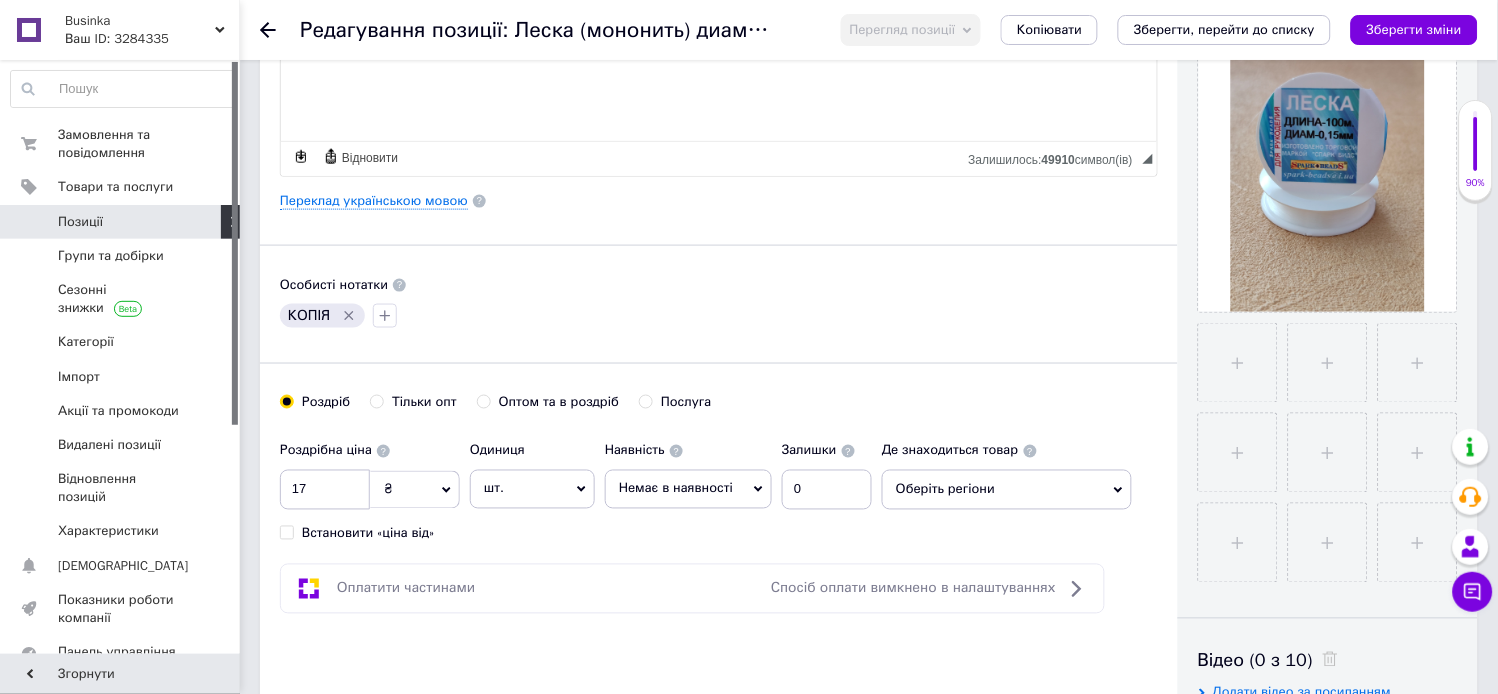 click 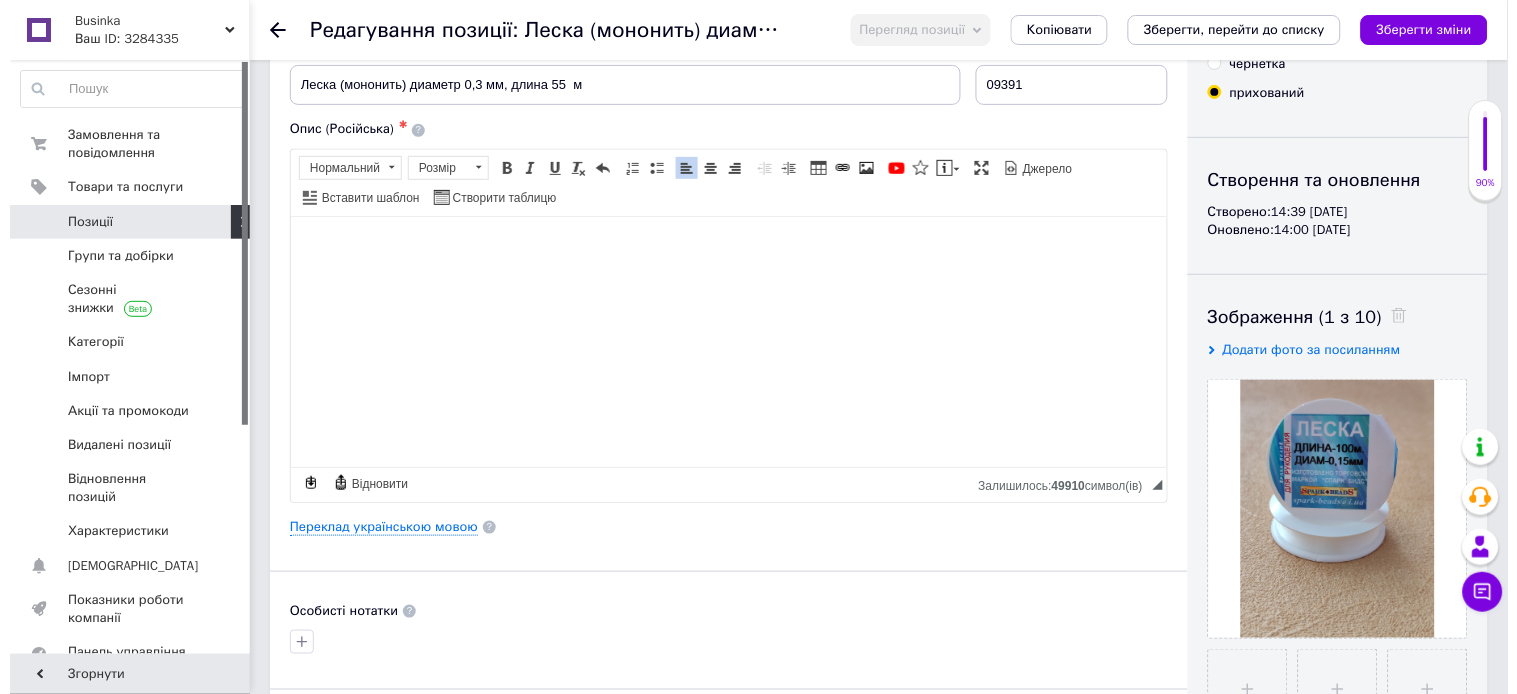 scroll, scrollTop: 333, scrollLeft: 0, axis: vertical 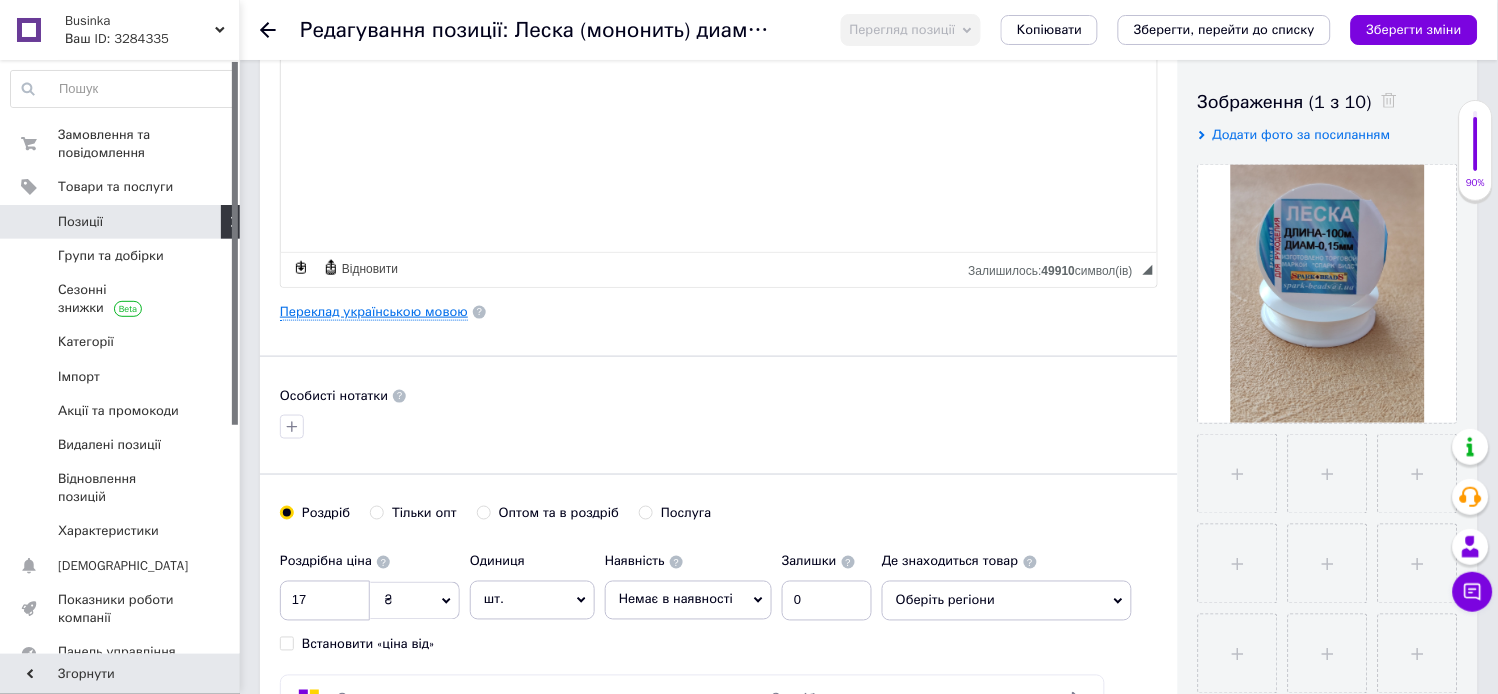 click on "Переклад українською мовою" at bounding box center [374, 312] 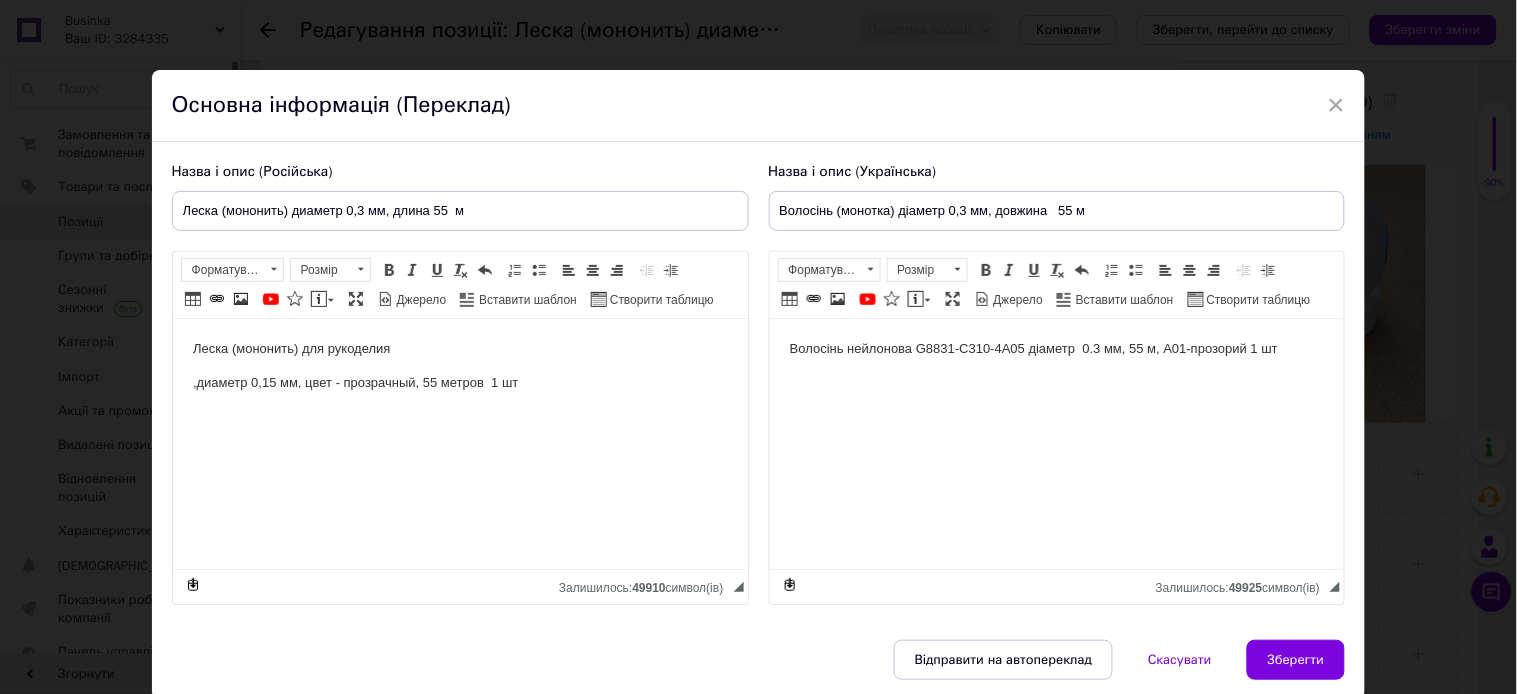 scroll, scrollTop: 0, scrollLeft: 0, axis: both 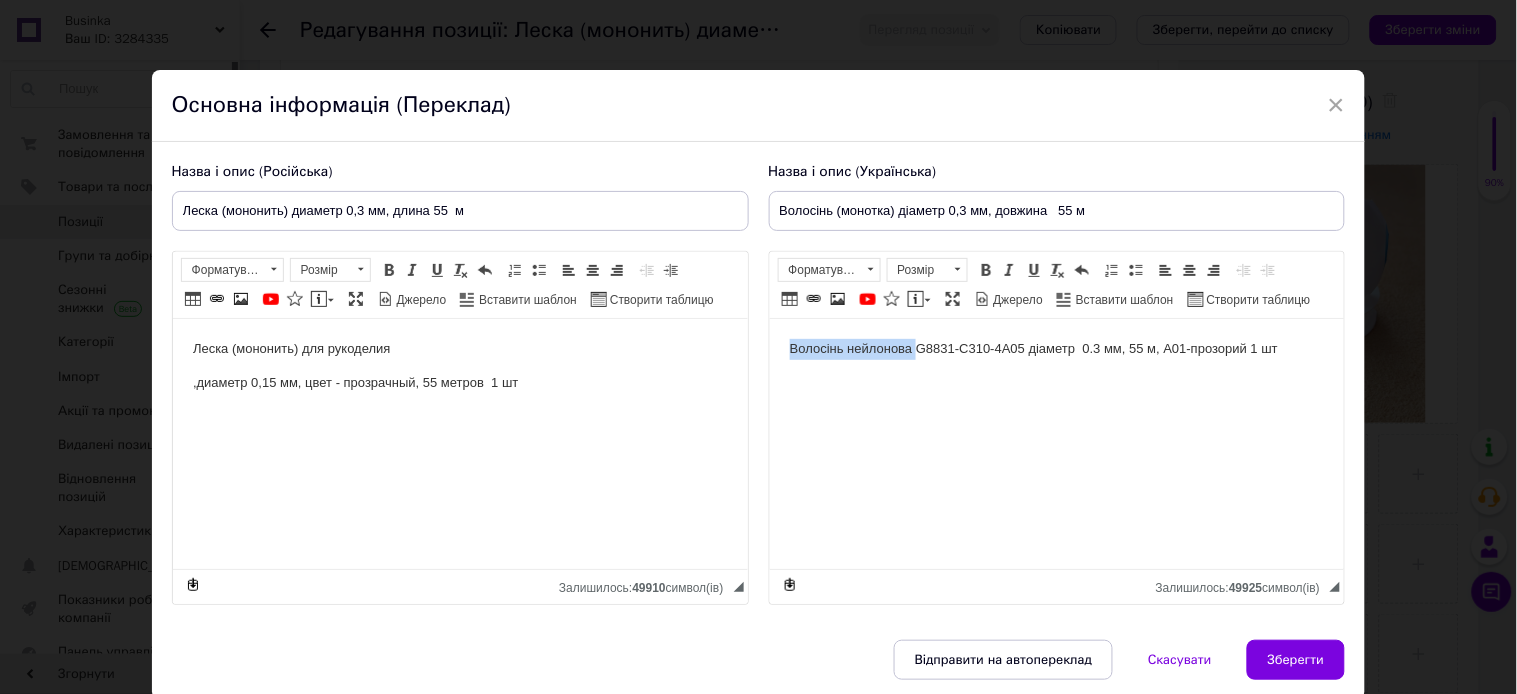 drag, startPoint x: 784, startPoint y: 357, endPoint x: 918, endPoint y: 356, distance: 134.00374 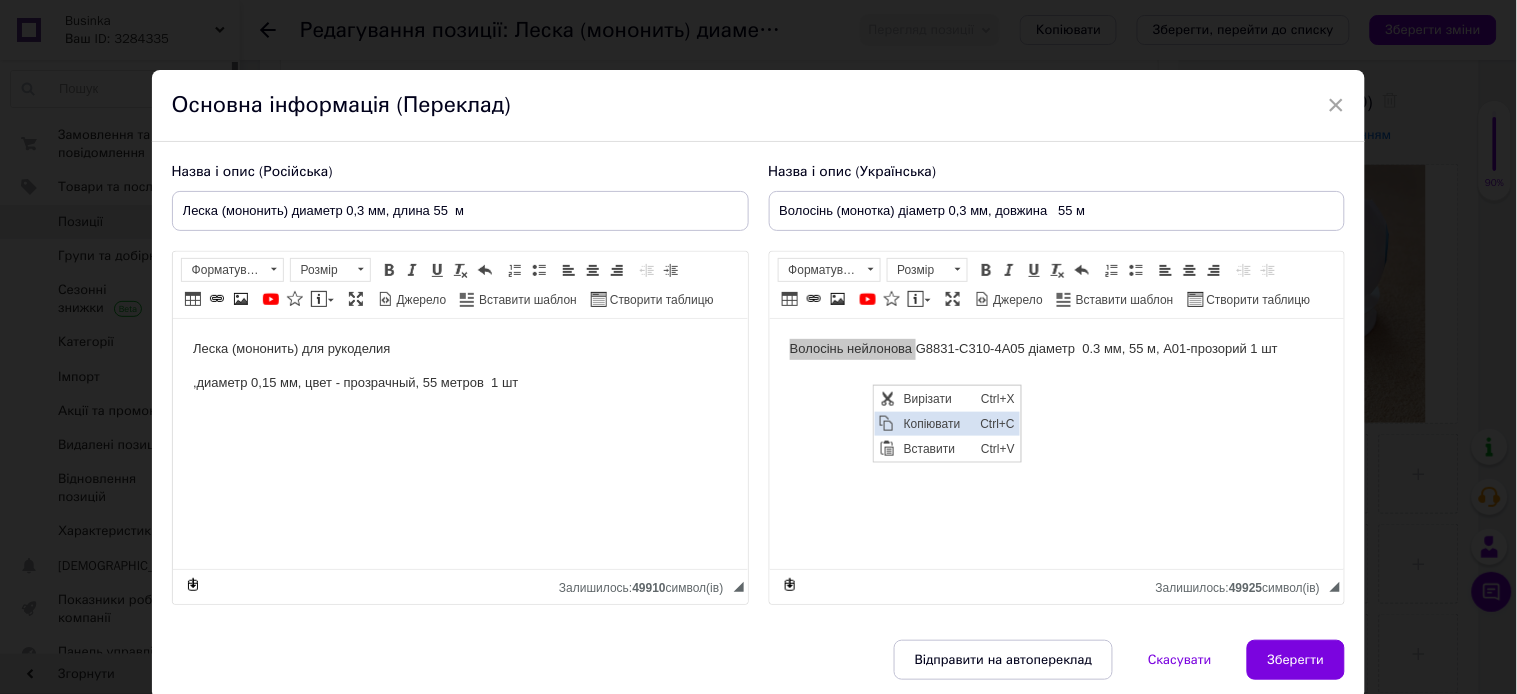 click on "Копіювати" at bounding box center [936, 423] 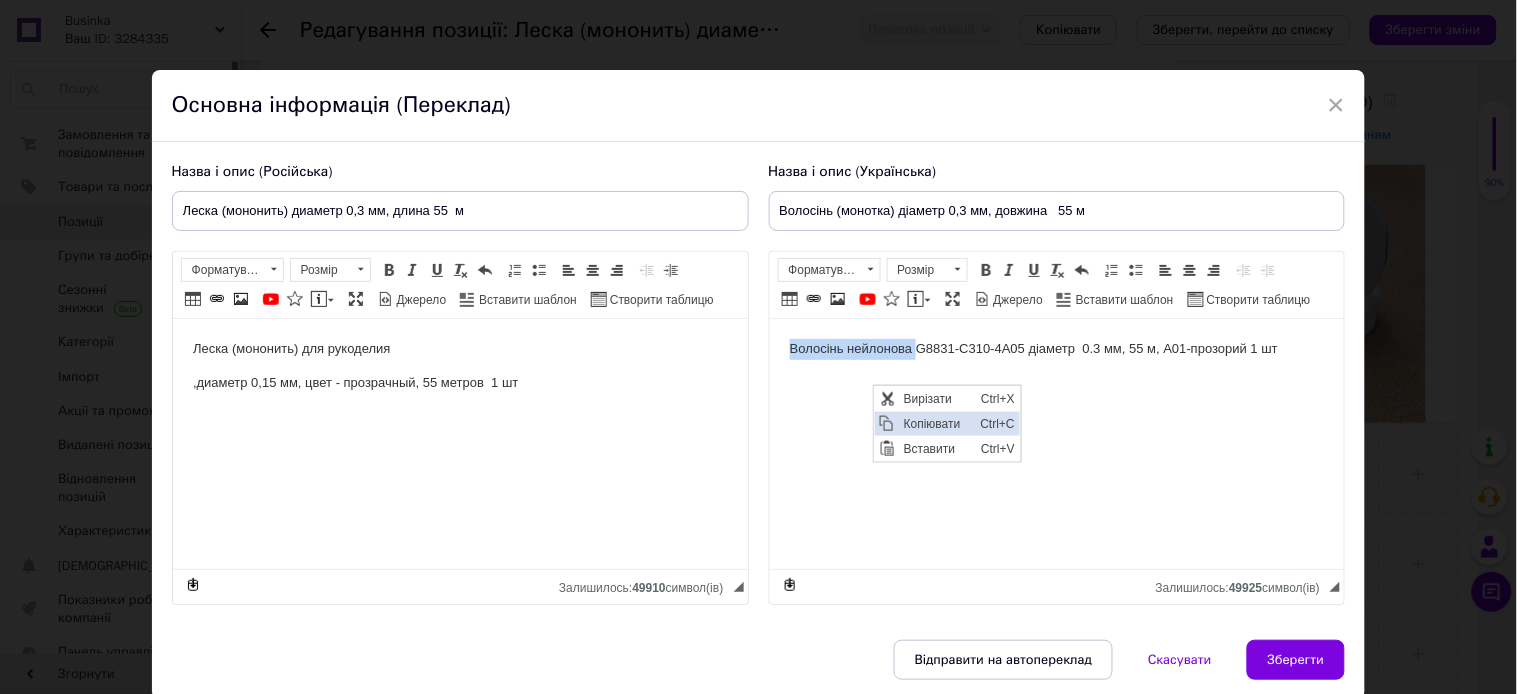 copy on "Волосінь нейлонова" 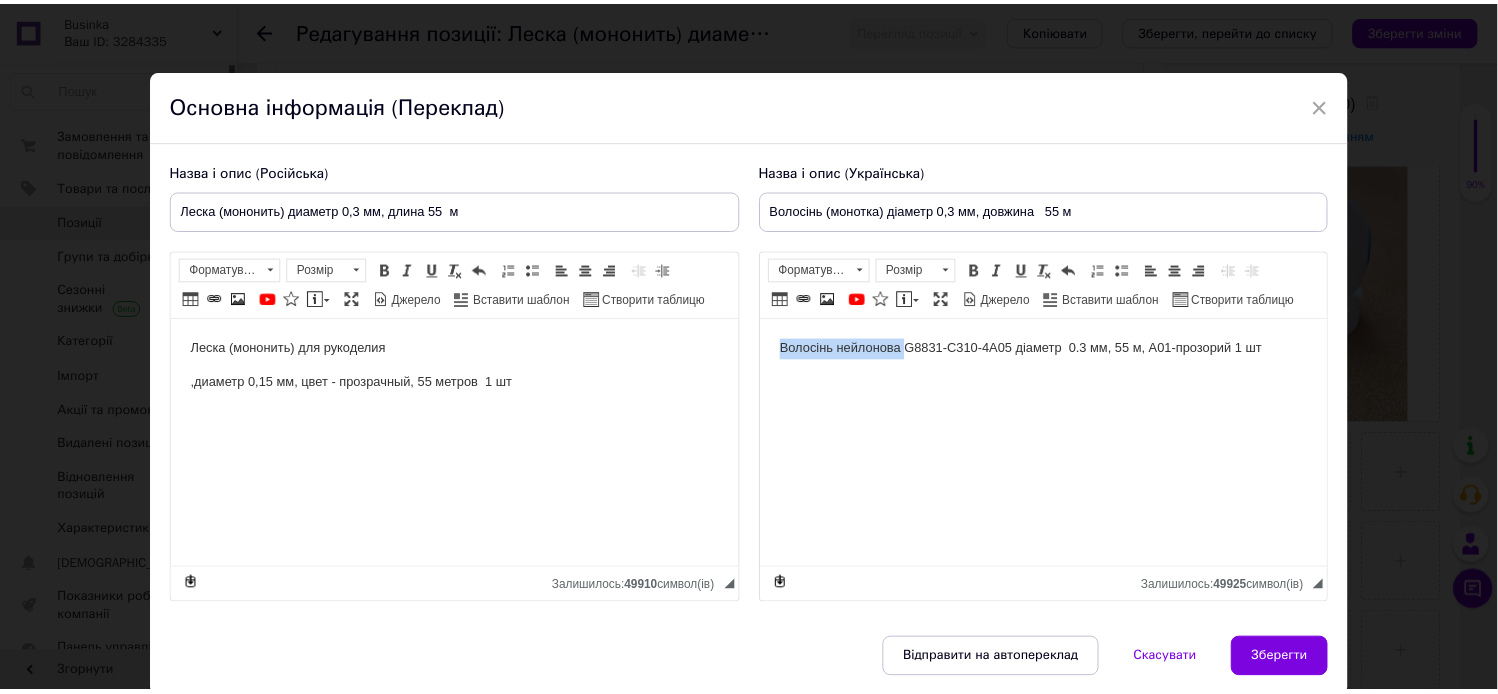 scroll, scrollTop: 106, scrollLeft: 0, axis: vertical 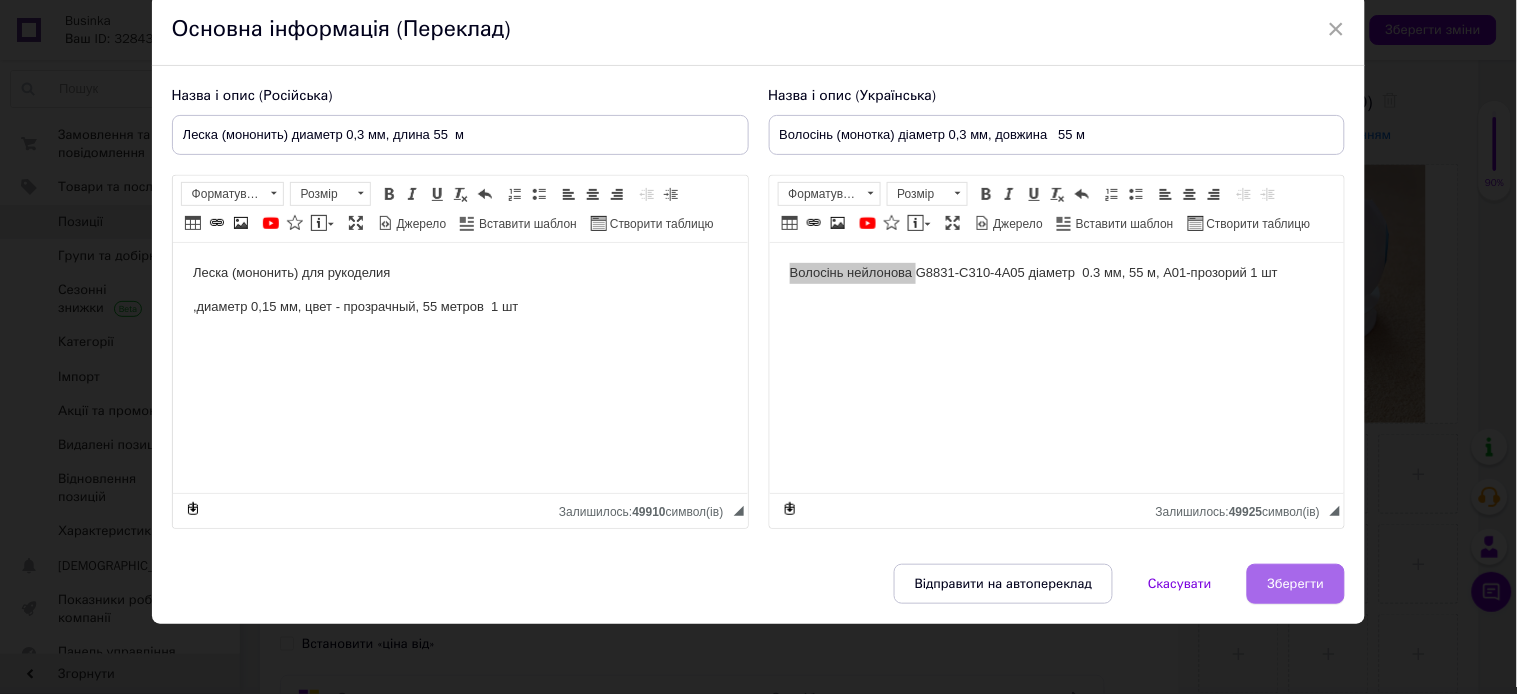 click on "Зберегти" at bounding box center [1296, 584] 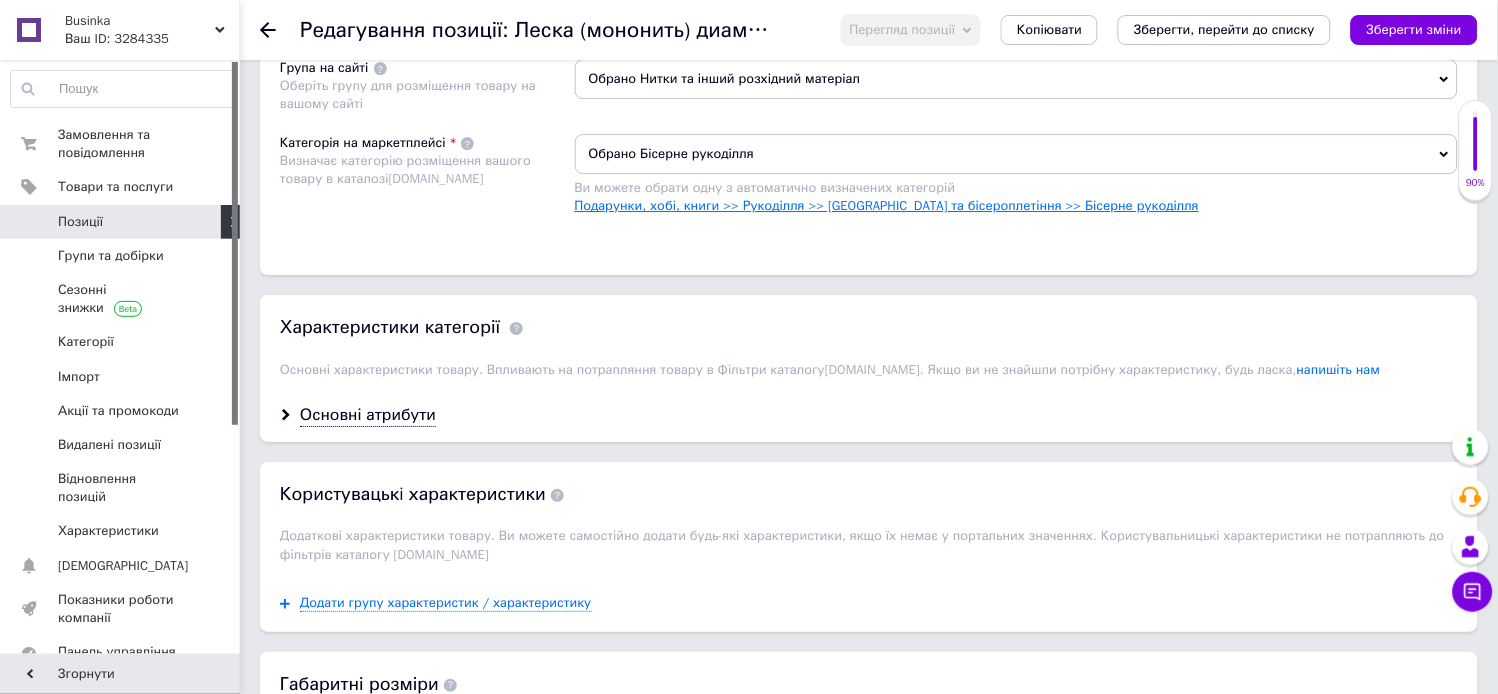 scroll, scrollTop: 1444, scrollLeft: 0, axis: vertical 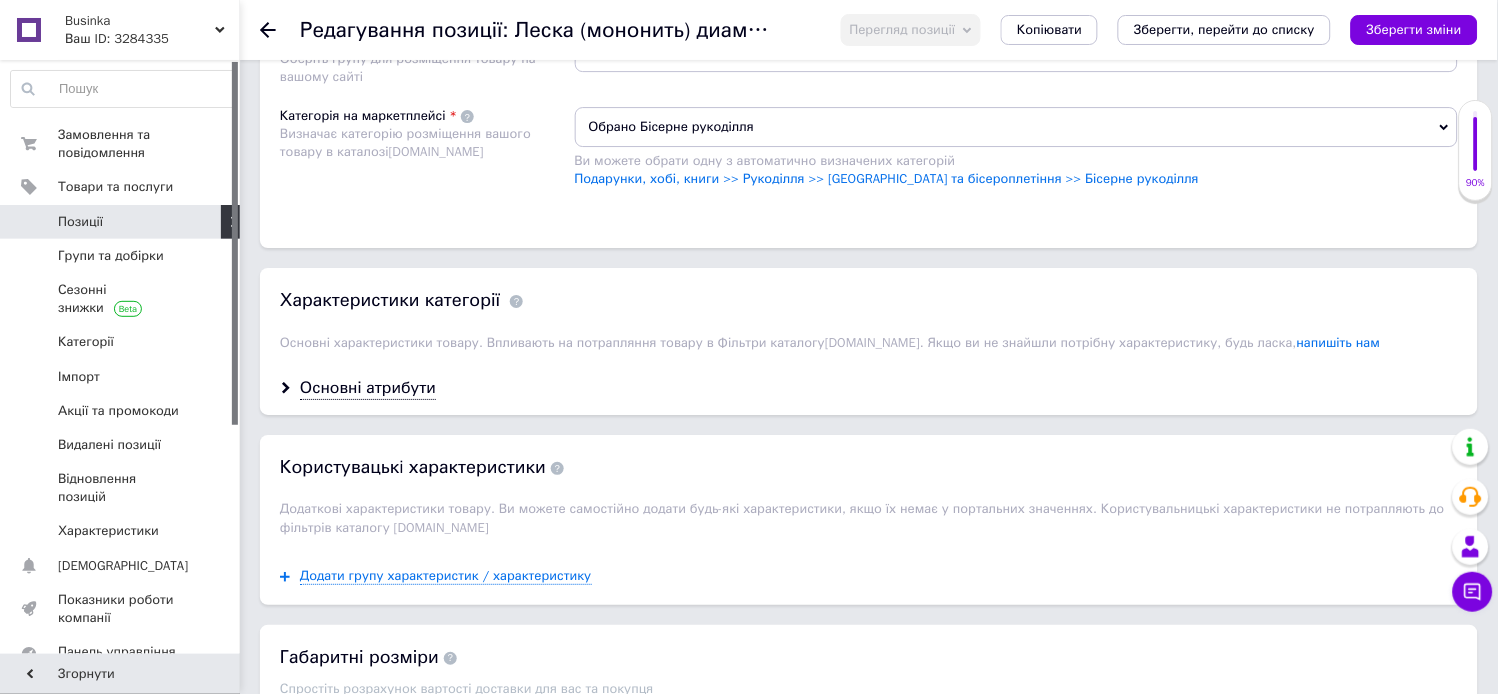 click at bounding box center [1233, -93] 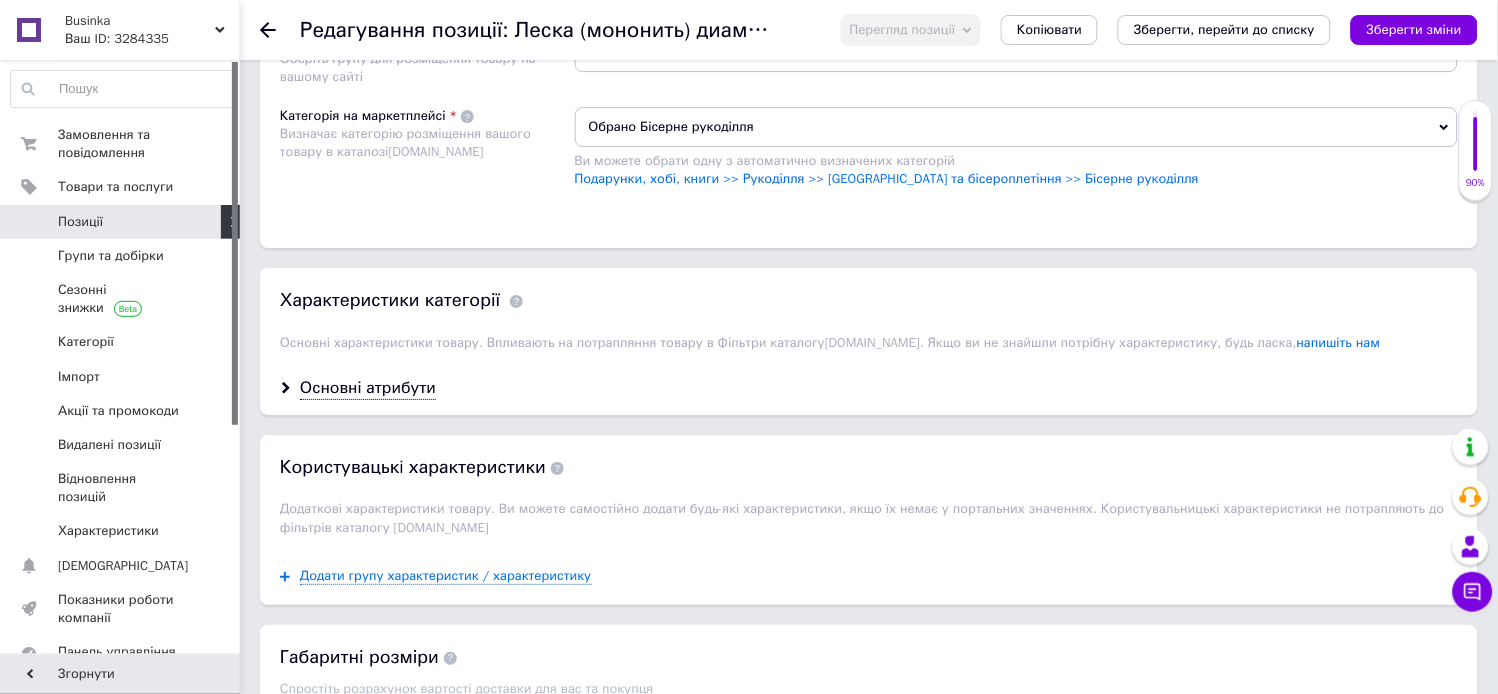 paste on "Волосінь нейлонова" 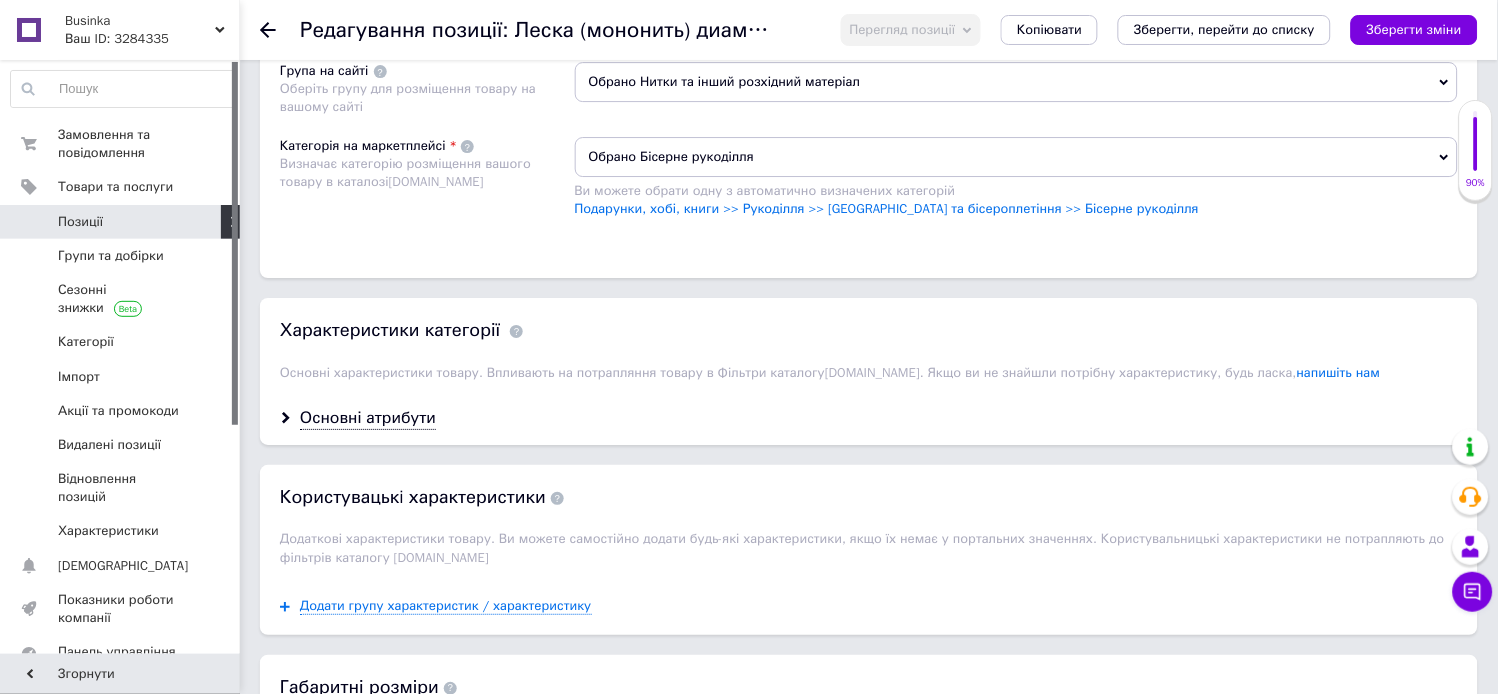 type on "волосінь прозора" 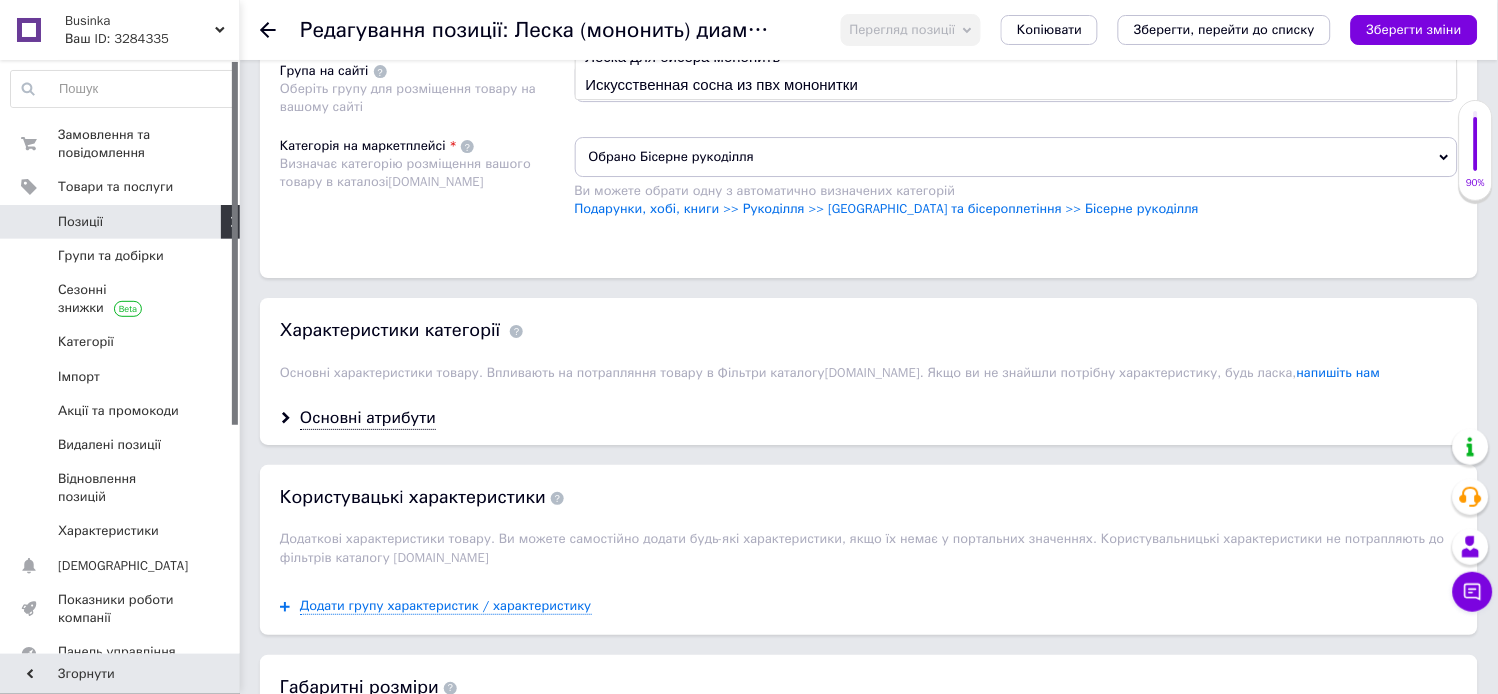 type on "монон" 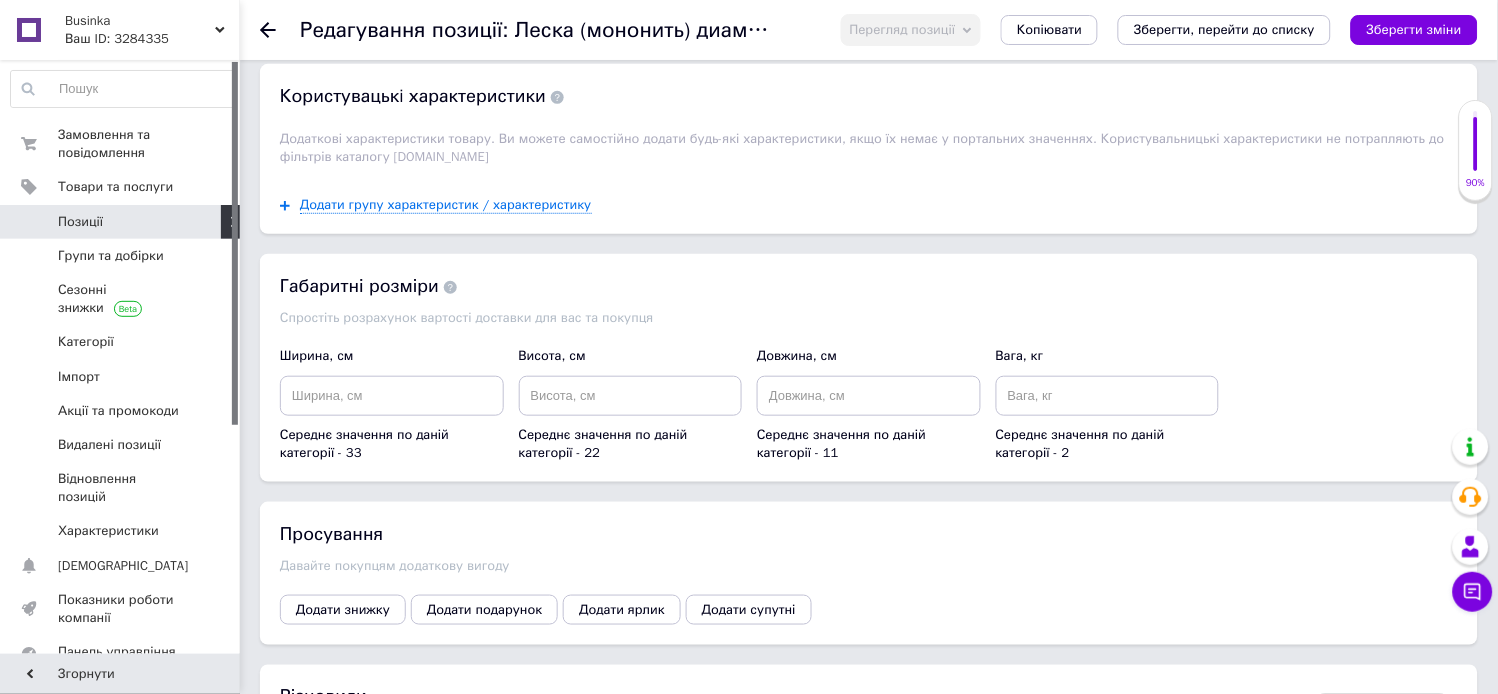 scroll, scrollTop: 1888, scrollLeft: 0, axis: vertical 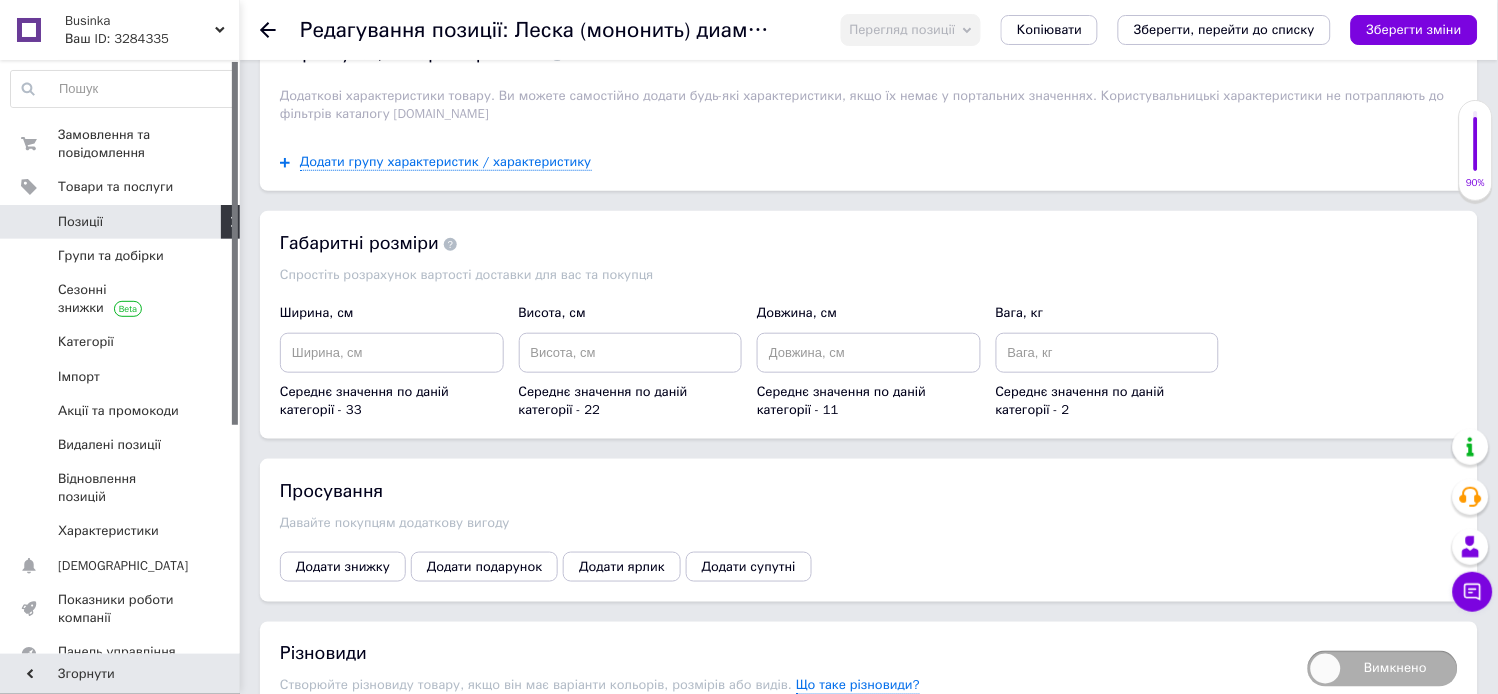 click on "Основні атрибути" at bounding box center (368, -26) 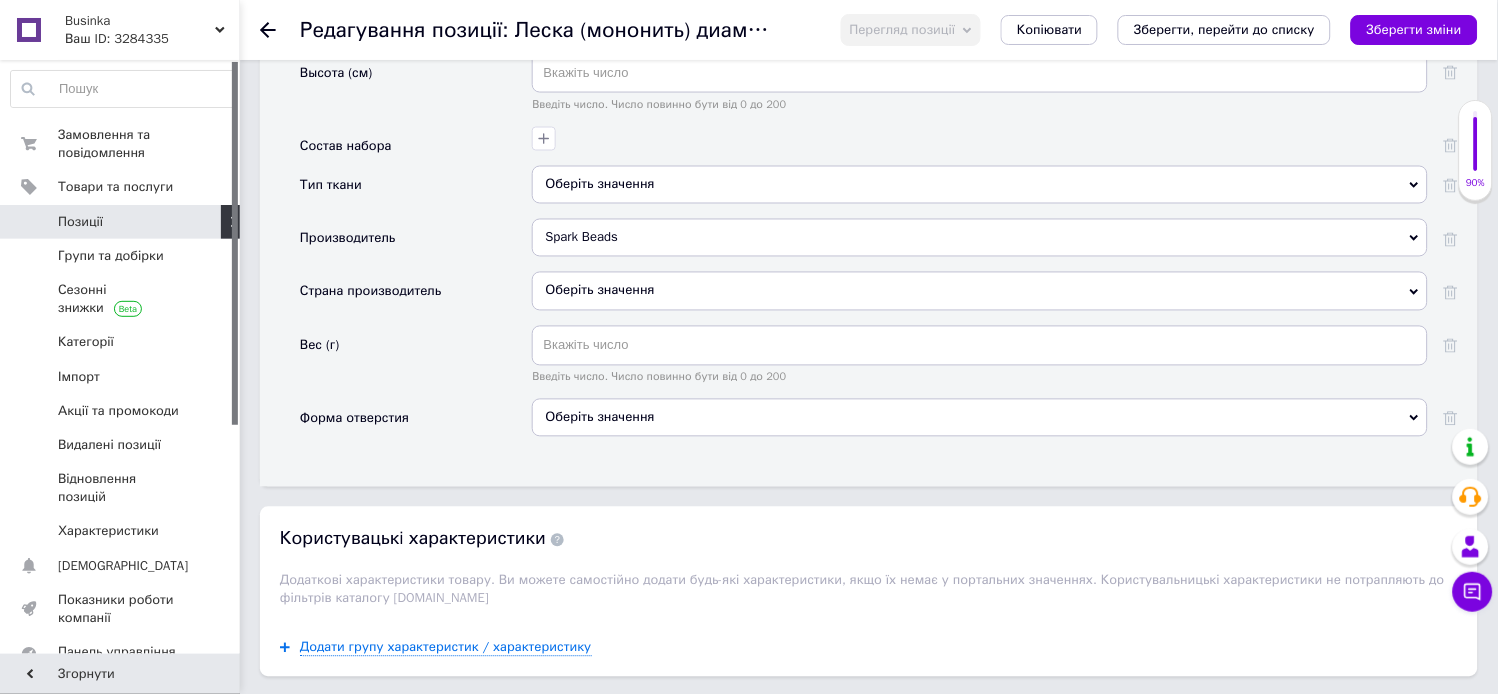 scroll, scrollTop: 2222, scrollLeft: 0, axis: vertical 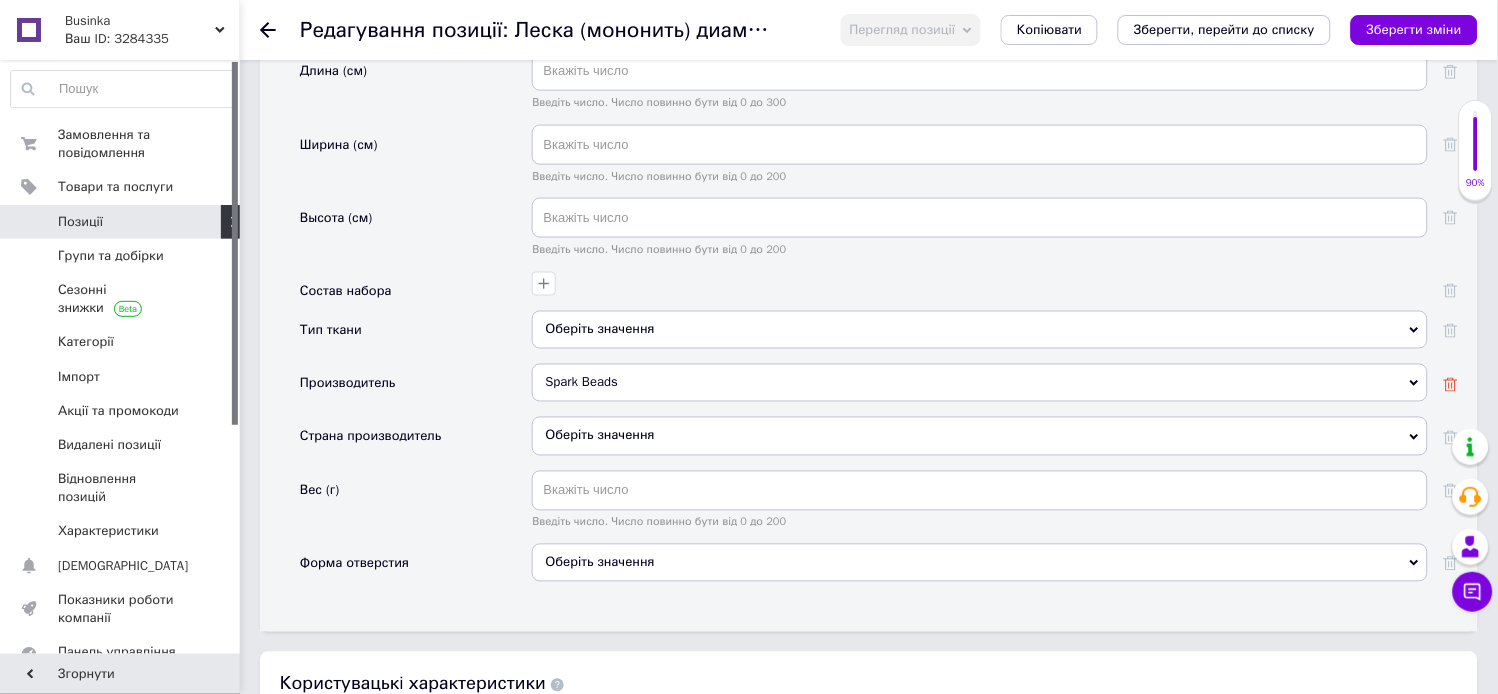 click 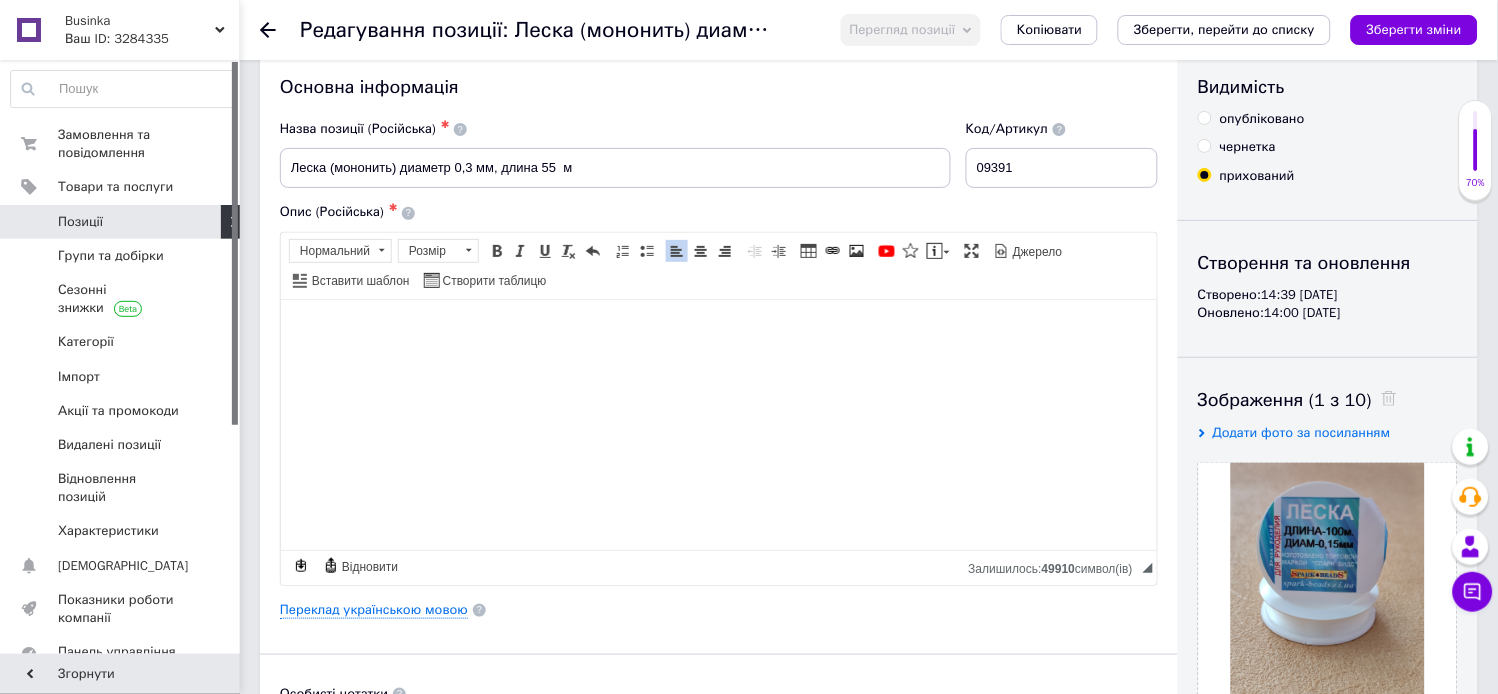 scroll, scrollTop: 0, scrollLeft: 0, axis: both 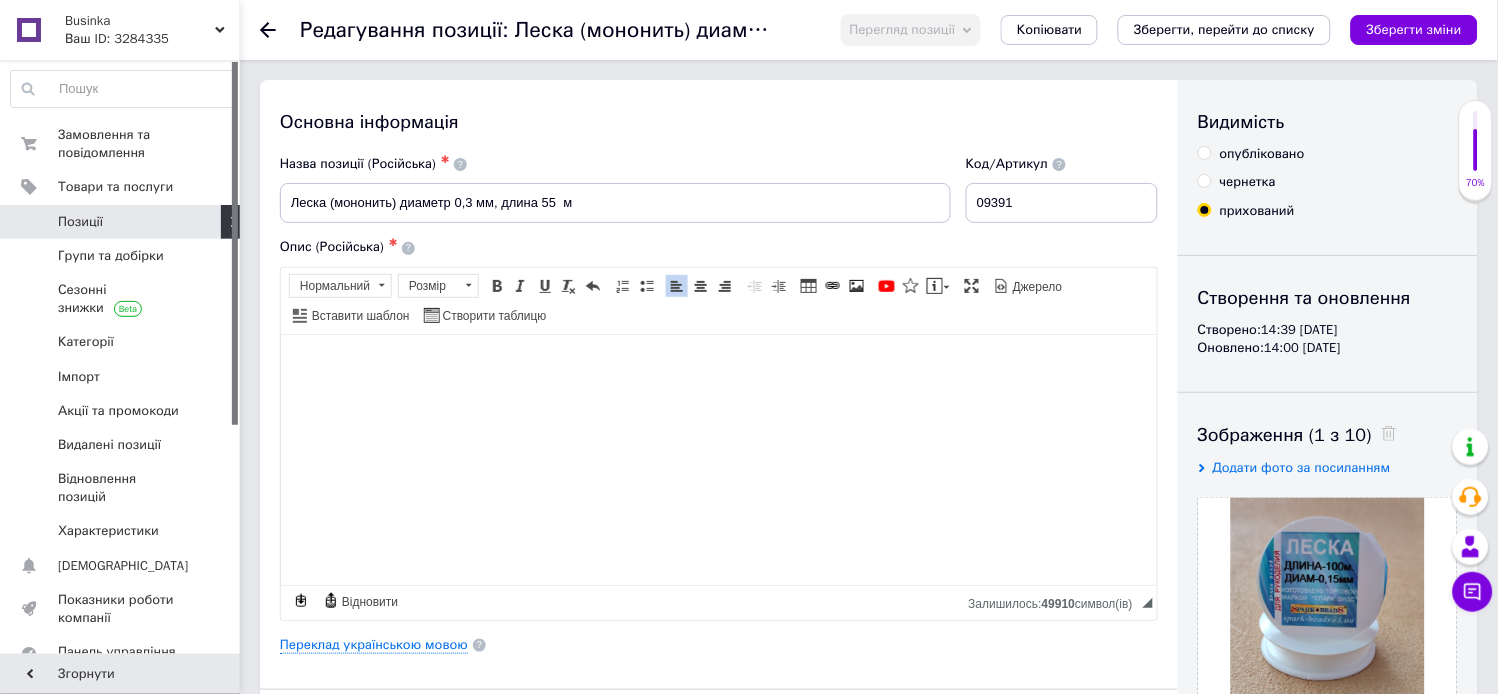 click on "опубліковано" at bounding box center (1204, 152) 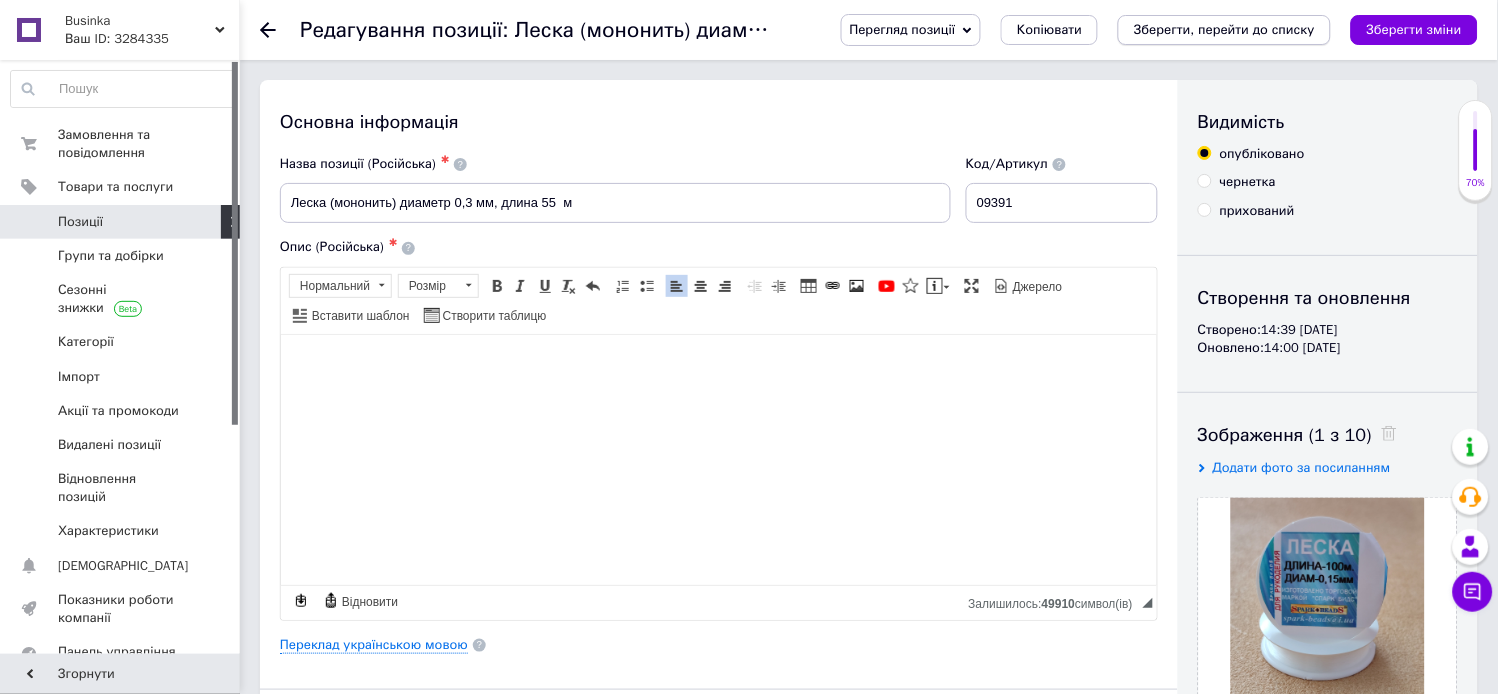 click on "Зберегти, перейти до списку" at bounding box center [1224, 29] 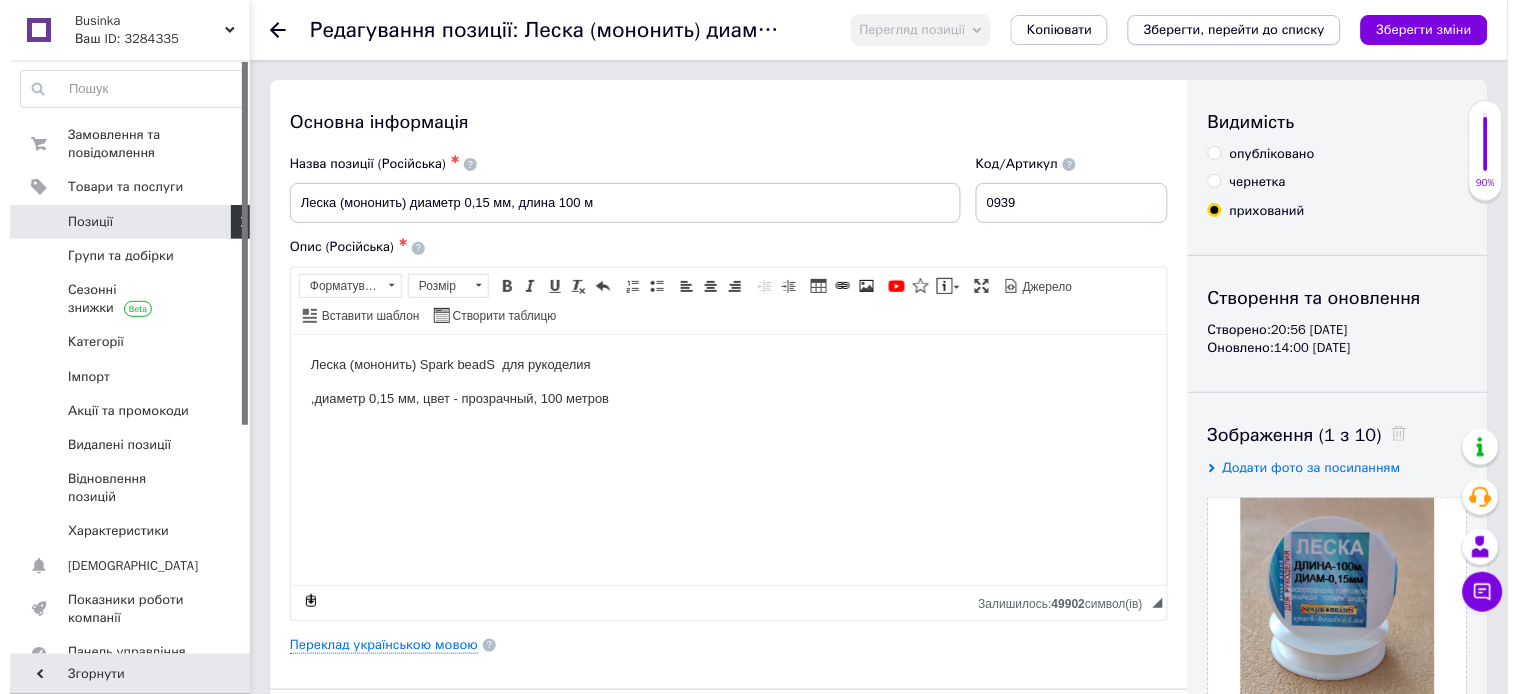 scroll, scrollTop: 0, scrollLeft: 0, axis: both 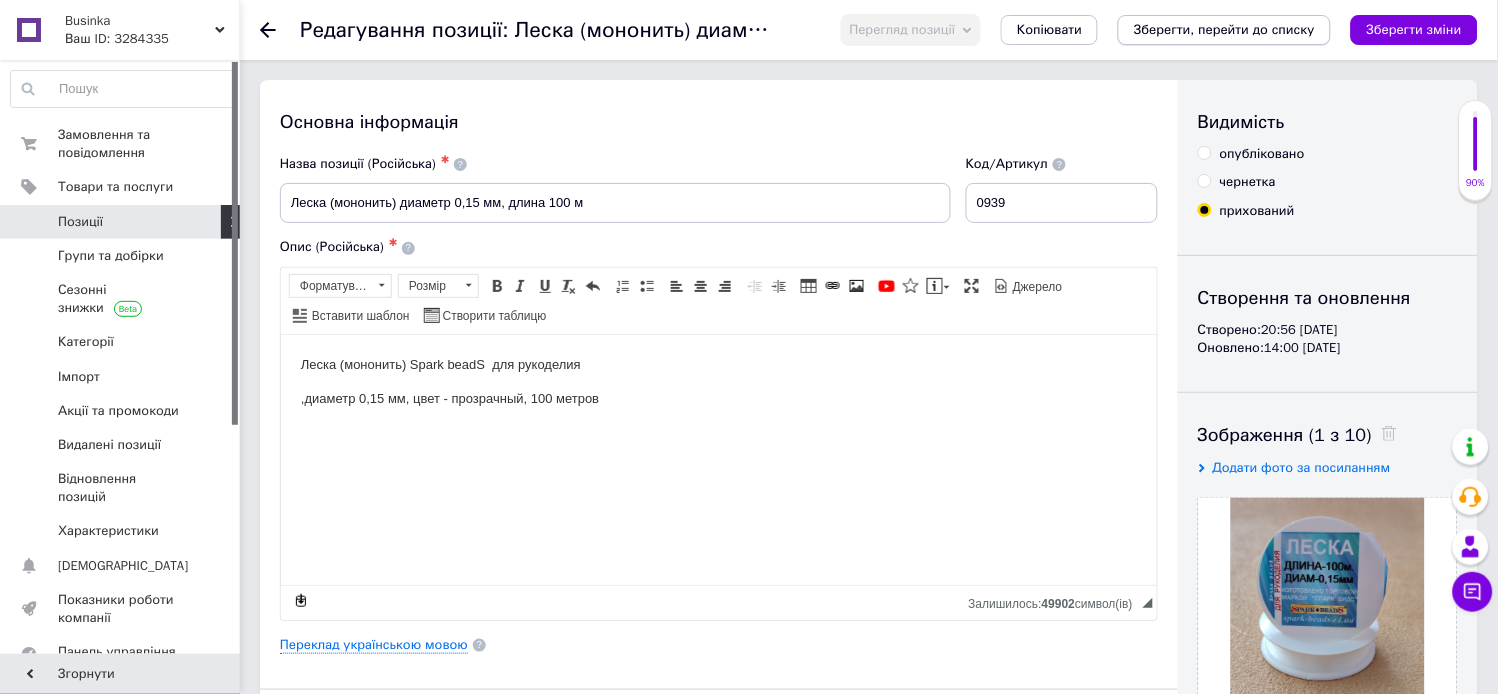 click on "Зберегти, перейти до списку" at bounding box center (1224, 29) 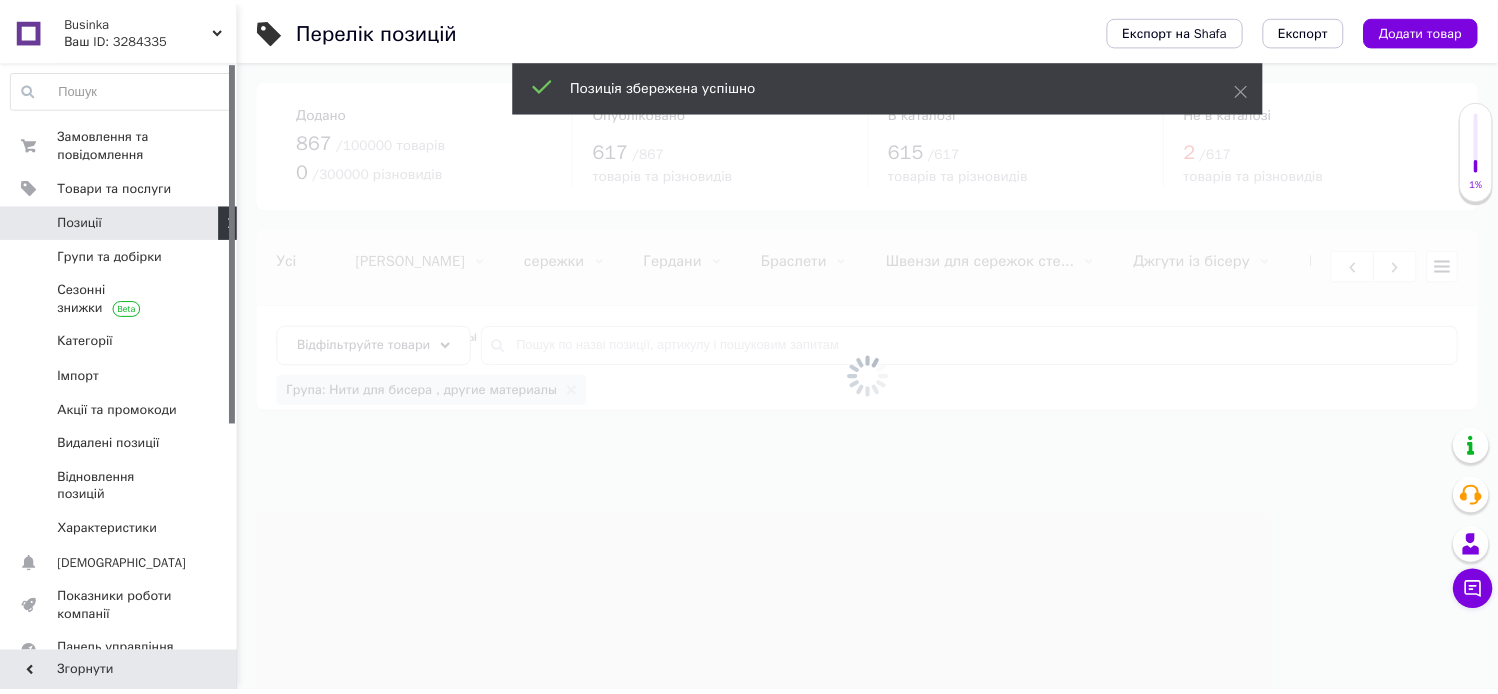 scroll, scrollTop: 0, scrollLeft: 4038, axis: horizontal 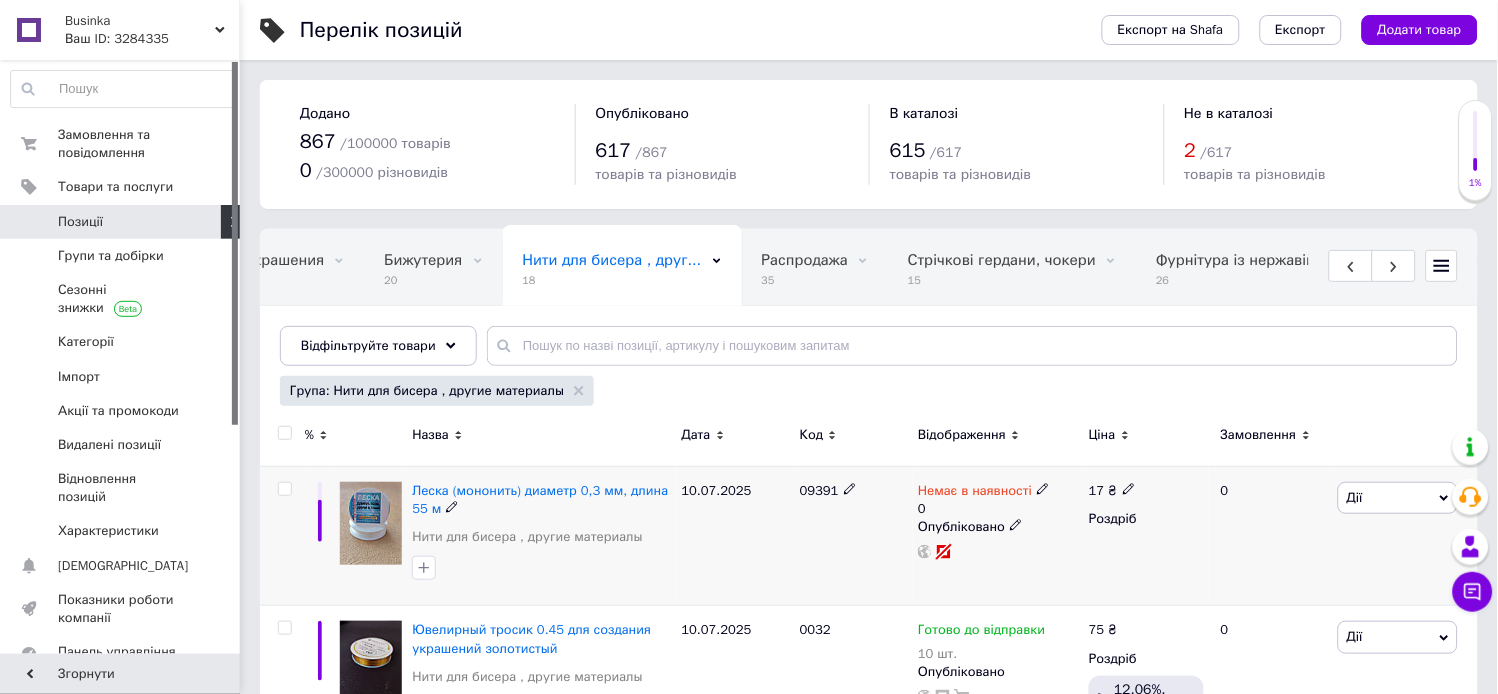 click on "Дії" at bounding box center [1355, 497] 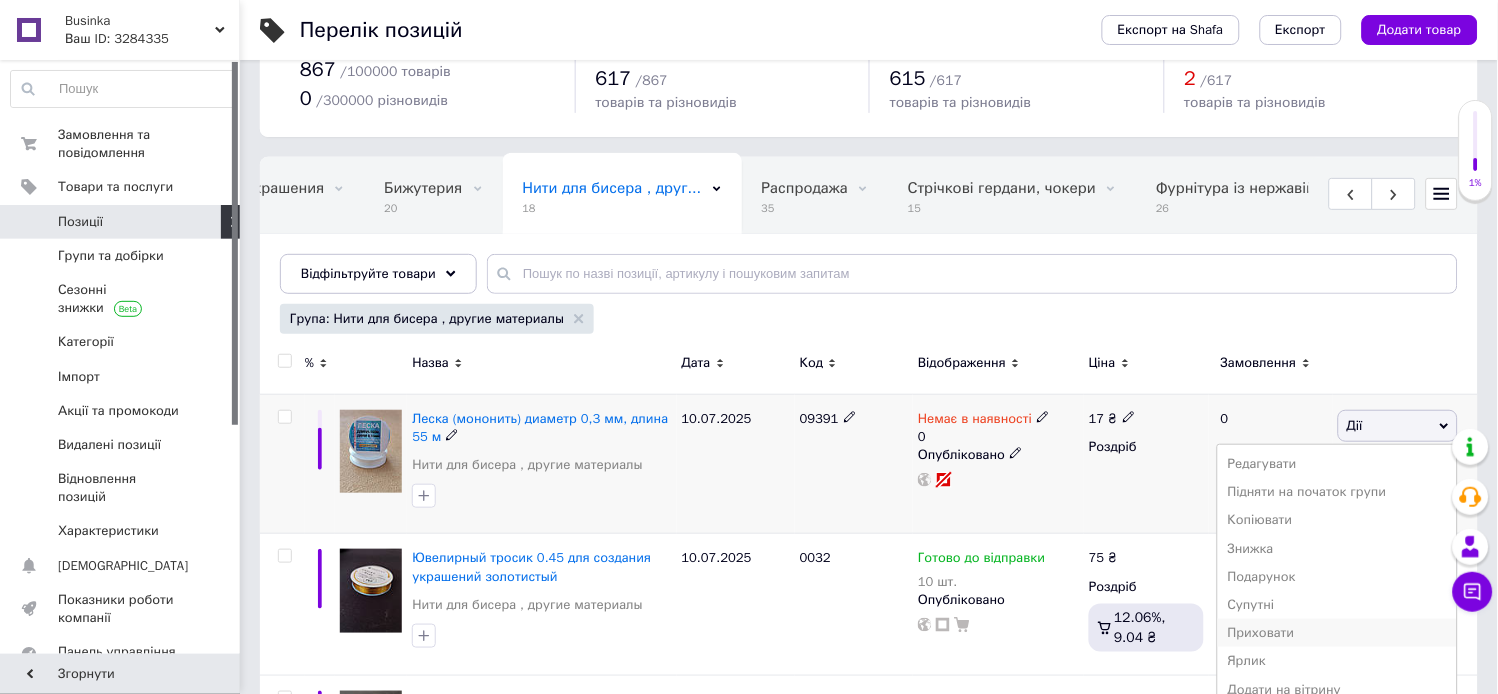 scroll, scrollTop: 111, scrollLeft: 0, axis: vertical 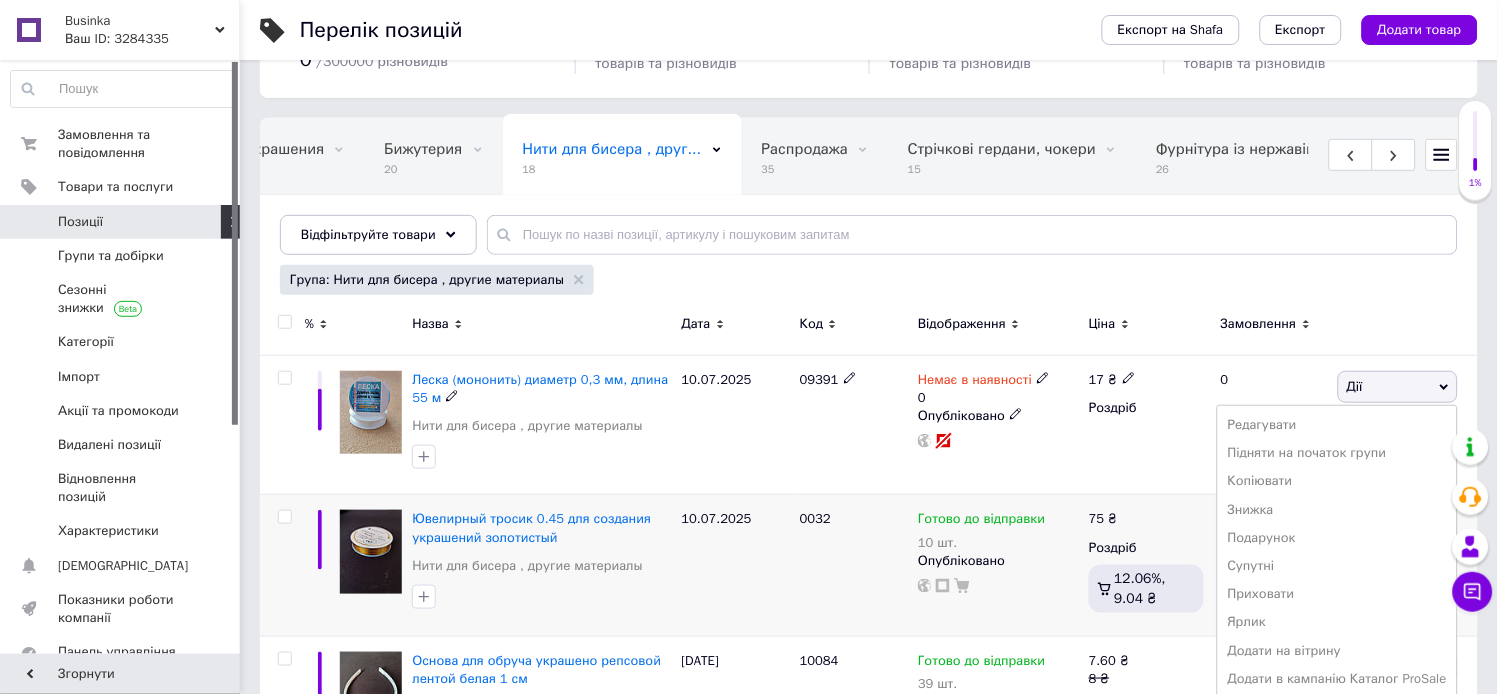 click on "Приховати" at bounding box center (1337, 594) 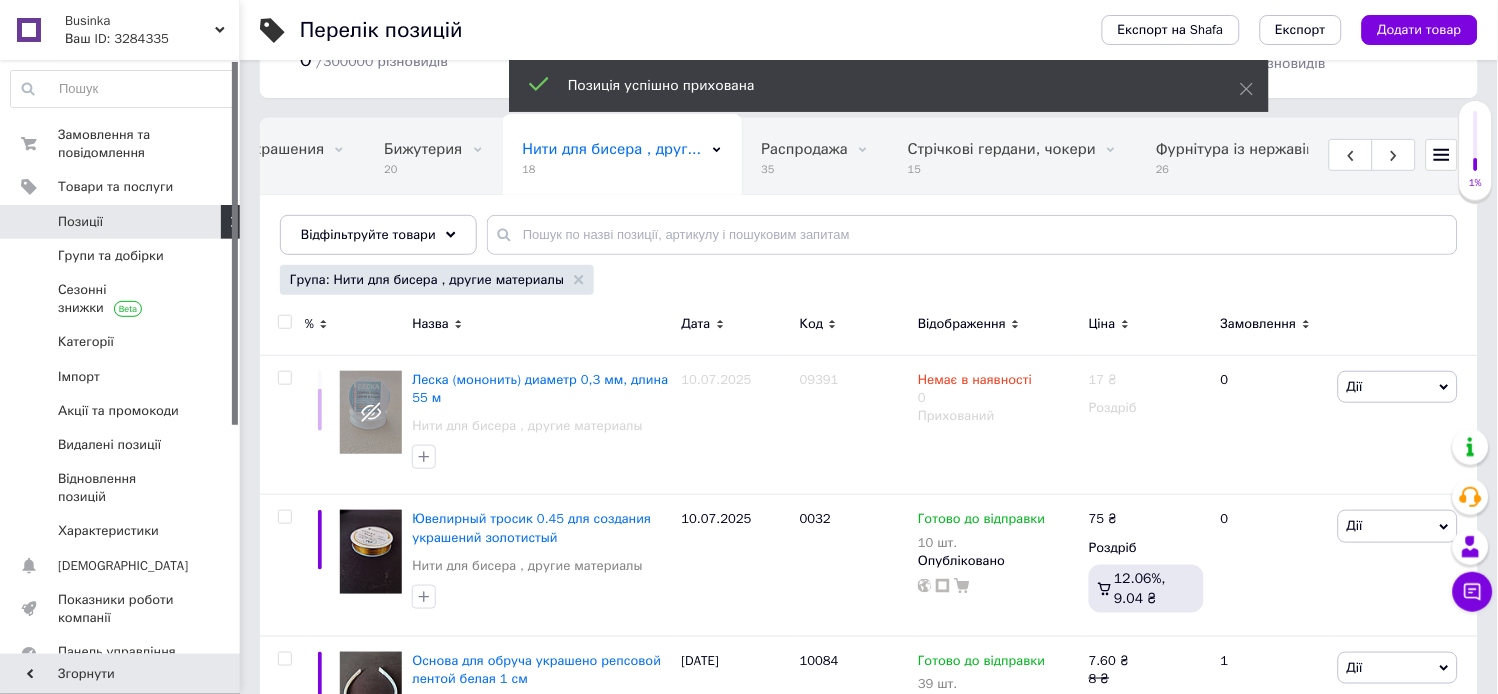 click at bounding box center (1442, 155) 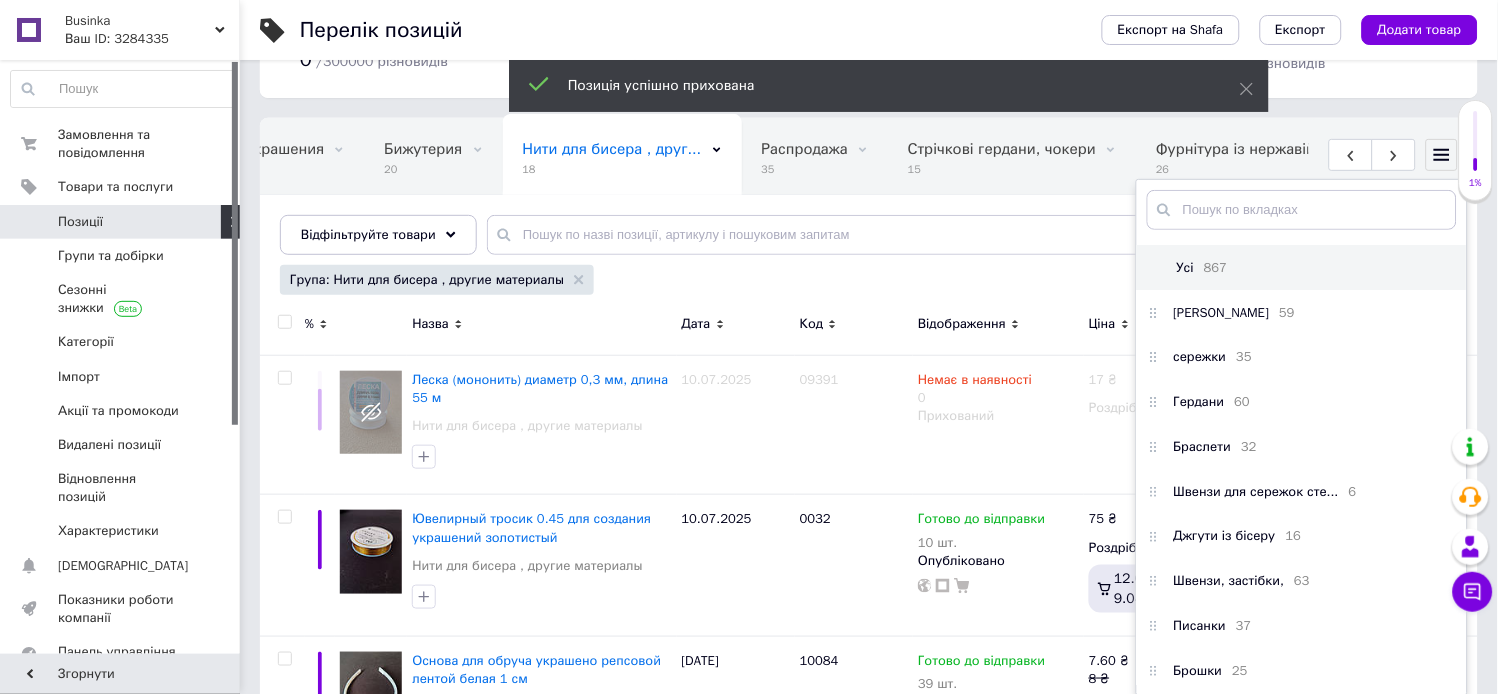 click on "Усі 867" at bounding box center (1302, 267) 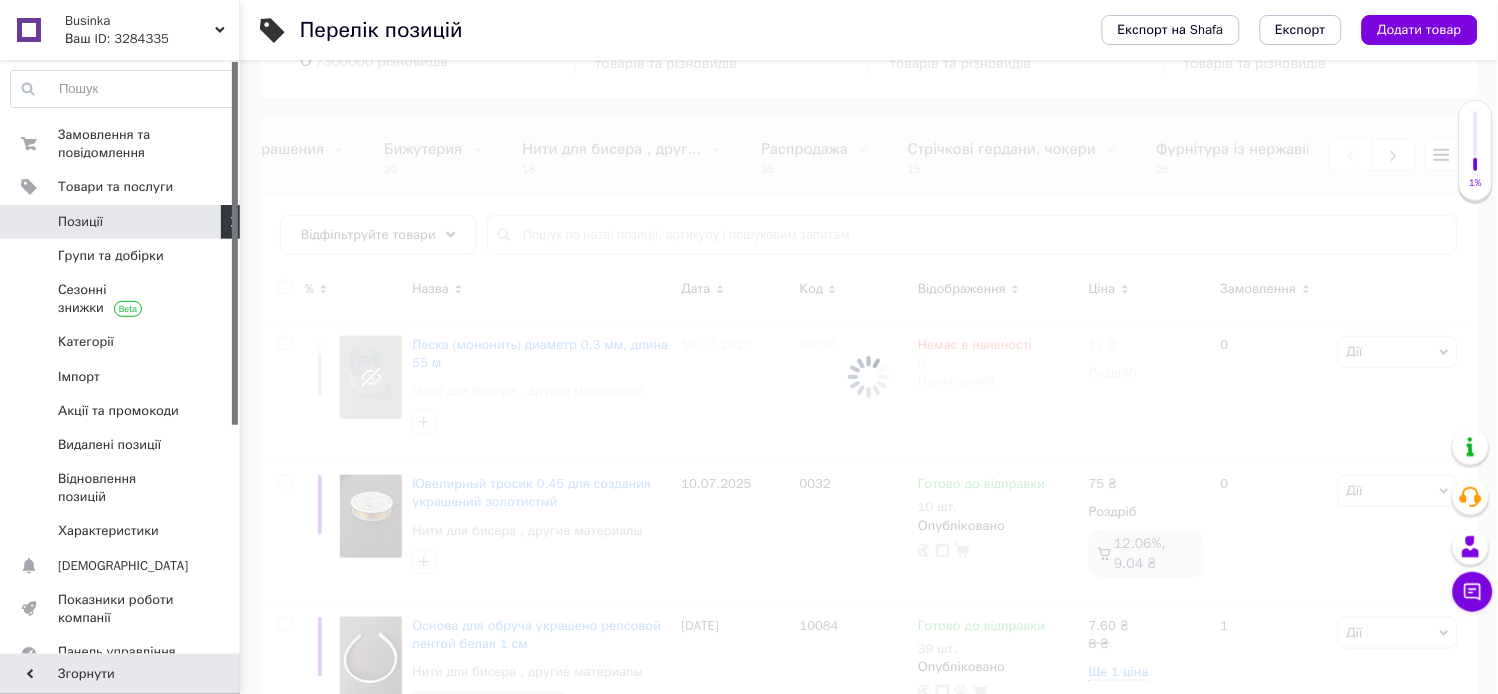scroll, scrollTop: 0, scrollLeft: 0, axis: both 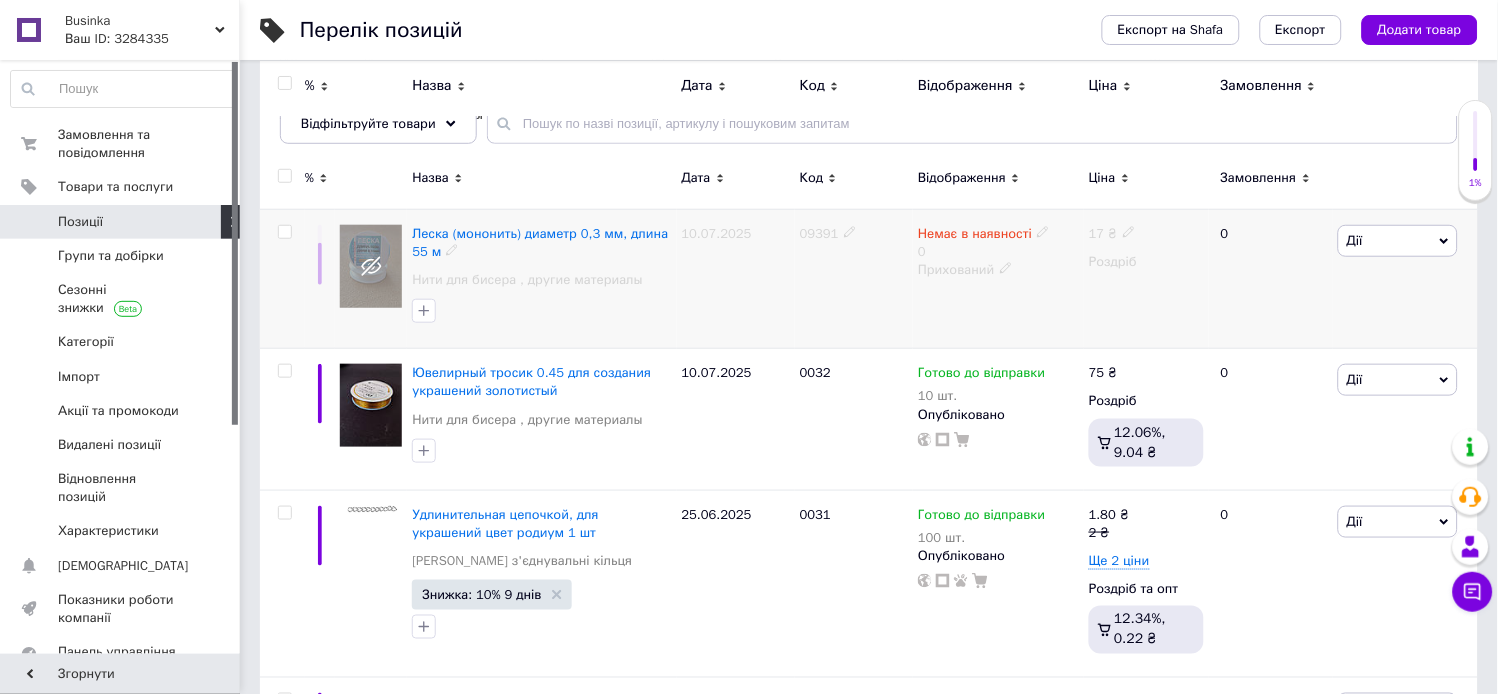 click on "Дії" at bounding box center (1398, 241) 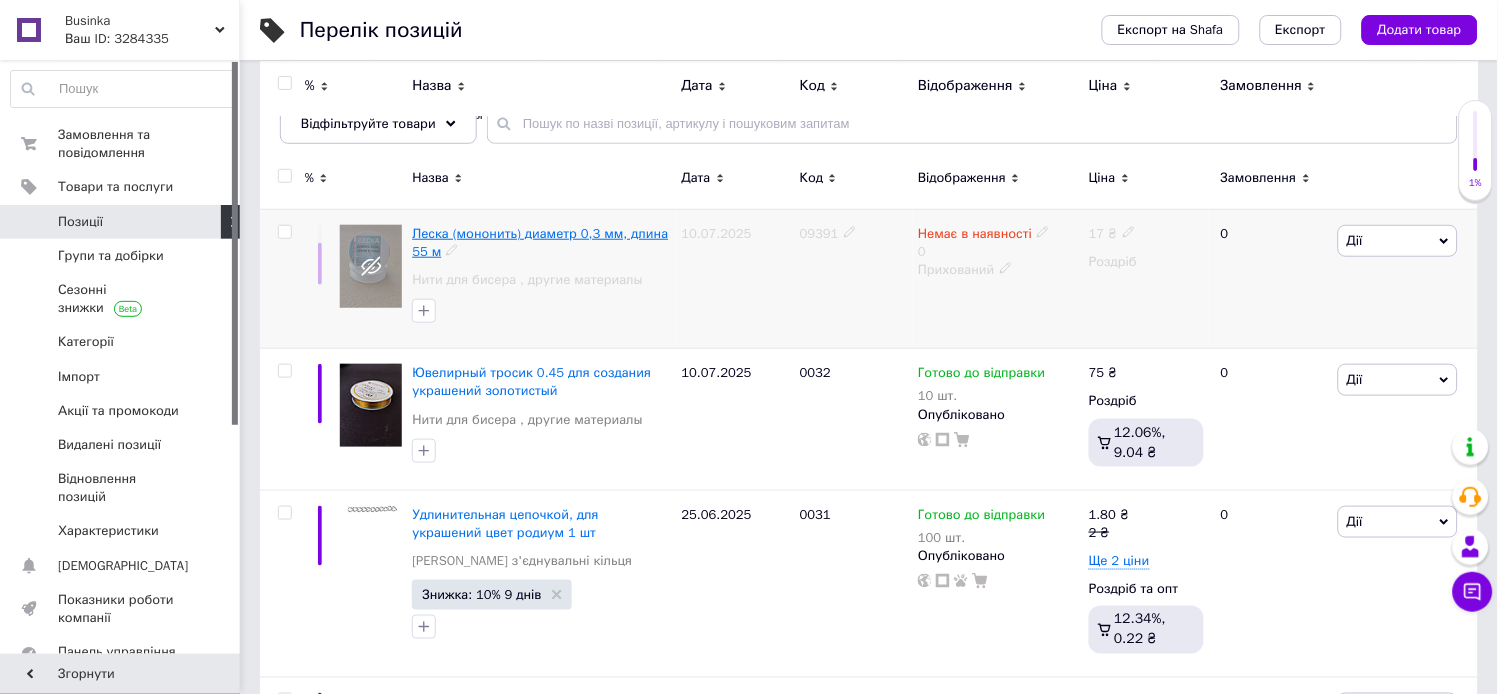 click on "Леска (мононить) диаметр 0,3 мм, длина 55  м" at bounding box center [540, 242] 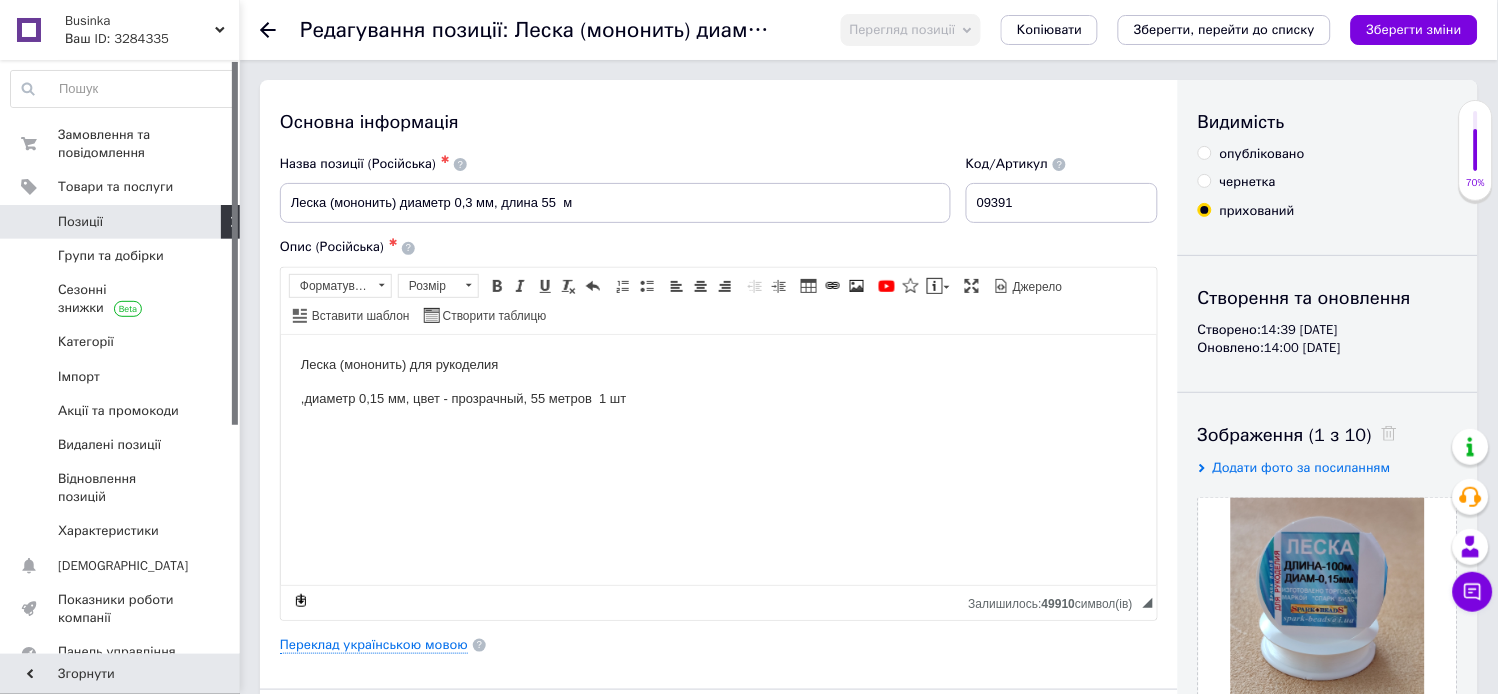 scroll, scrollTop: 0, scrollLeft: 0, axis: both 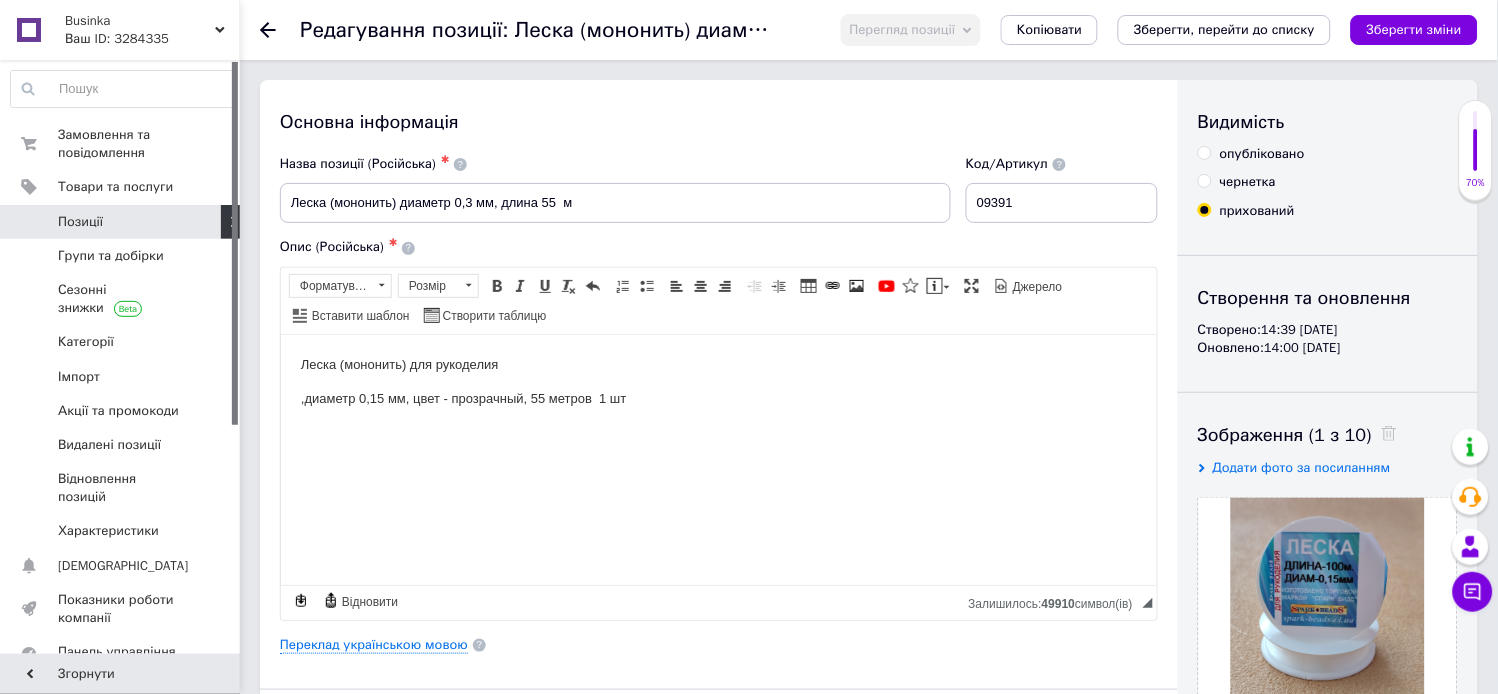 click on "опубліковано" at bounding box center [1204, 152] 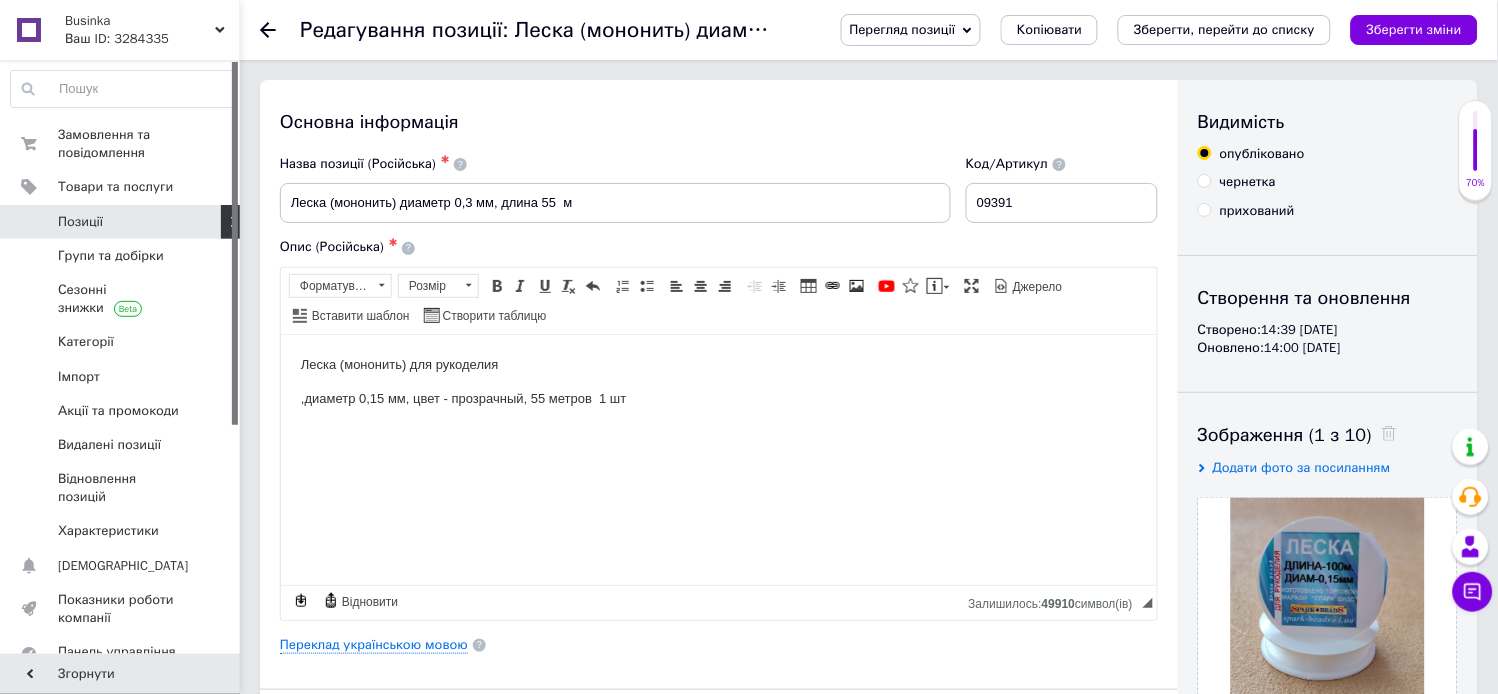 click on "Зберегти зміни" at bounding box center (1414, 29) 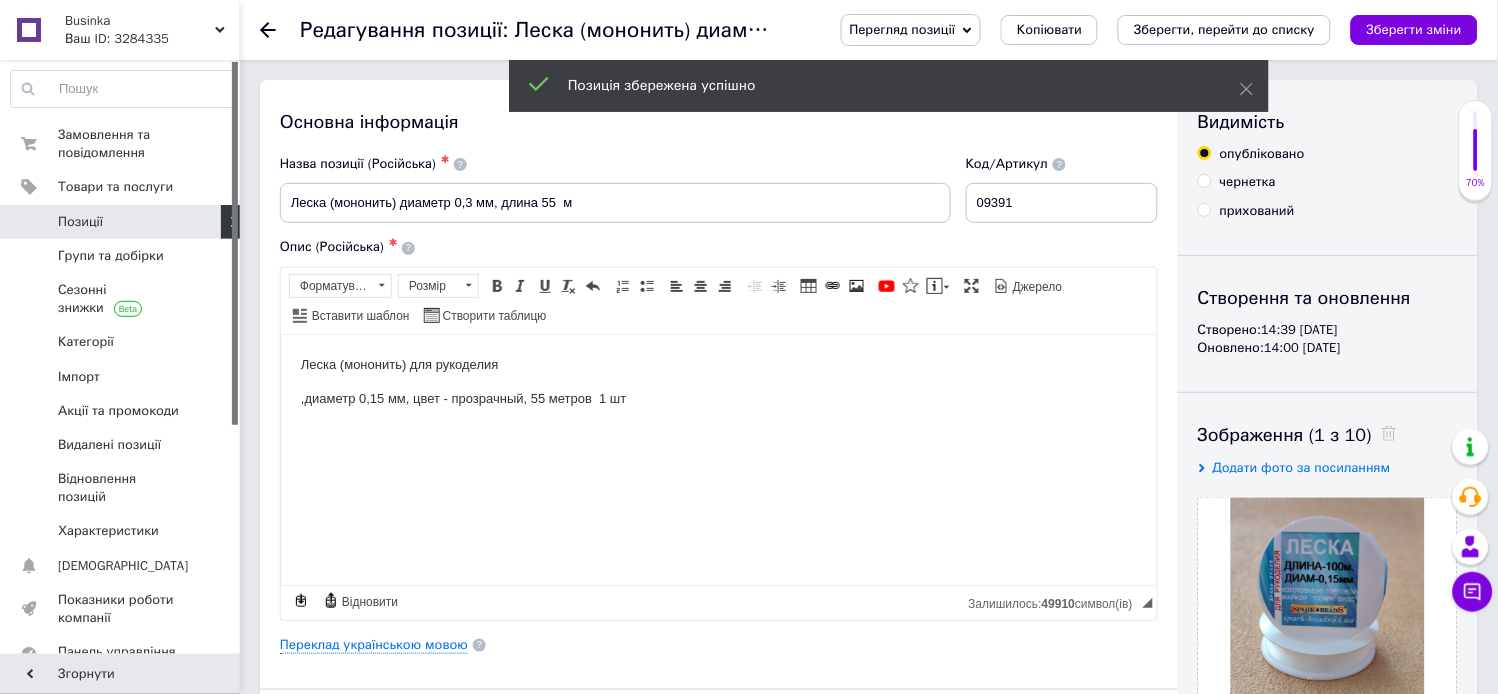 click 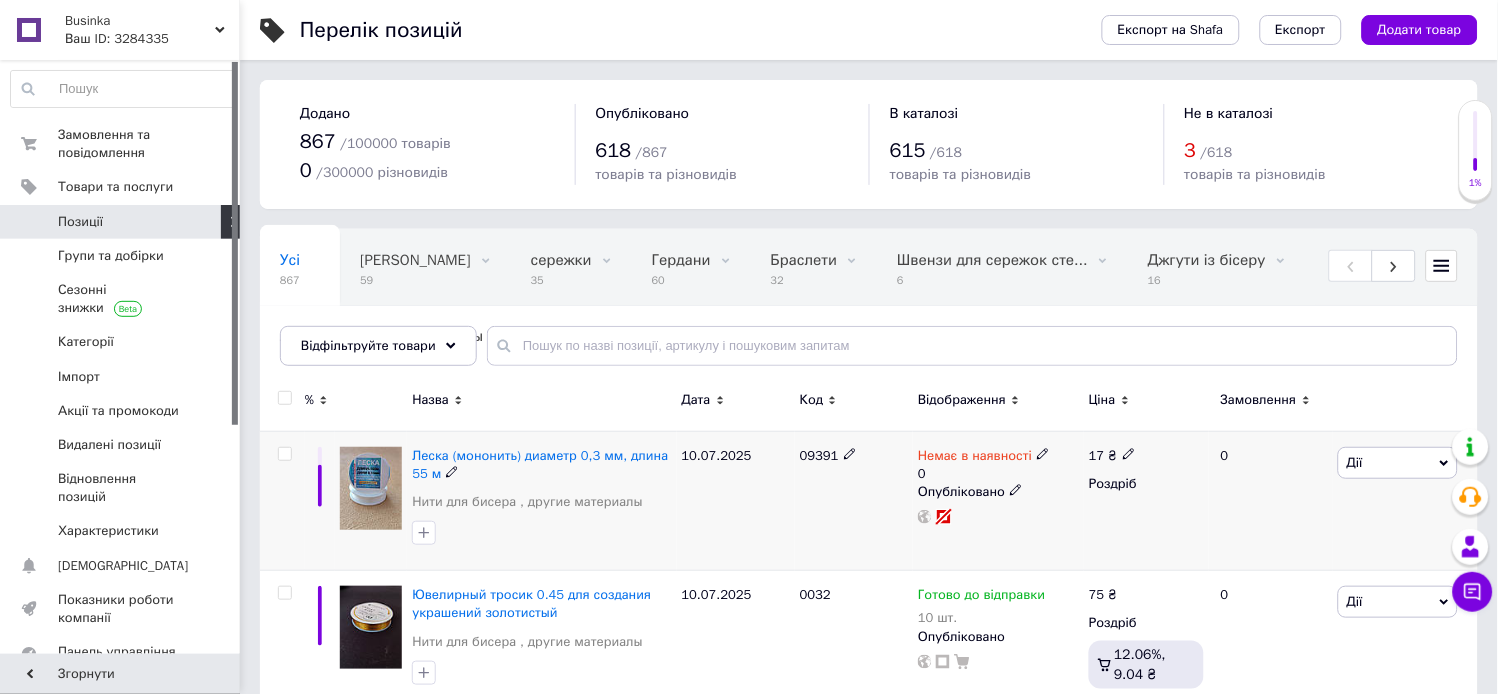 click 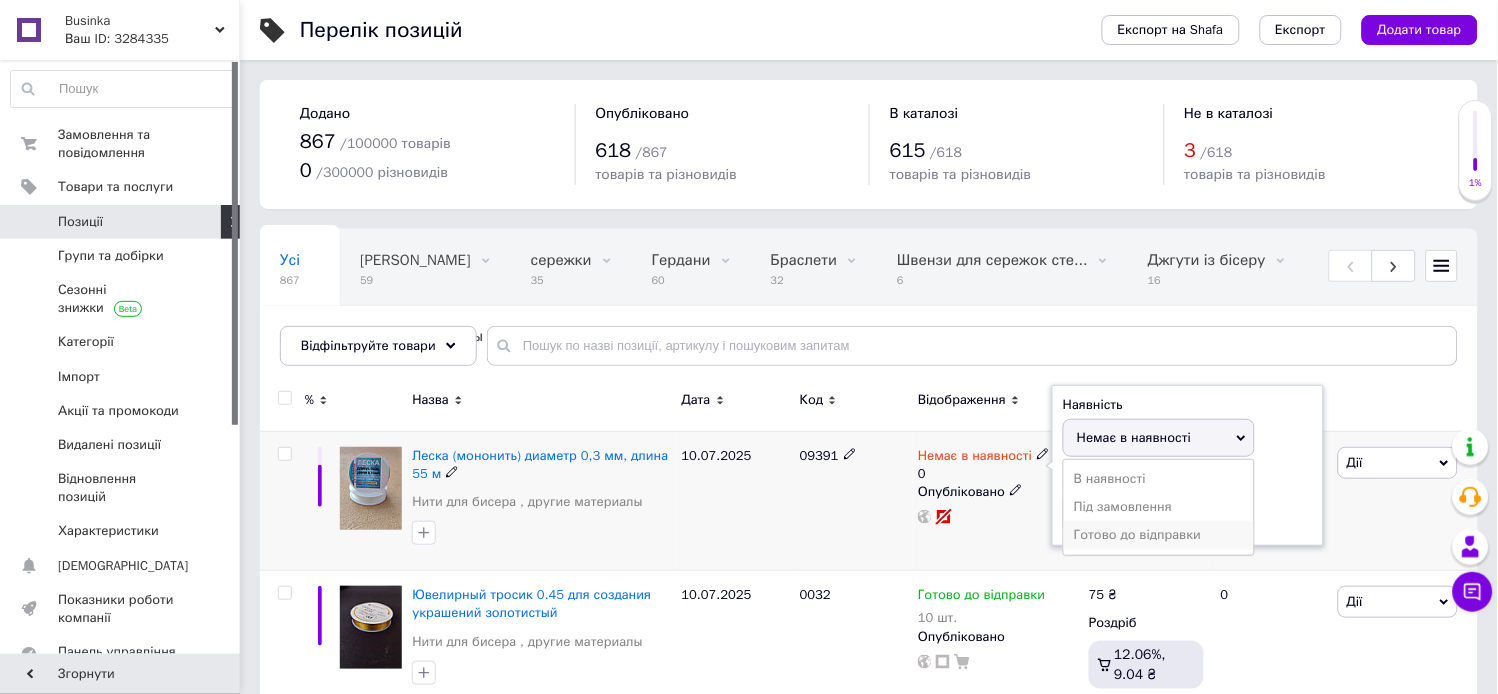 click on "Готово до відправки" at bounding box center [1159, 535] 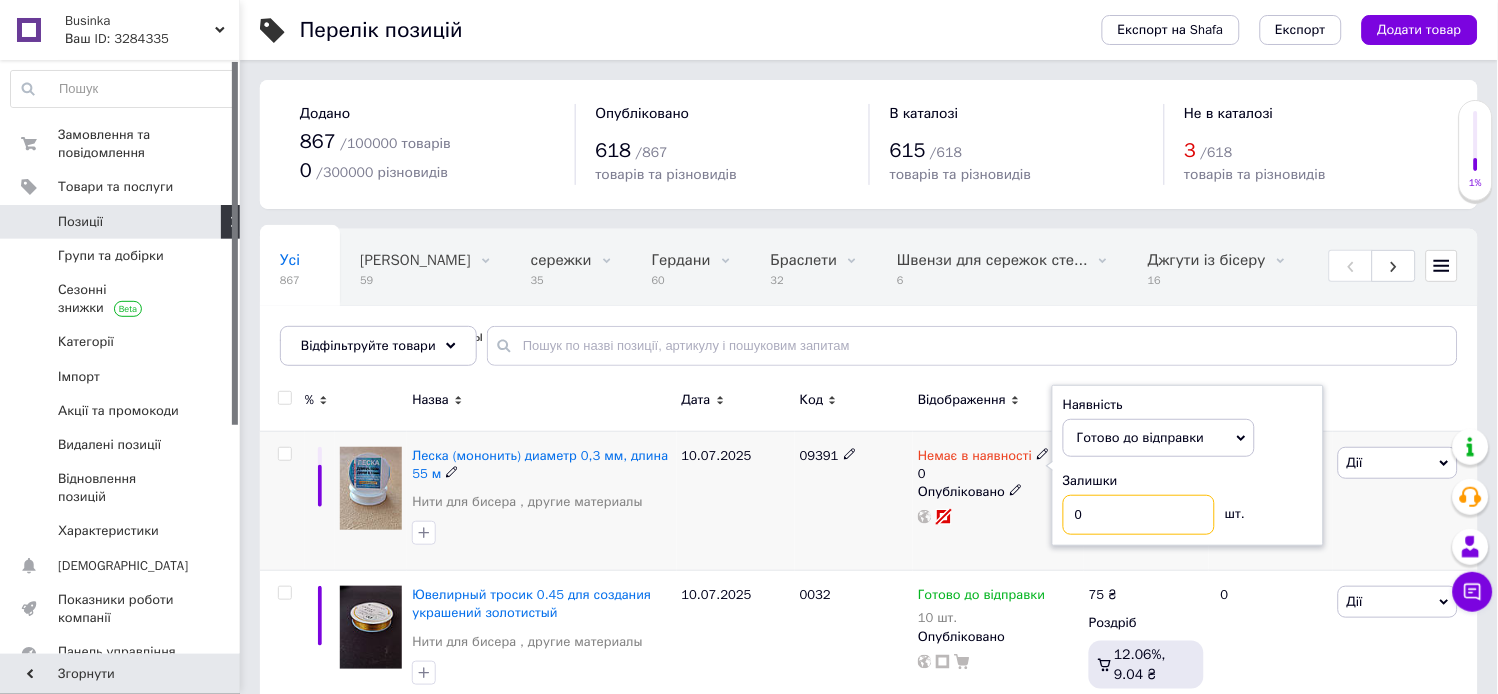 click on "0" at bounding box center (1139, 515) 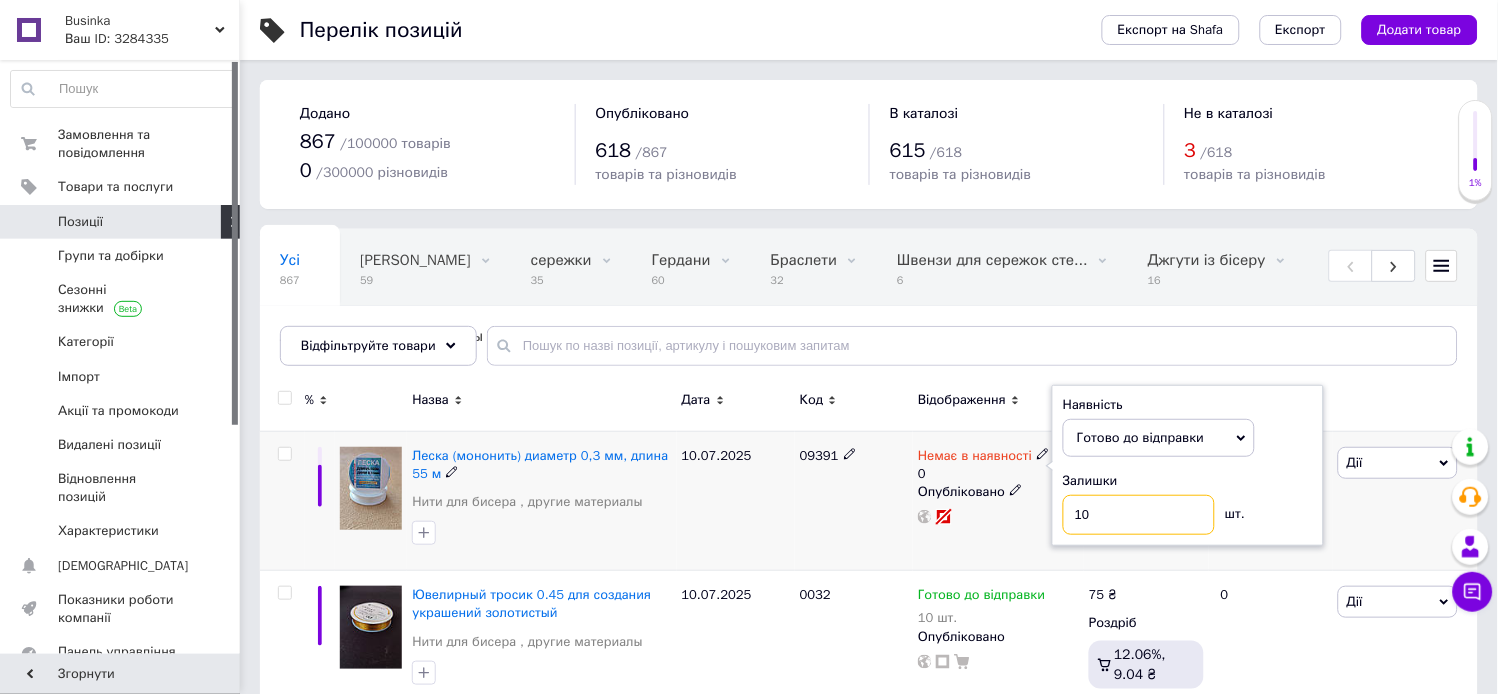 type on "10" 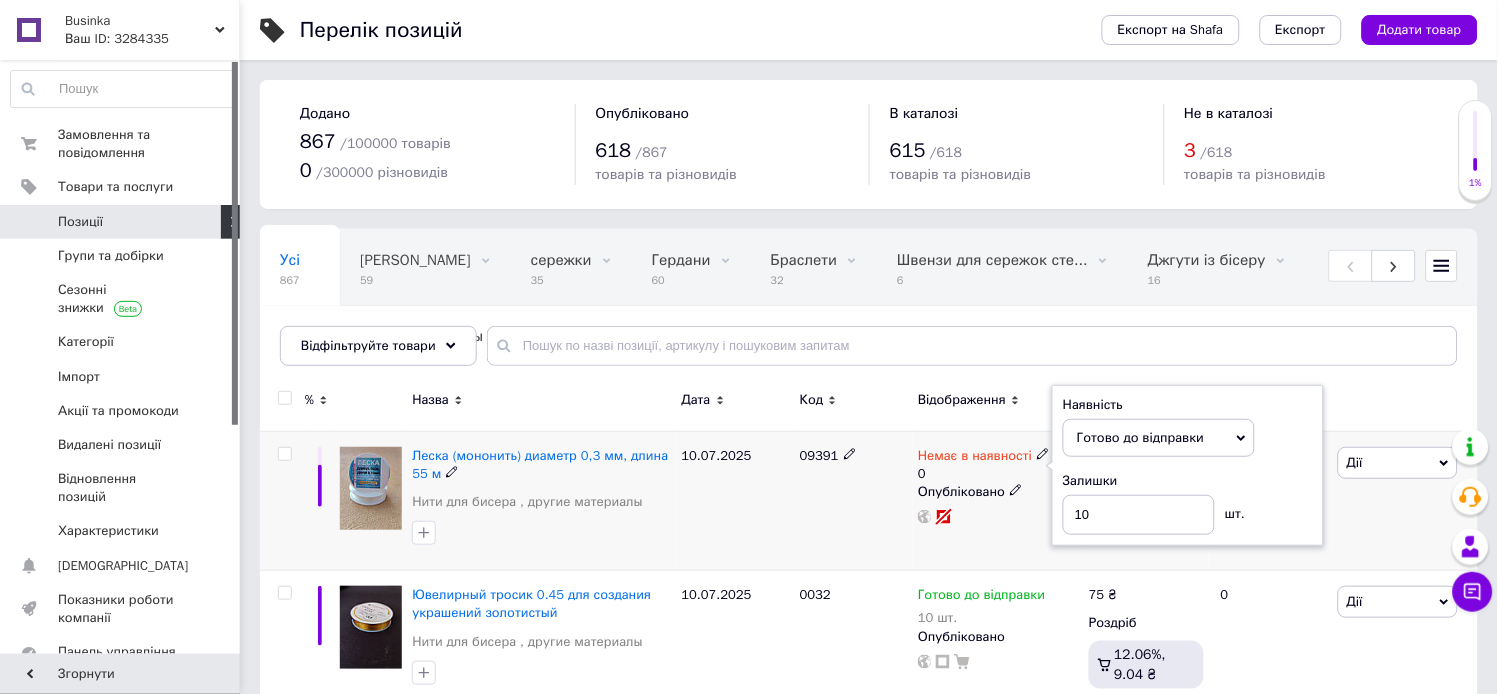 click on "09391" at bounding box center [854, 501] 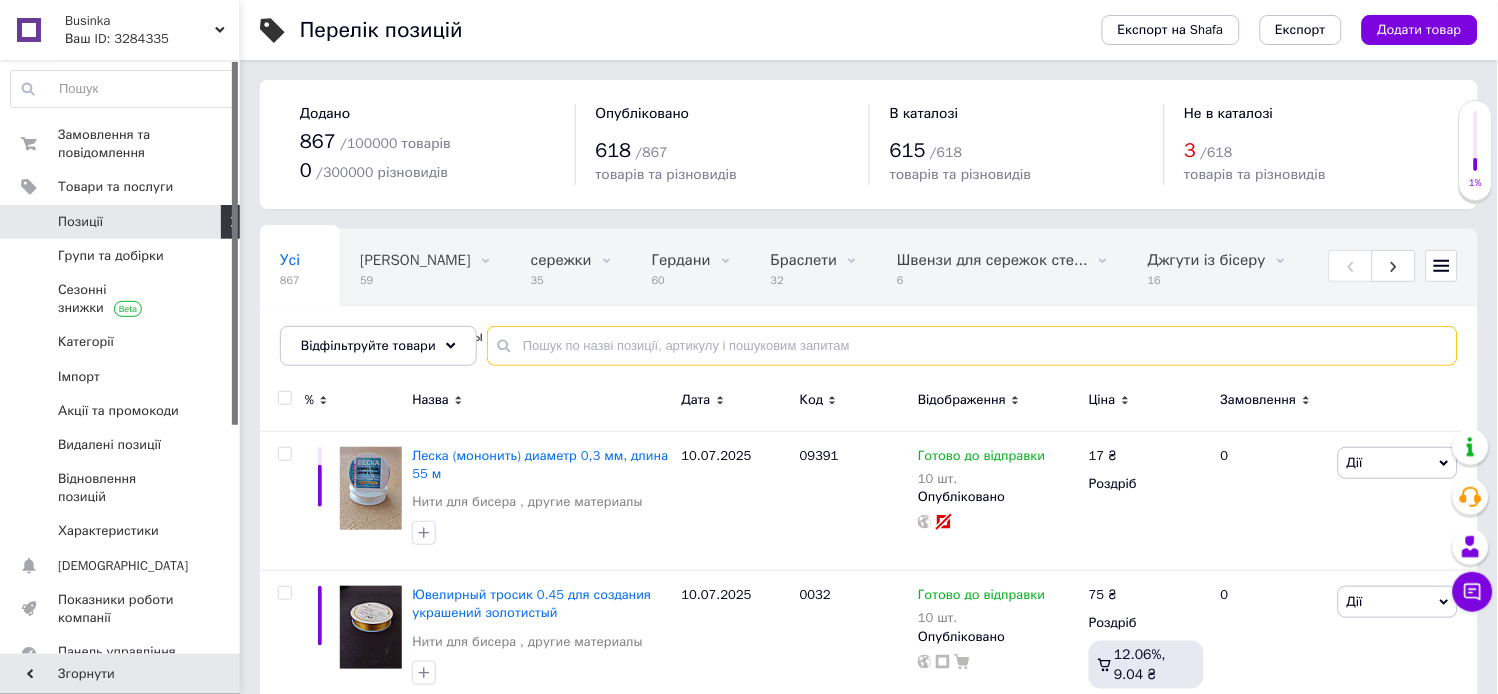 click at bounding box center [972, 346] 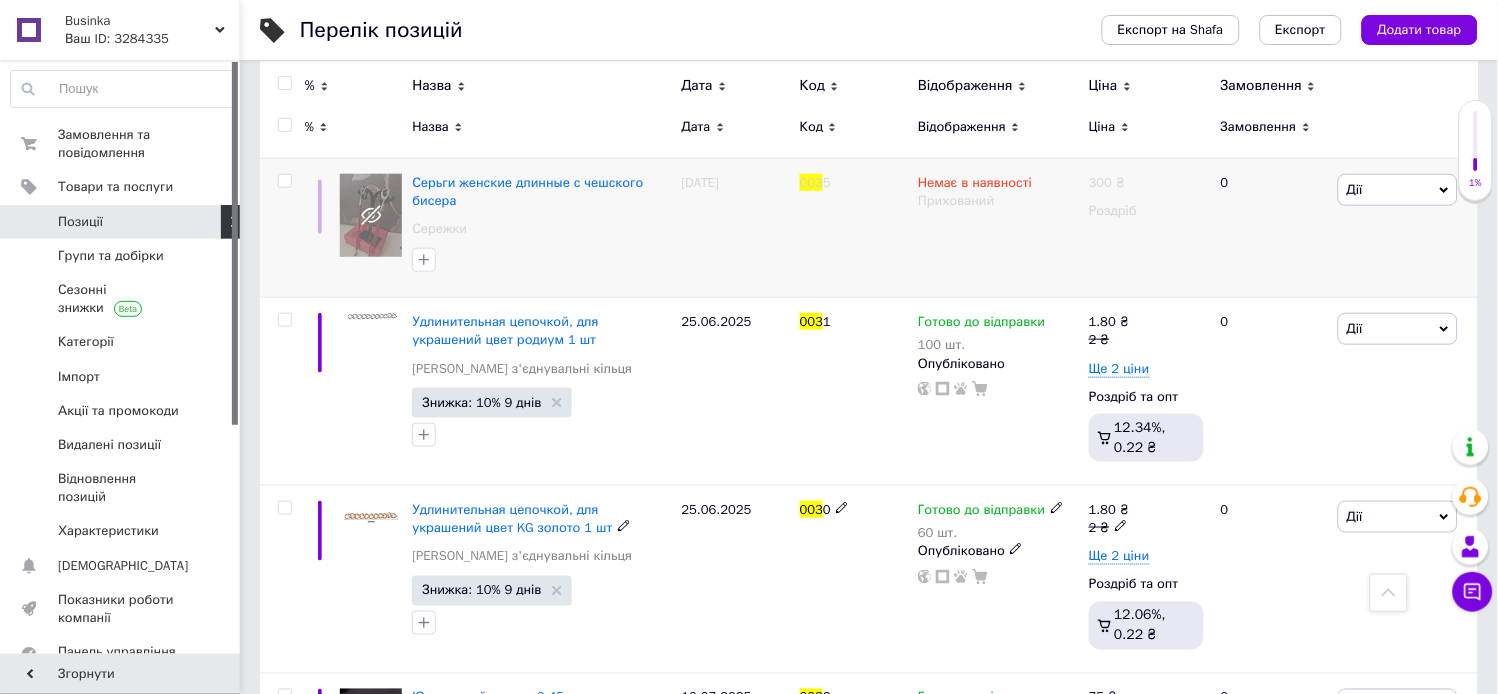 scroll, scrollTop: 191, scrollLeft: 0, axis: vertical 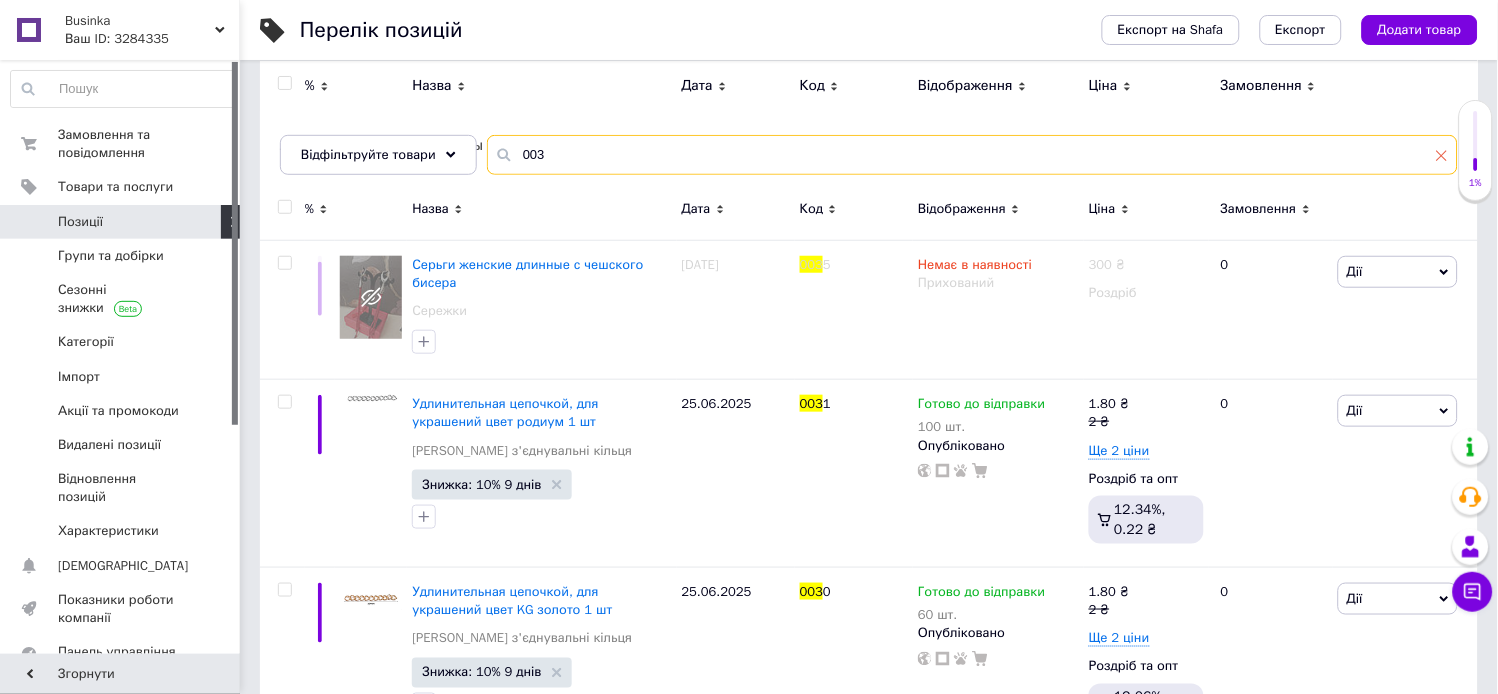 type on "003" 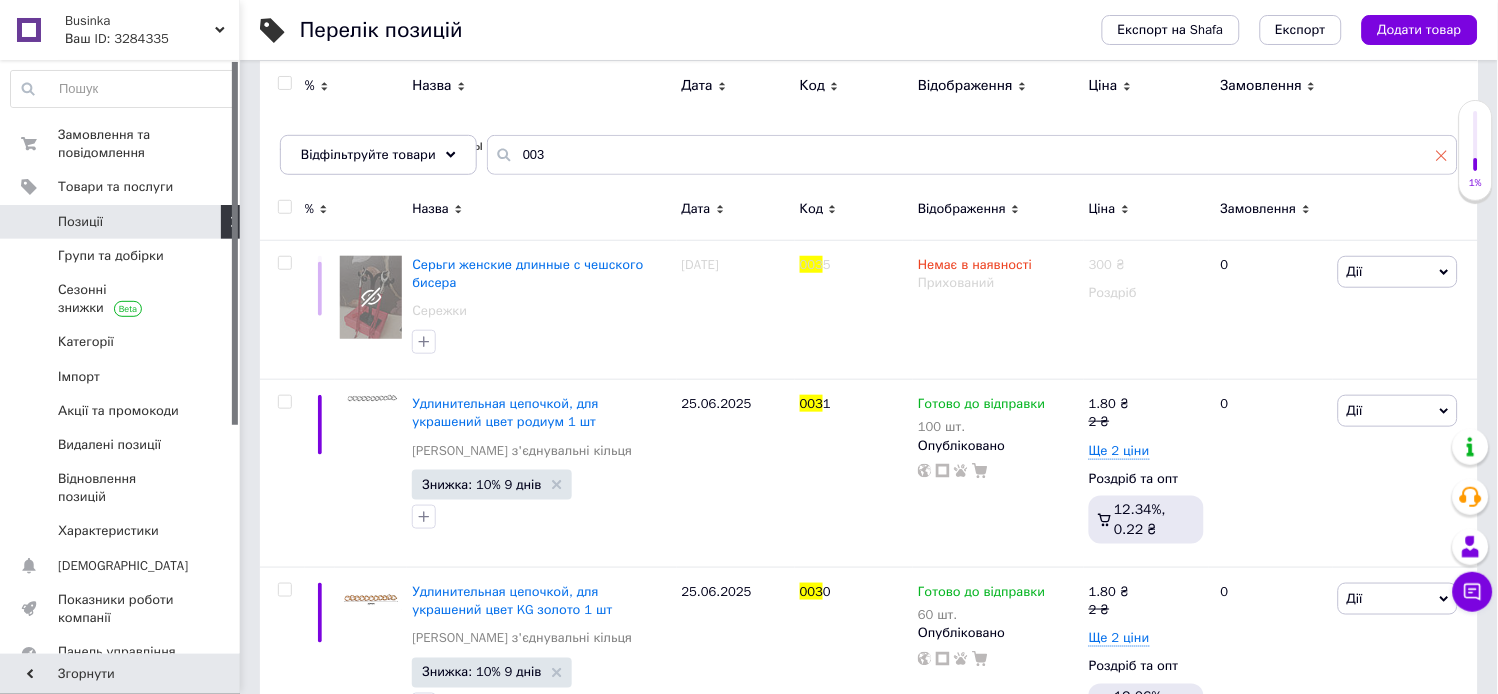 click 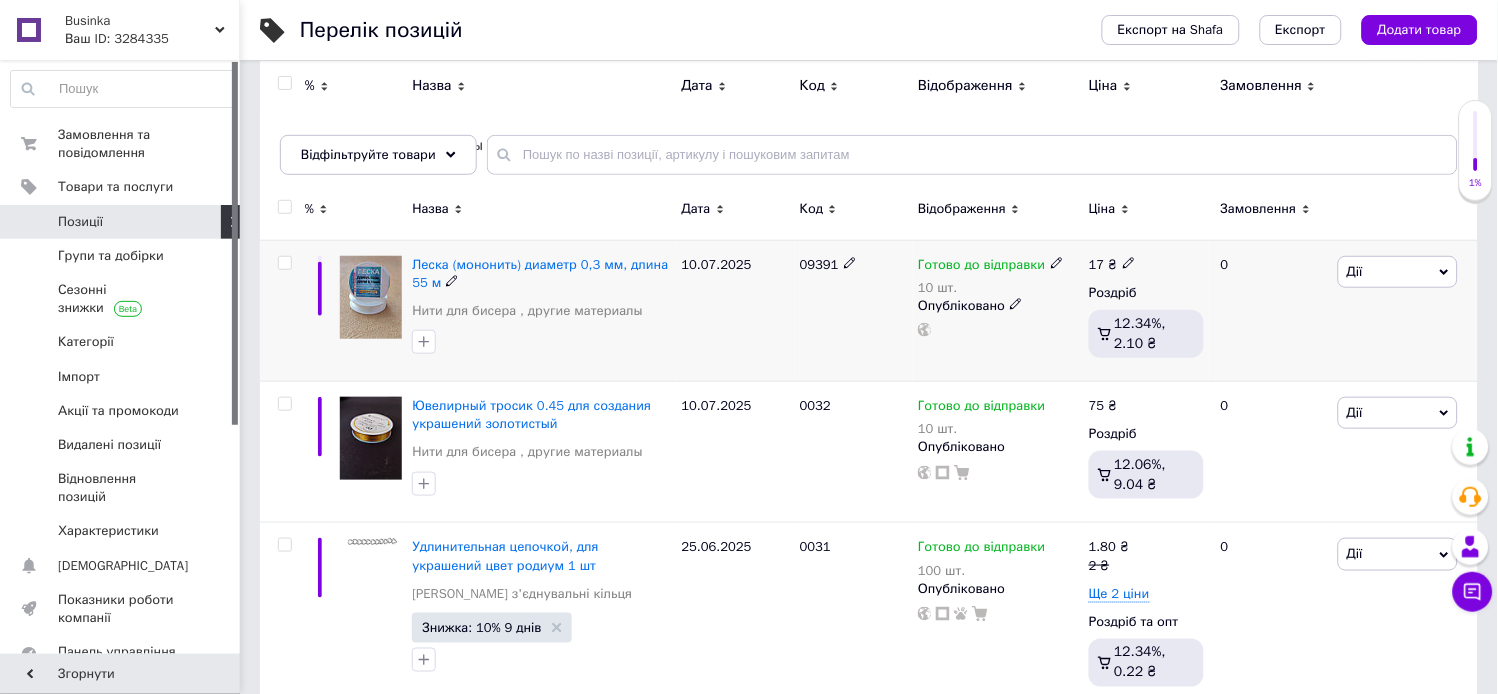click 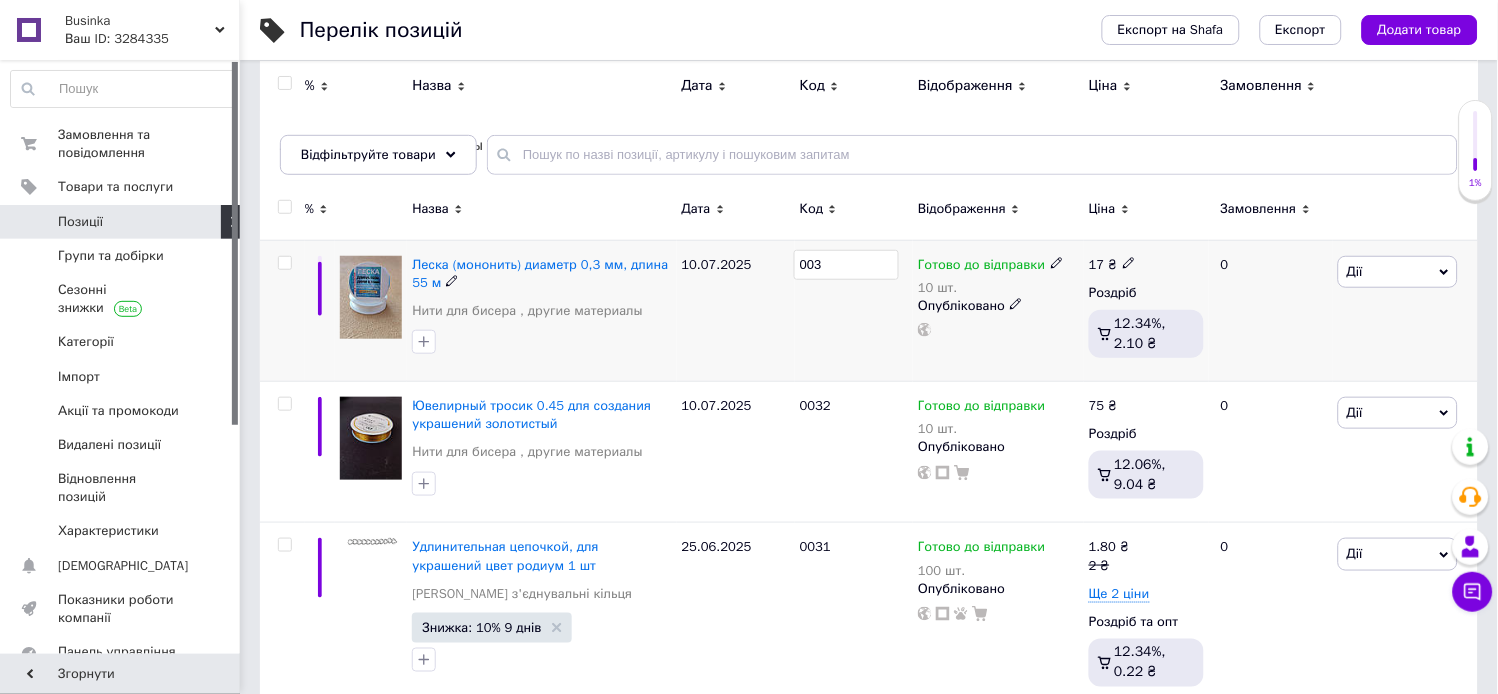 type on "0033" 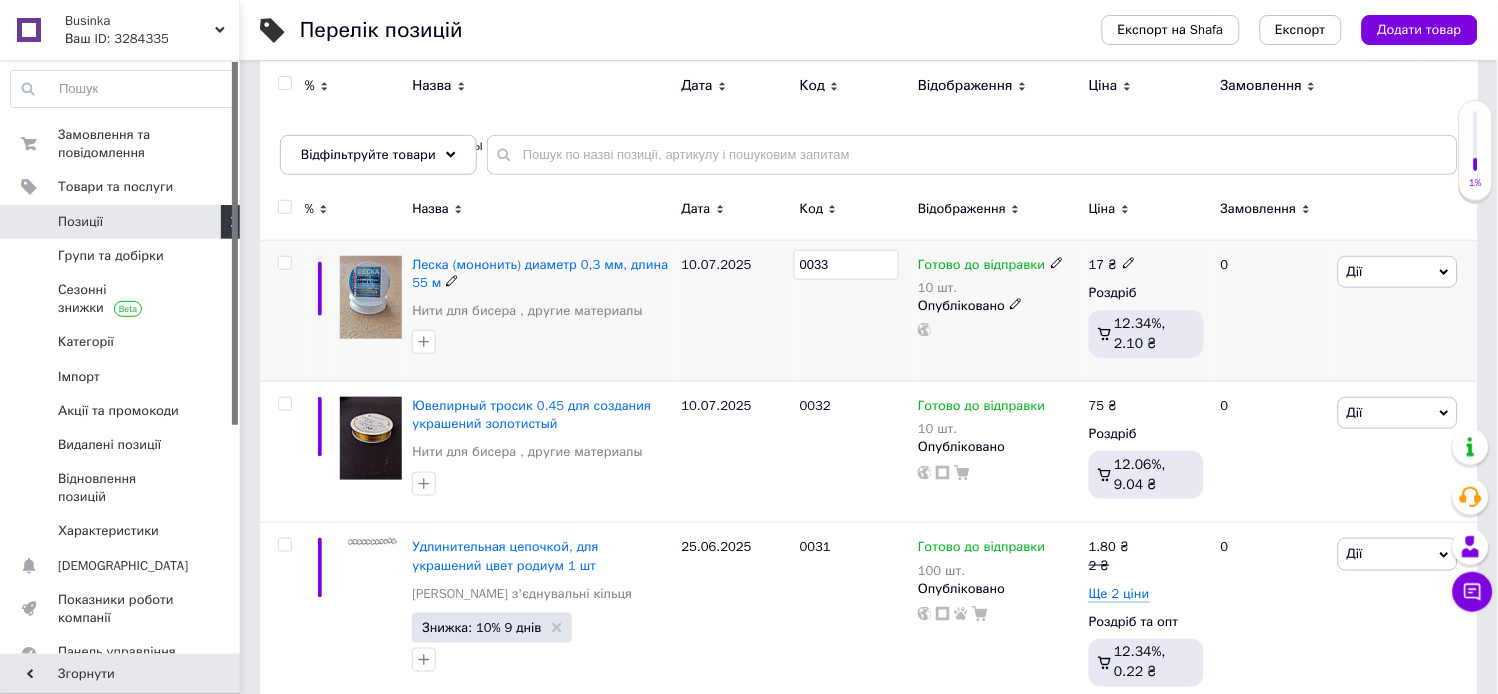 click on "10.07.2025" at bounding box center (736, 310) 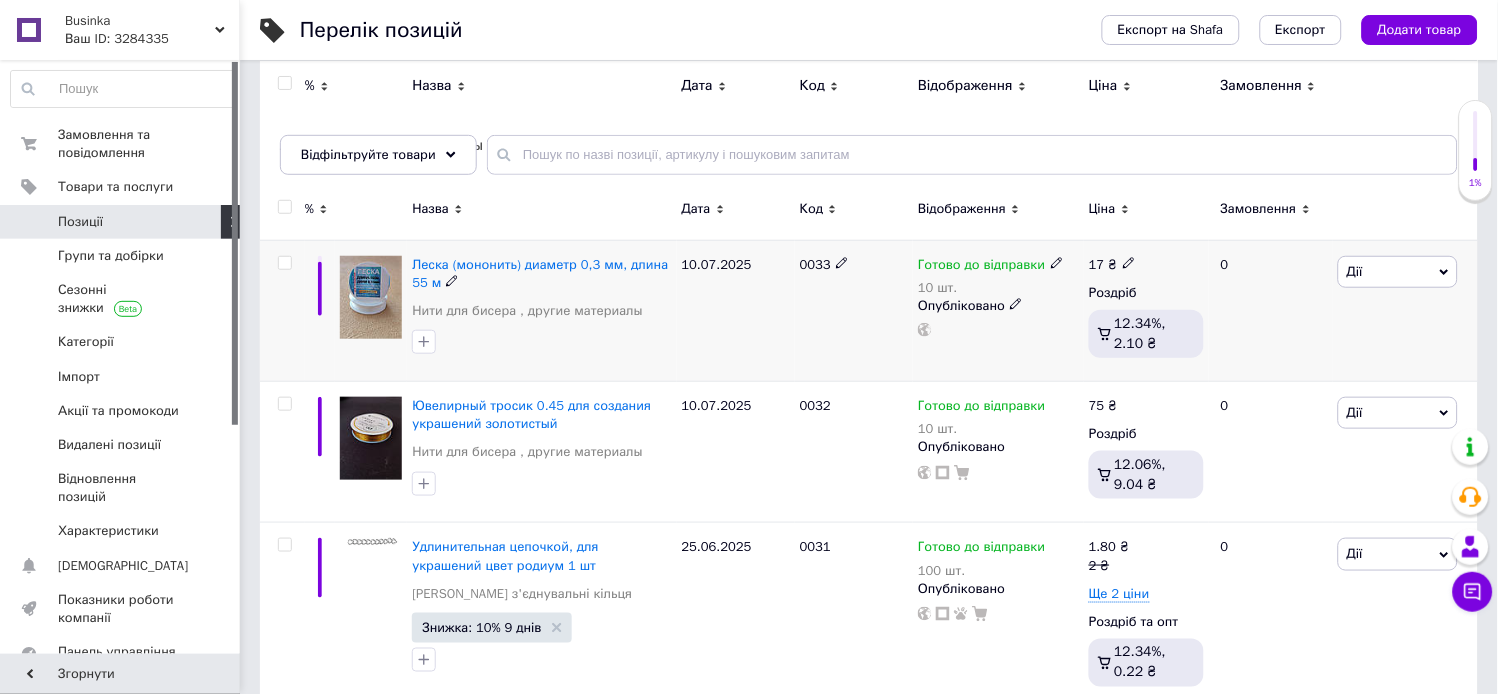 click 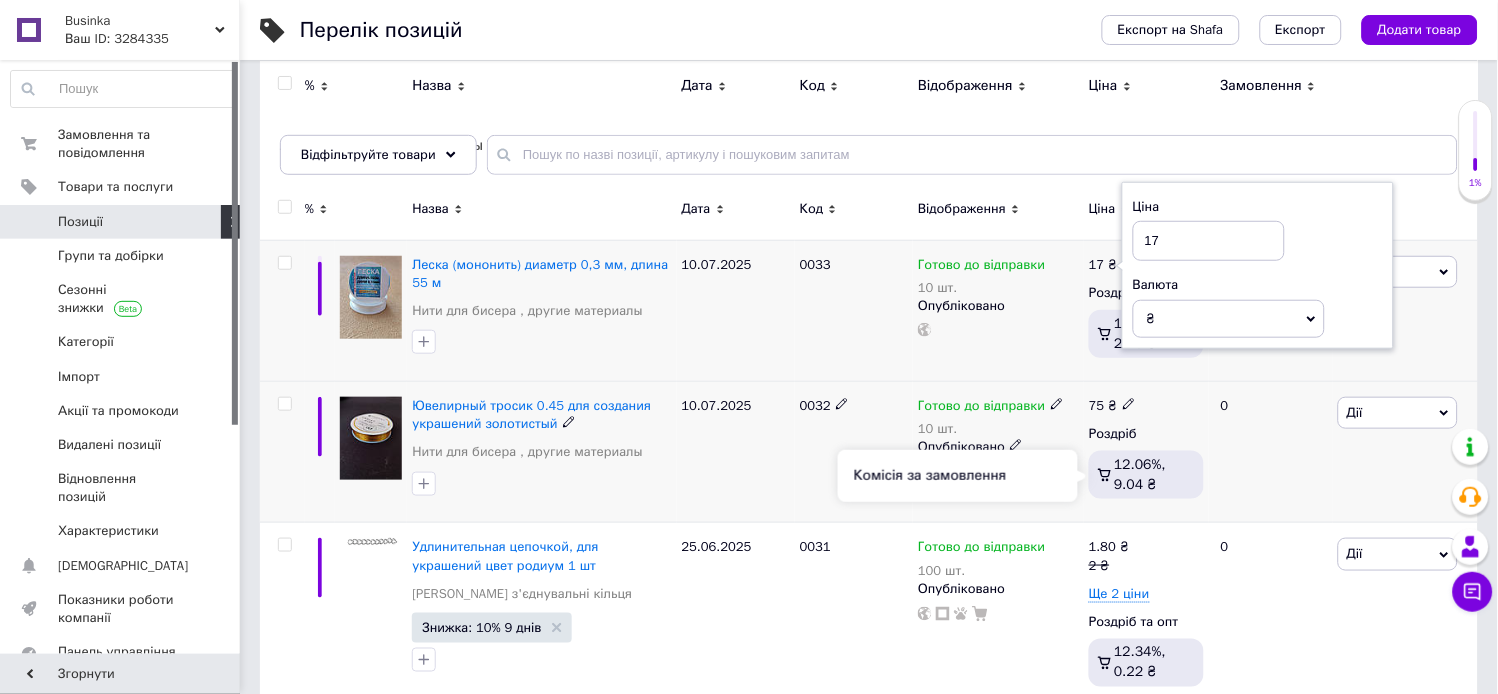 type on "1" 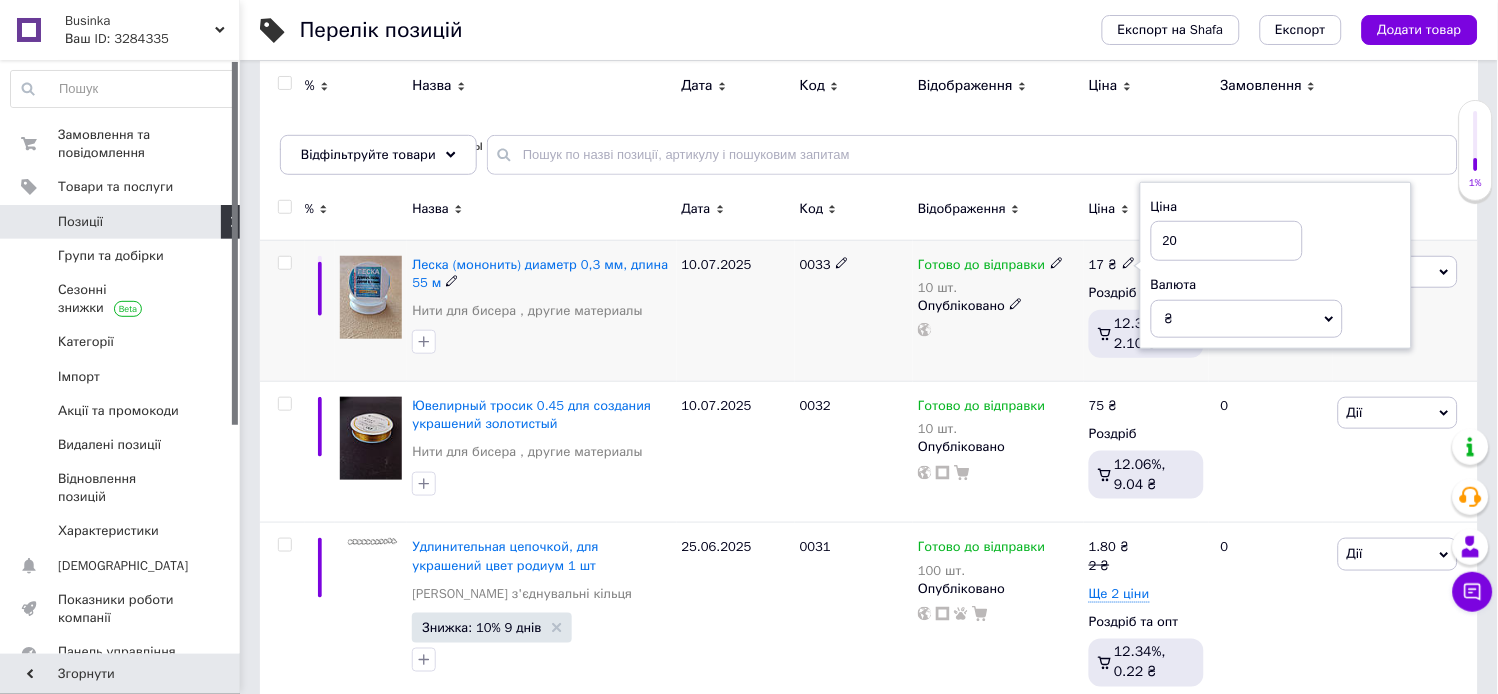 type on "20" 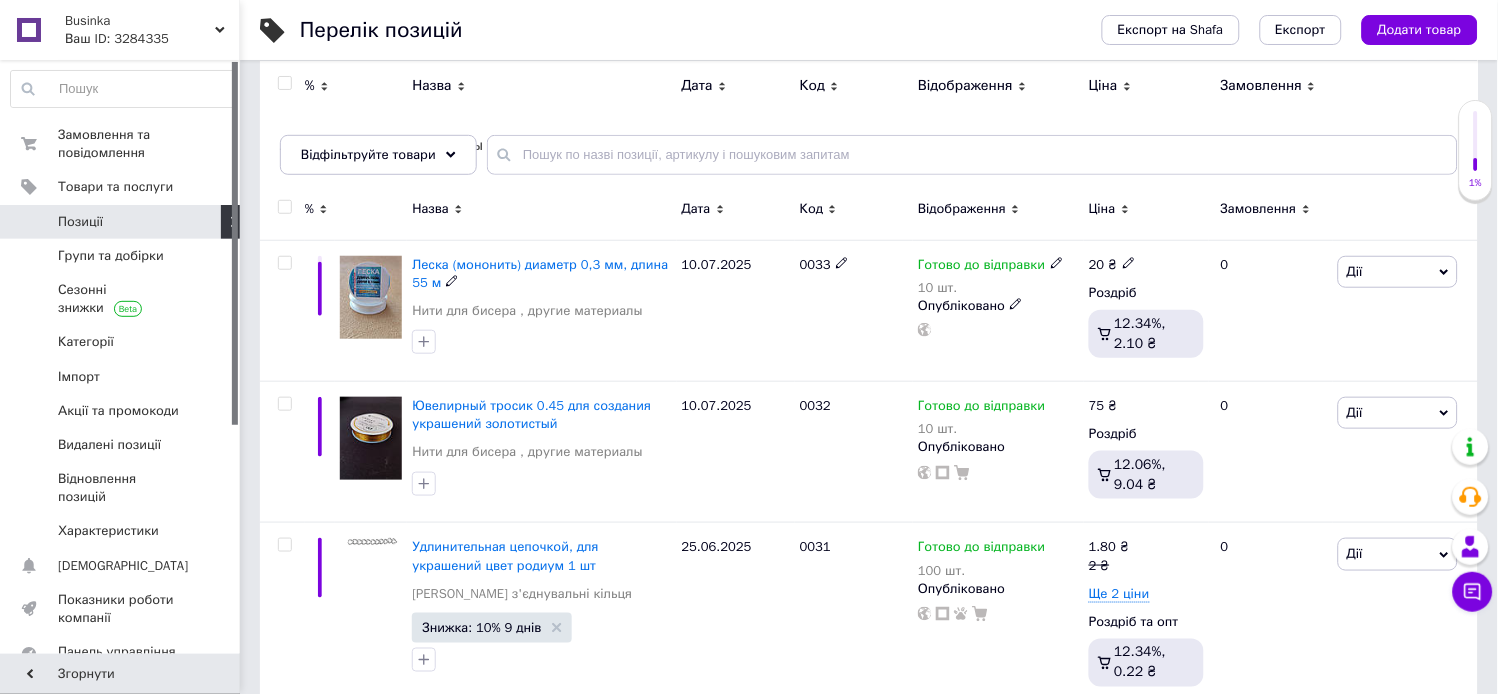 click 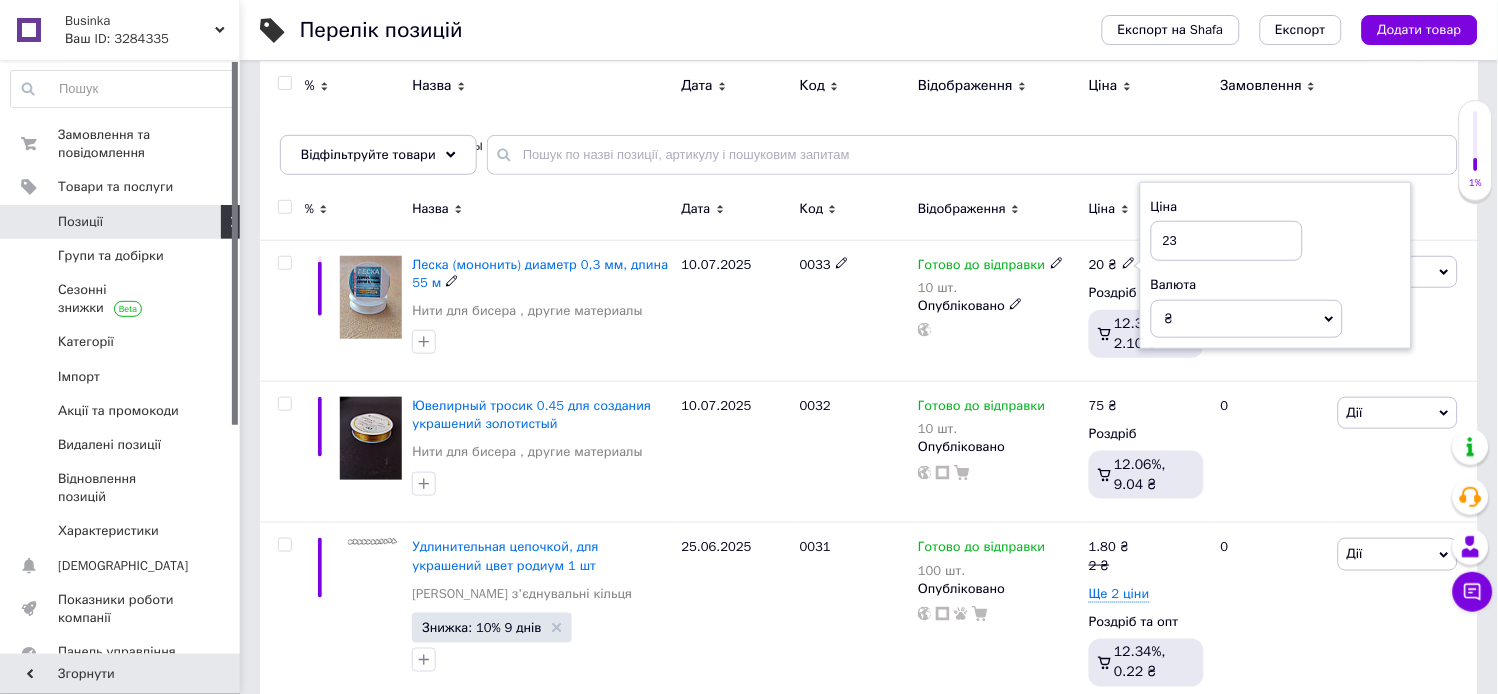 type on "23" 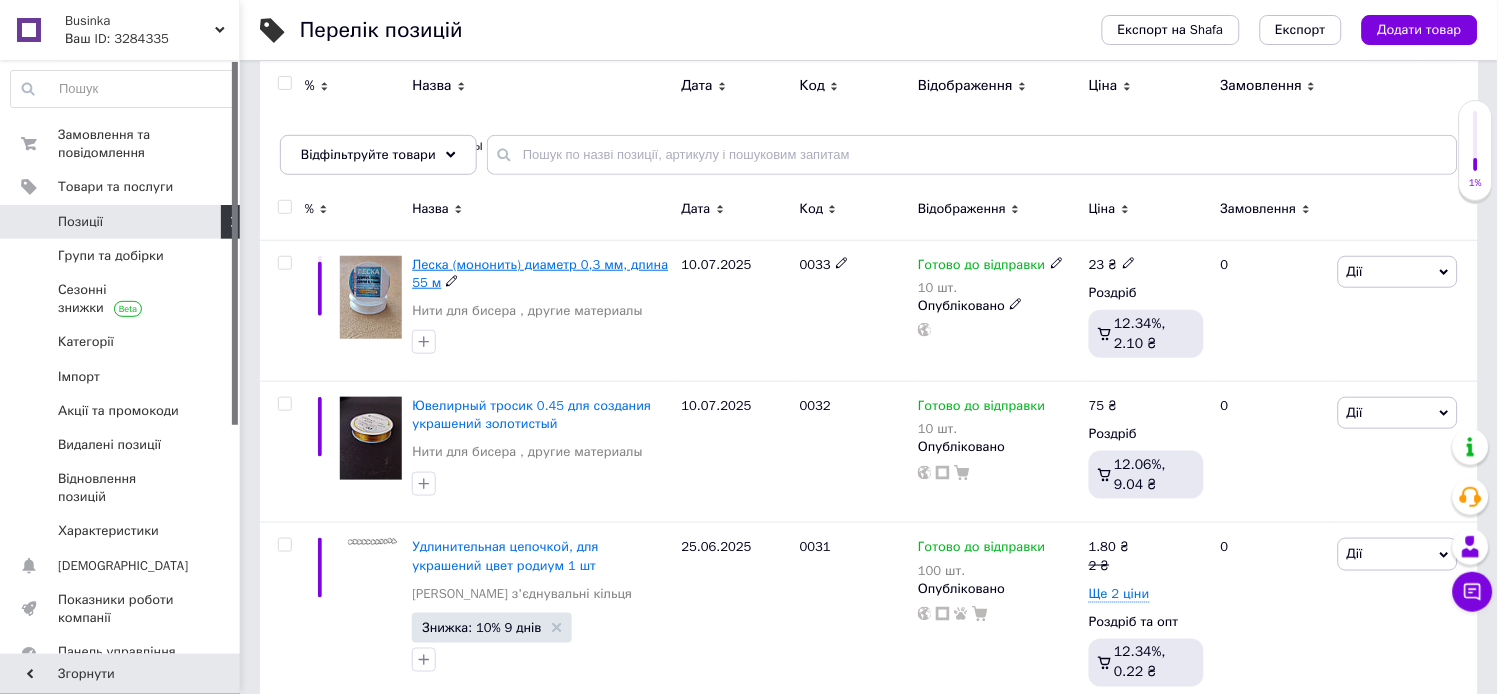 click on "Леска (мононить) диаметр 0,3 мм, длина 55  м" at bounding box center [540, 273] 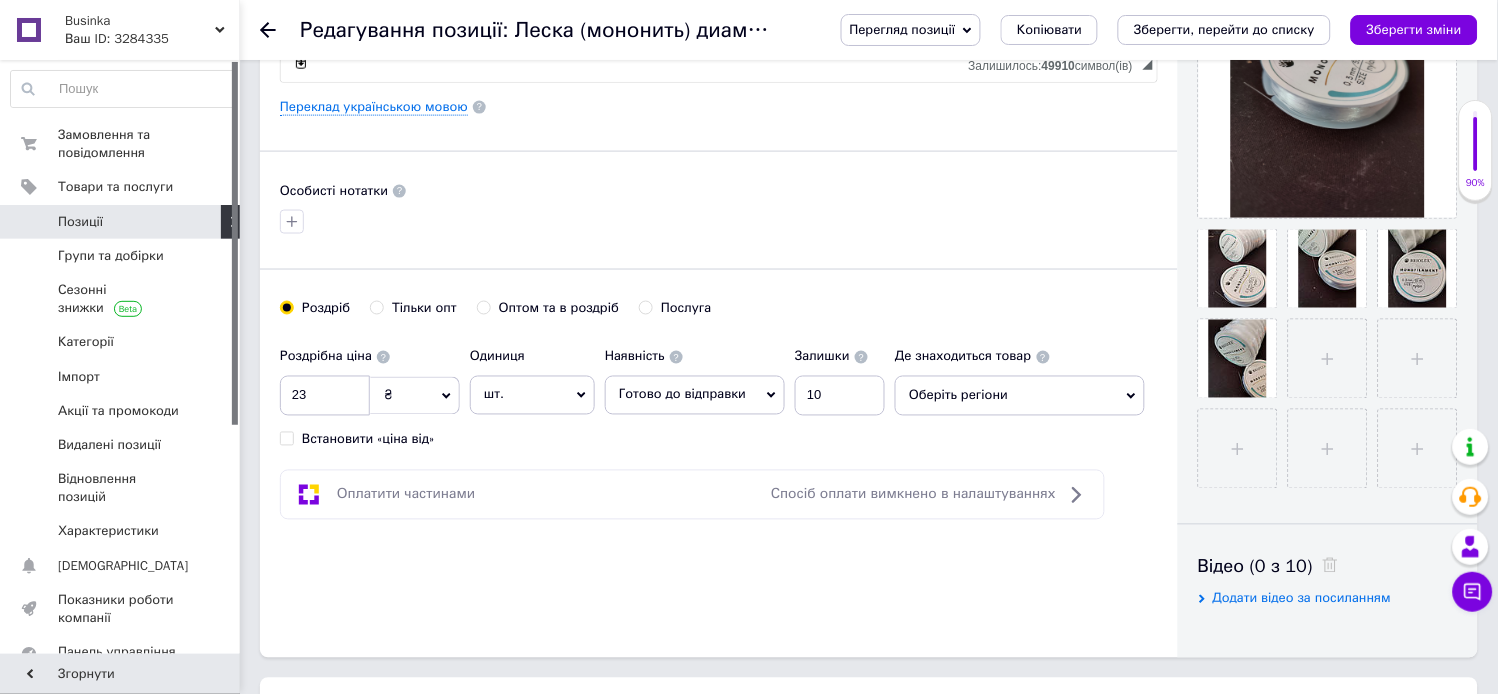 scroll, scrollTop: 666, scrollLeft: 0, axis: vertical 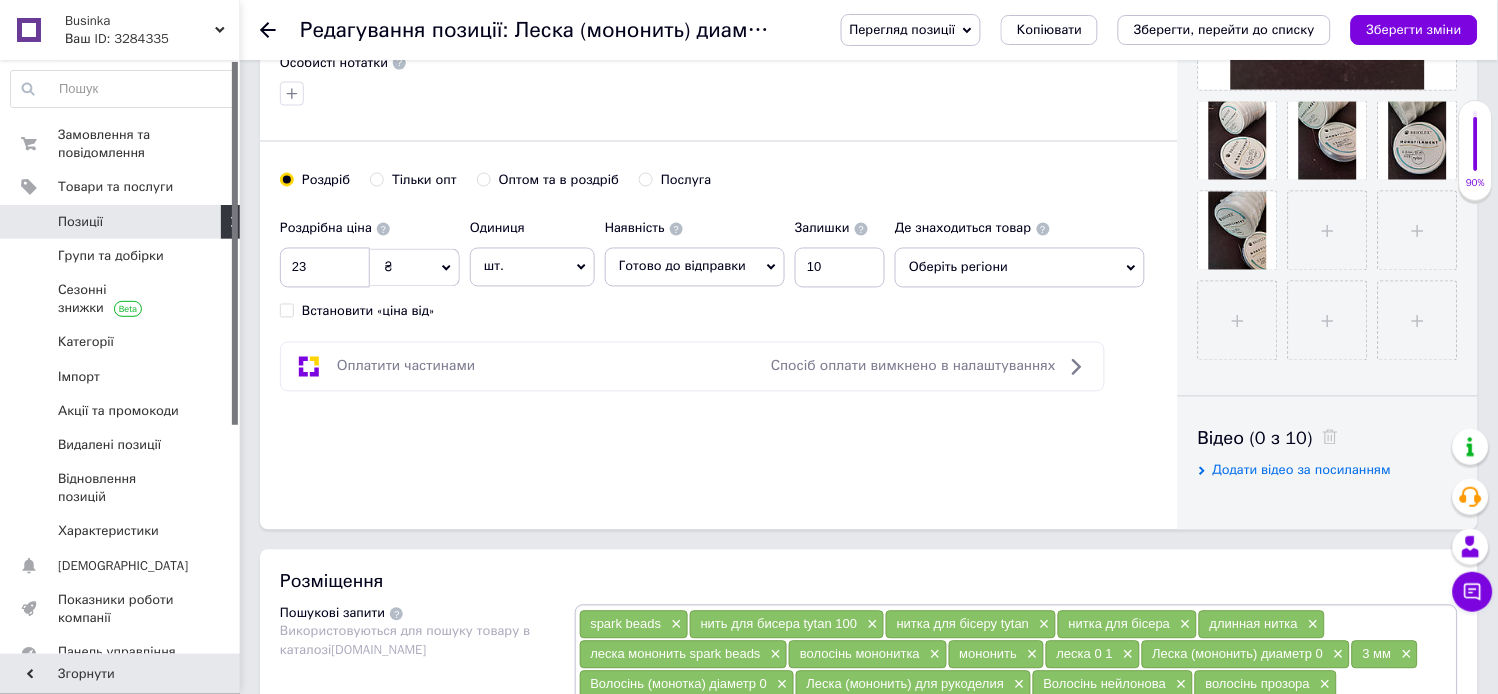 click on "Оберіть регіони" at bounding box center (1020, 268) 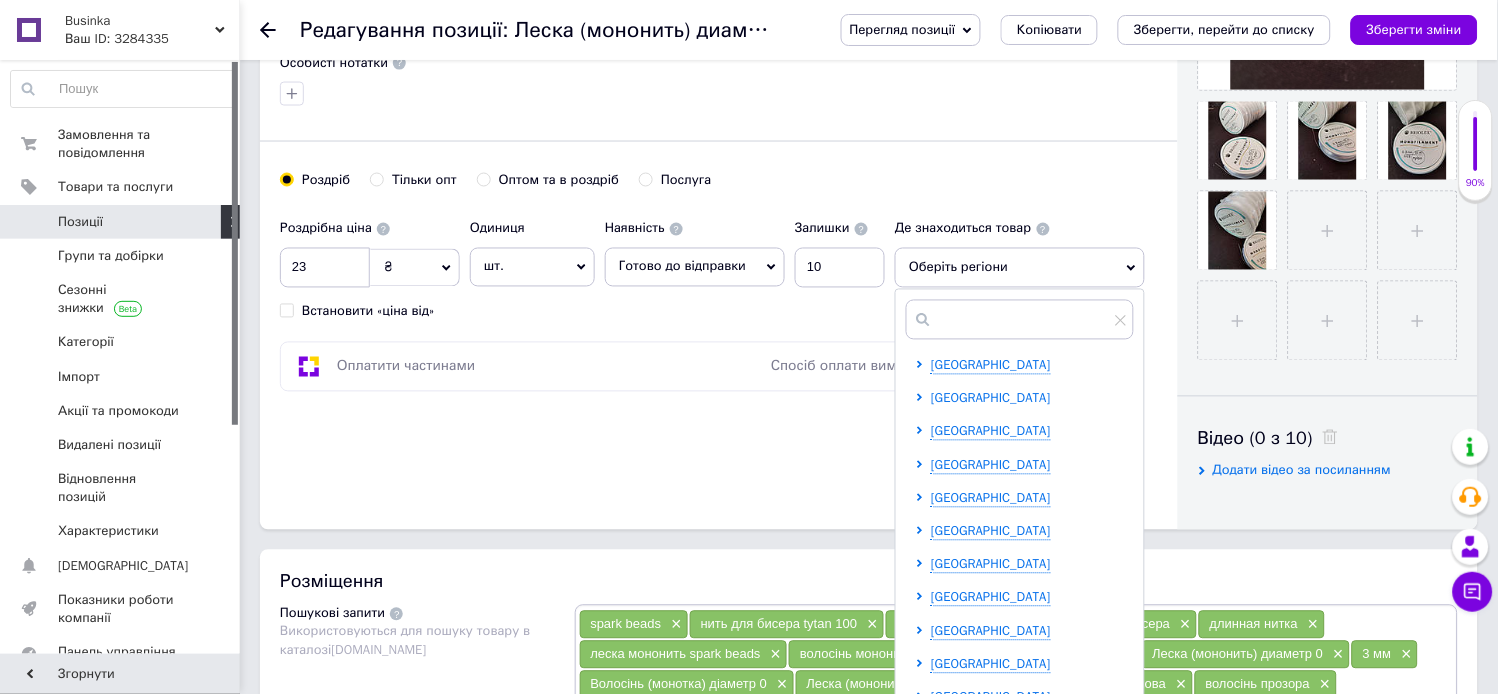 scroll, scrollTop: 412, scrollLeft: 0, axis: vertical 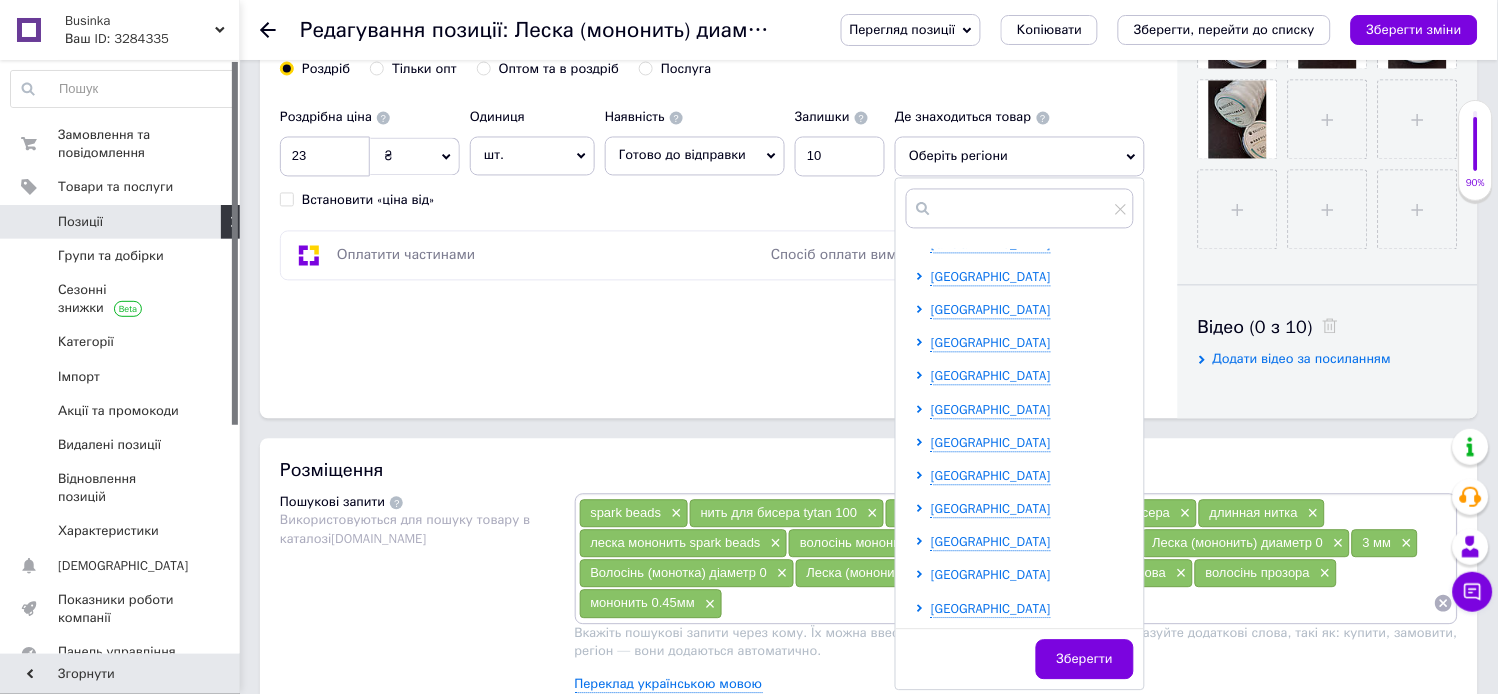 click on "[GEOGRAPHIC_DATA]" at bounding box center (991, 575) 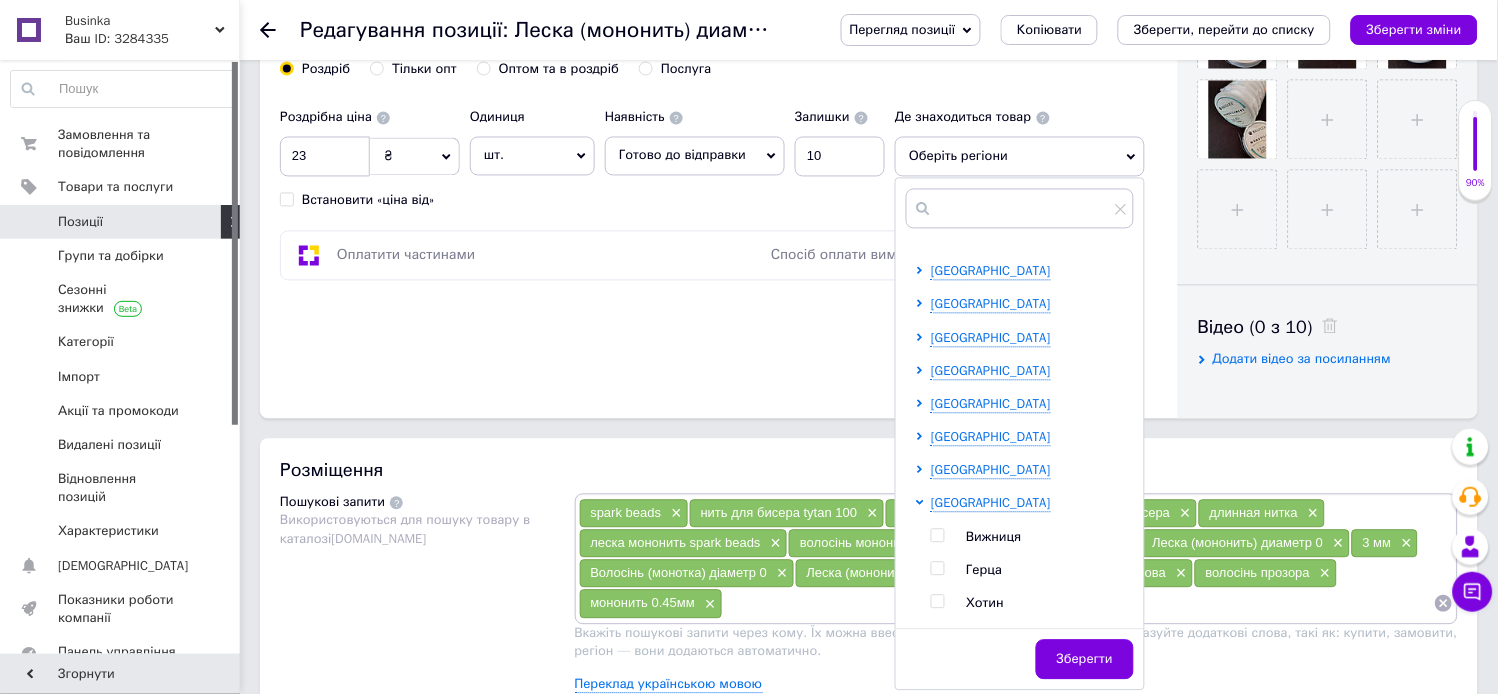 scroll, scrollTop: 523, scrollLeft: 0, axis: vertical 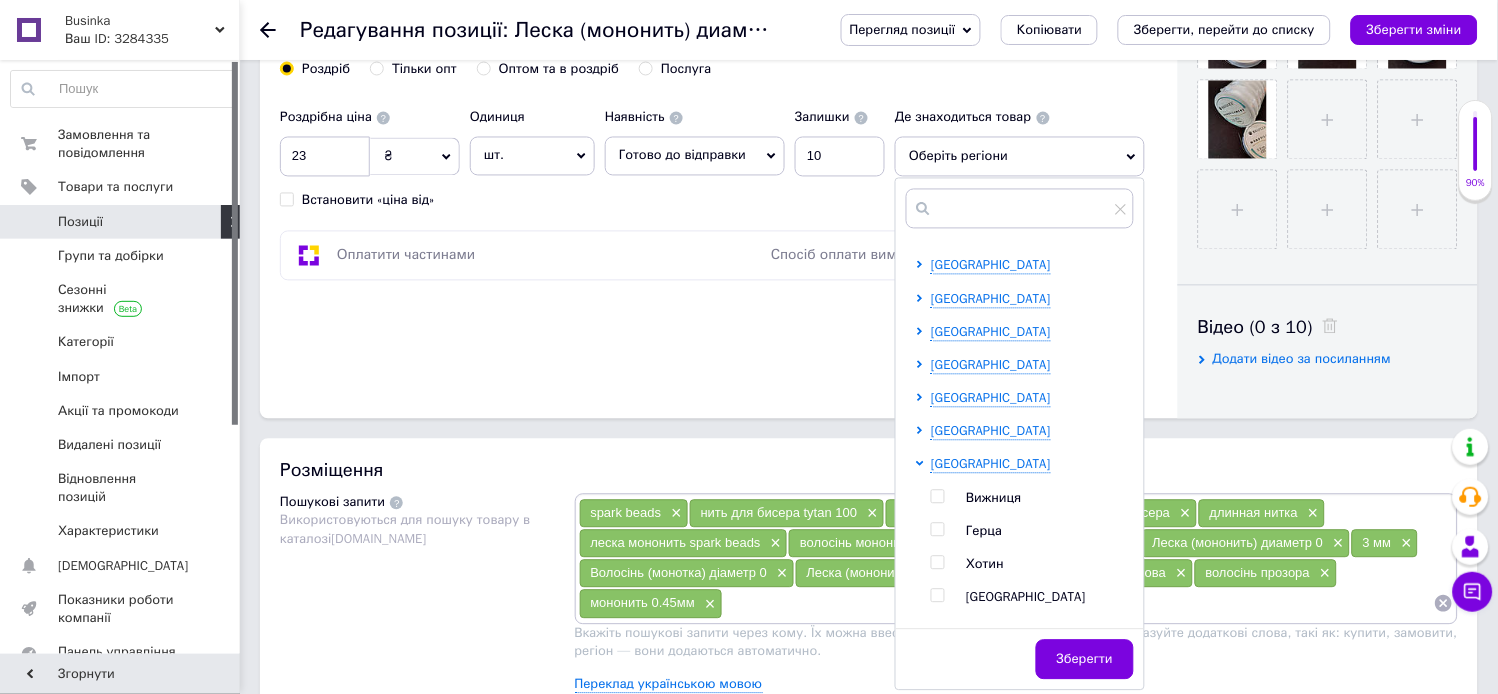 click at bounding box center [937, 596] 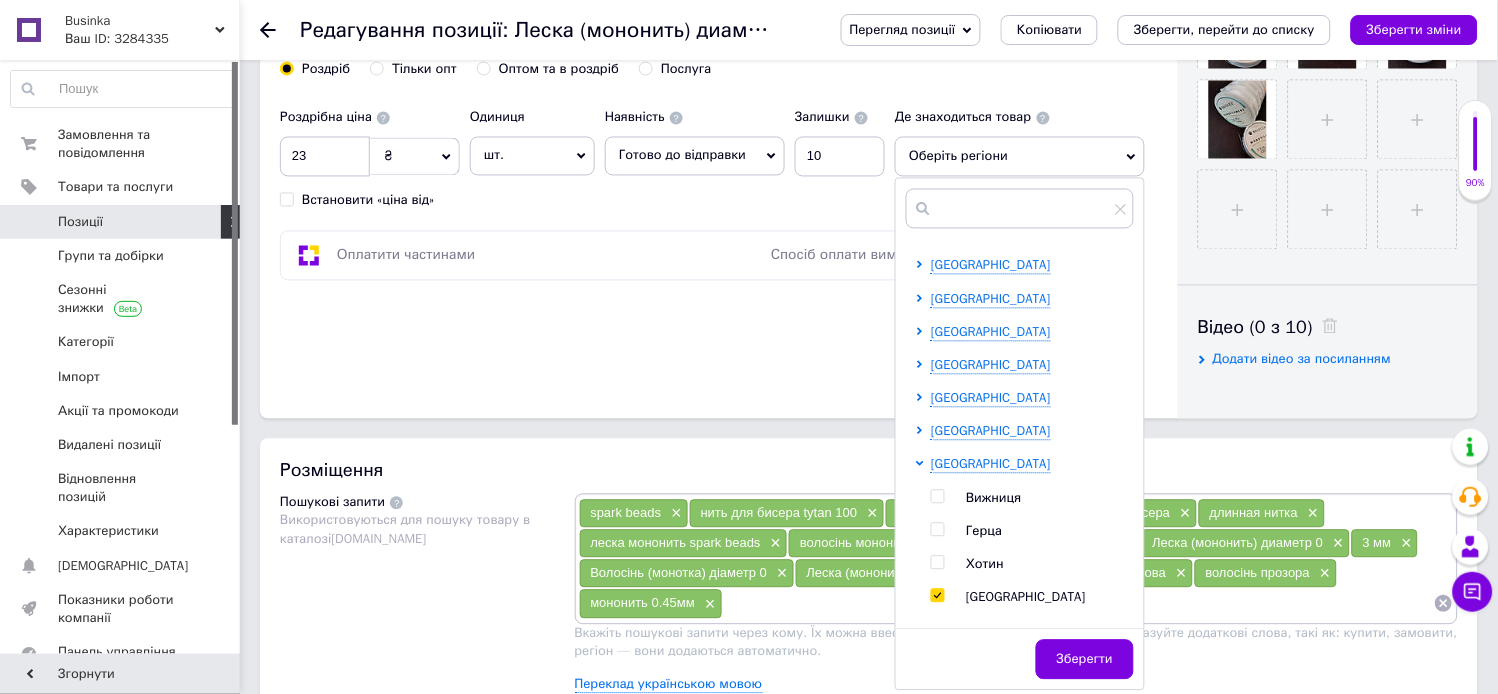 checkbox on "true" 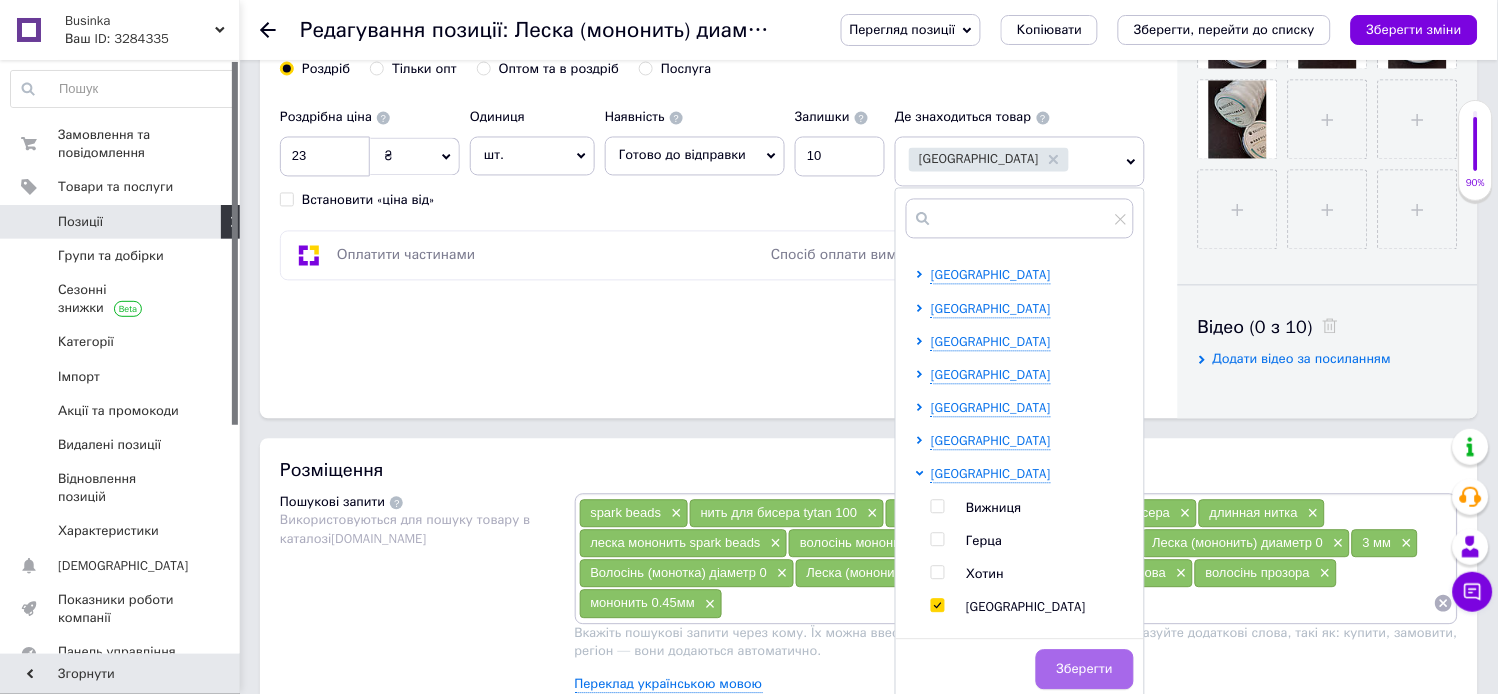 click on "Зберегти" at bounding box center [1085, 670] 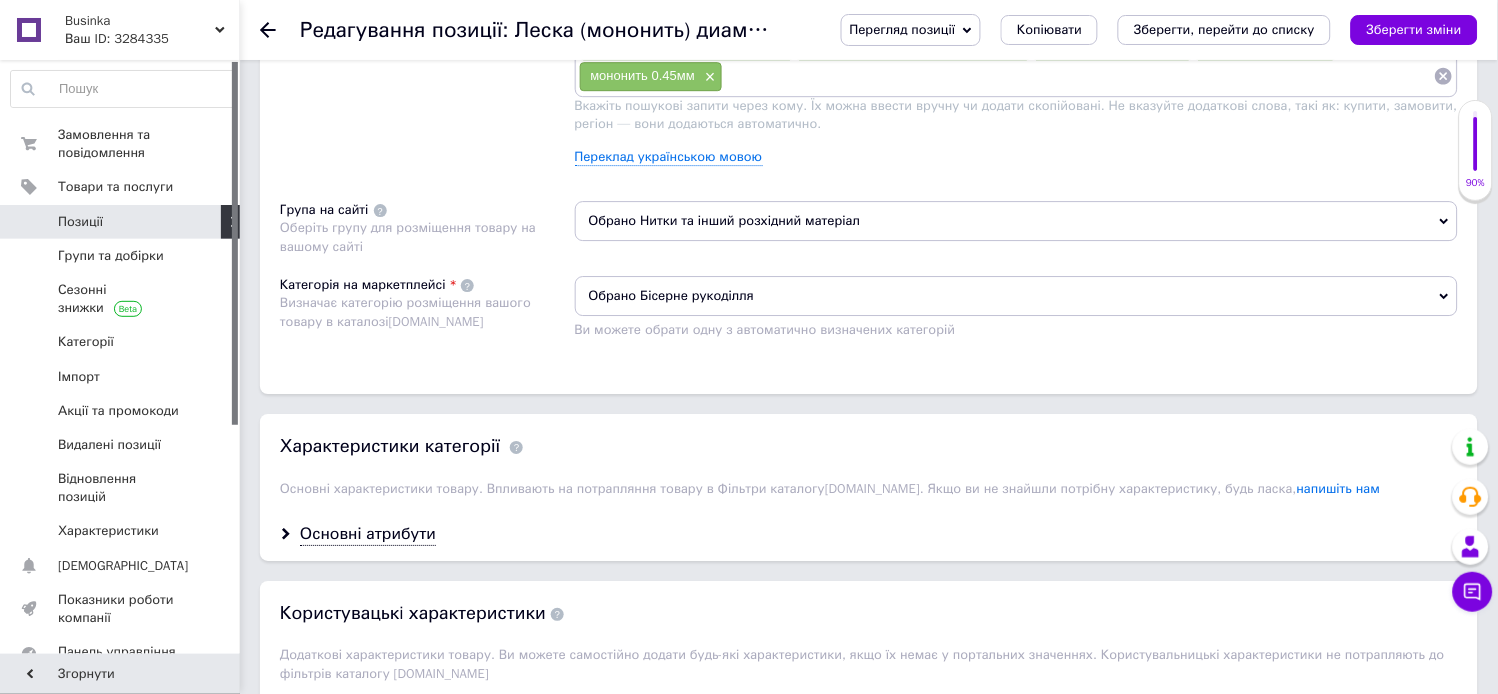 scroll, scrollTop: 1333, scrollLeft: 0, axis: vertical 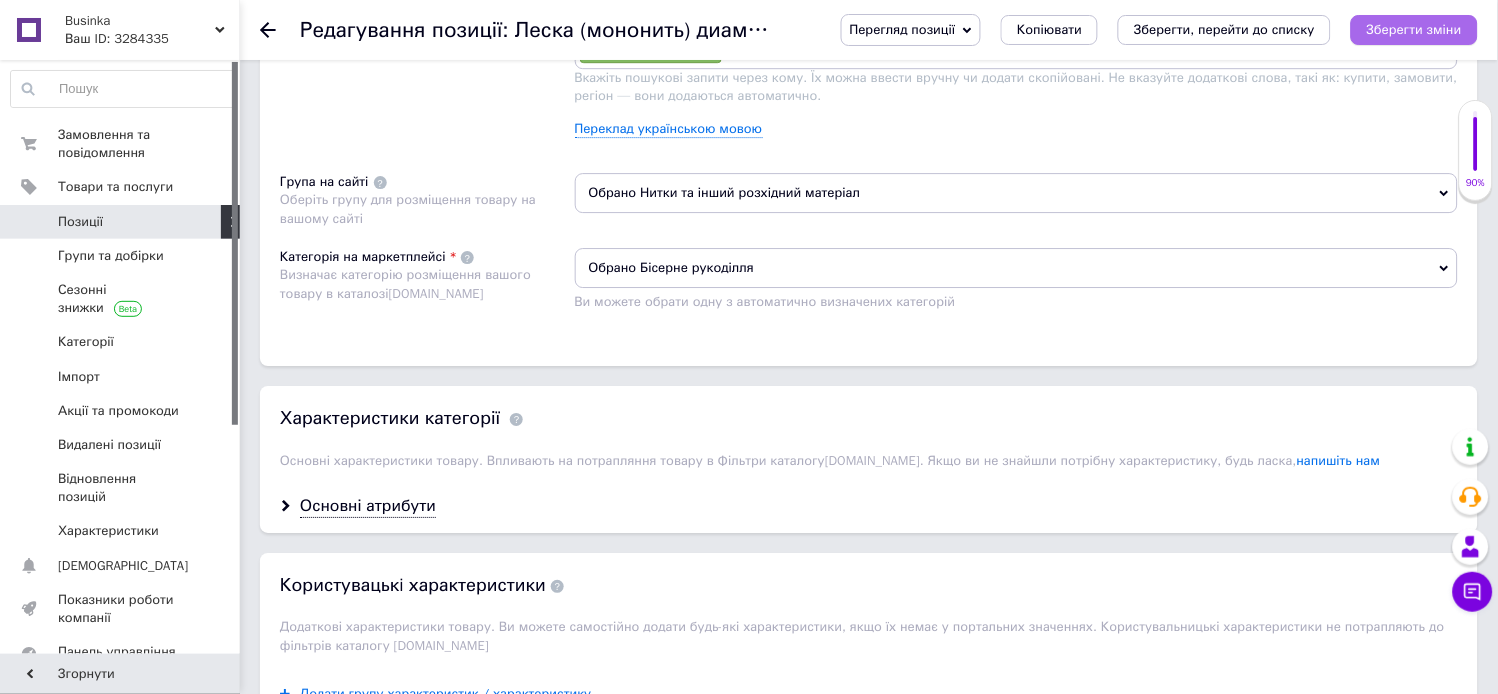 click on "Зберегти зміни" at bounding box center [1414, 29] 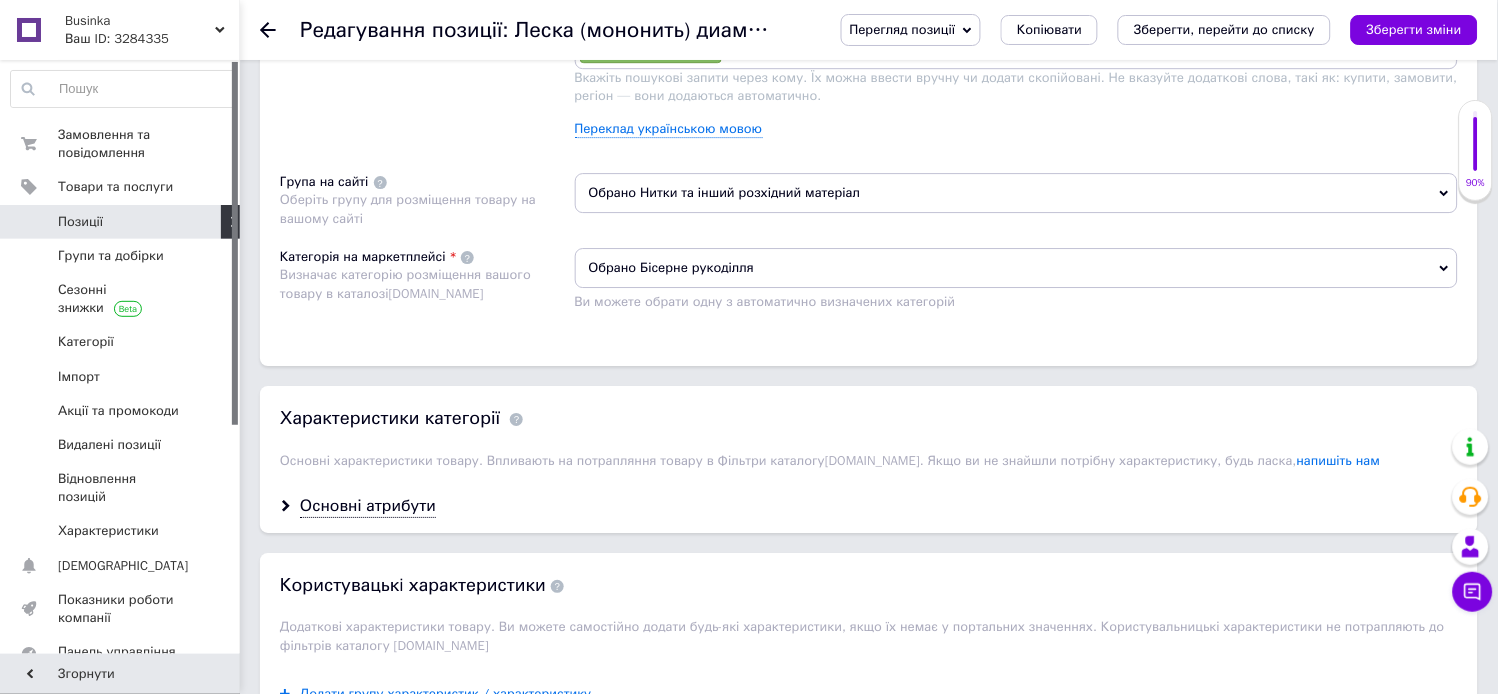 click 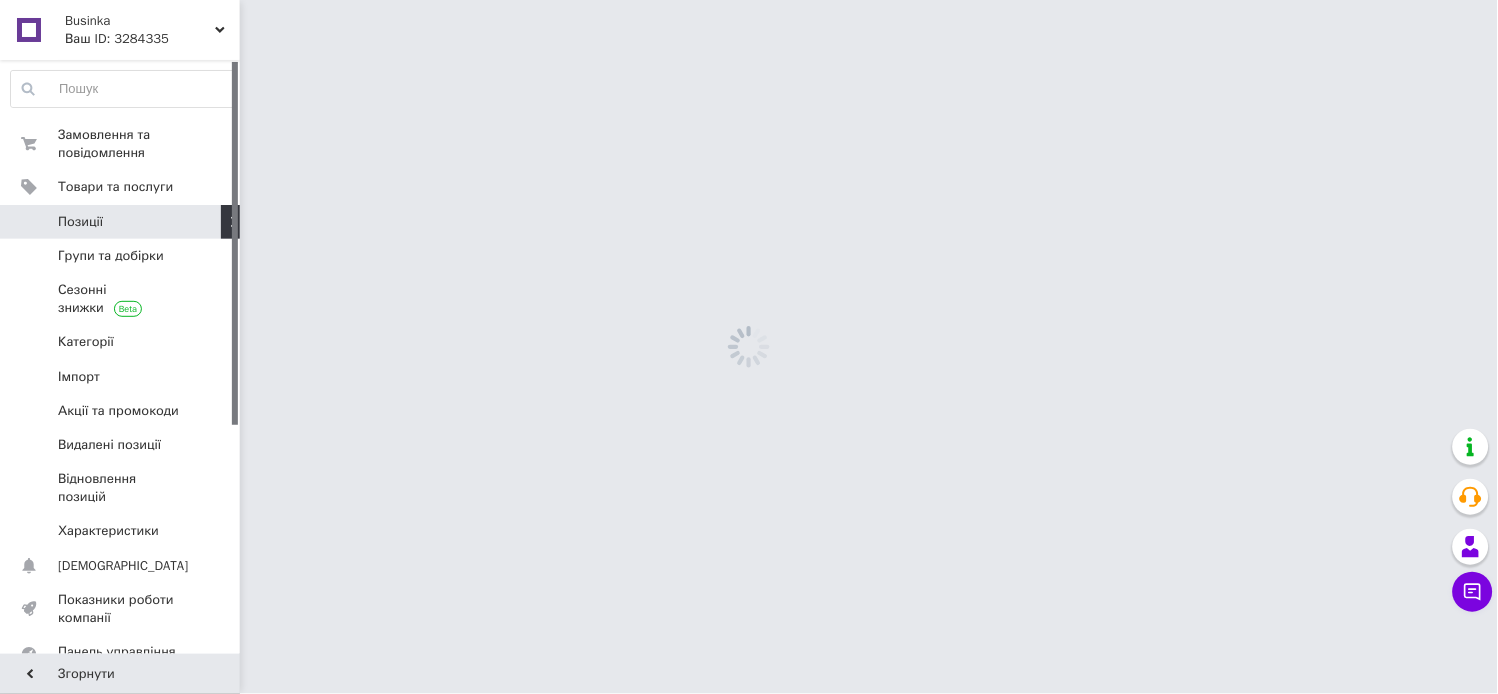 scroll, scrollTop: 0, scrollLeft: 0, axis: both 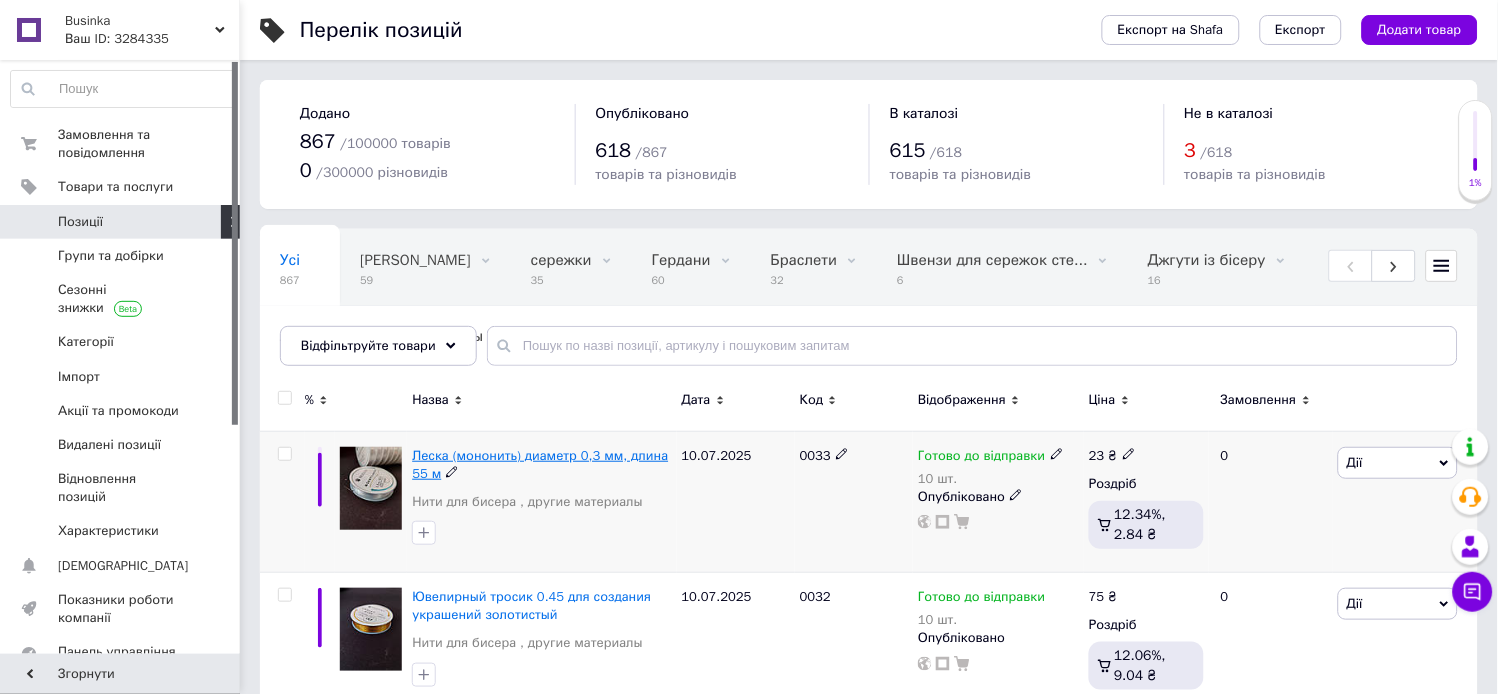 click on "Леска (мононить) диаметр 0,3 мм, длина 55  м" at bounding box center [540, 464] 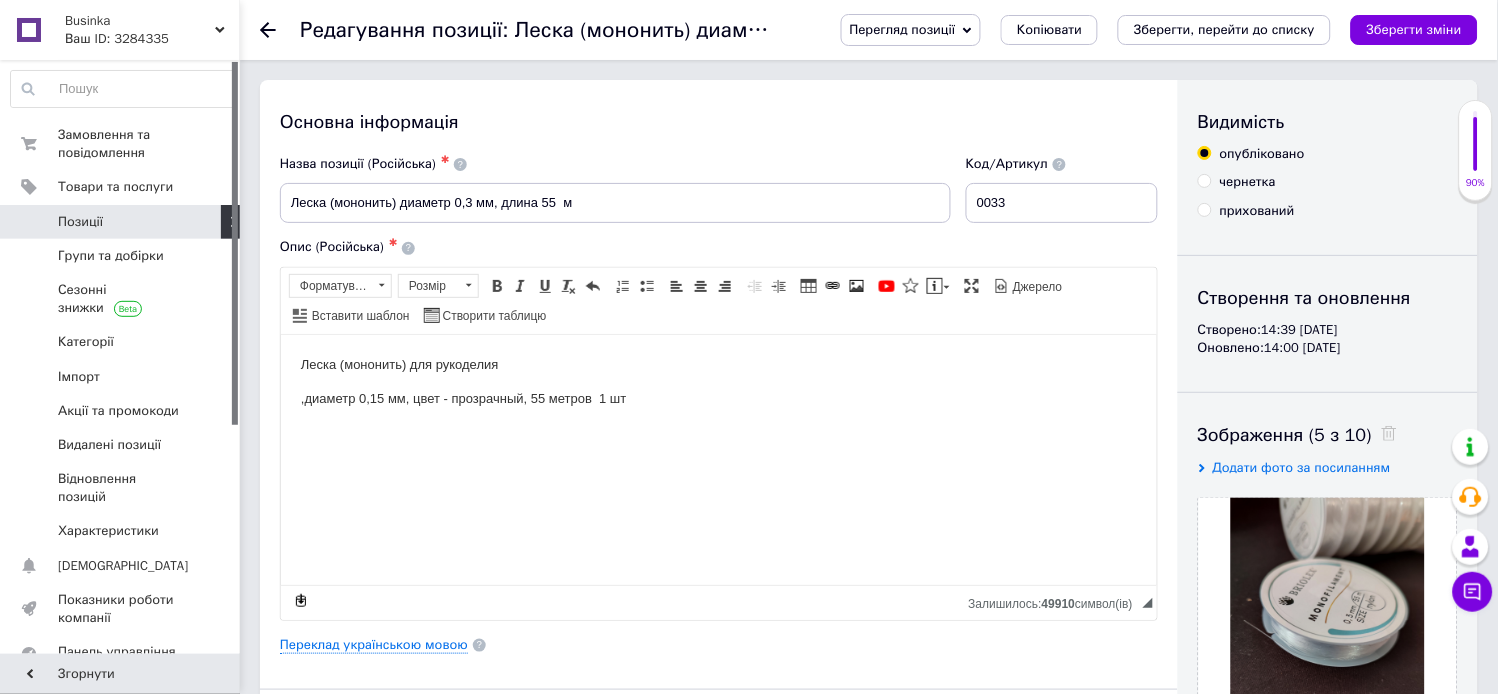 scroll, scrollTop: 0, scrollLeft: 0, axis: both 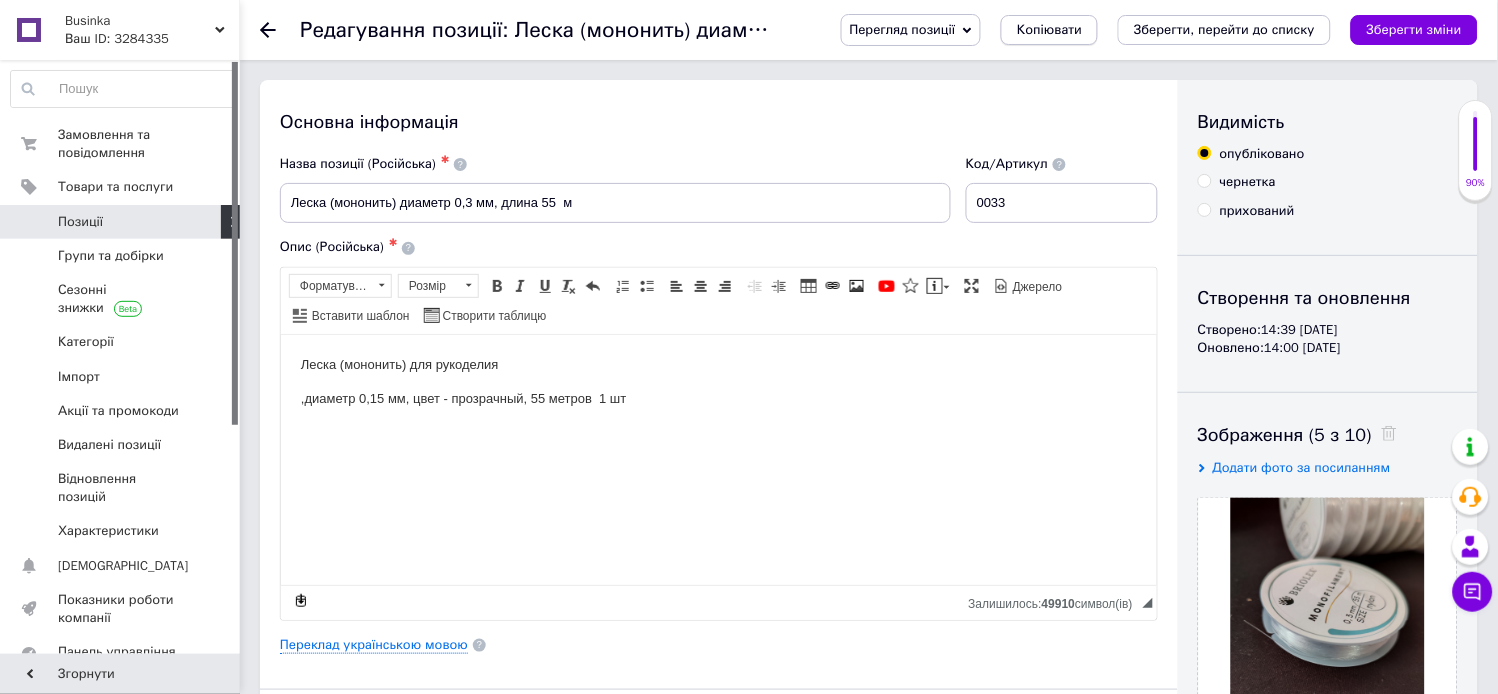 click on "Копіювати" at bounding box center (1049, 30) 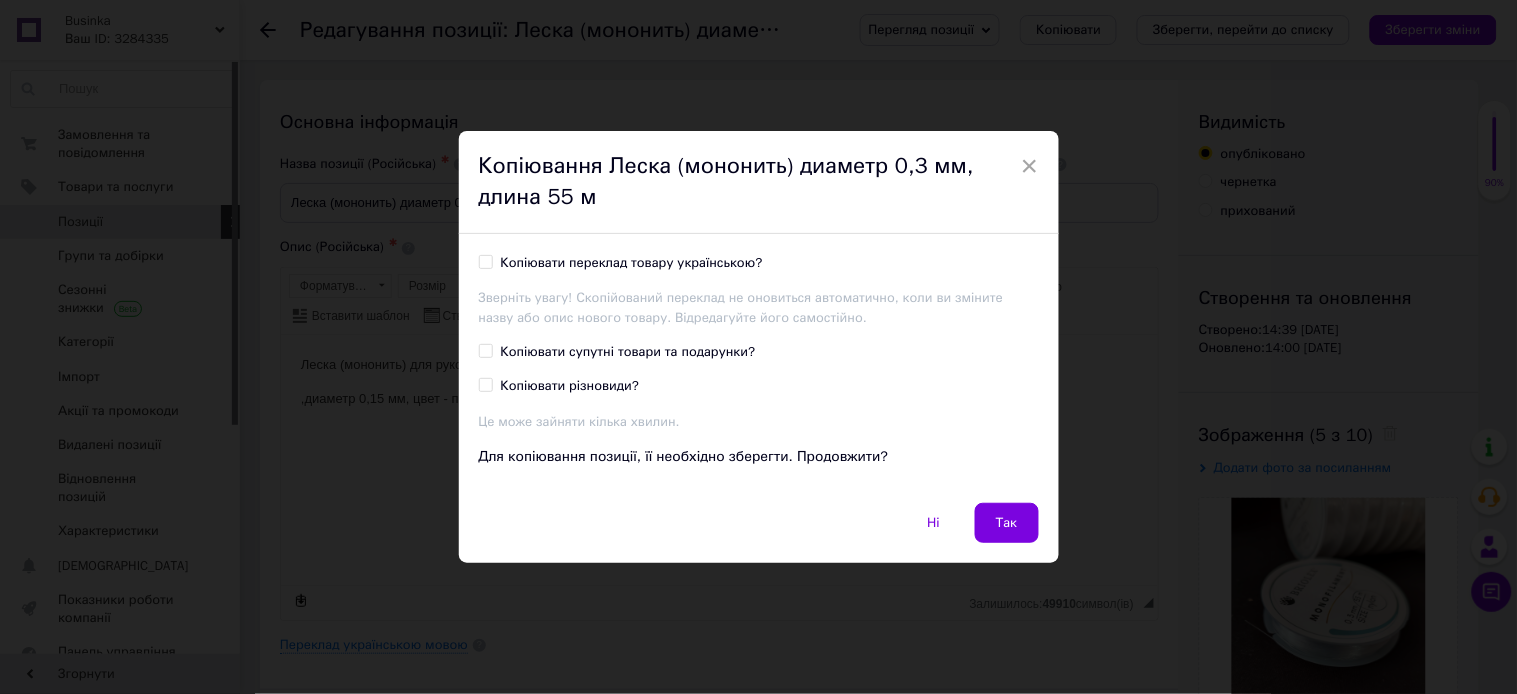 click on "Копіювати переклад товару українською?" at bounding box center [485, 261] 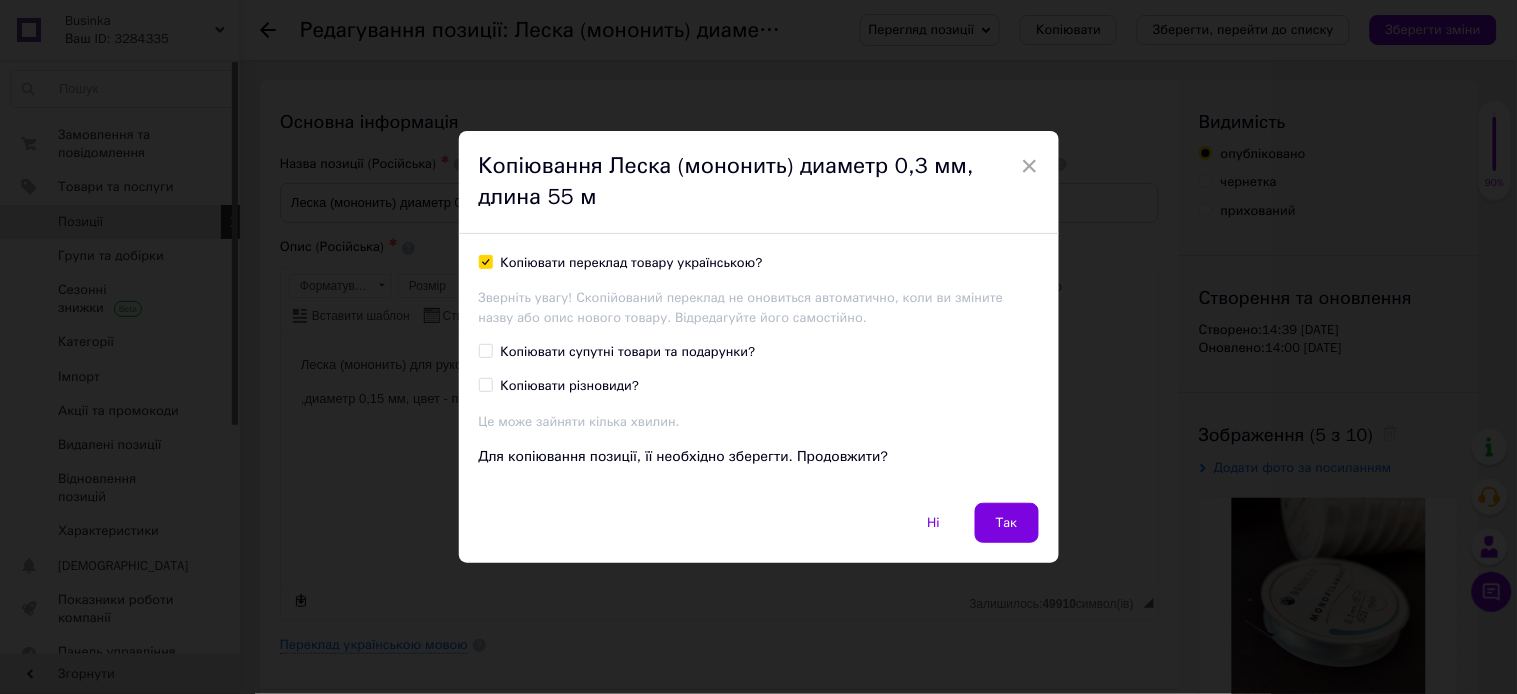 checkbox on "true" 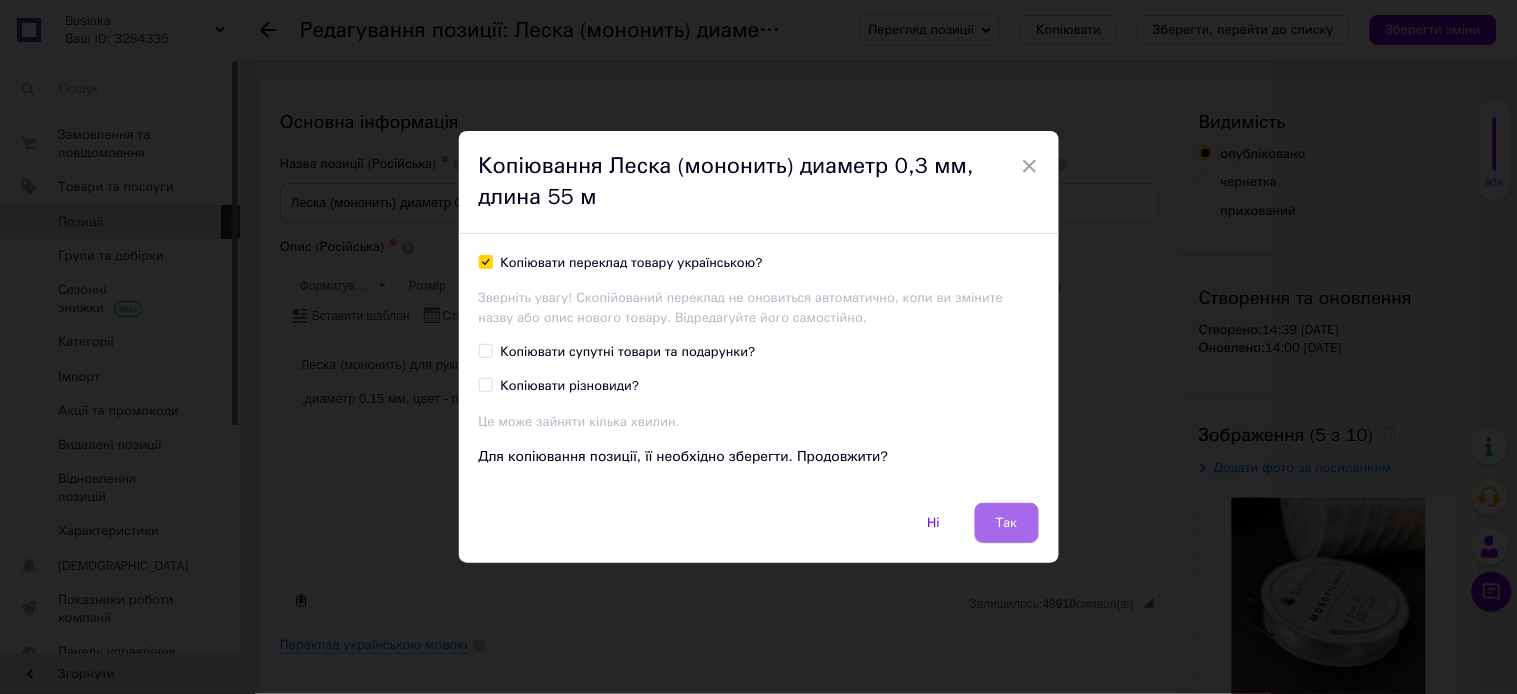 click on "Так" at bounding box center [1007, 523] 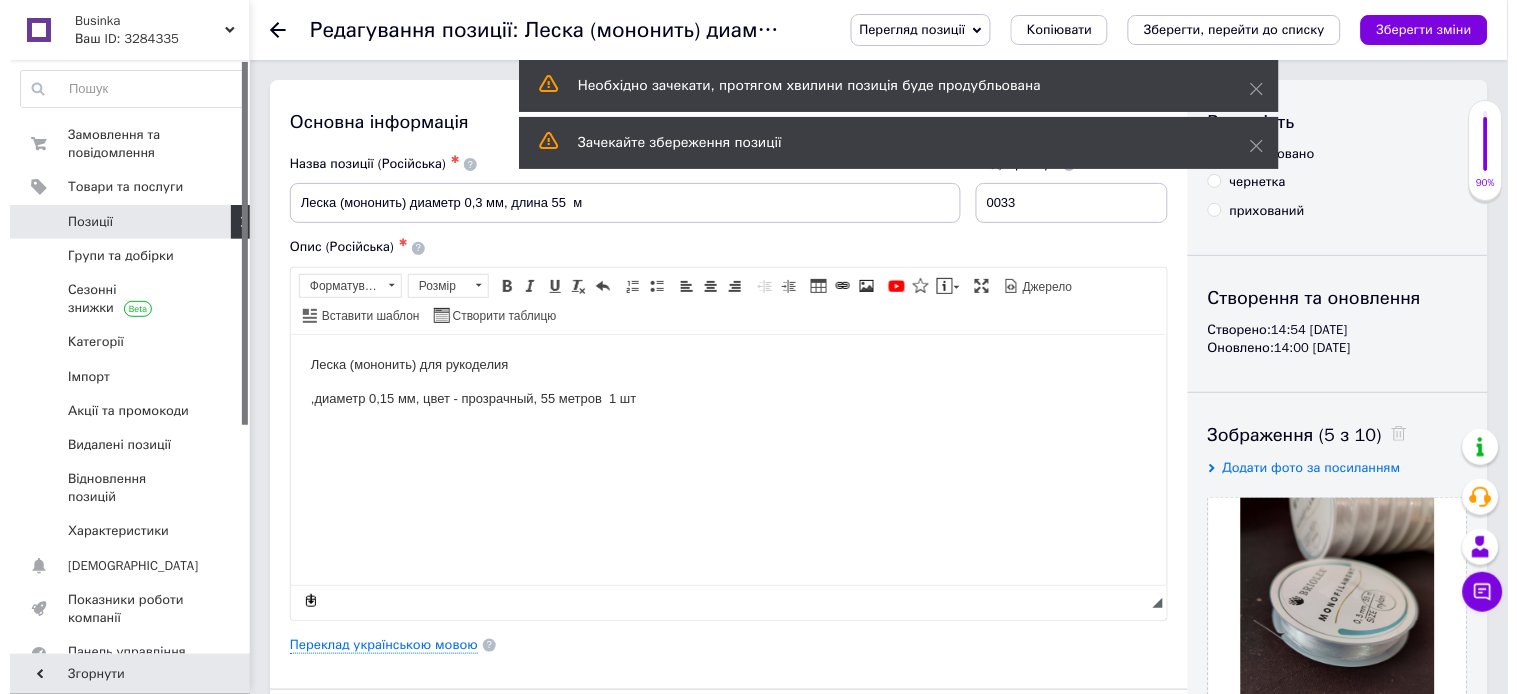 scroll, scrollTop: 0, scrollLeft: 0, axis: both 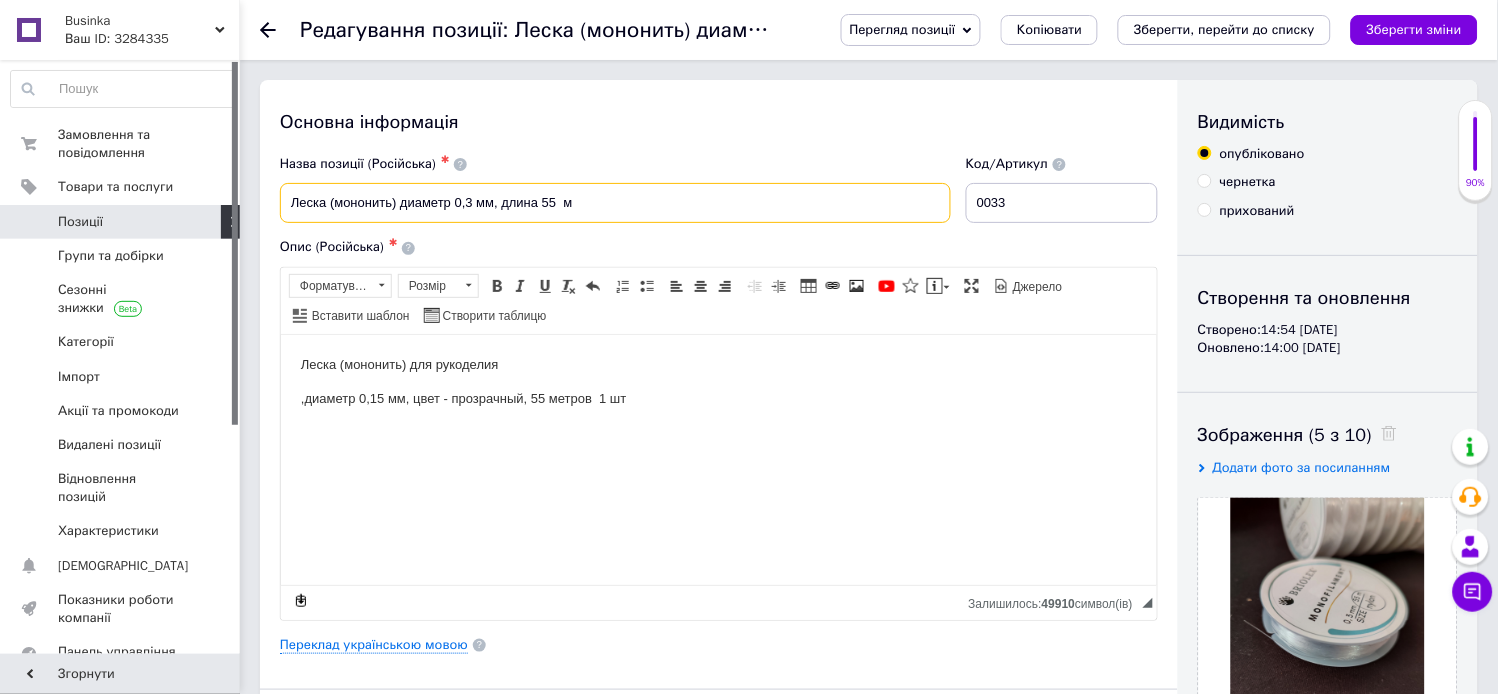 click on "Леска (мононить) диаметр 0,3 мм, длина 55  м" at bounding box center [615, 203] 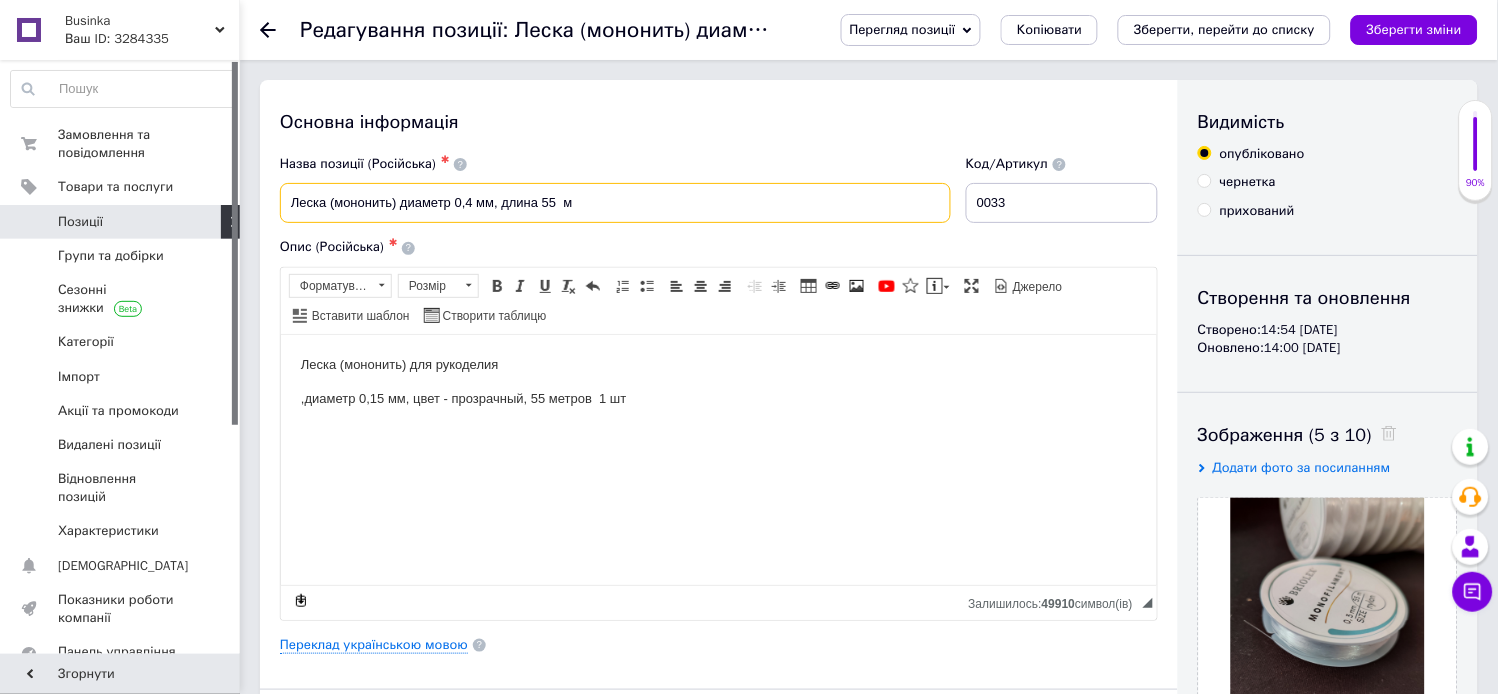 click on "Леска (мононить) диаметр 0,4 мм, длина 55  м" at bounding box center [615, 203] 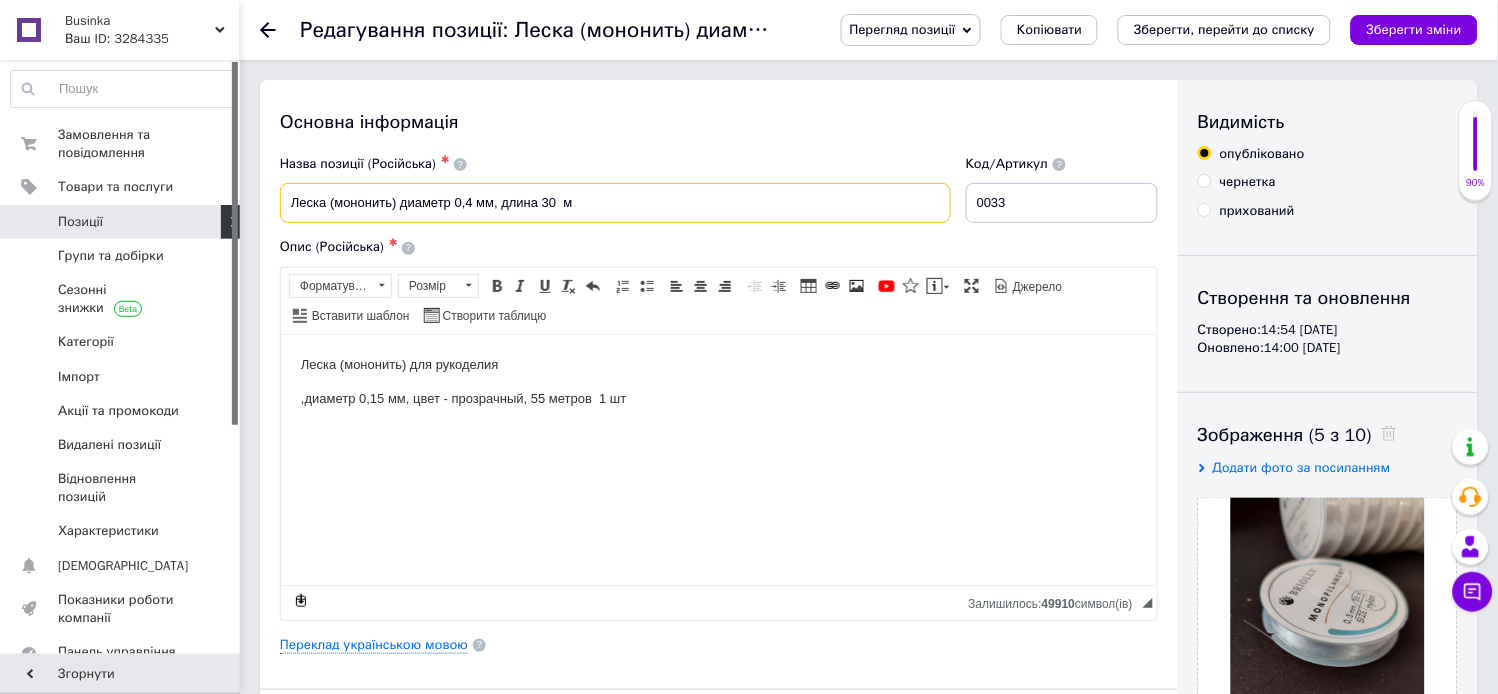 type on "Леска (мононить) диаметр 0,4 мм, длина 30  м" 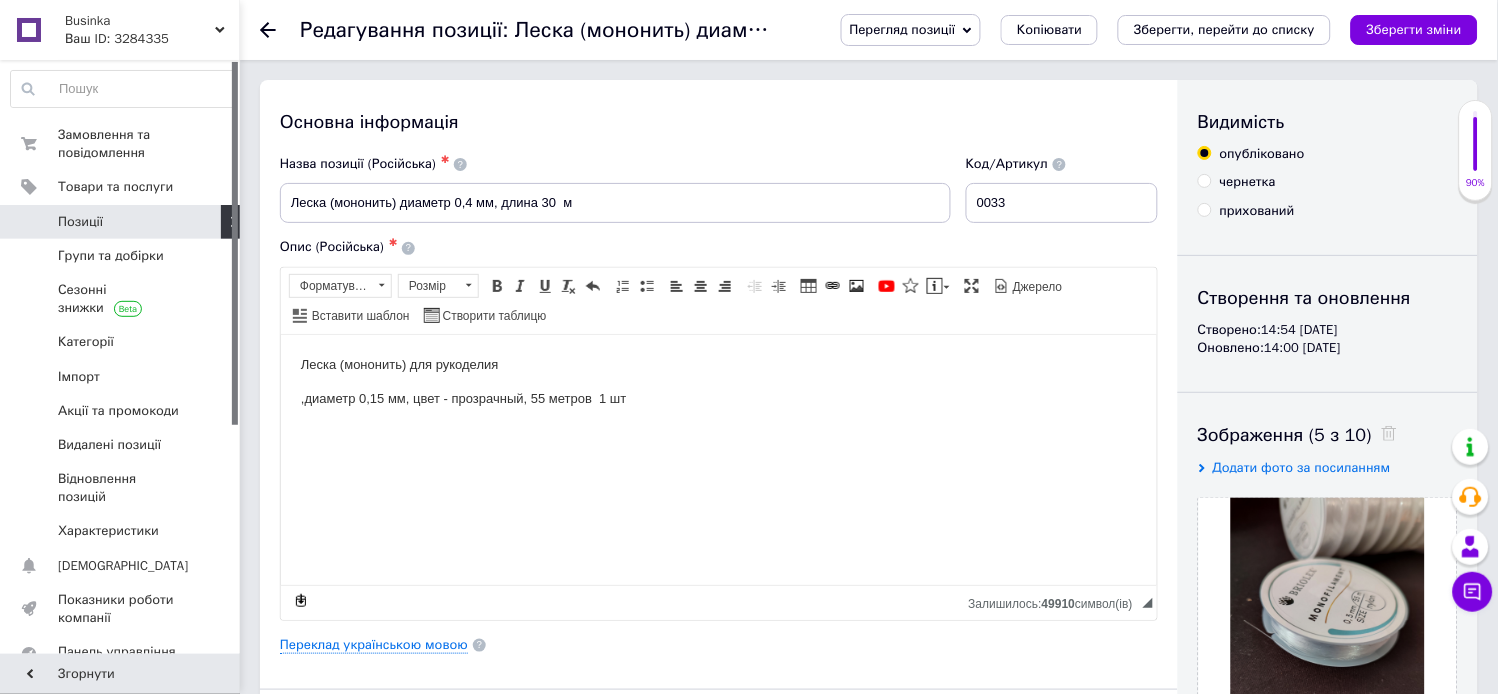 click on ",диаметр 0,15 мм, цвет - прозрачный, 55 метров  1 шт" at bounding box center [718, 398] 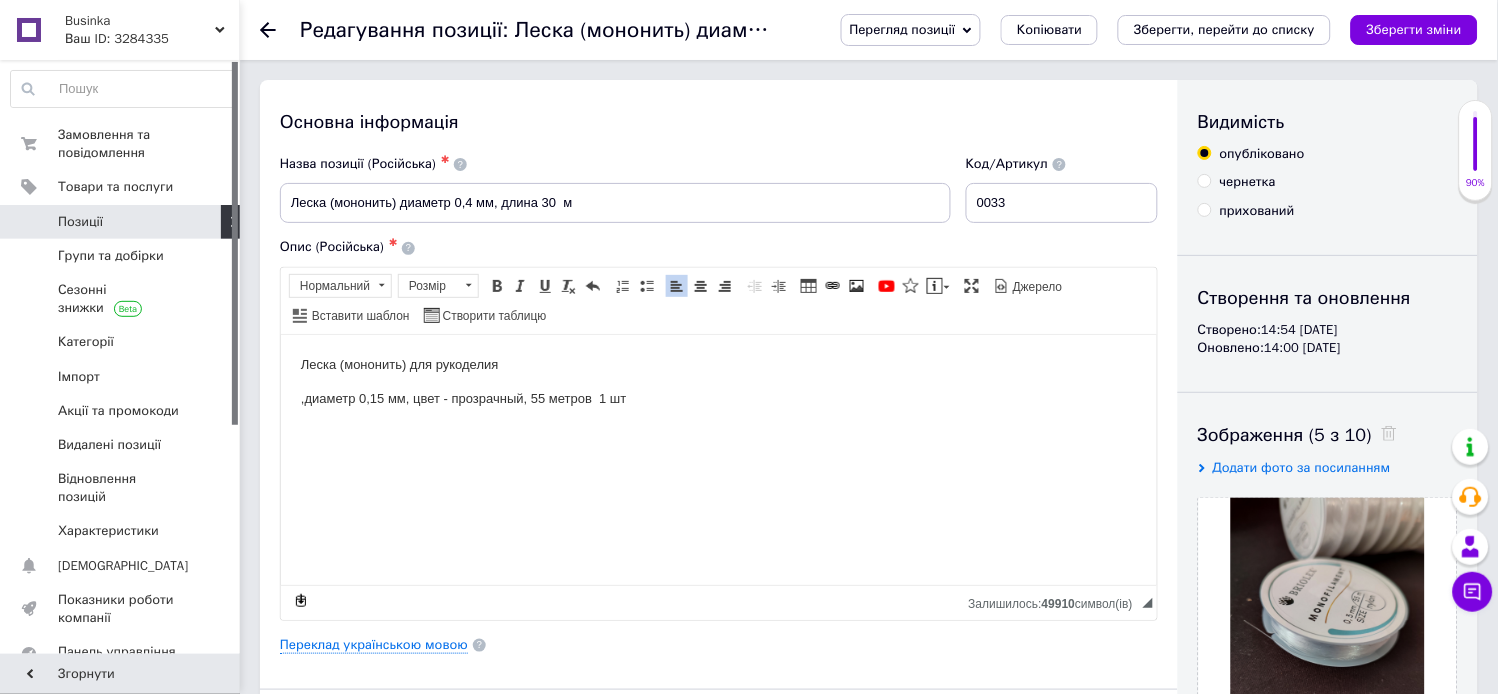 type 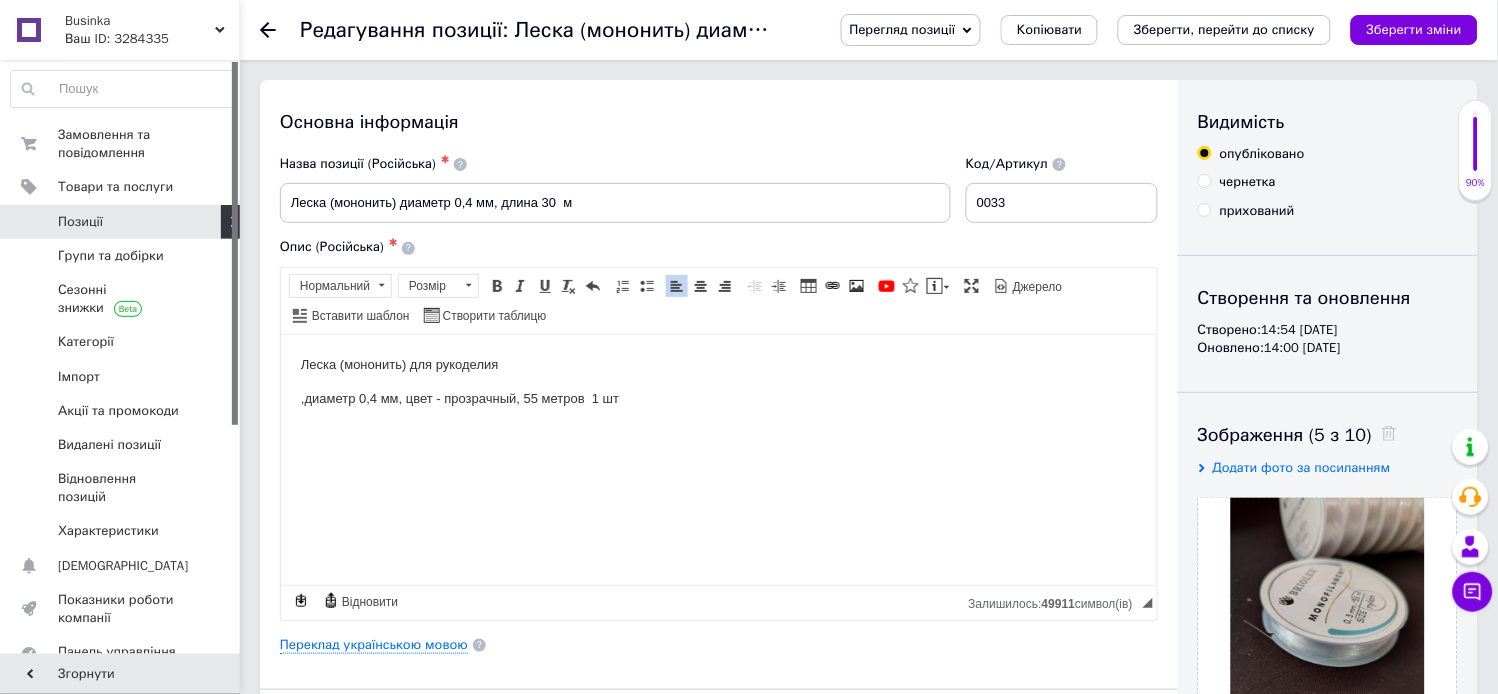 click on ",диаметр 0,4 мм, цвет - прозрачный, 55 метров  1 шт" at bounding box center (718, 398) 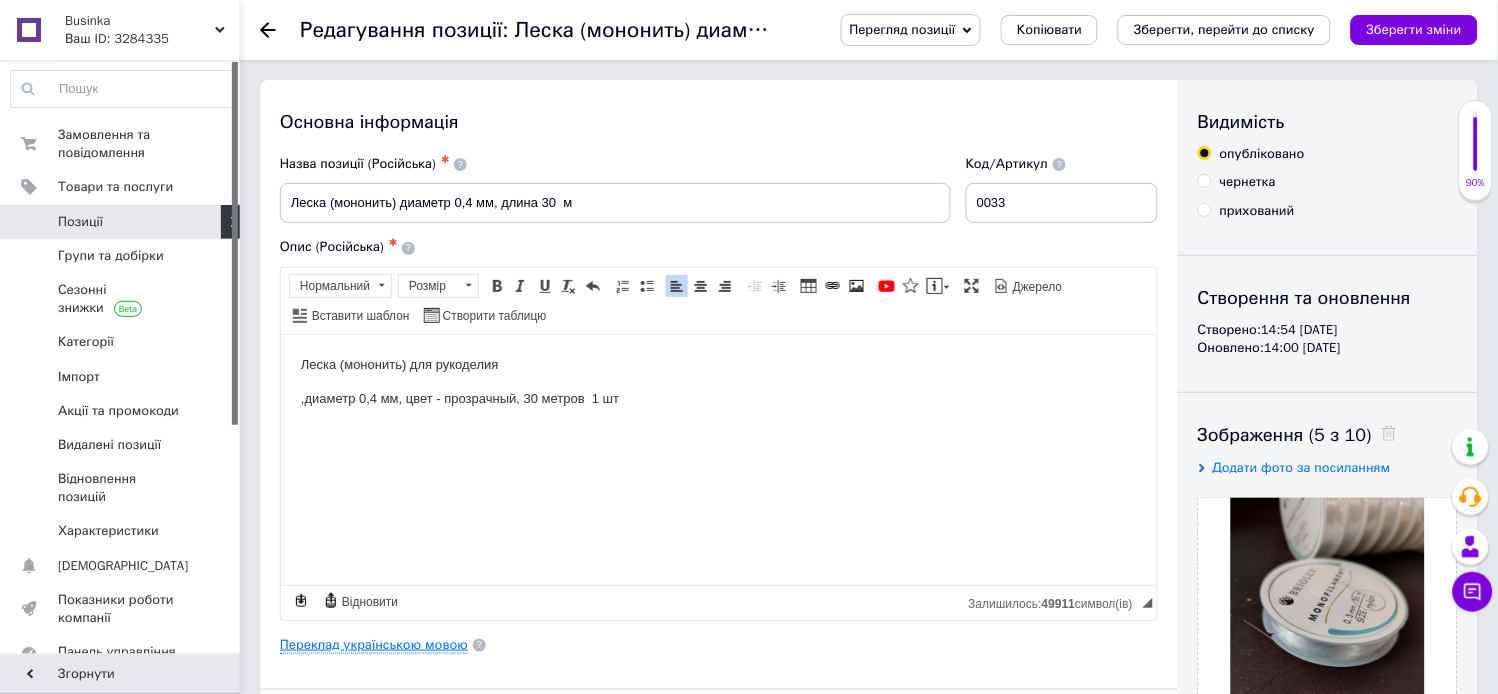 click on "Переклад українською мовою" at bounding box center (374, 645) 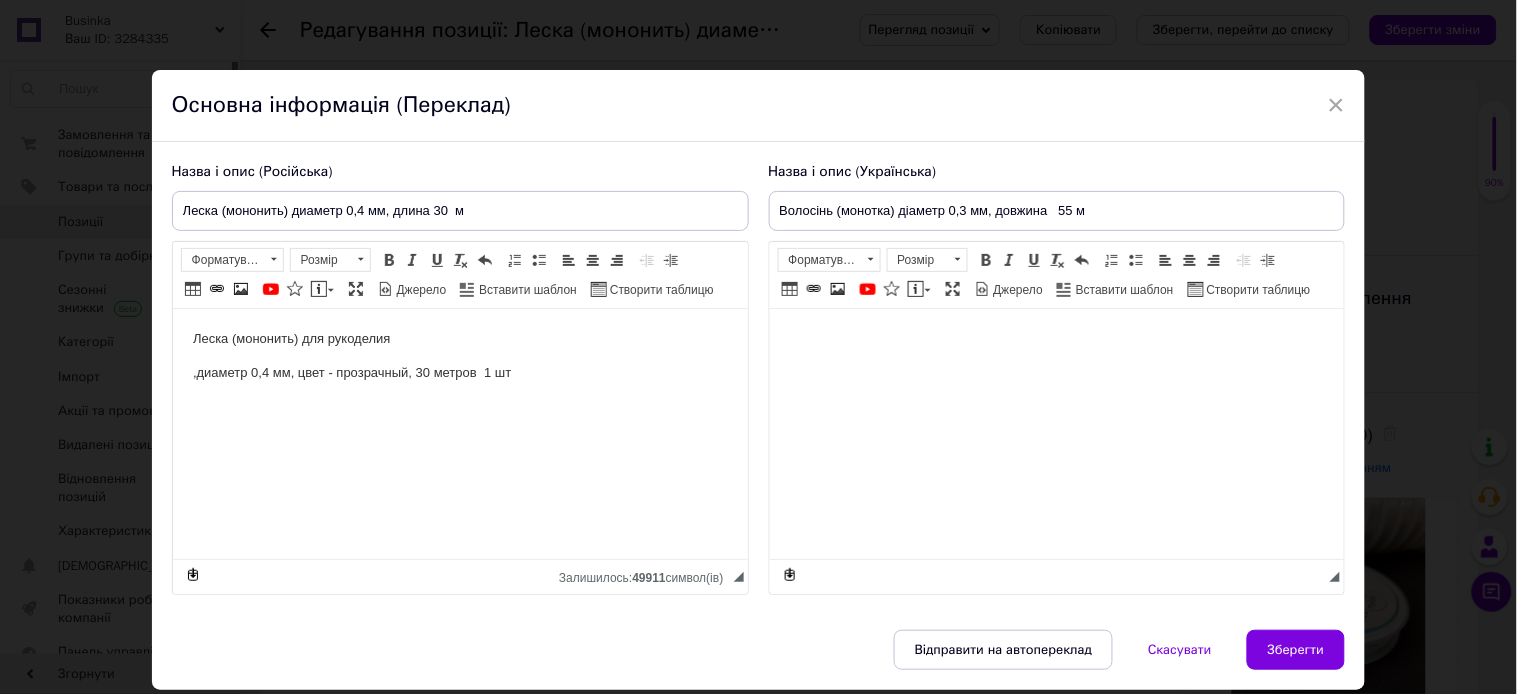 scroll, scrollTop: 0, scrollLeft: 0, axis: both 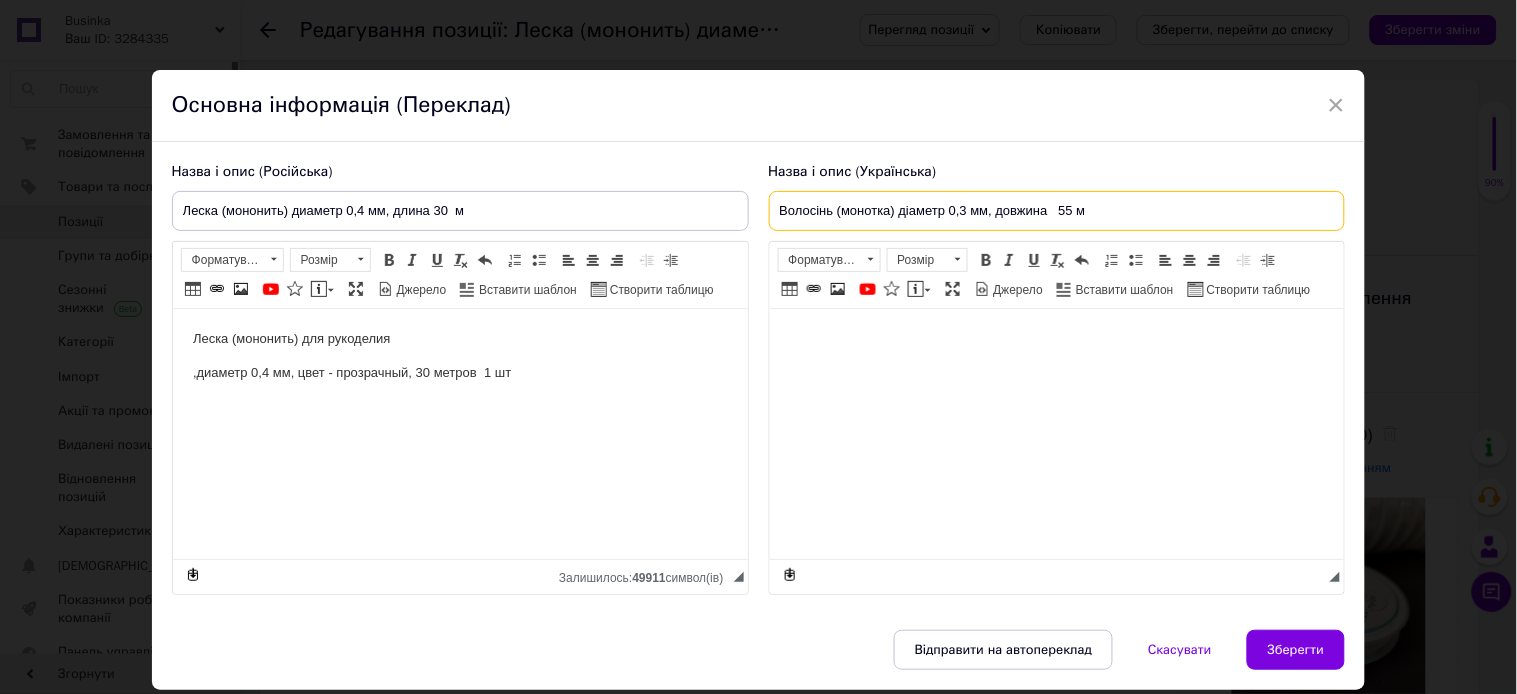 click on "Волосінь (монотка) діаметр 0,3 мм, довжина   55 м" at bounding box center [1057, 211] 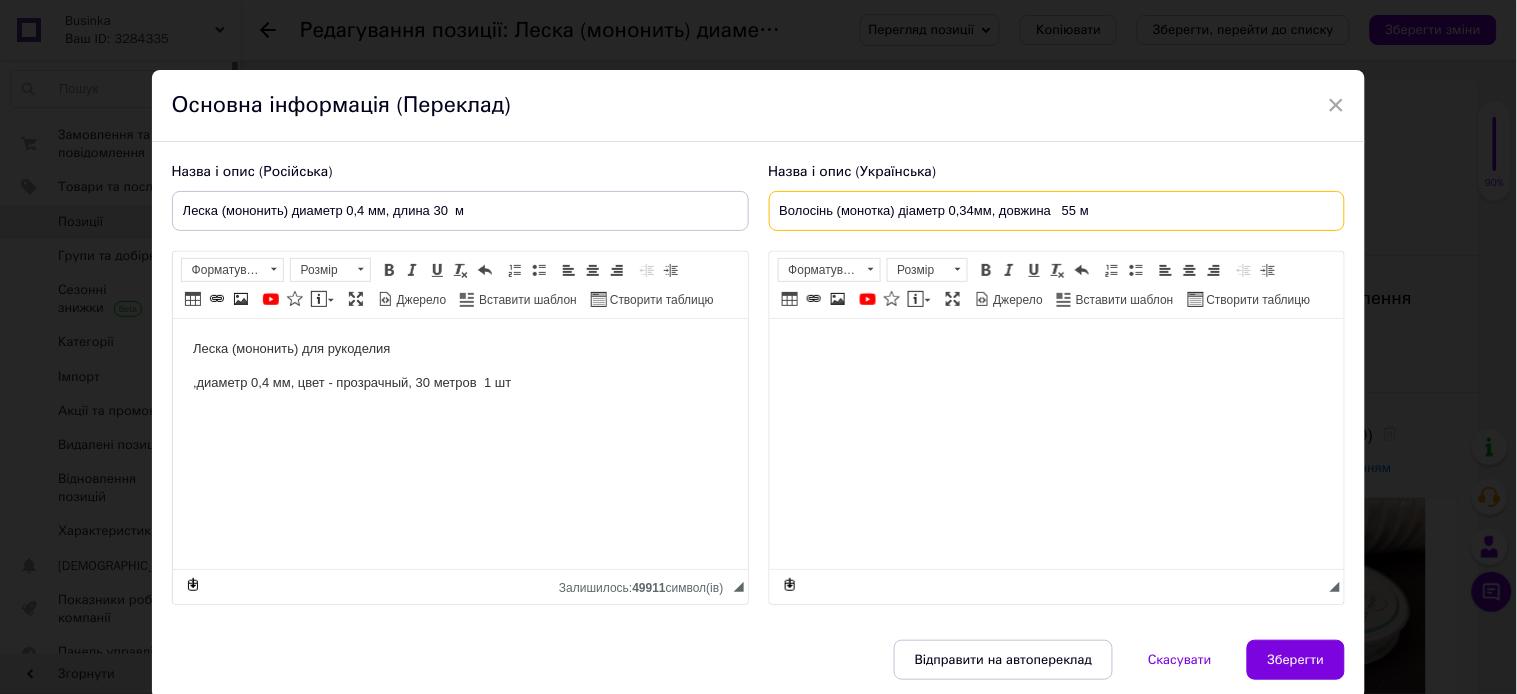 click on "Волосінь (монотка) діаметр 0,34мм, довжина   55 м" at bounding box center [1057, 211] 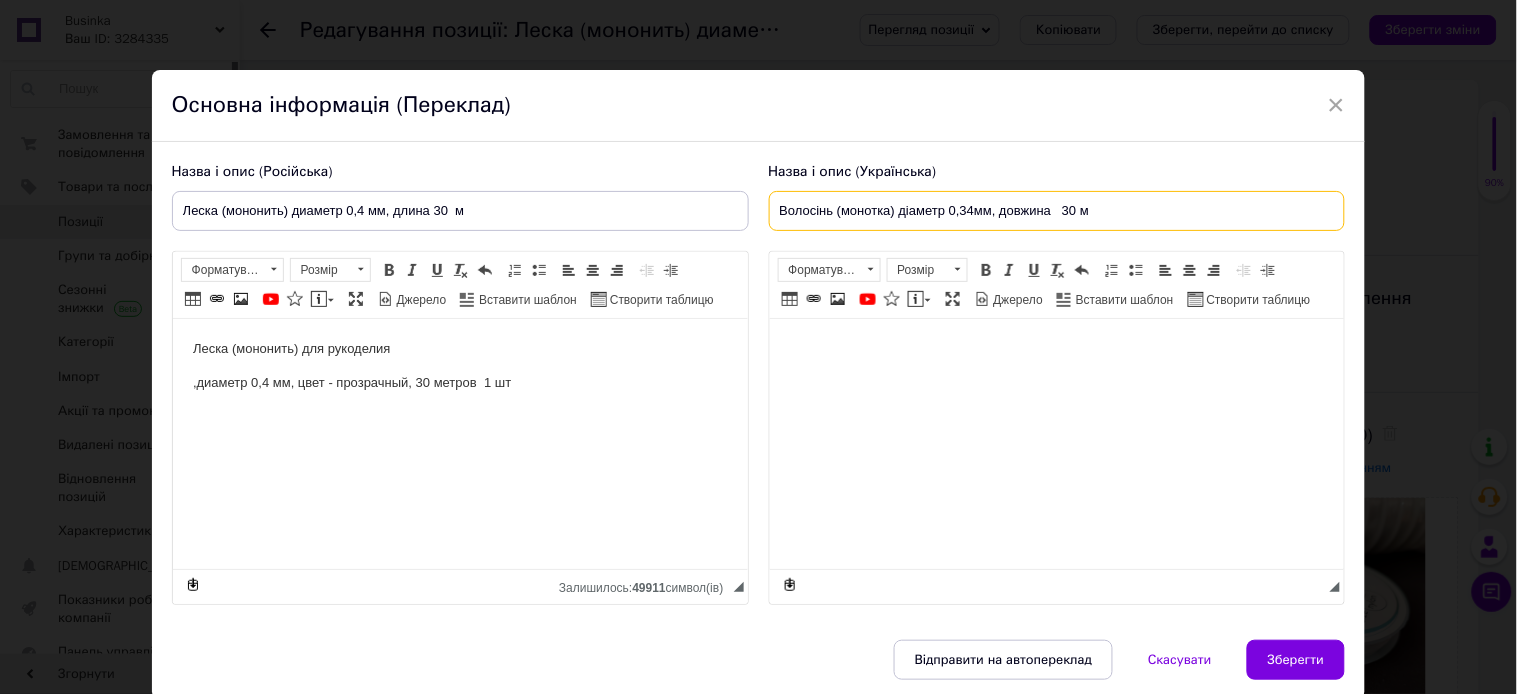 type on "Волосінь (монотка) діаметр 0,34мм, довжина   30 м" 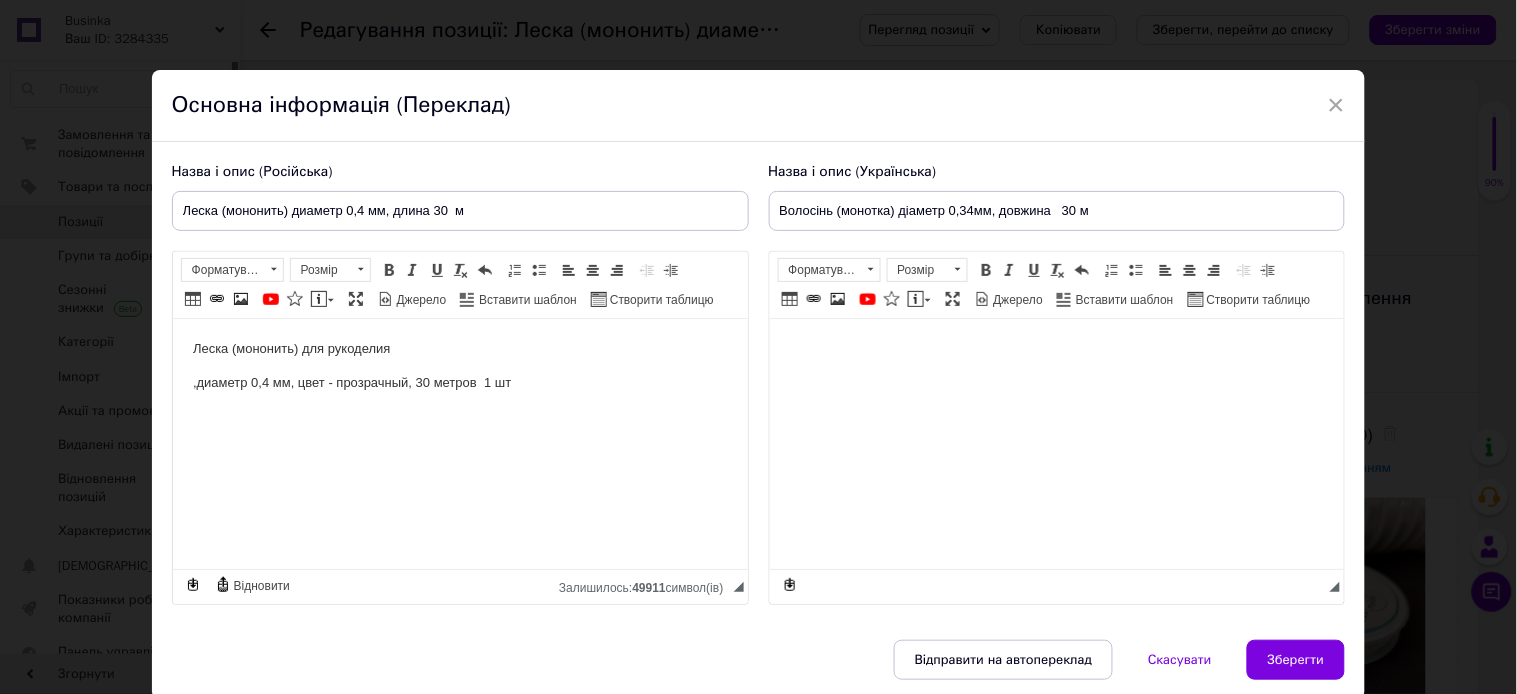 click at bounding box center (1056, 349) 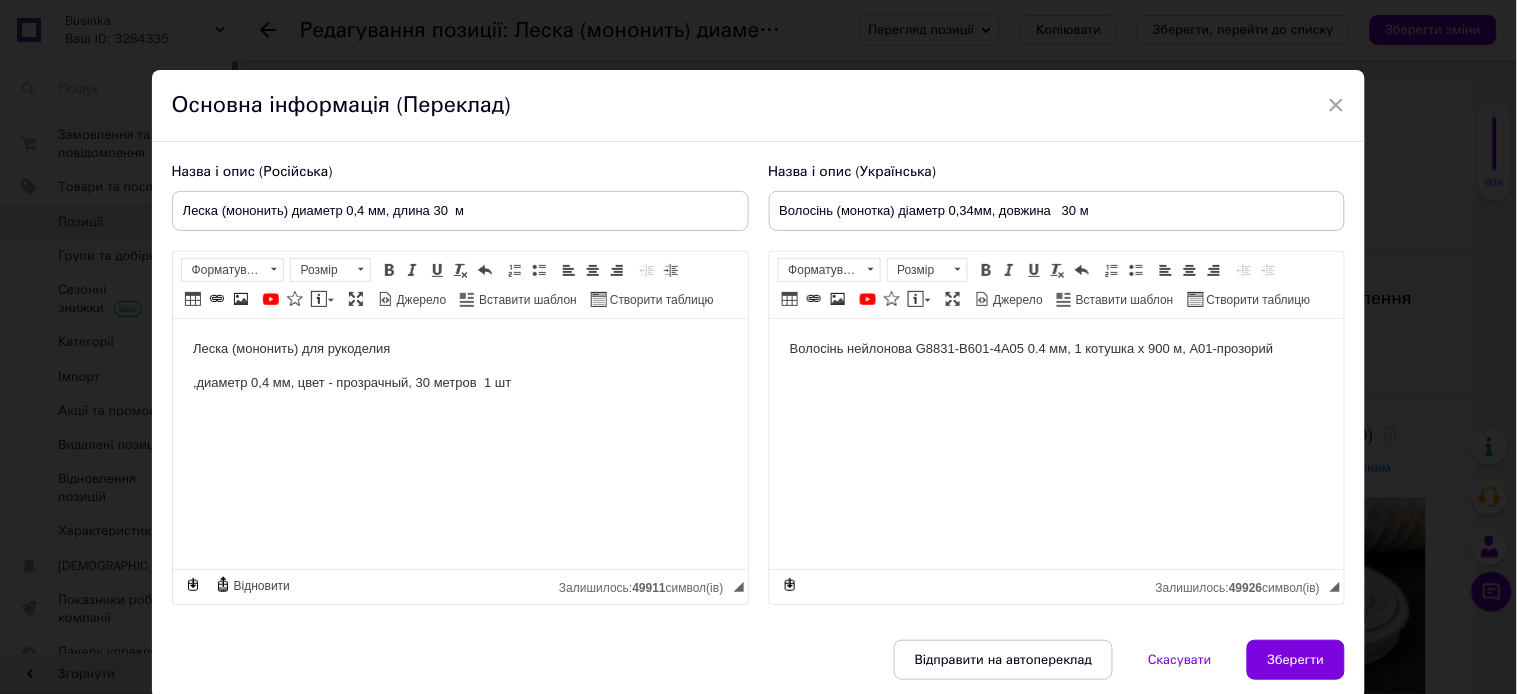 click on "Волосінь нейлонова G8831-B601-4A05 0.4 мм, 1 котушка x 900 м, A01-прозорий" at bounding box center [1056, 349] 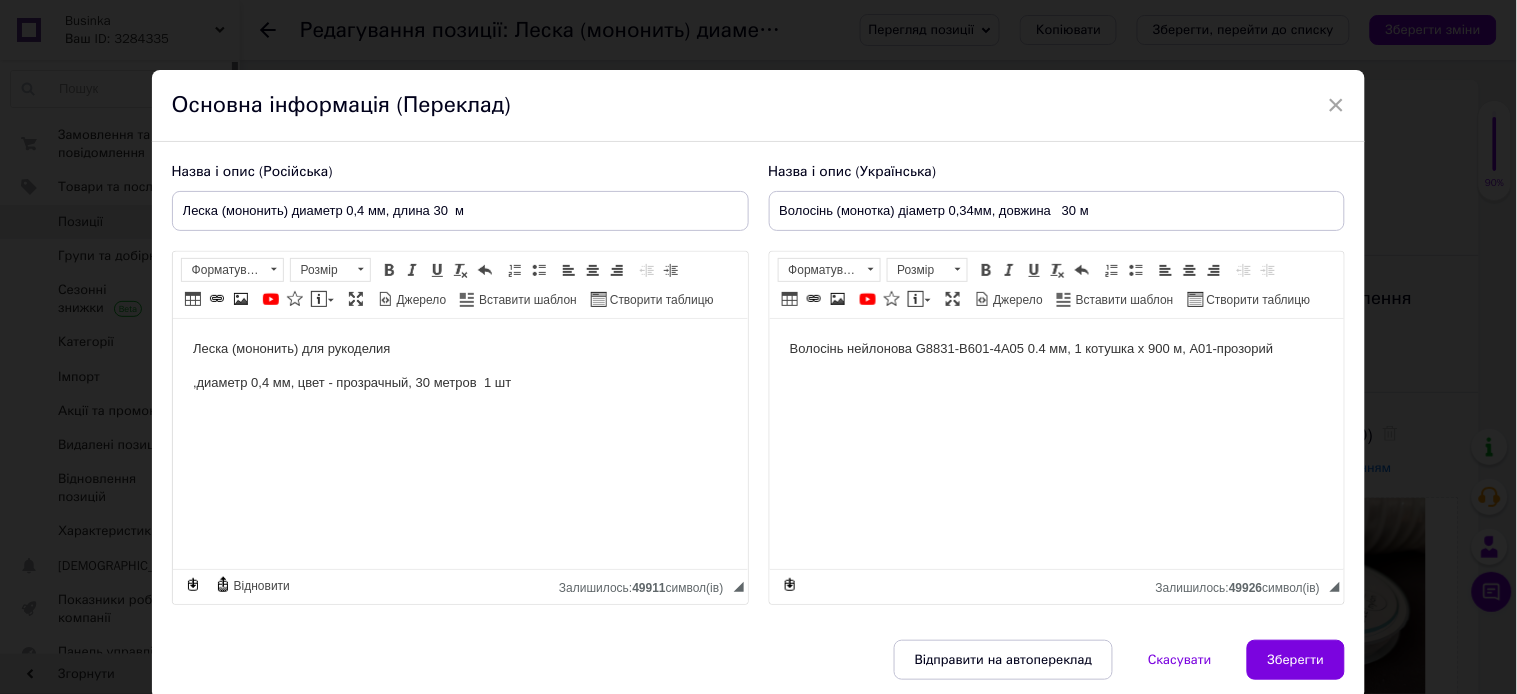 type 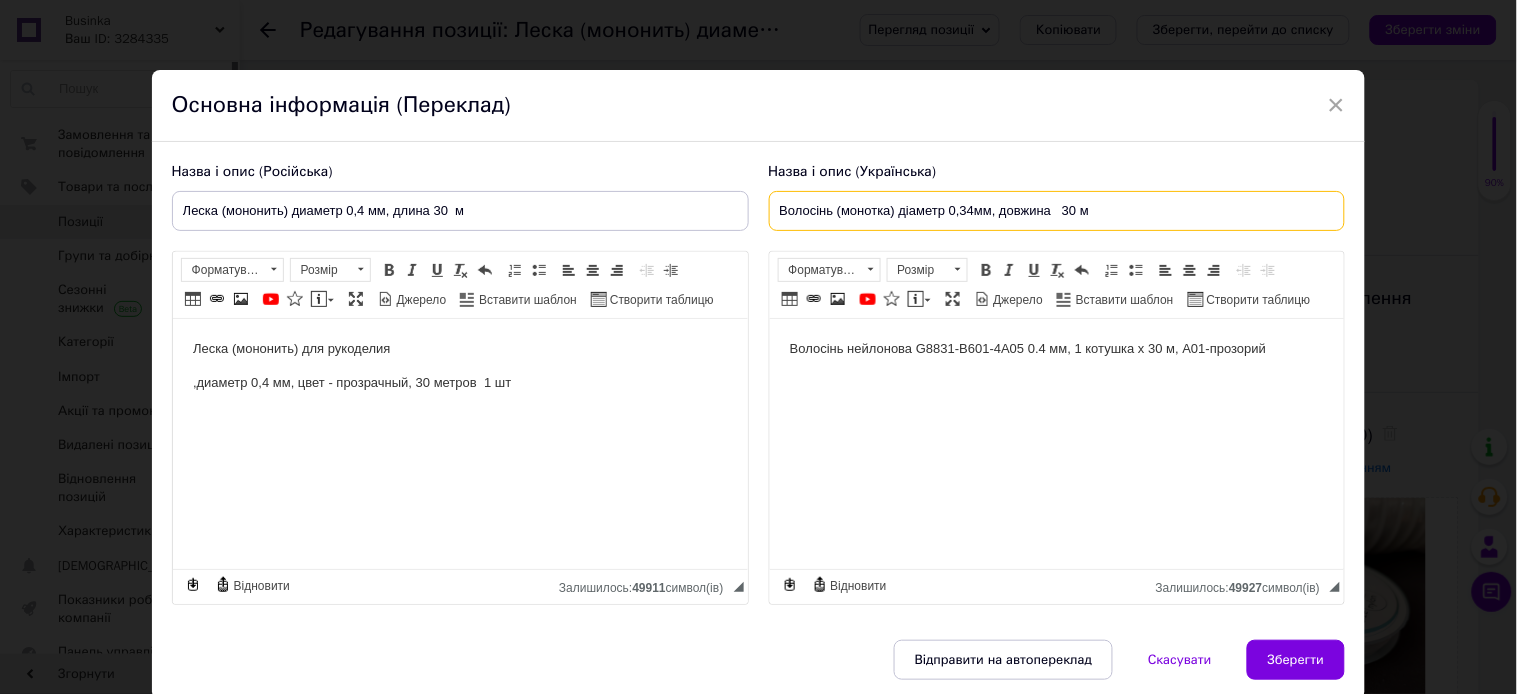 click on "Волосінь (монотка) діаметр 0,34мм, довжина   30 м" at bounding box center (1057, 211) 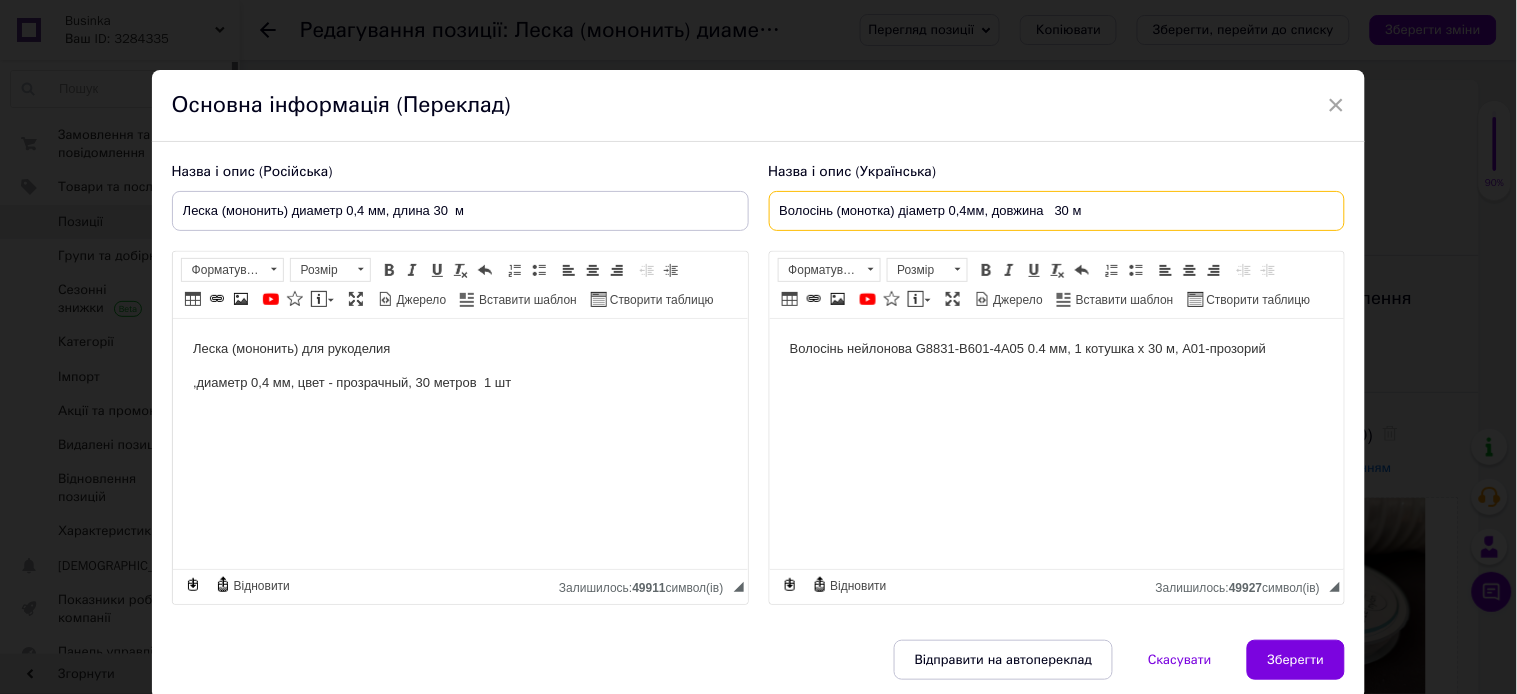 click on "Волосінь (монотка) діаметр 0,4мм, довжина   30 м" at bounding box center (1057, 211) 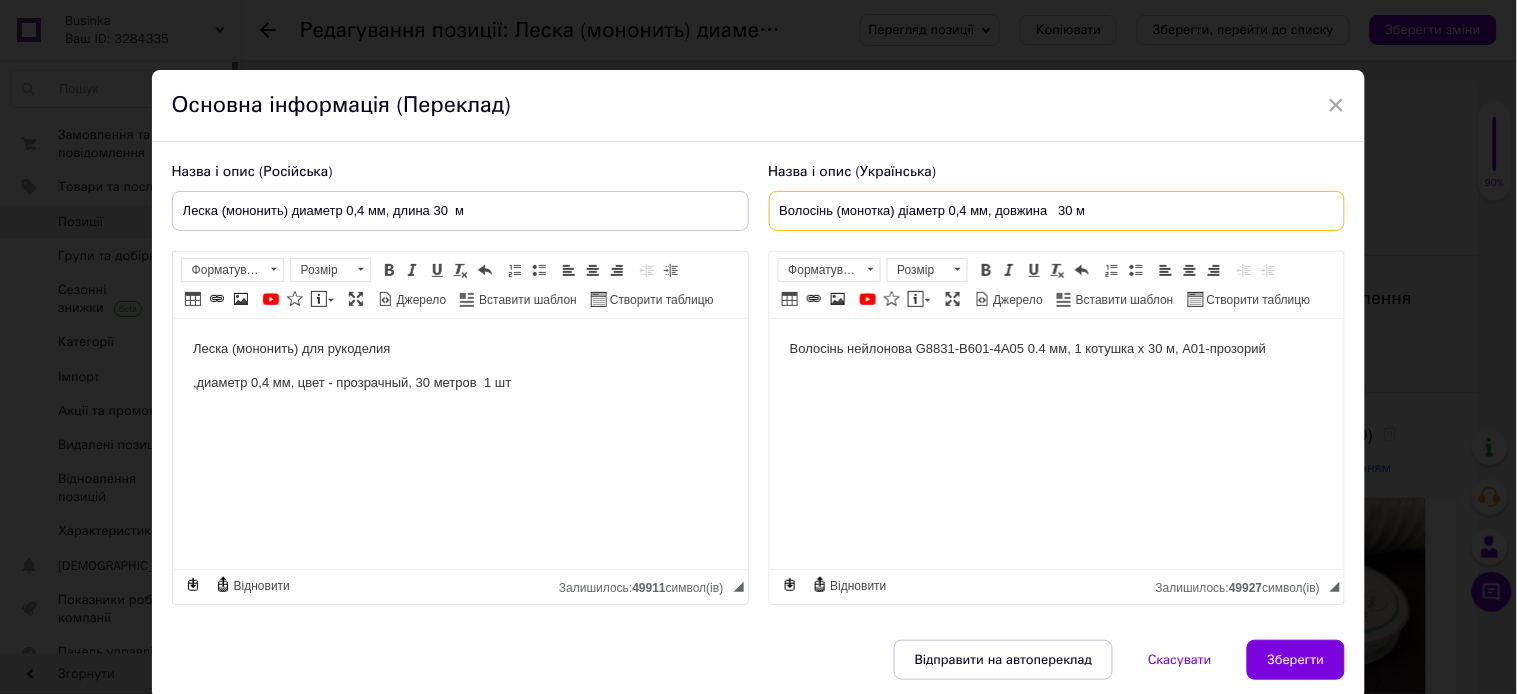 click on "Волосінь (монотка) діаметр 0,4 мм, довжина   30 м" at bounding box center [1057, 211] 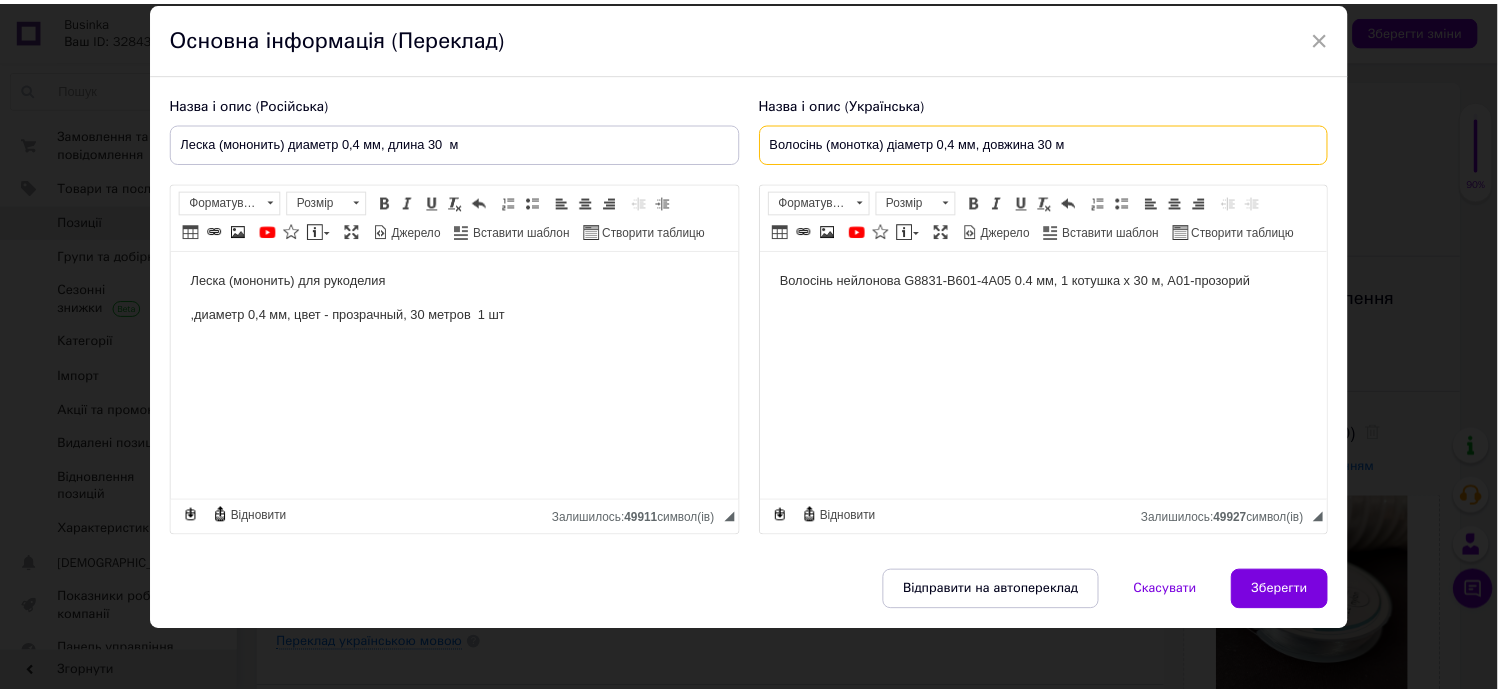 scroll, scrollTop: 106, scrollLeft: 0, axis: vertical 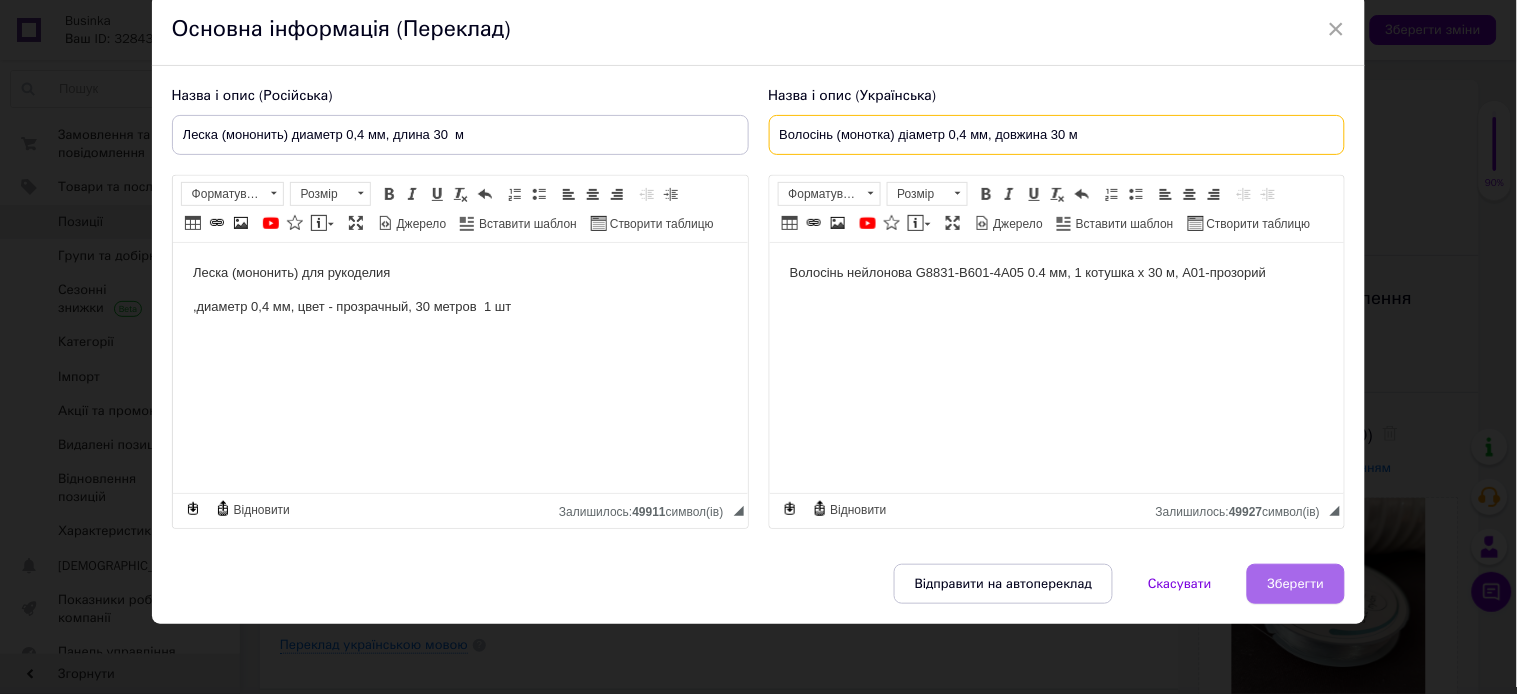 type on "Волосінь (монотка) діаметр 0,4 мм, довжина 30 м" 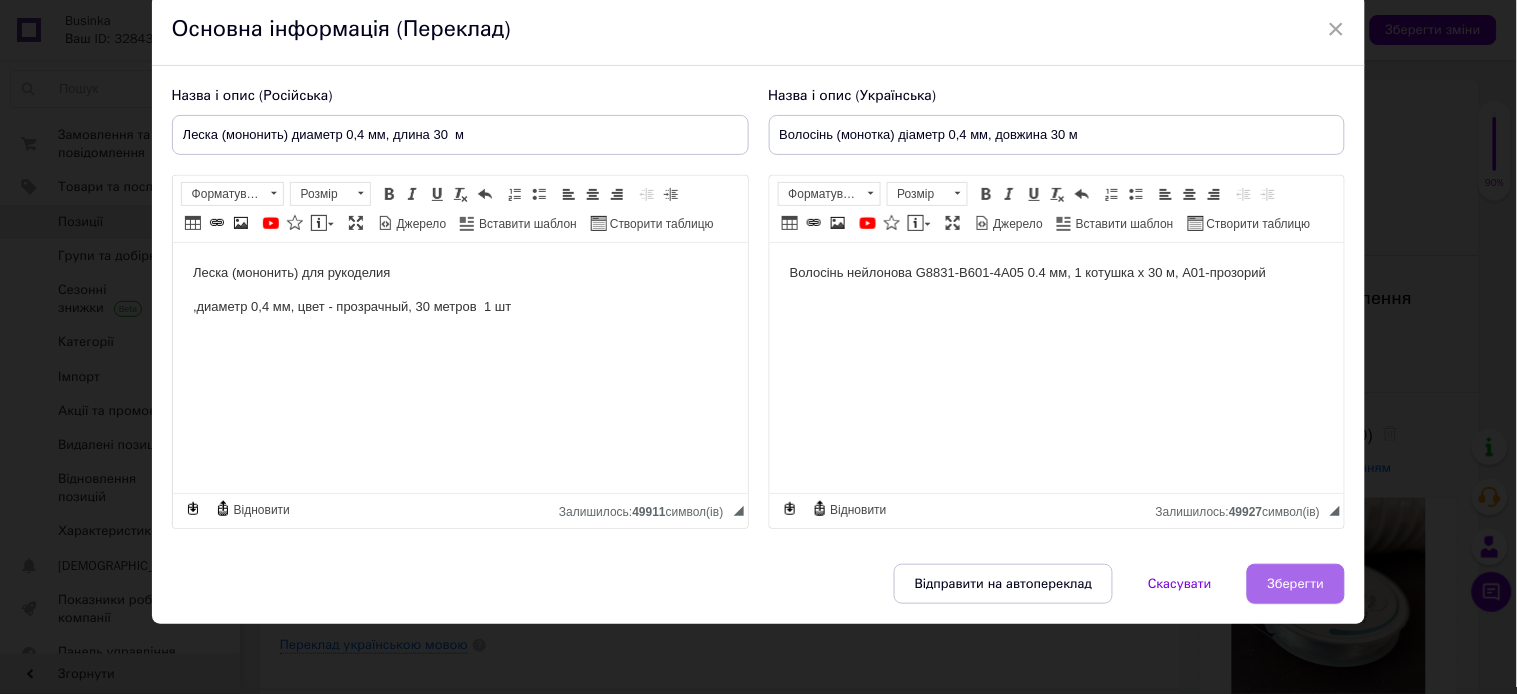 click on "Зберегти" at bounding box center [1296, 584] 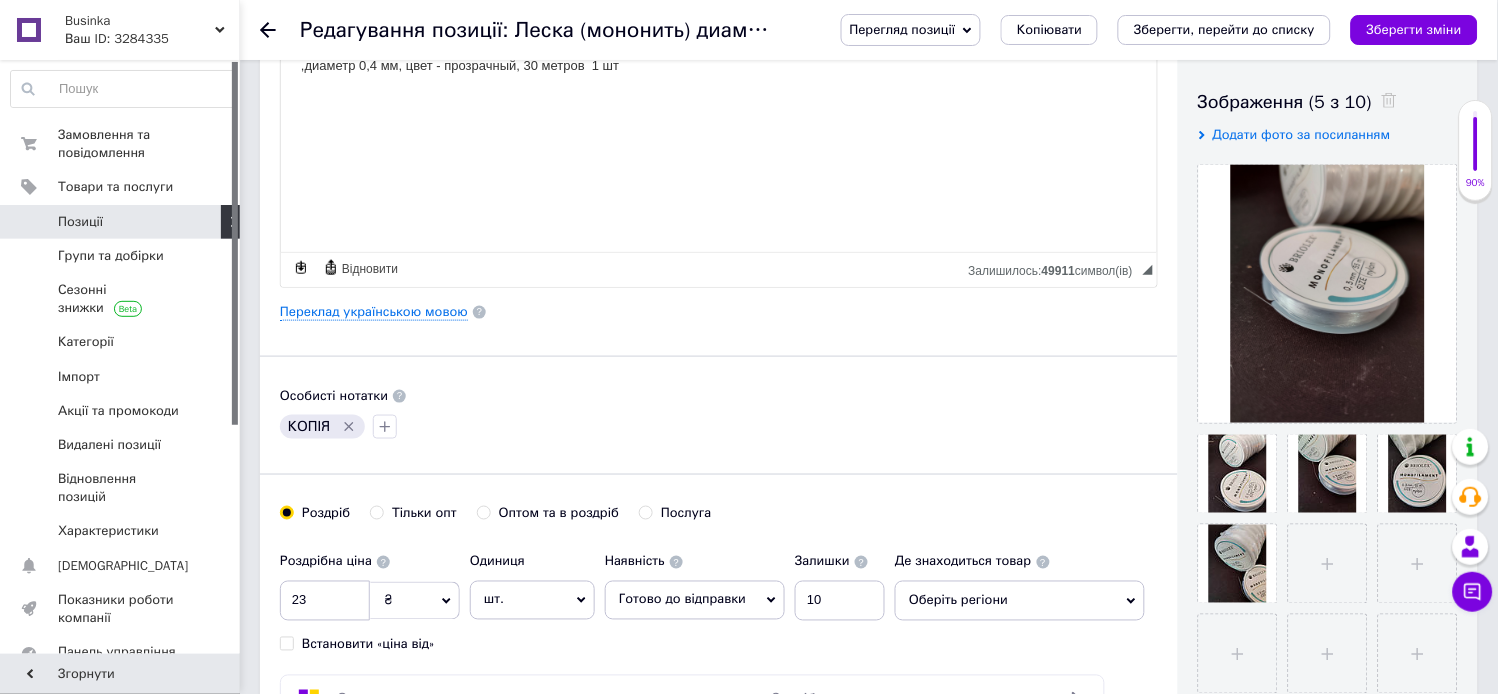 scroll, scrollTop: 444, scrollLeft: 0, axis: vertical 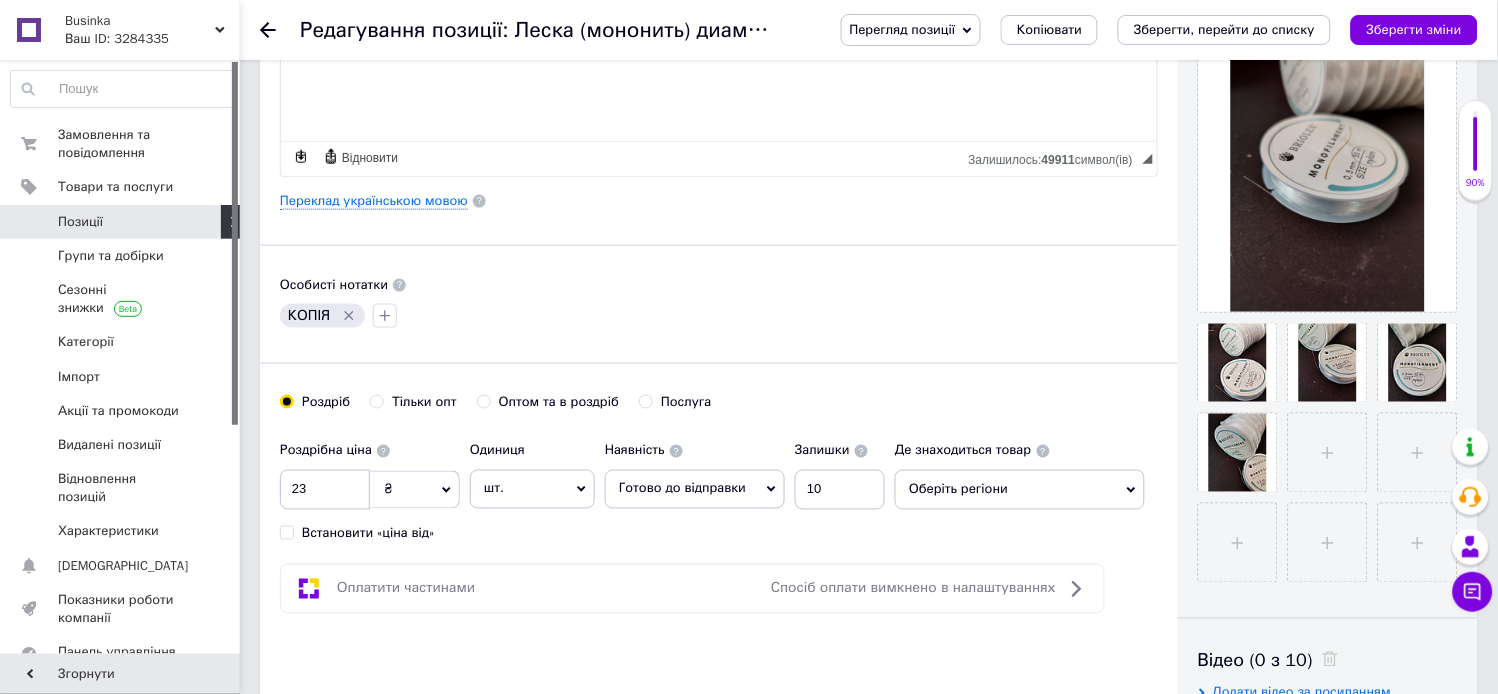 click 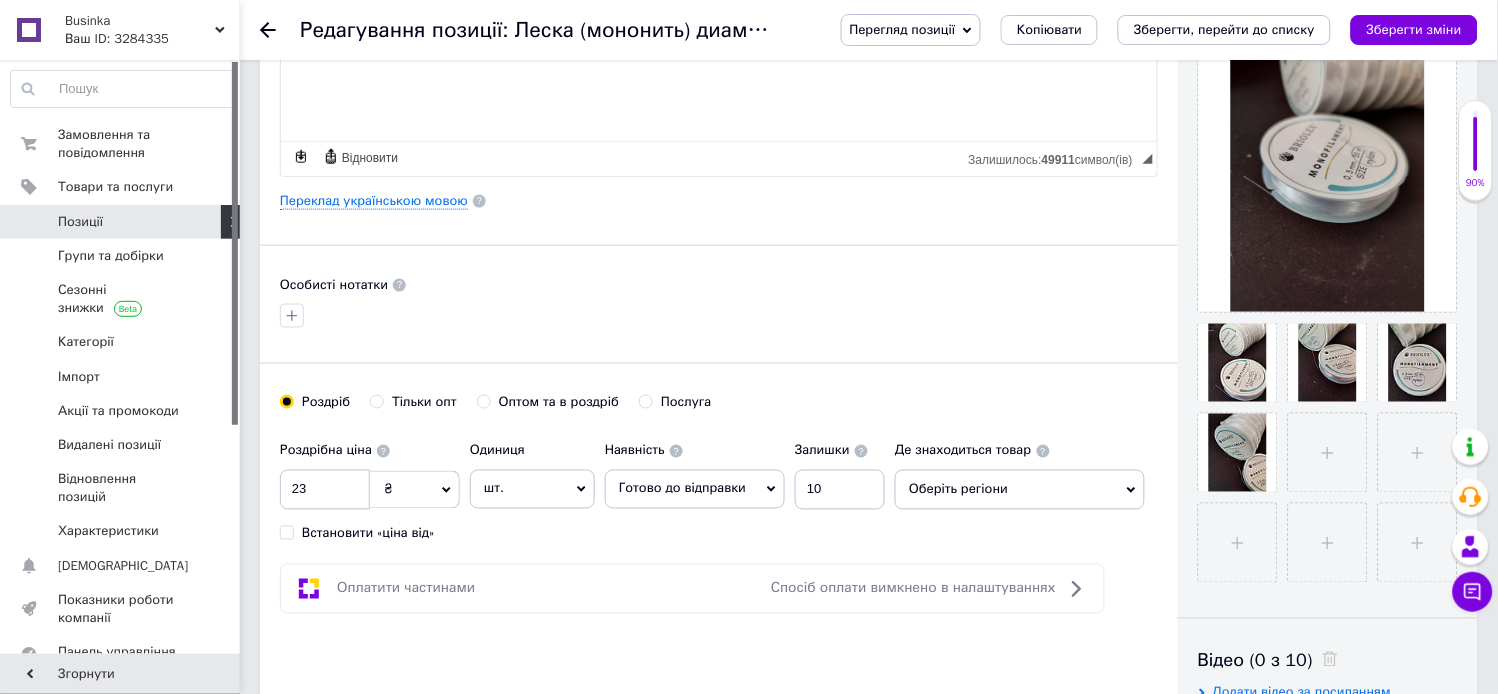 click on "Оберіть регіони" at bounding box center (1020, 490) 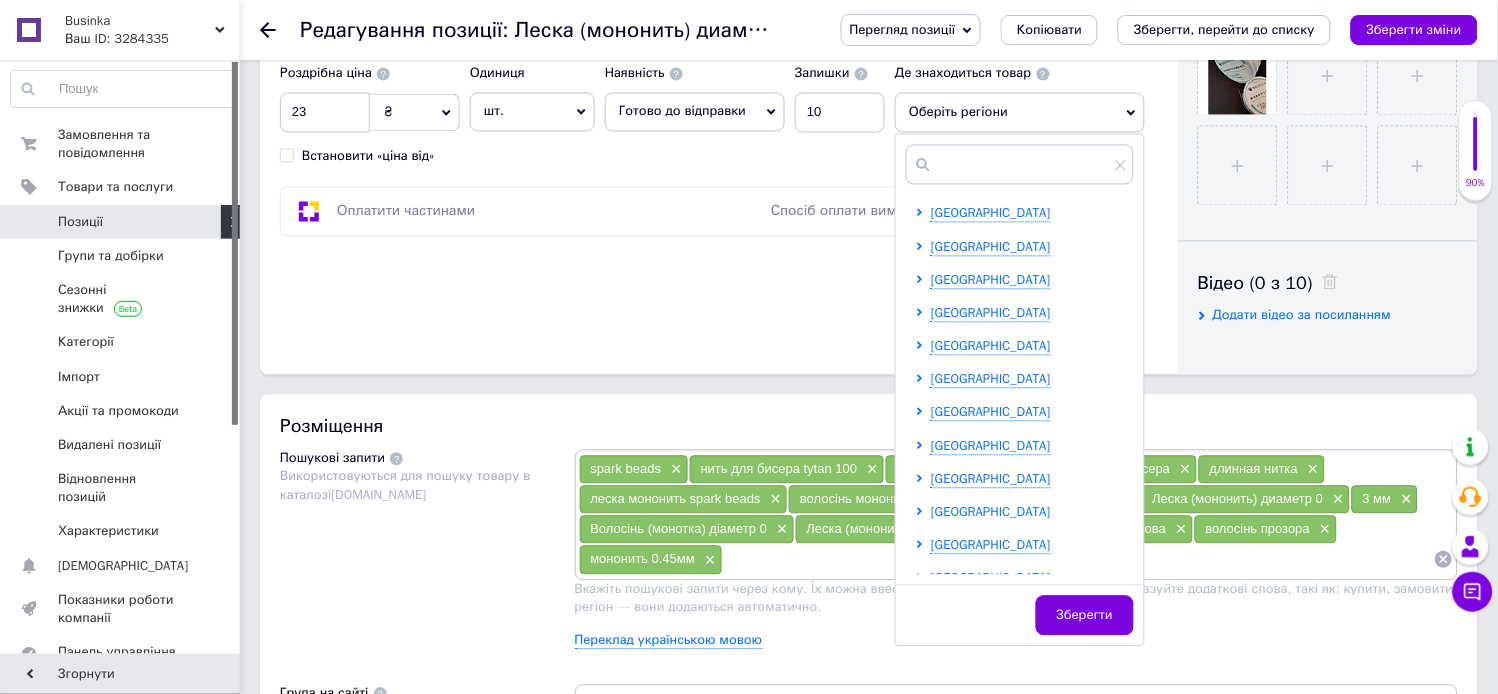 scroll, scrollTop: 888, scrollLeft: 0, axis: vertical 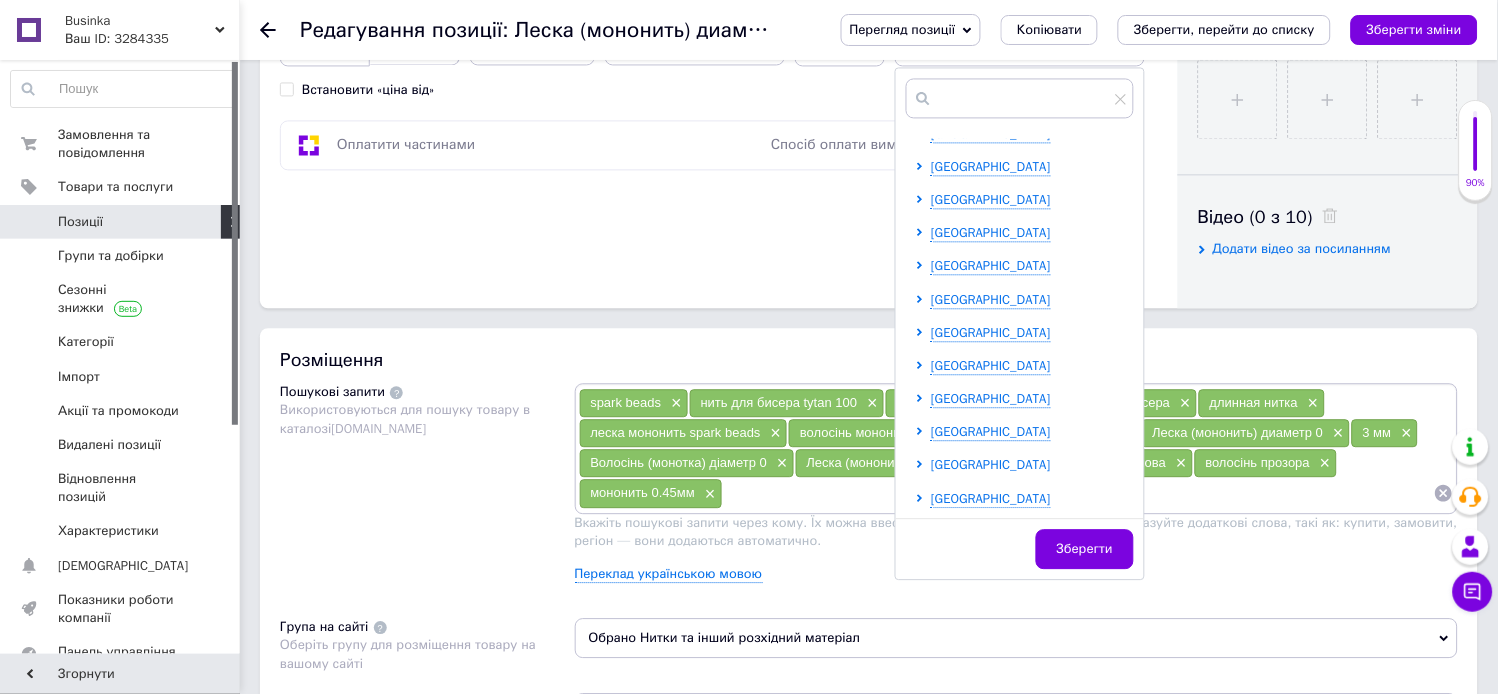 click on "[GEOGRAPHIC_DATA]" at bounding box center [991, 464] 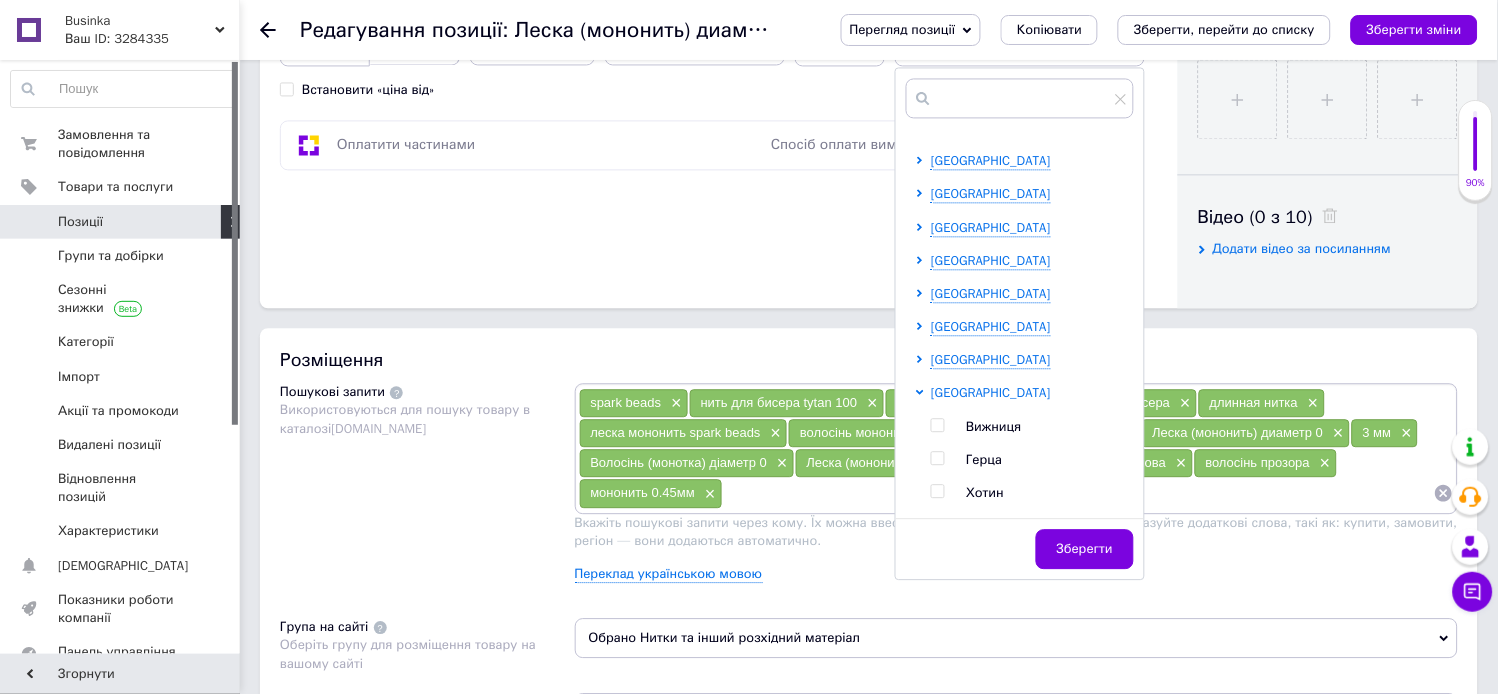 scroll, scrollTop: 523, scrollLeft: 0, axis: vertical 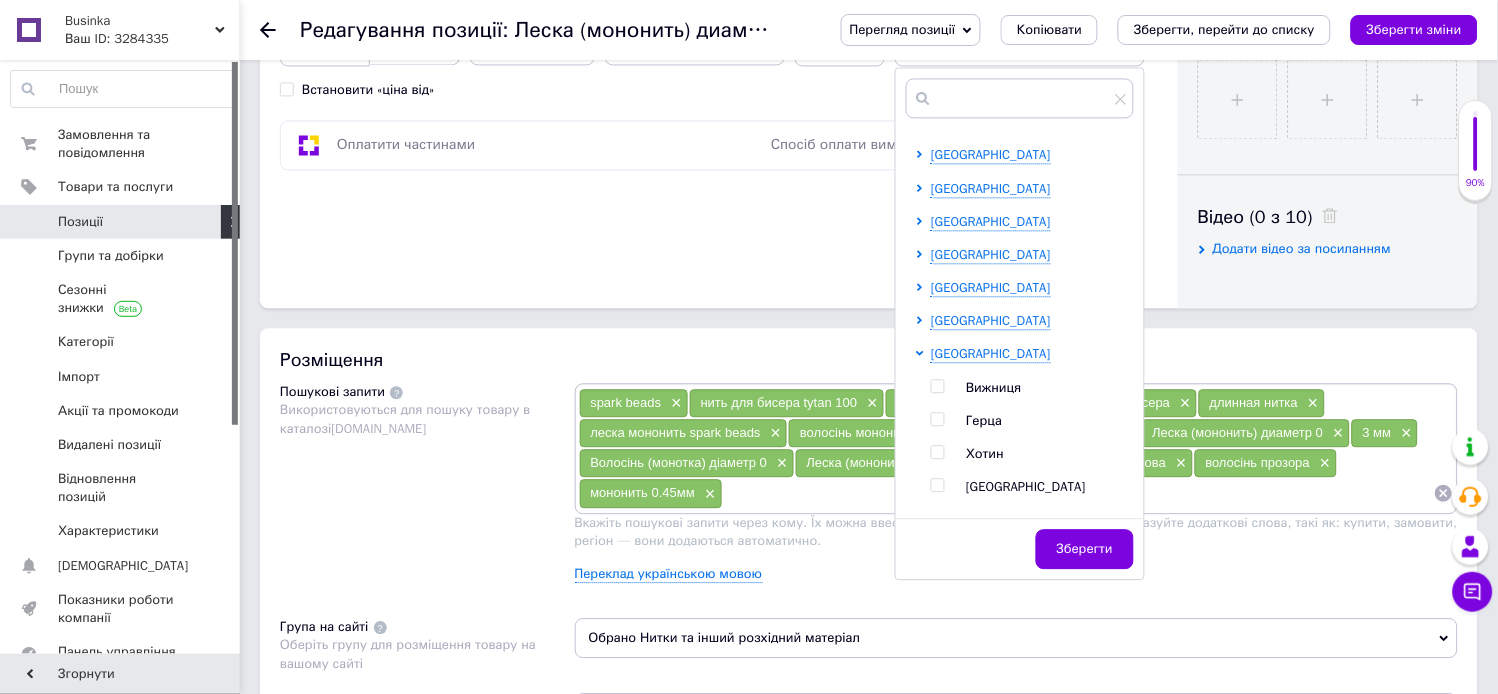 click at bounding box center [937, 485] 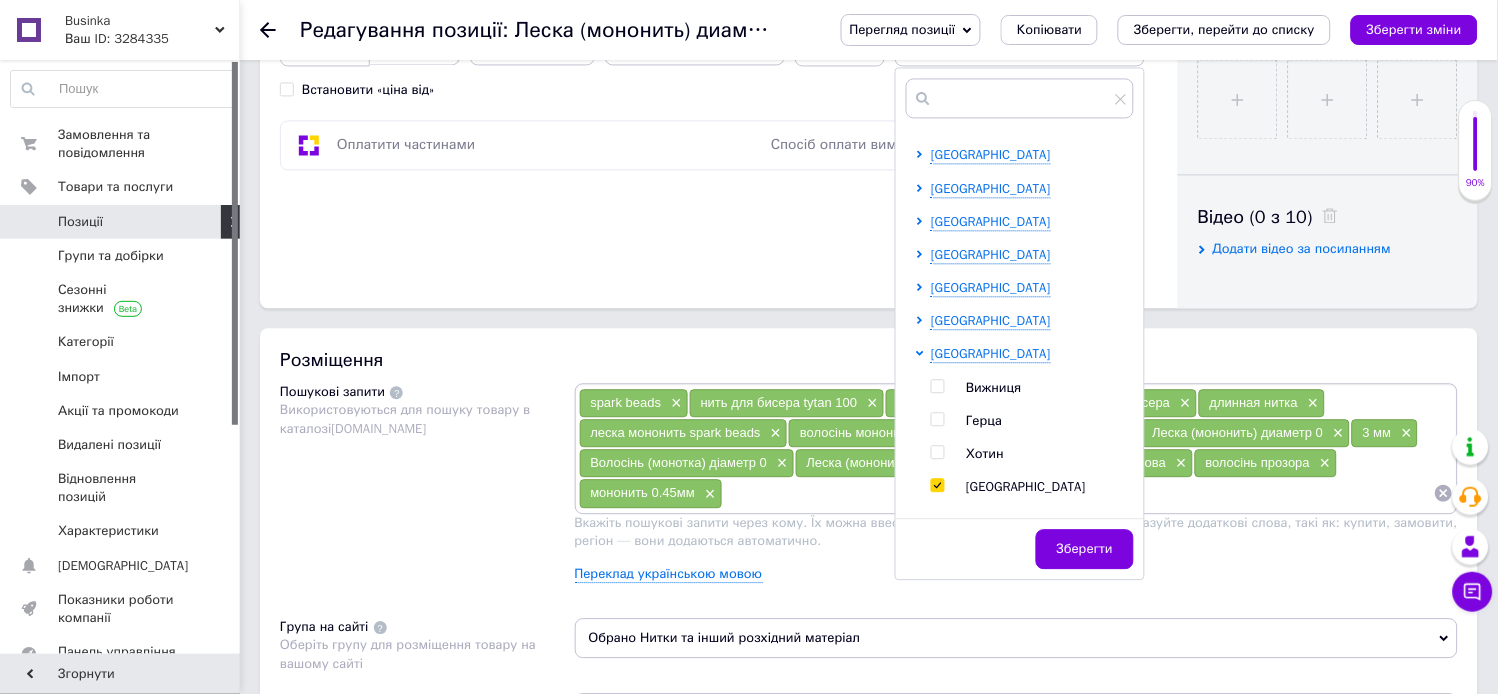 checkbox on "true" 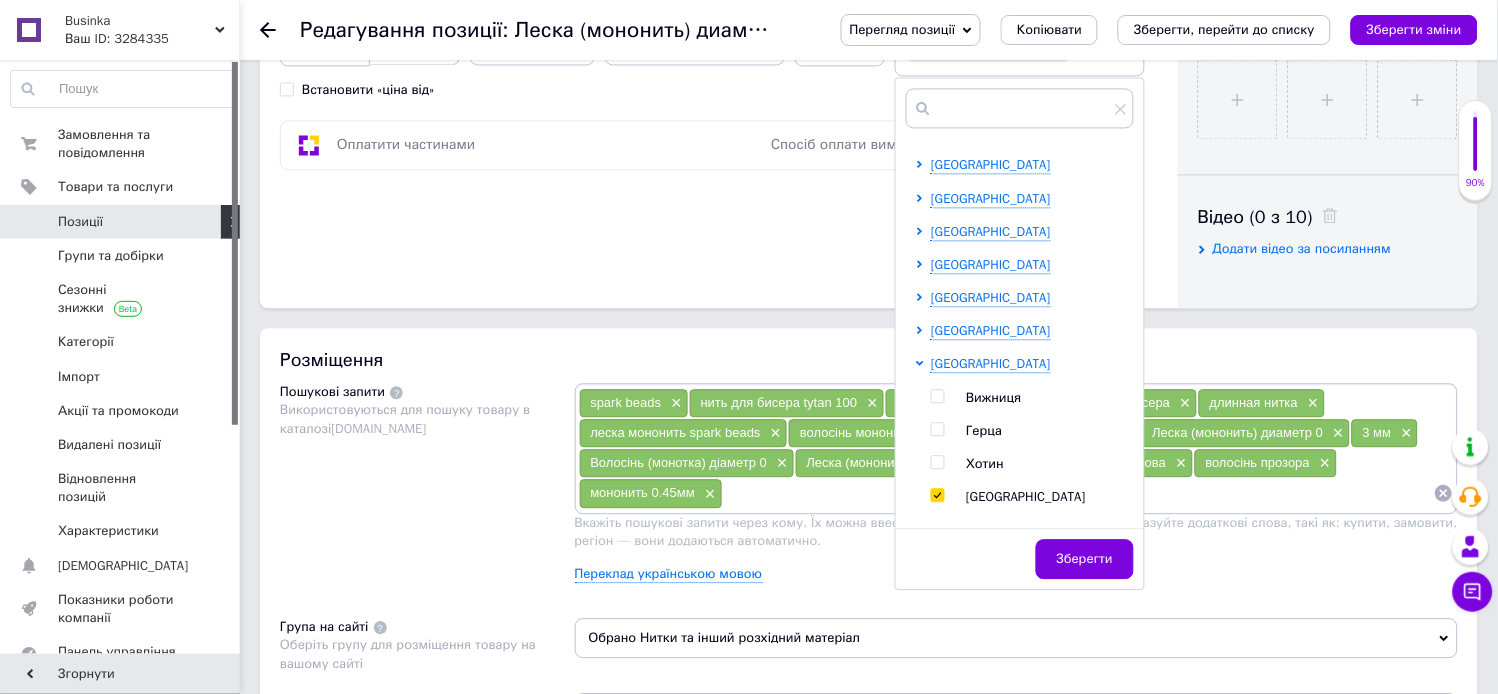 click on "Зберегти" at bounding box center (1085, 559) 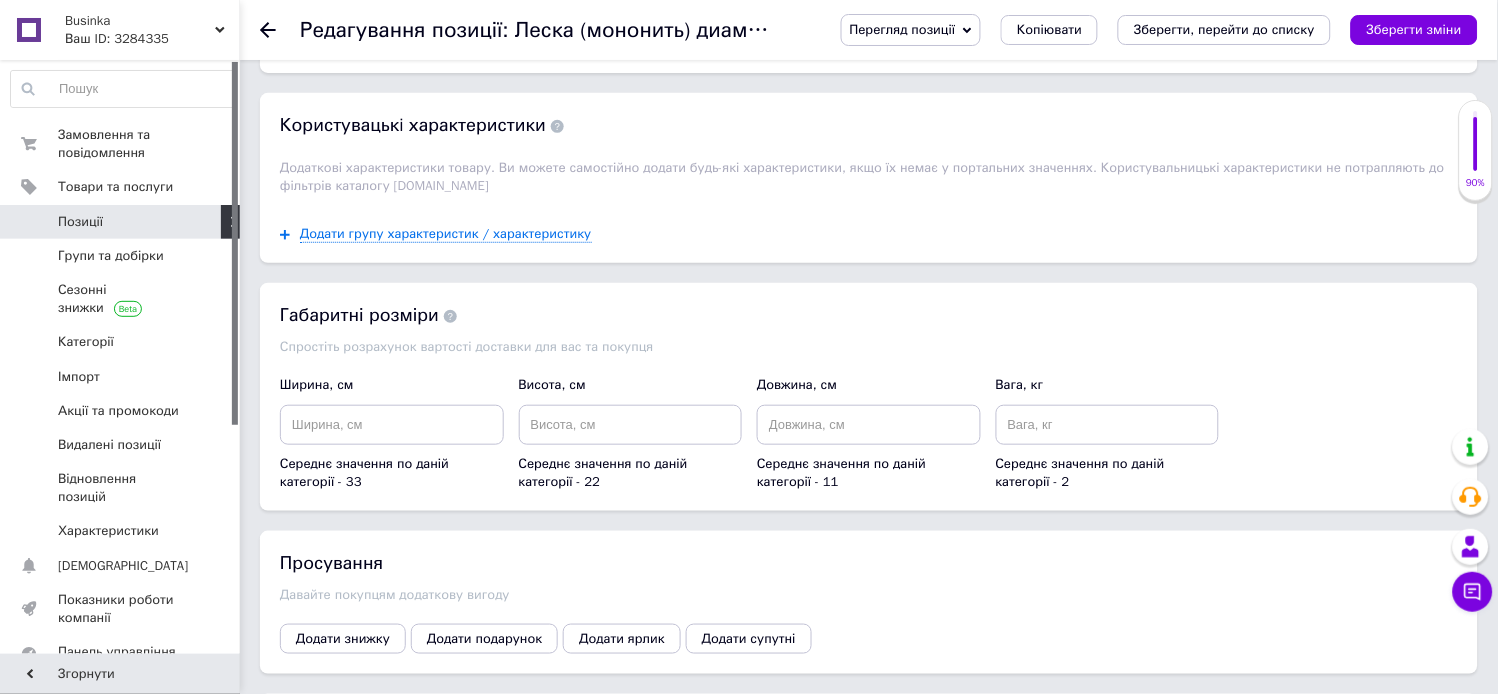 scroll, scrollTop: 1888, scrollLeft: 0, axis: vertical 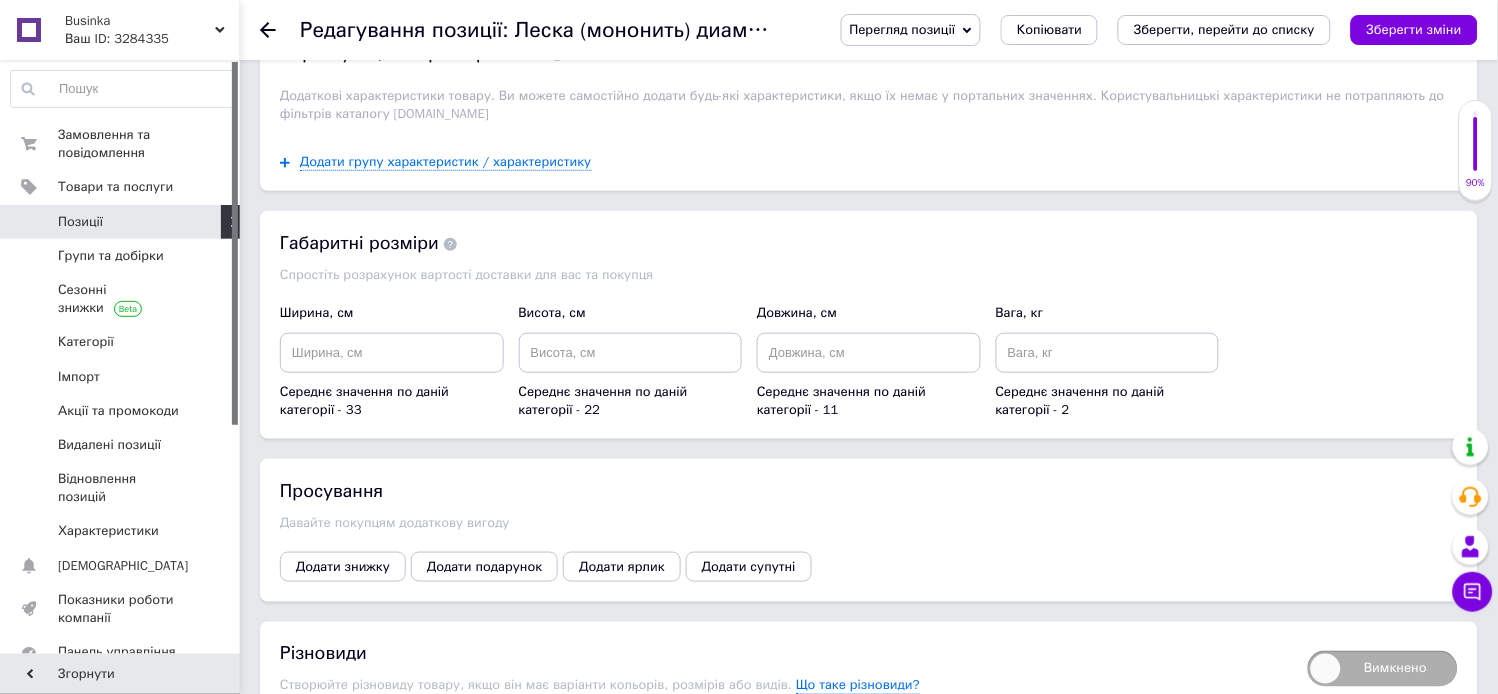 click on "Основні атрибути" at bounding box center [368, -26] 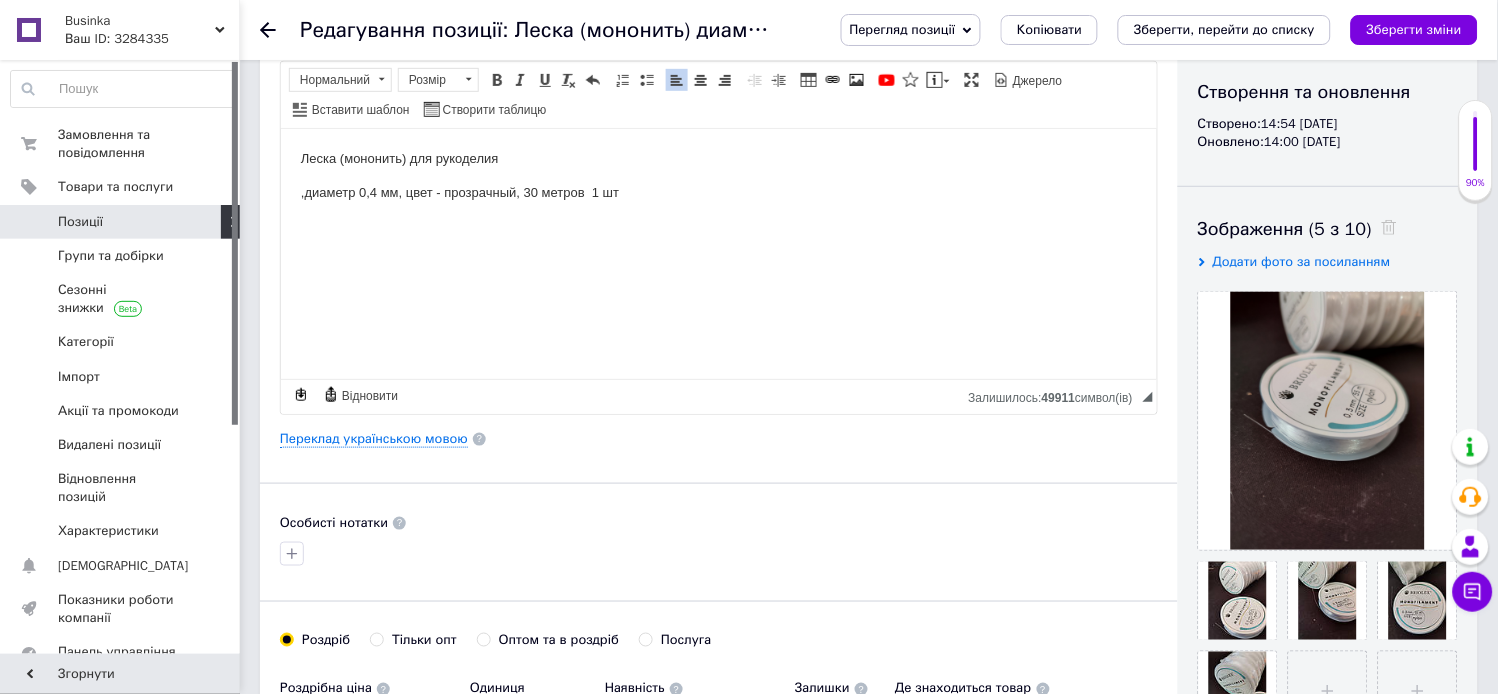 scroll, scrollTop: 0, scrollLeft: 0, axis: both 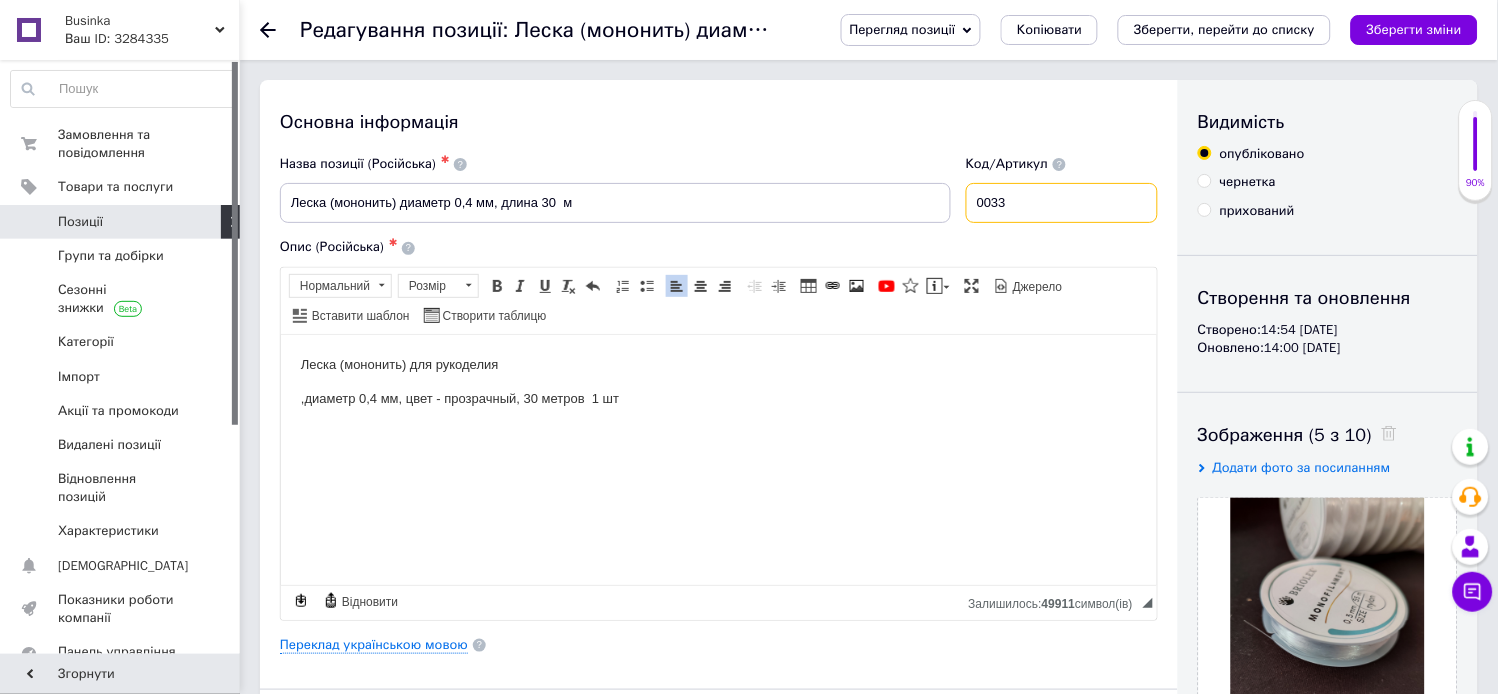 click on "0033" at bounding box center (1062, 203) 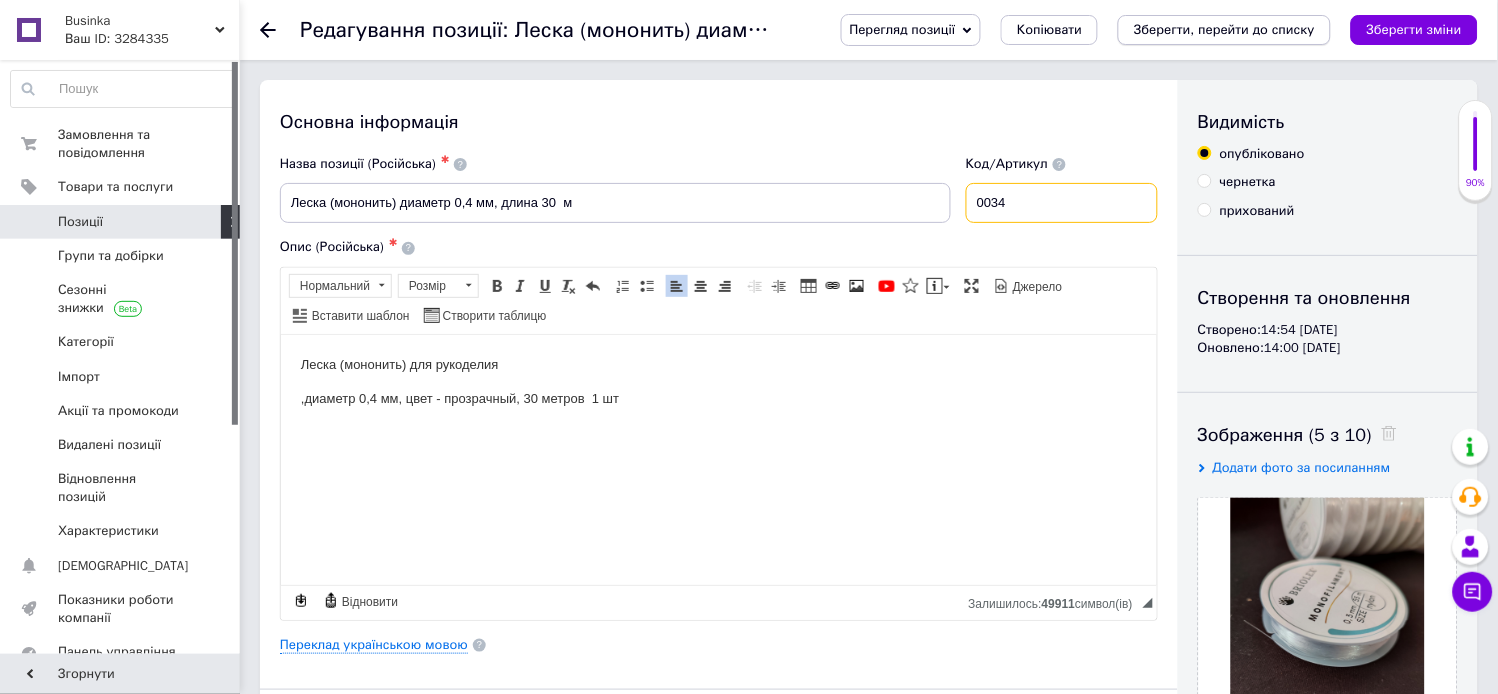 type on "0034" 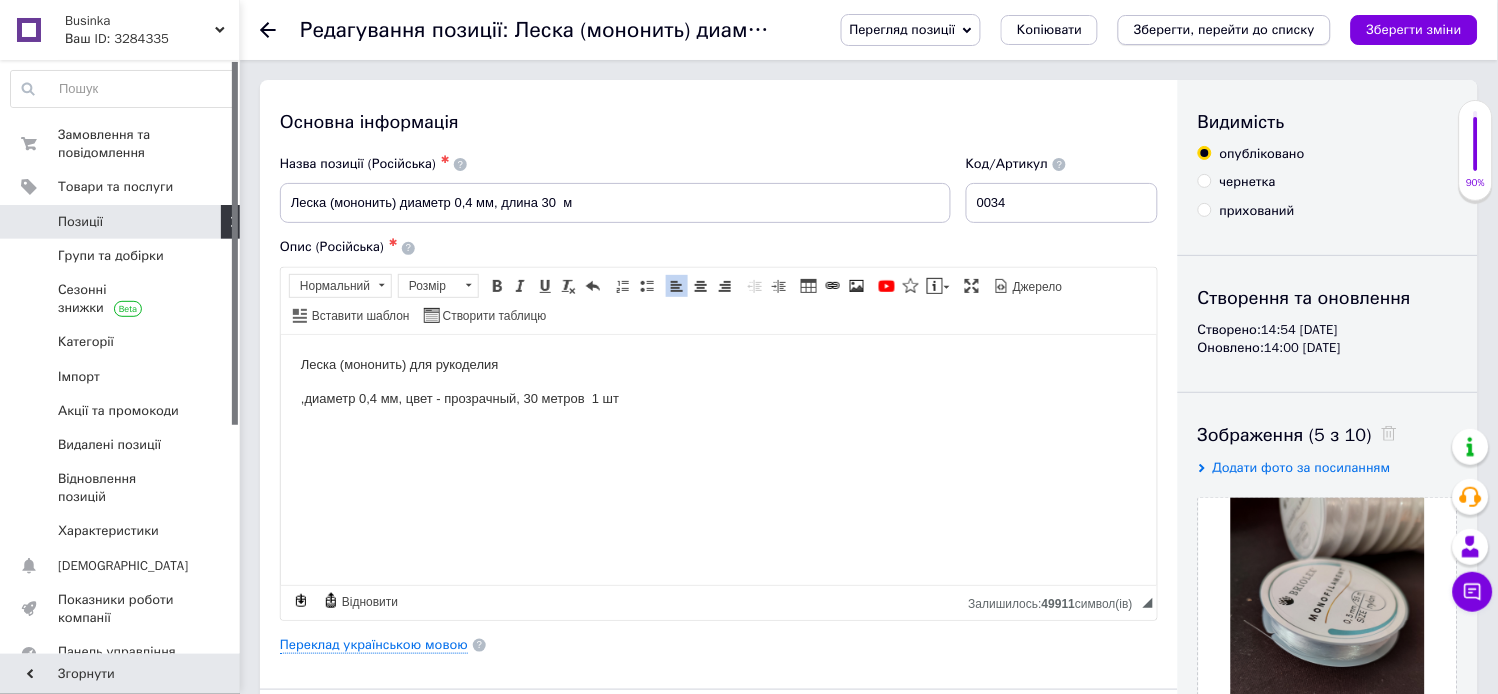 click on "Зберегти, перейти до списку" at bounding box center [1224, 29] 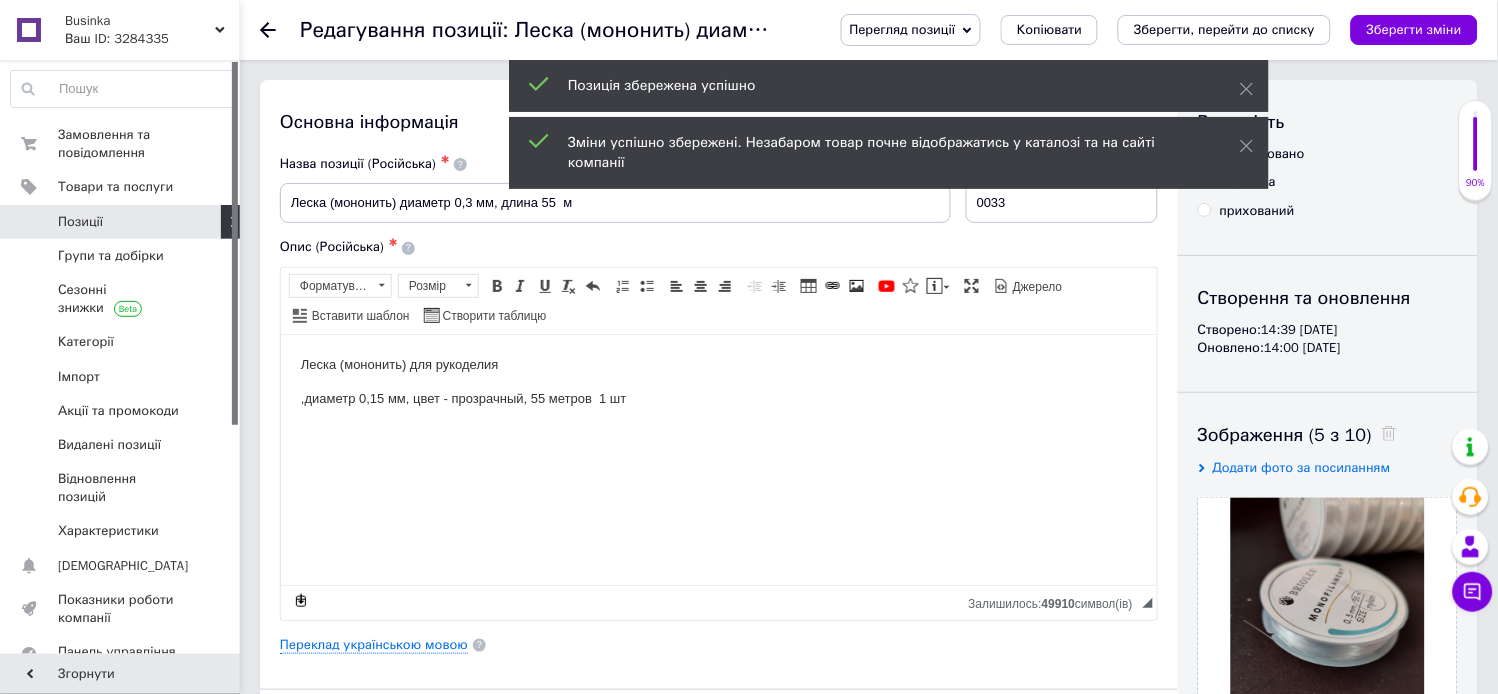 scroll, scrollTop: 0, scrollLeft: 0, axis: both 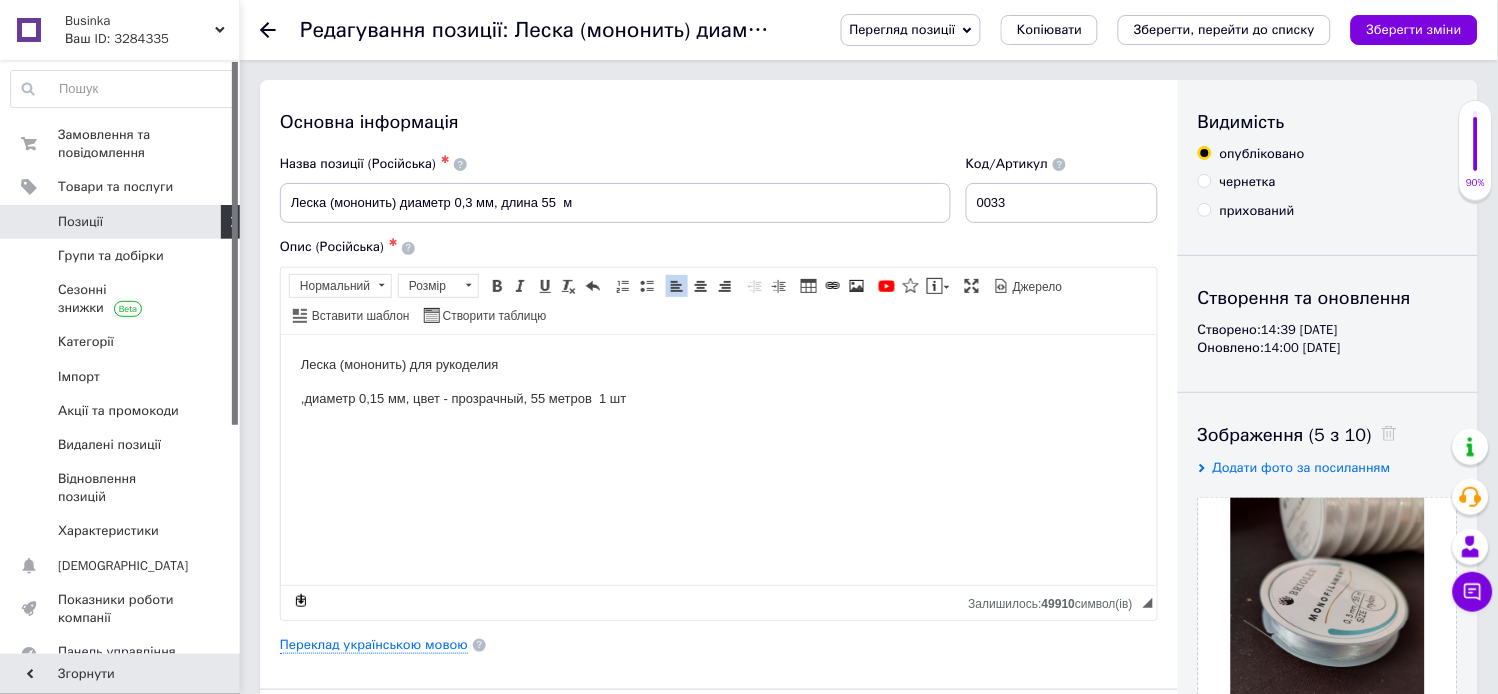 click on ",диаметр 0,15 мм, цвет - прозрачный, 55 метров  1 шт" at bounding box center (718, 398) 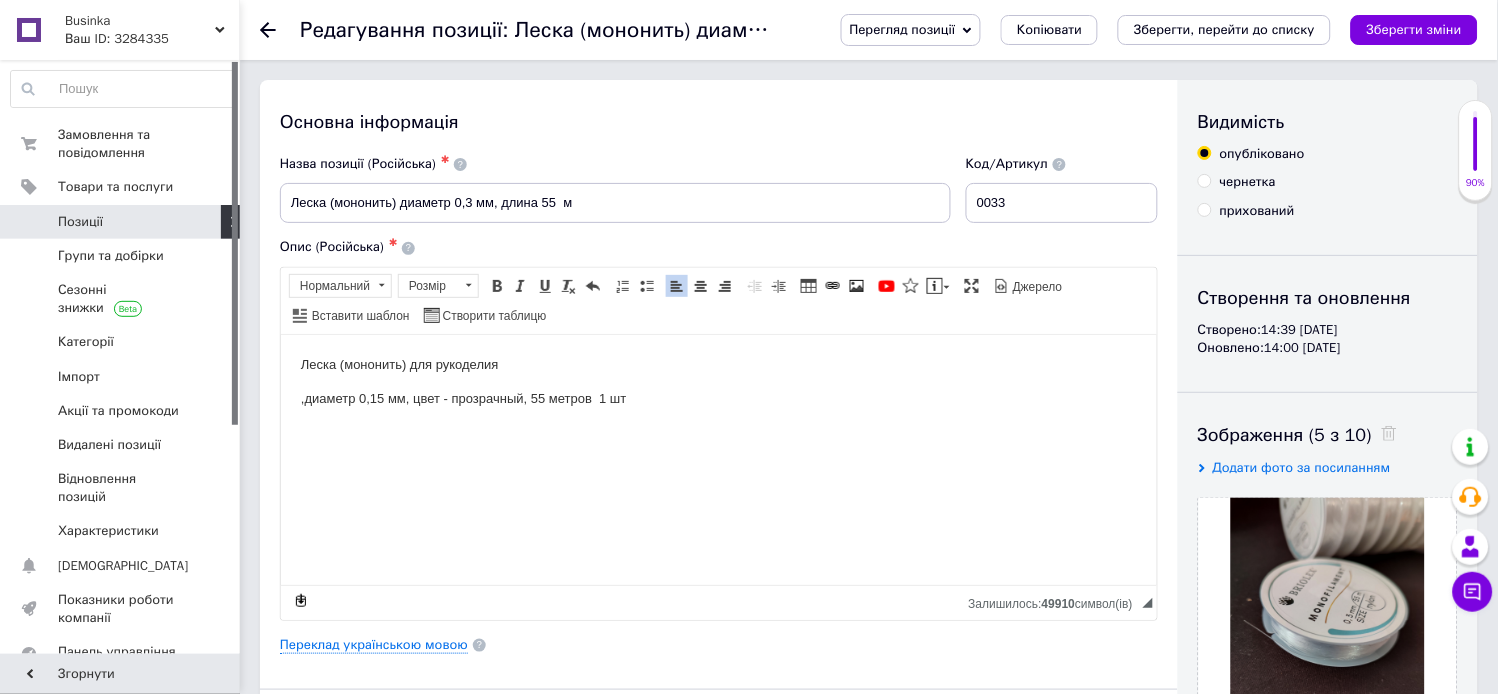 type 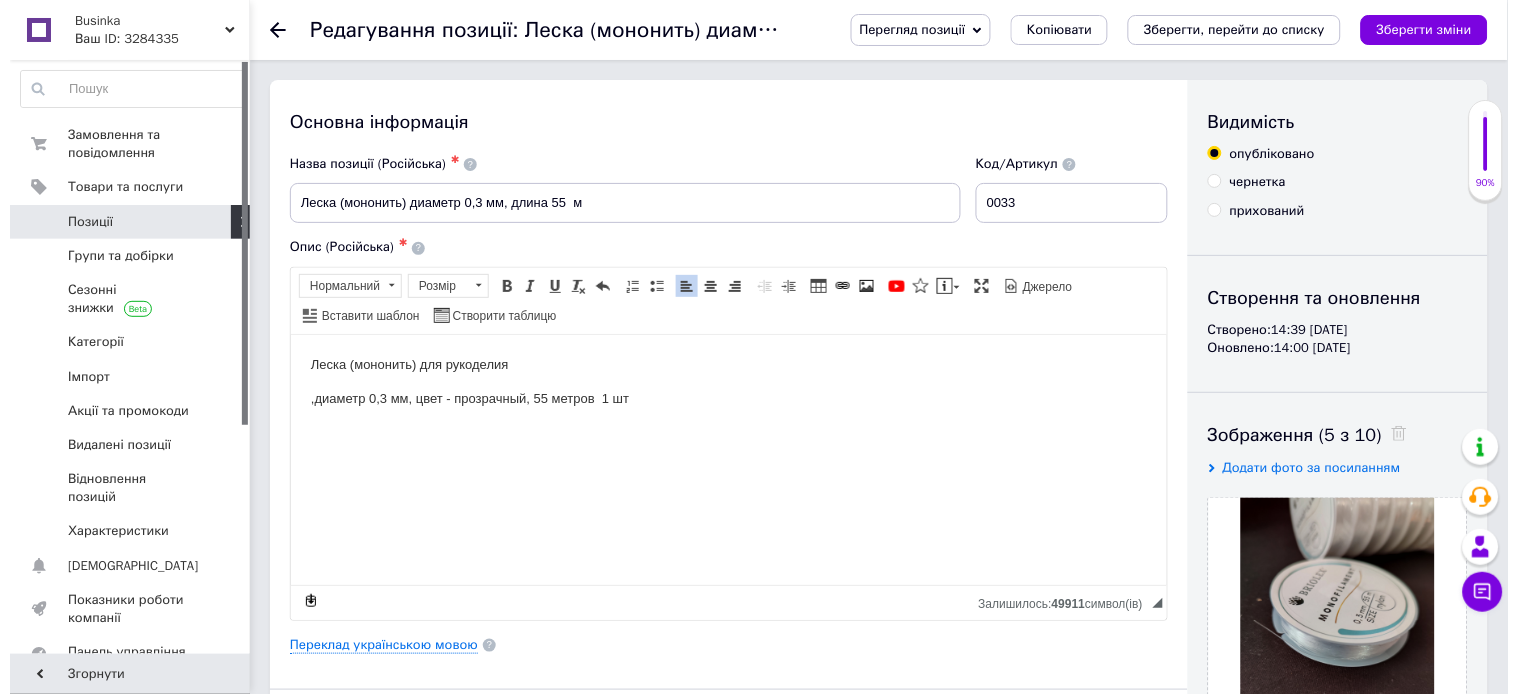 scroll, scrollTop: 111, scrollLeft: 0, axis: vertical 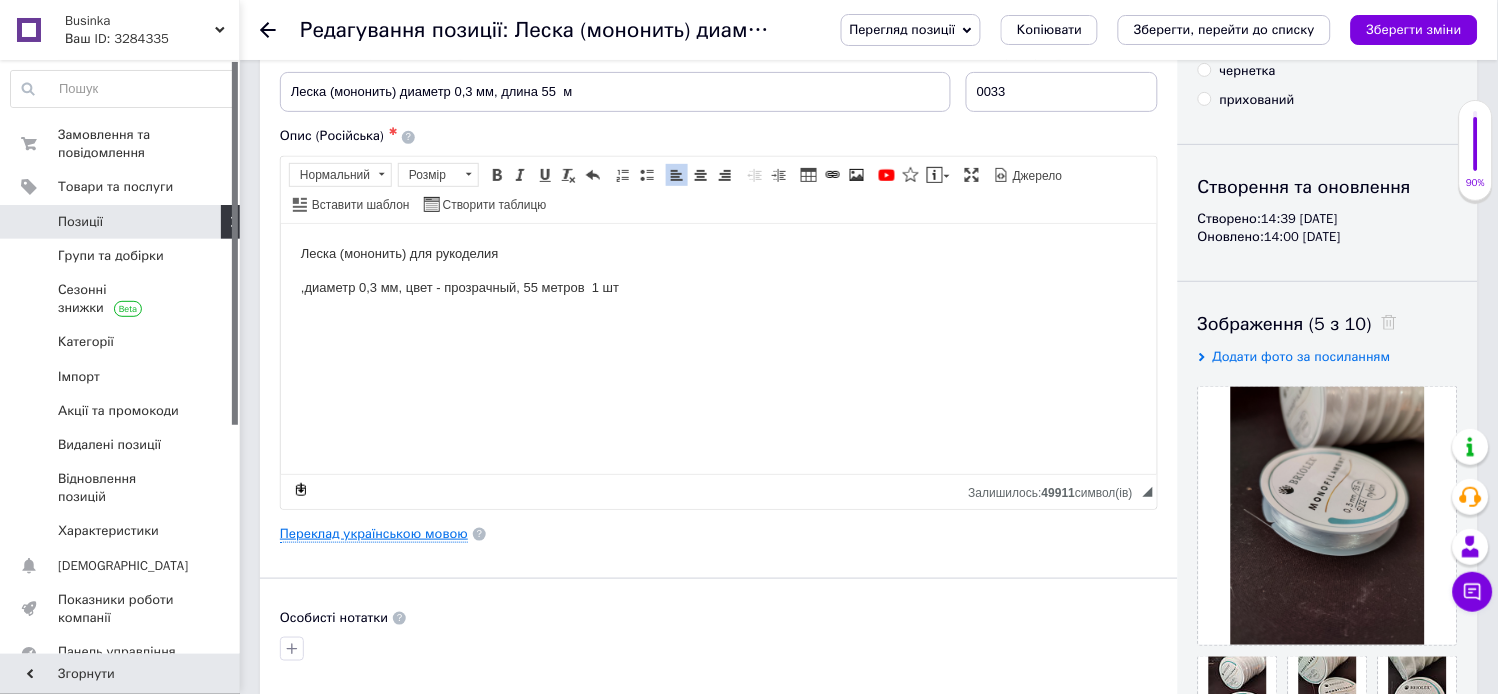 click on "Переклад українською мовою" at bounding box center [374, 534] 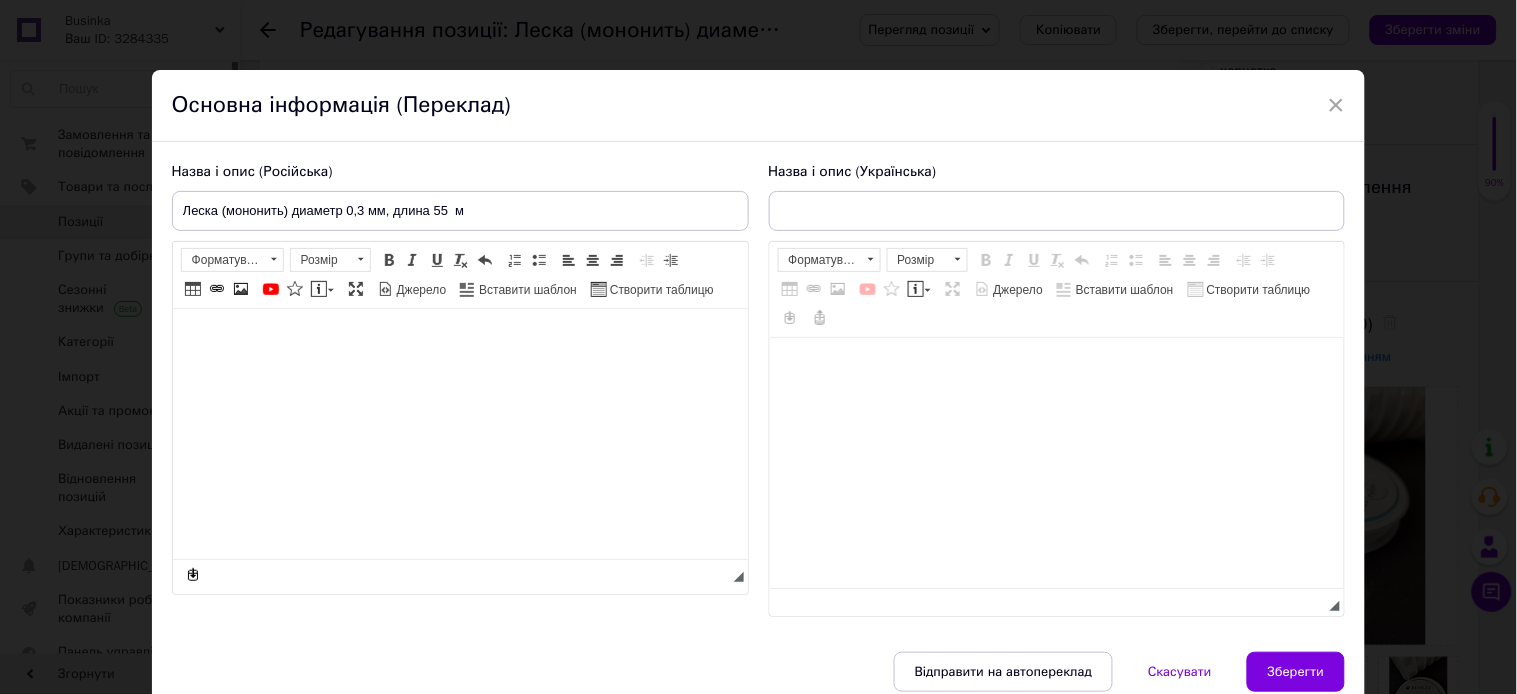 type on "Волосінь (монотка) діаметр 0,3 мм, довжина   55 м" 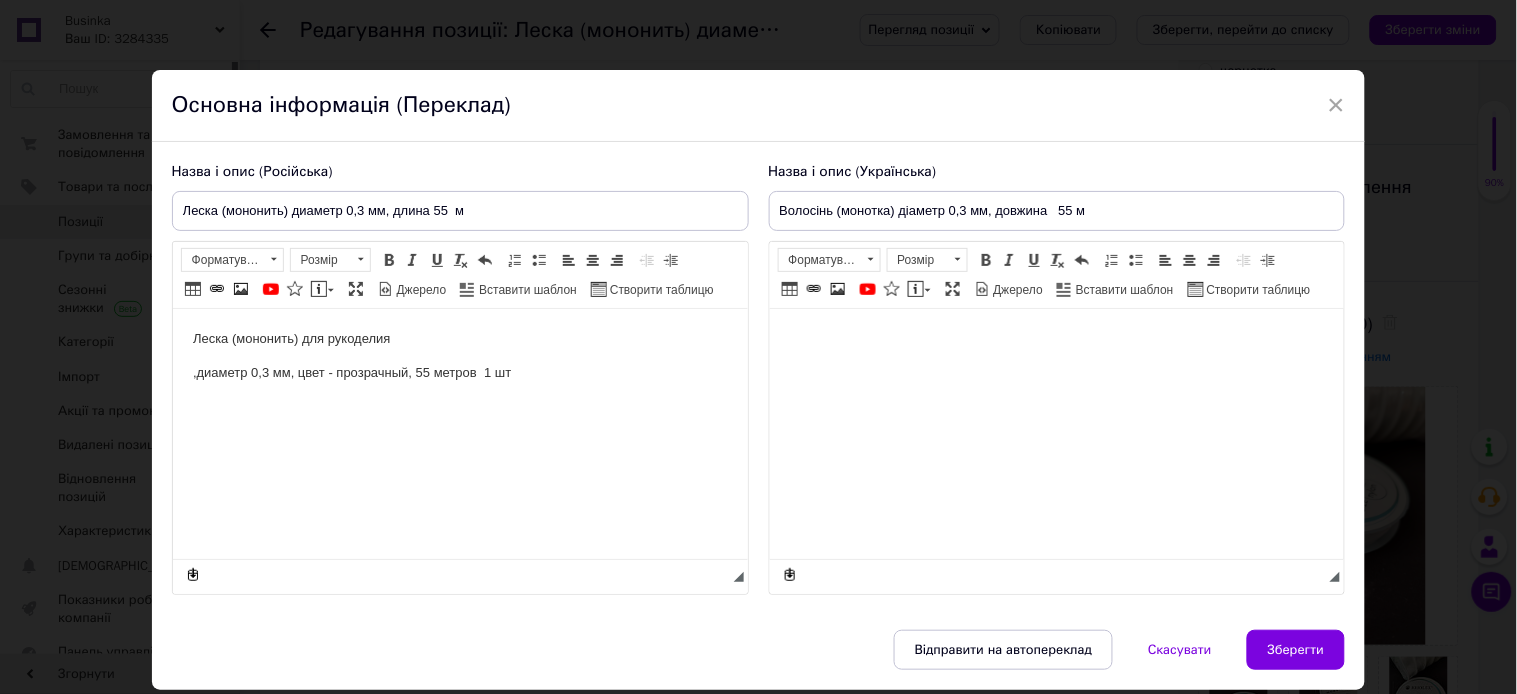 scroll, scrollTop: 0, scrollLeft: 0, axis: both 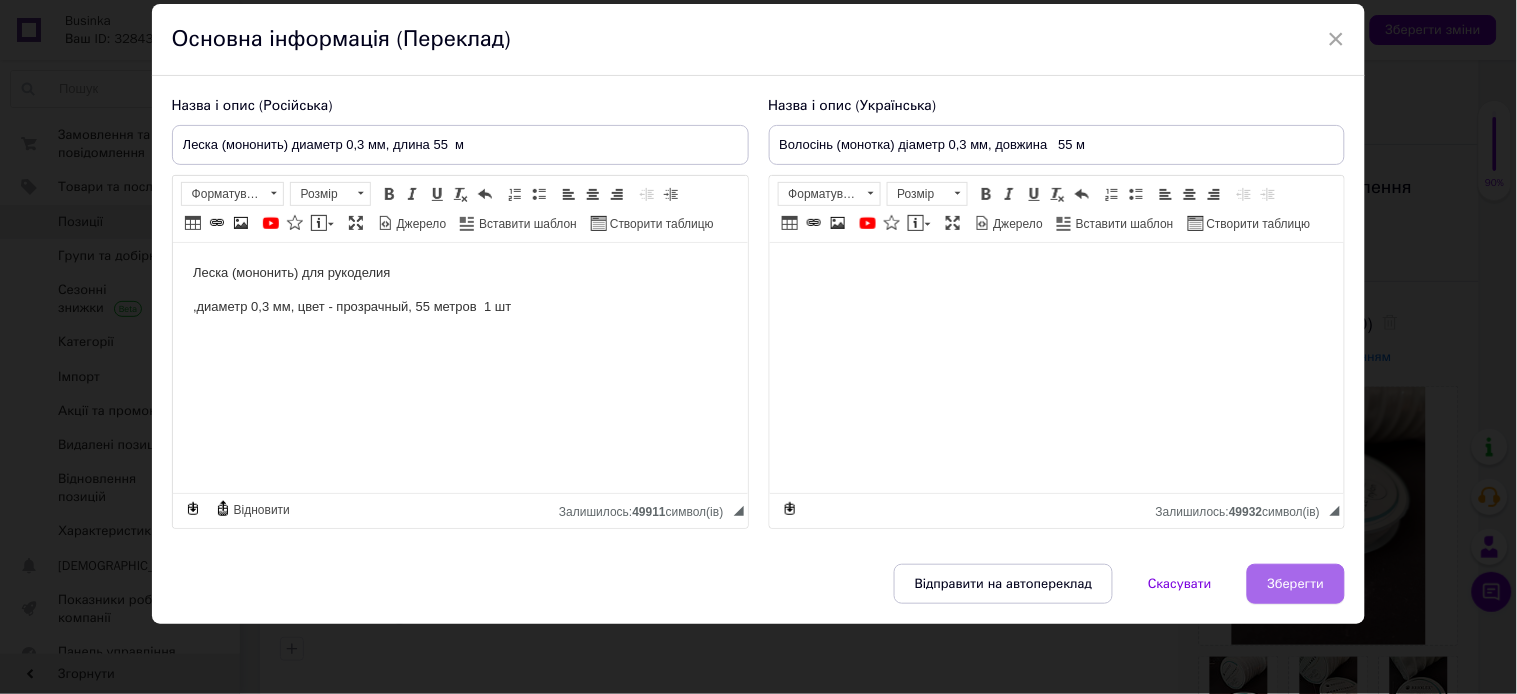 click on "Зберегти" at bounding box center [1296, 584] 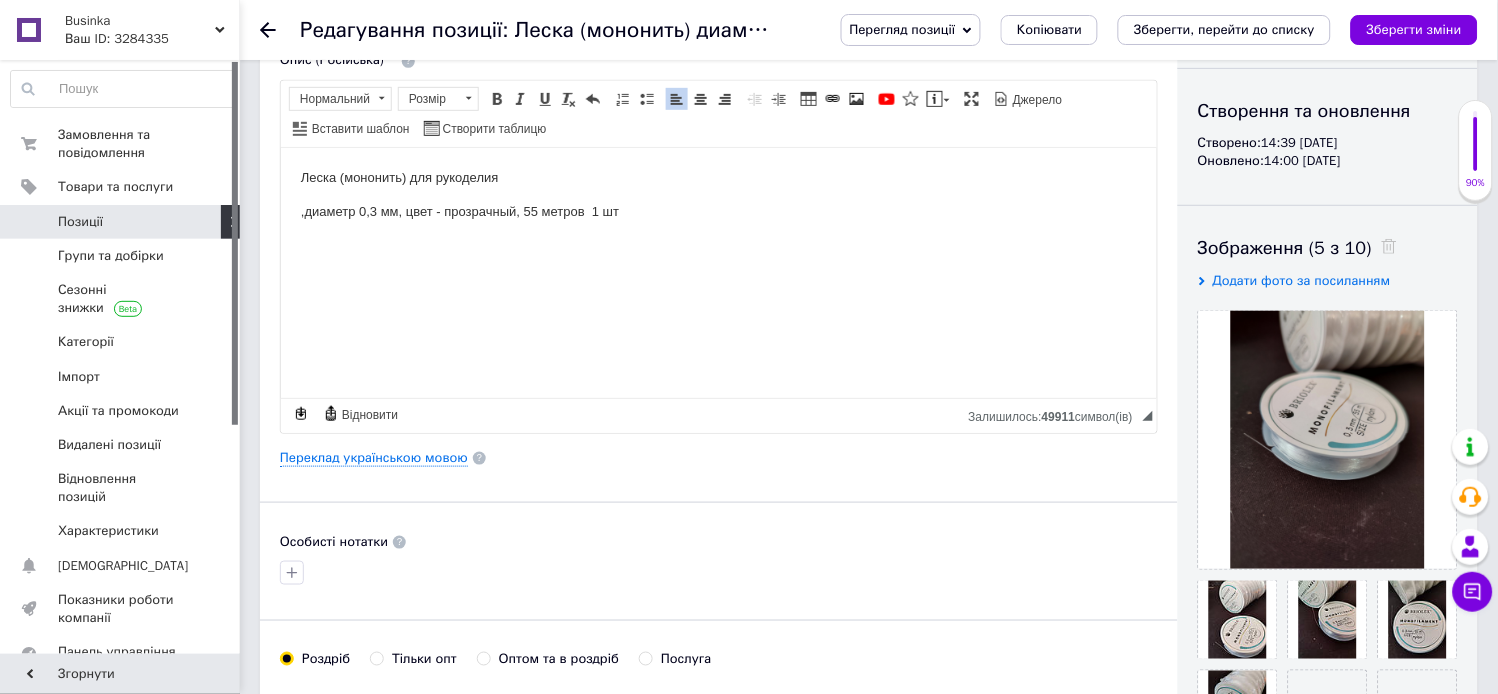 scroll, scrollTop: 333, scrollLeft: 0, axis: vertical 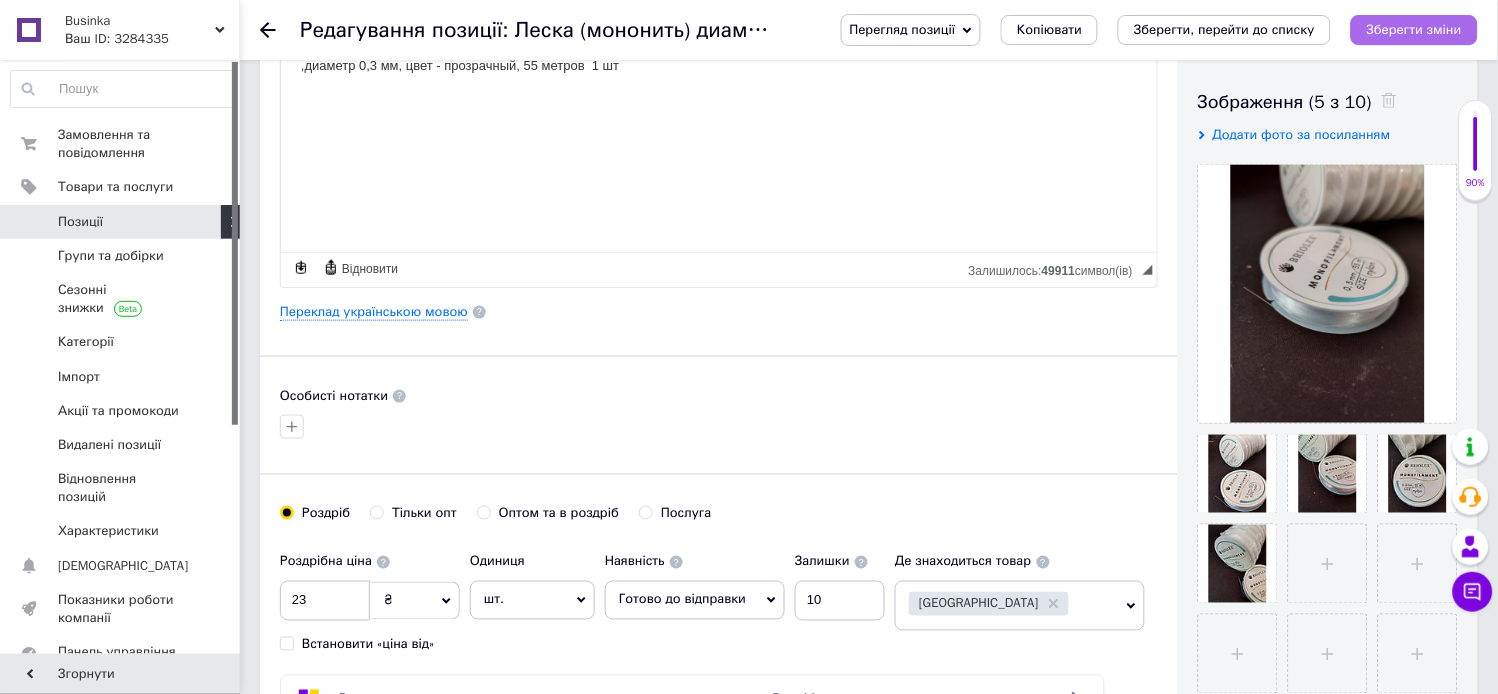 click on "Зберегти зміни" at bounding box center (1414, 29) 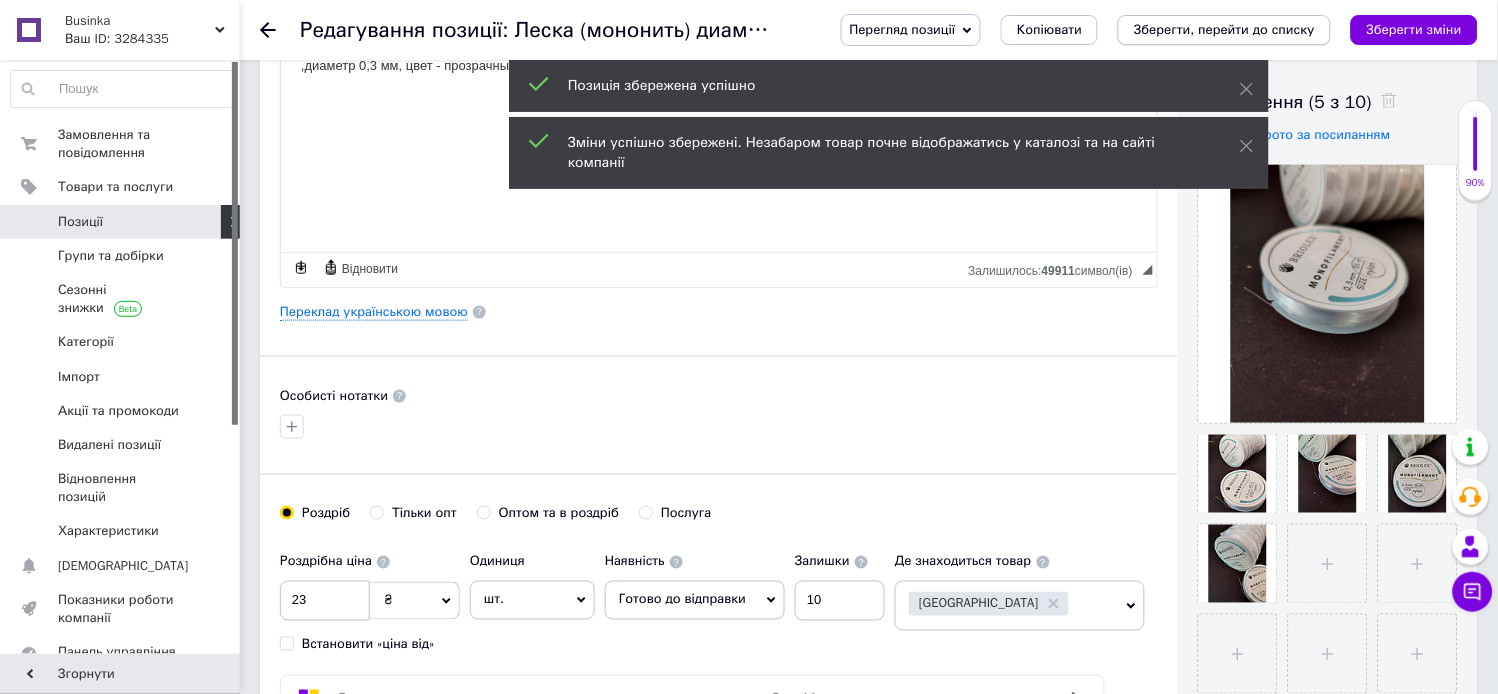 click on "Зберегти, перейти до списку" at bounding box center [1224, 29] 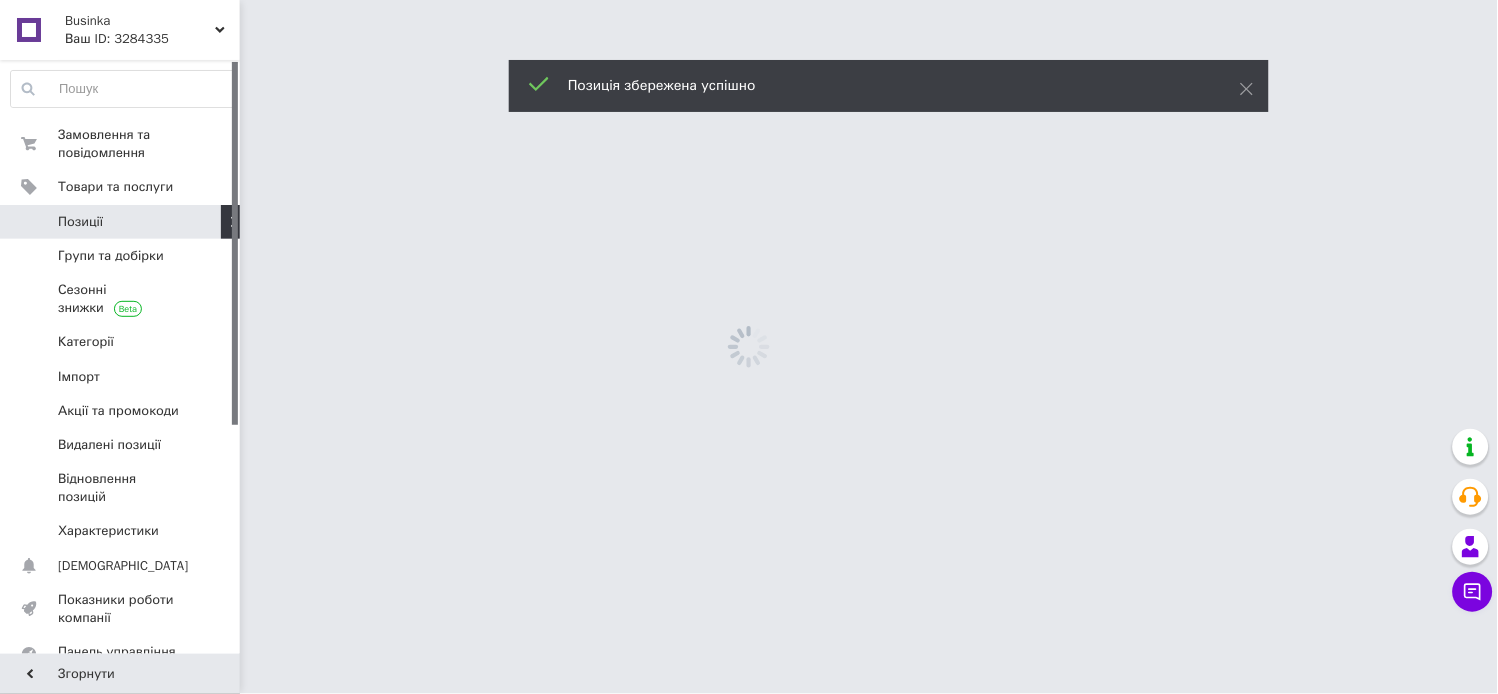 scroll, scrollTop: 0, scrollLeft: 0, axis: both 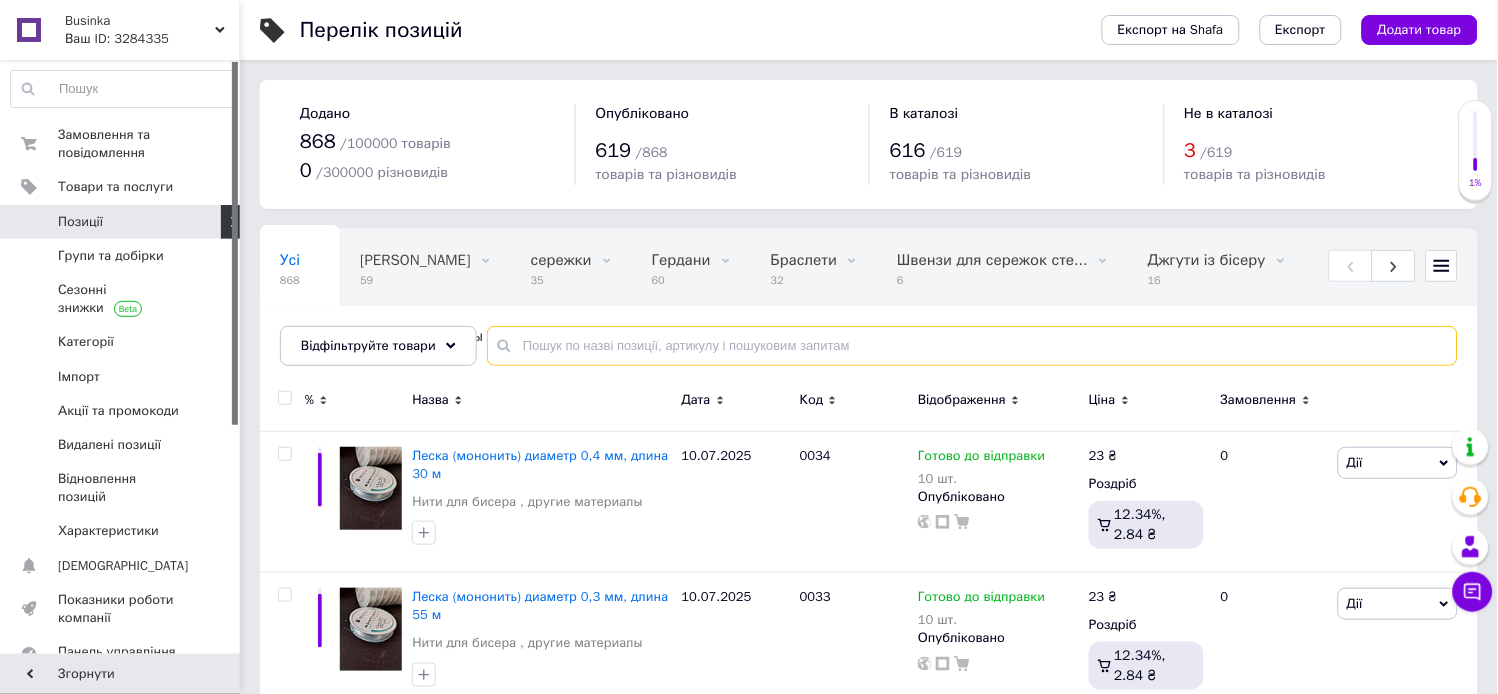 click at bounding box center [972, 346] 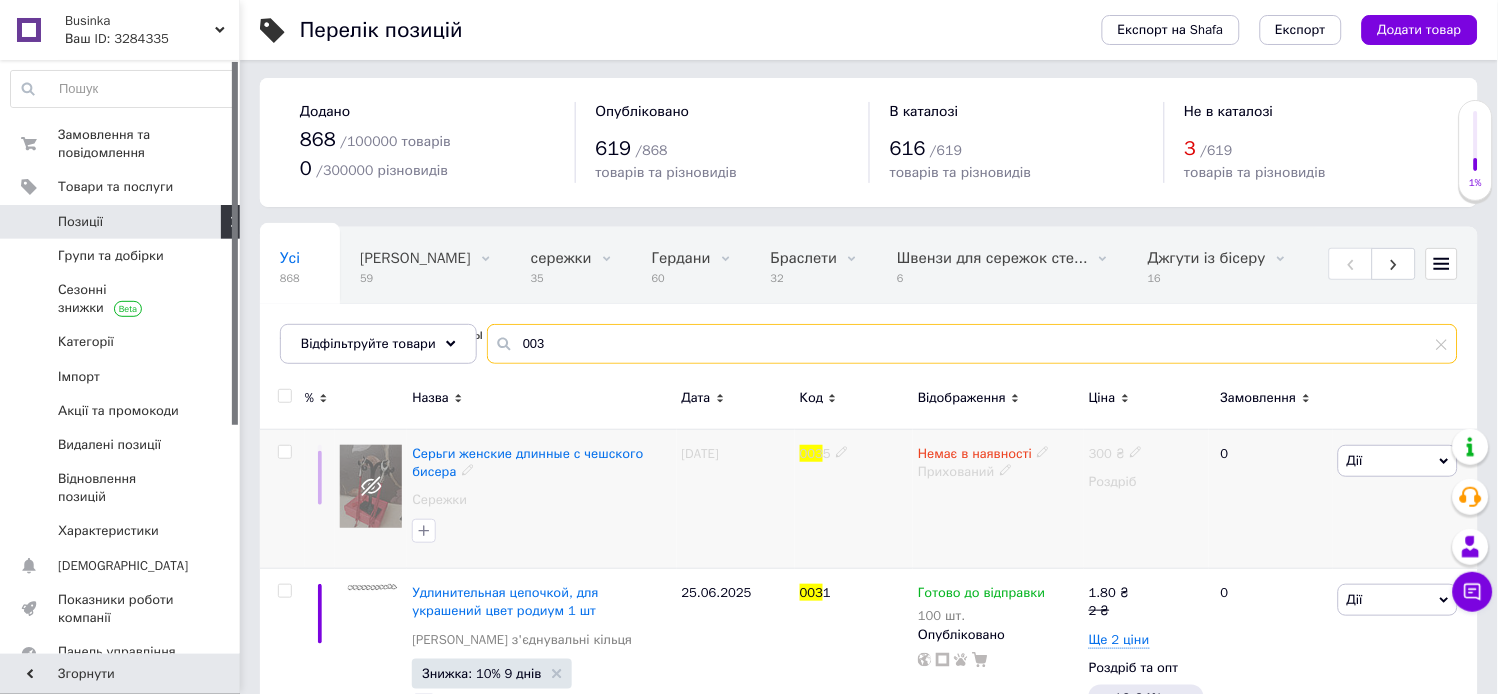 scroll, scrollTop: 0, scrollLeft: 0, axis: both 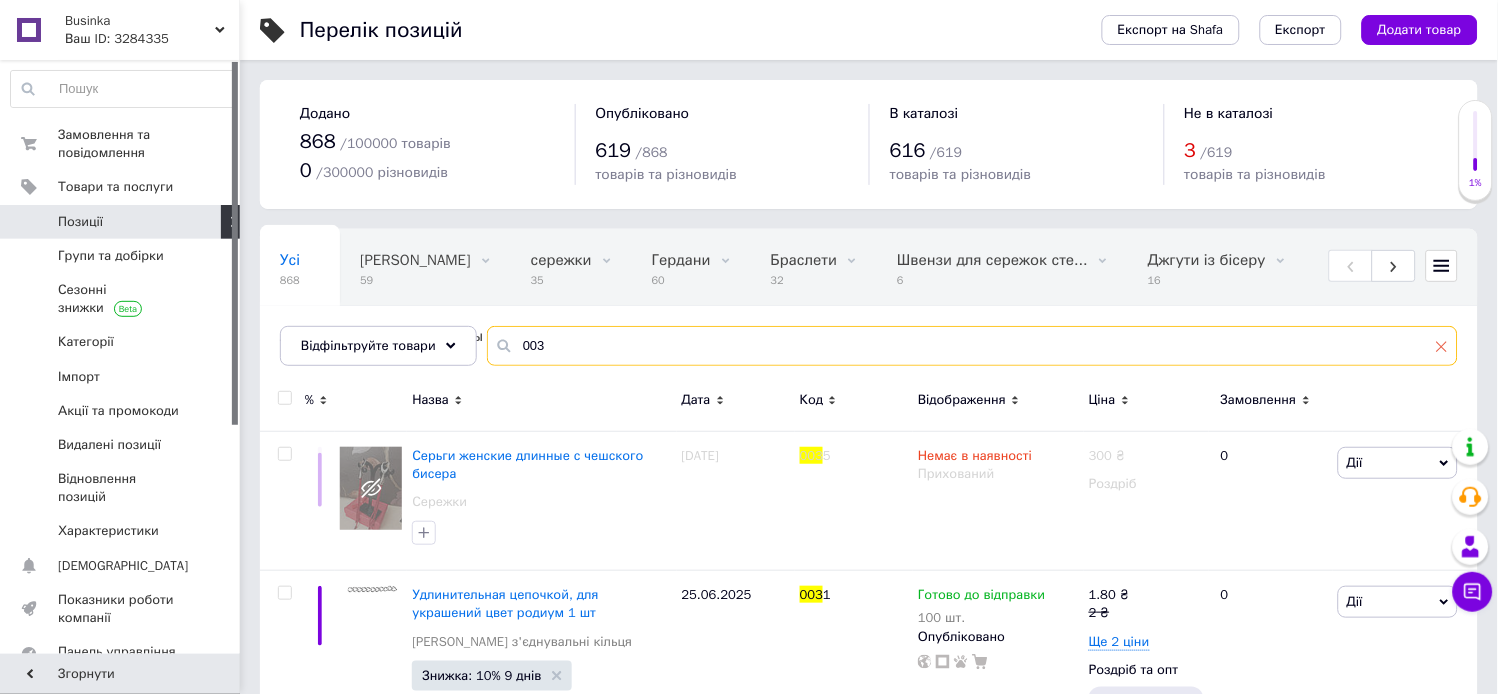 type on "003" 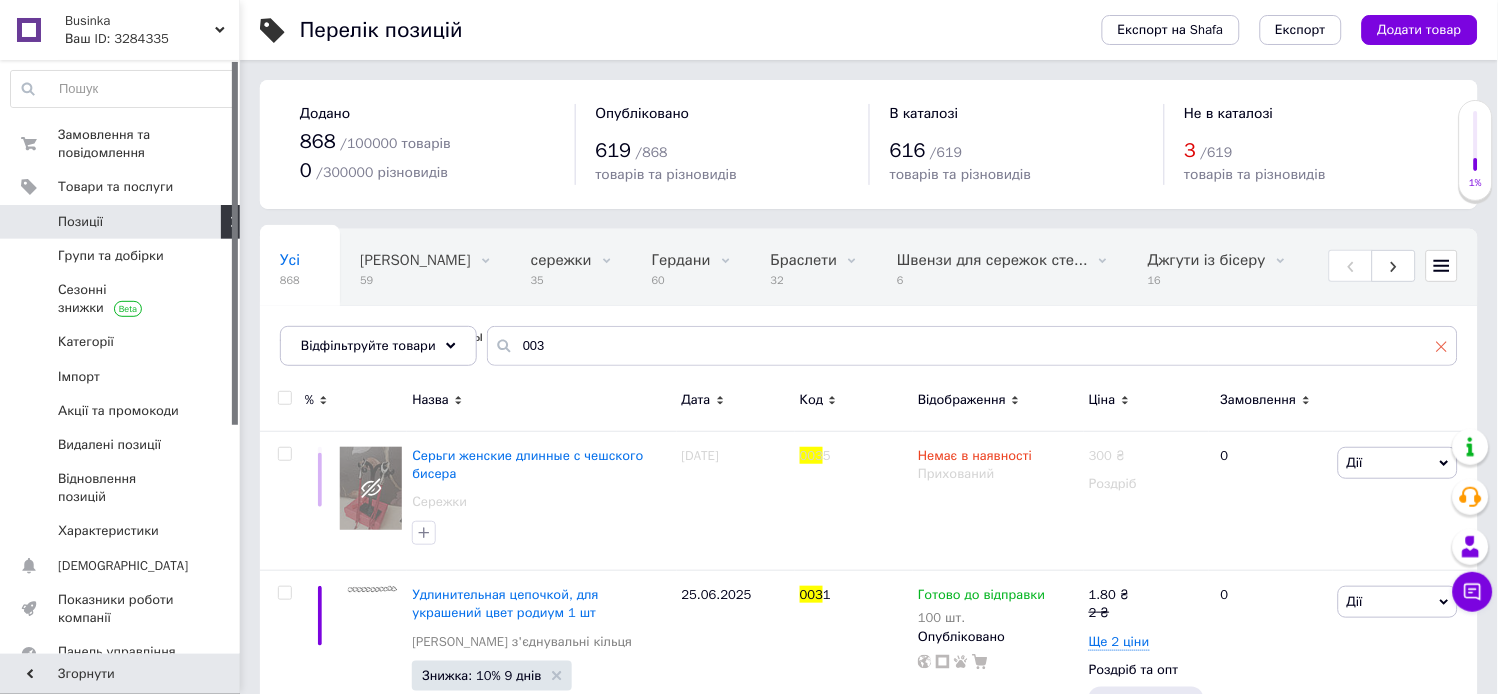 click 